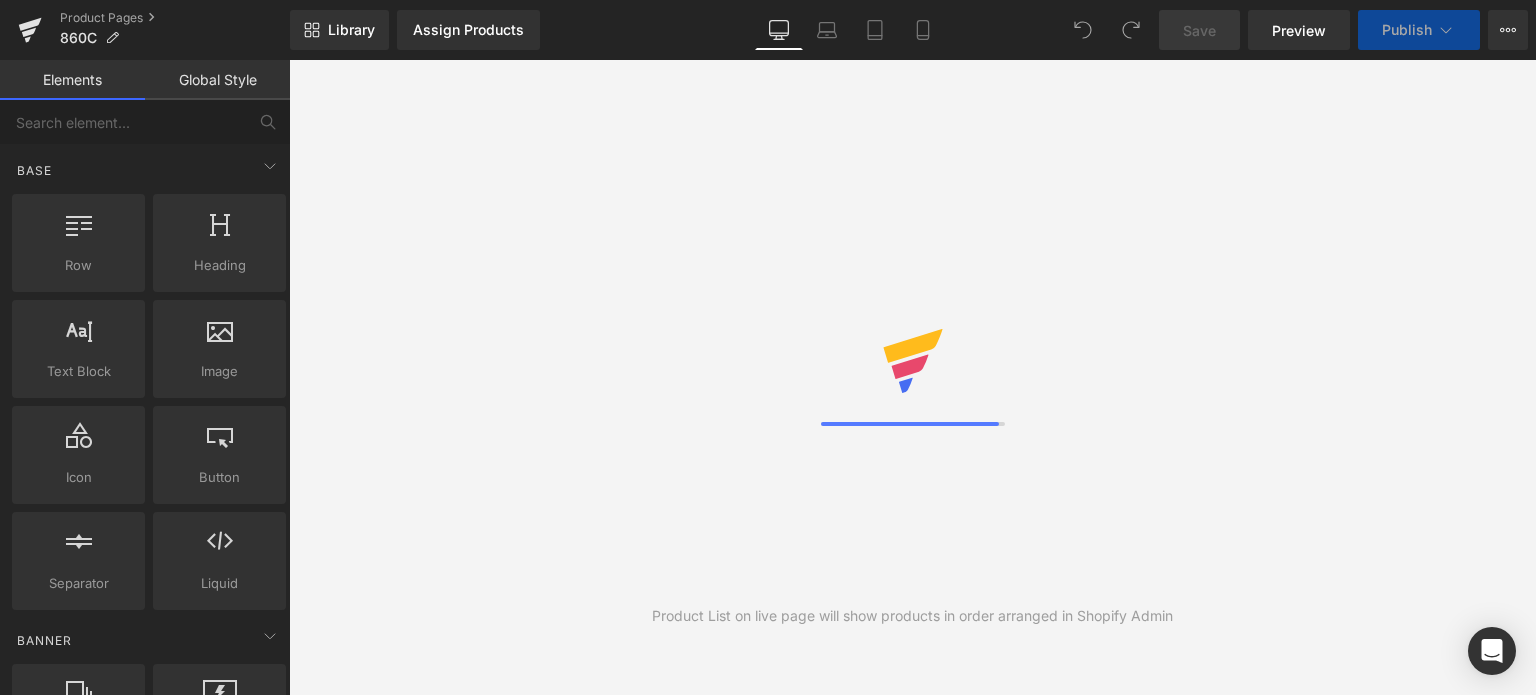 scroll, scrollTop: 0, scrollLeft: 0, axis: both 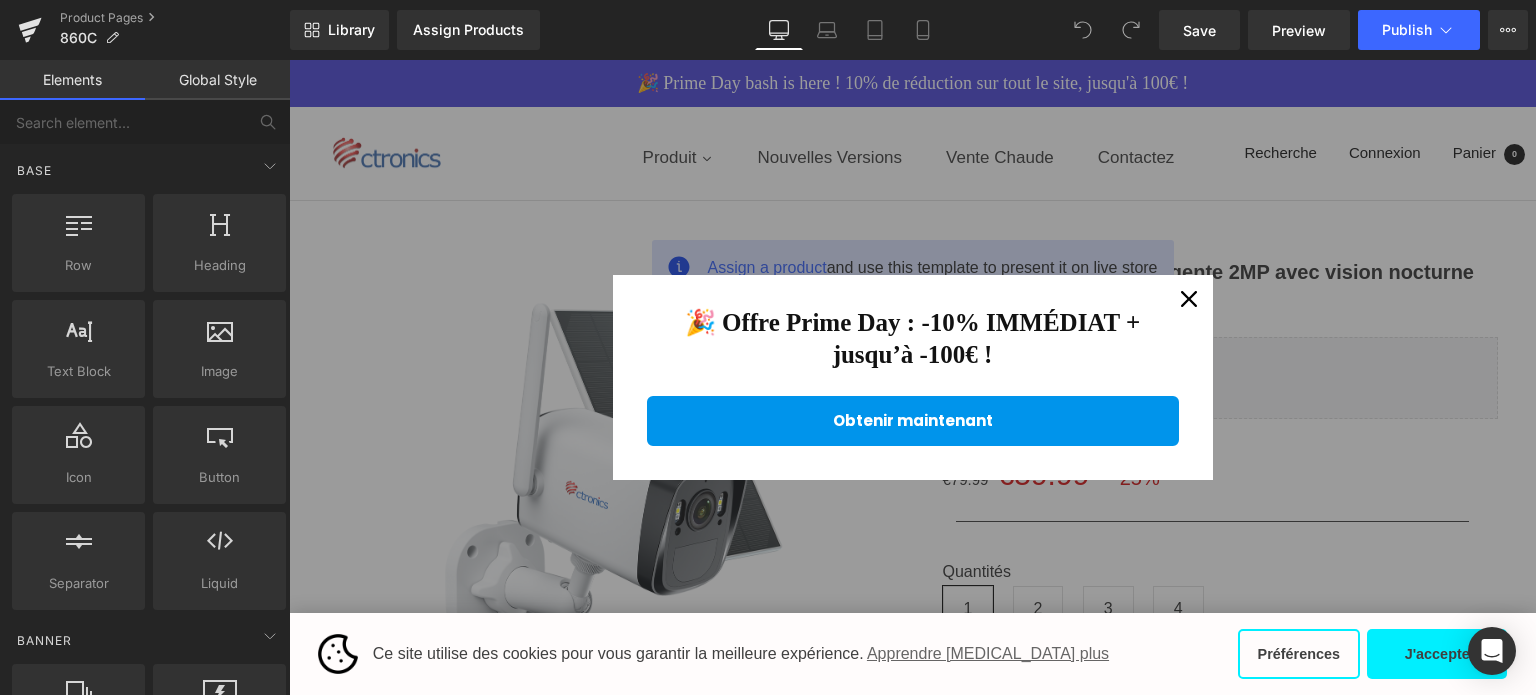click 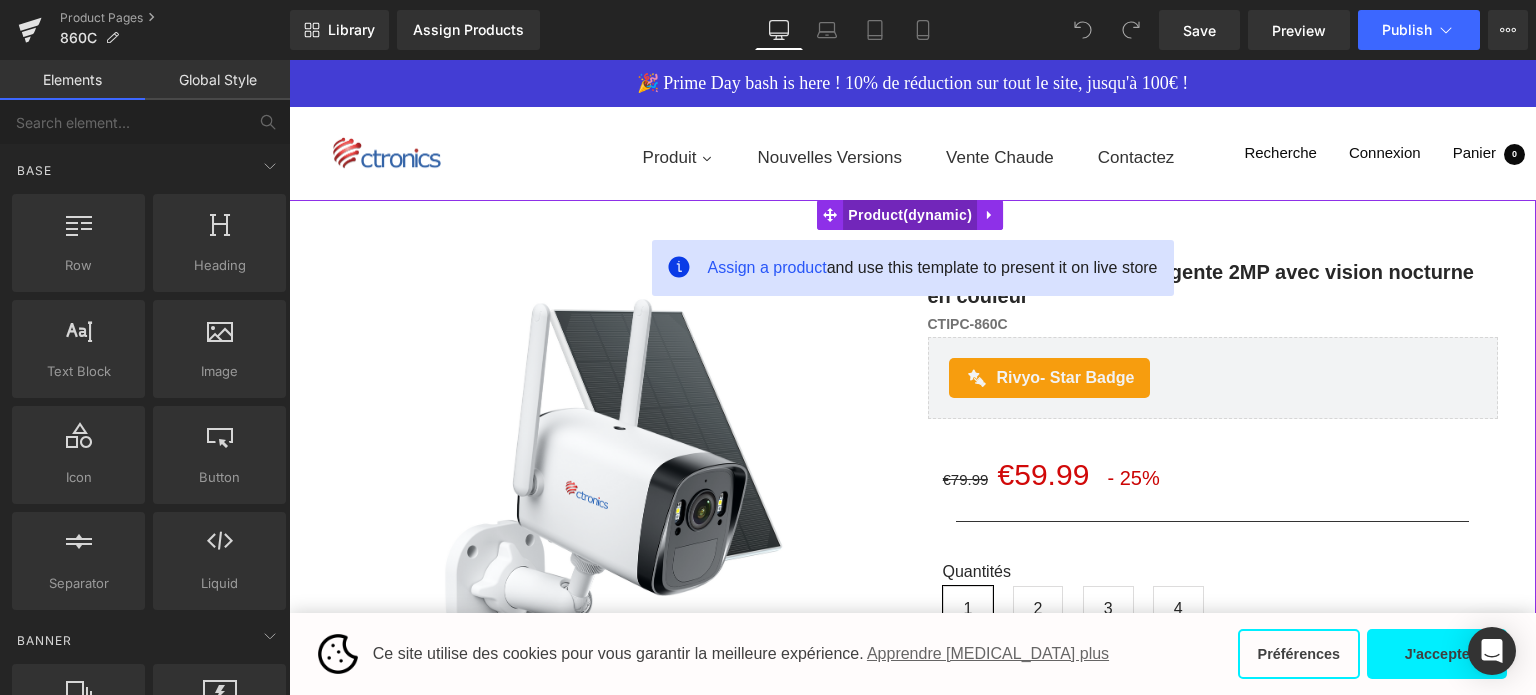 click on "Product" at bounding box center (910, 215) 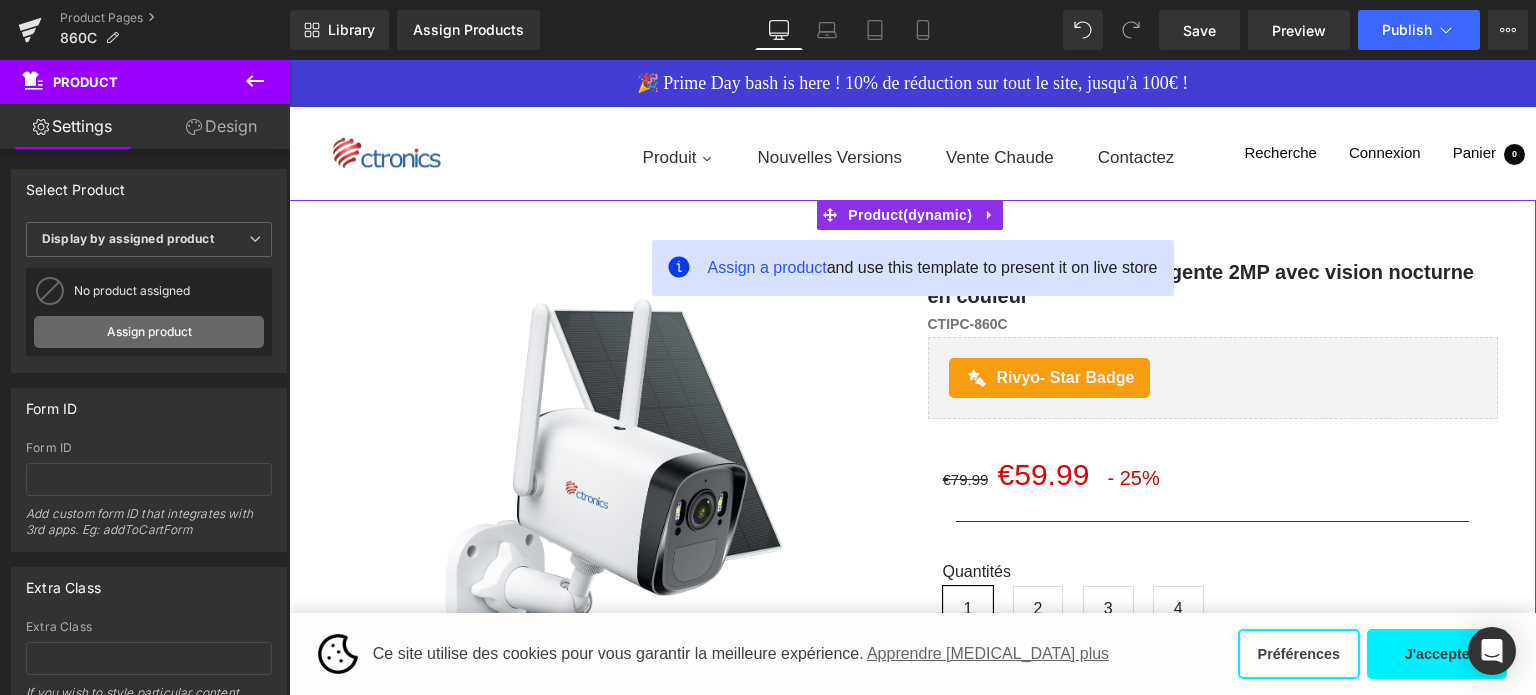 click on "Assign product" at bounding box center (149, 332) 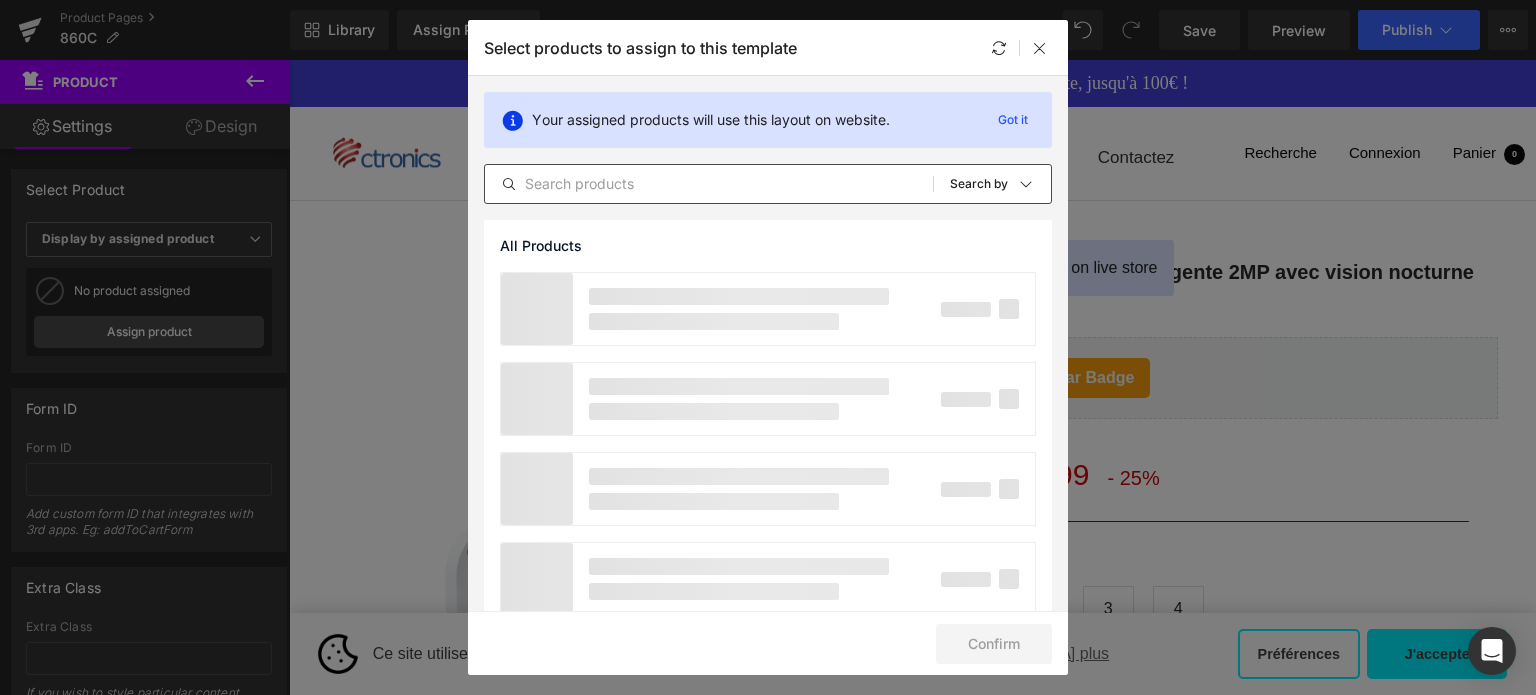 click at bounding box center [709, 184] 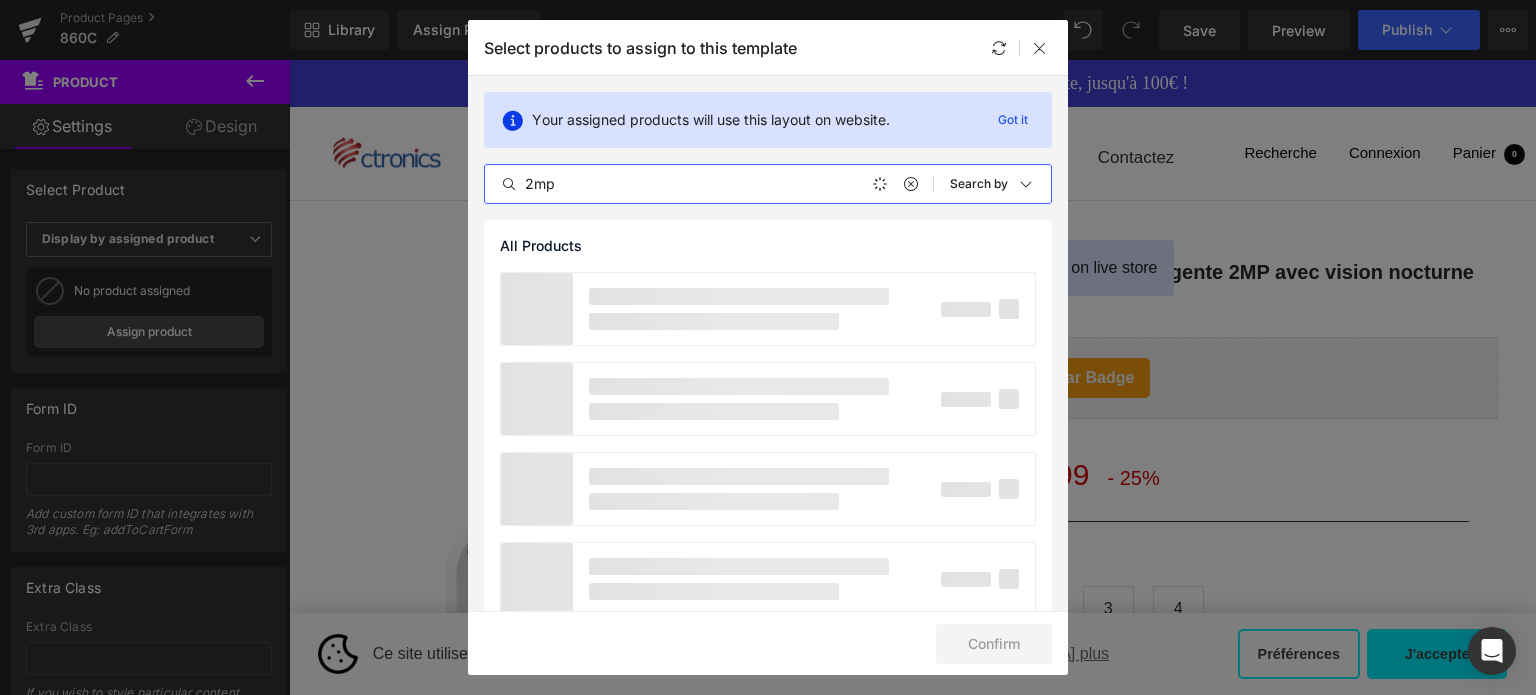 type on "2mp" 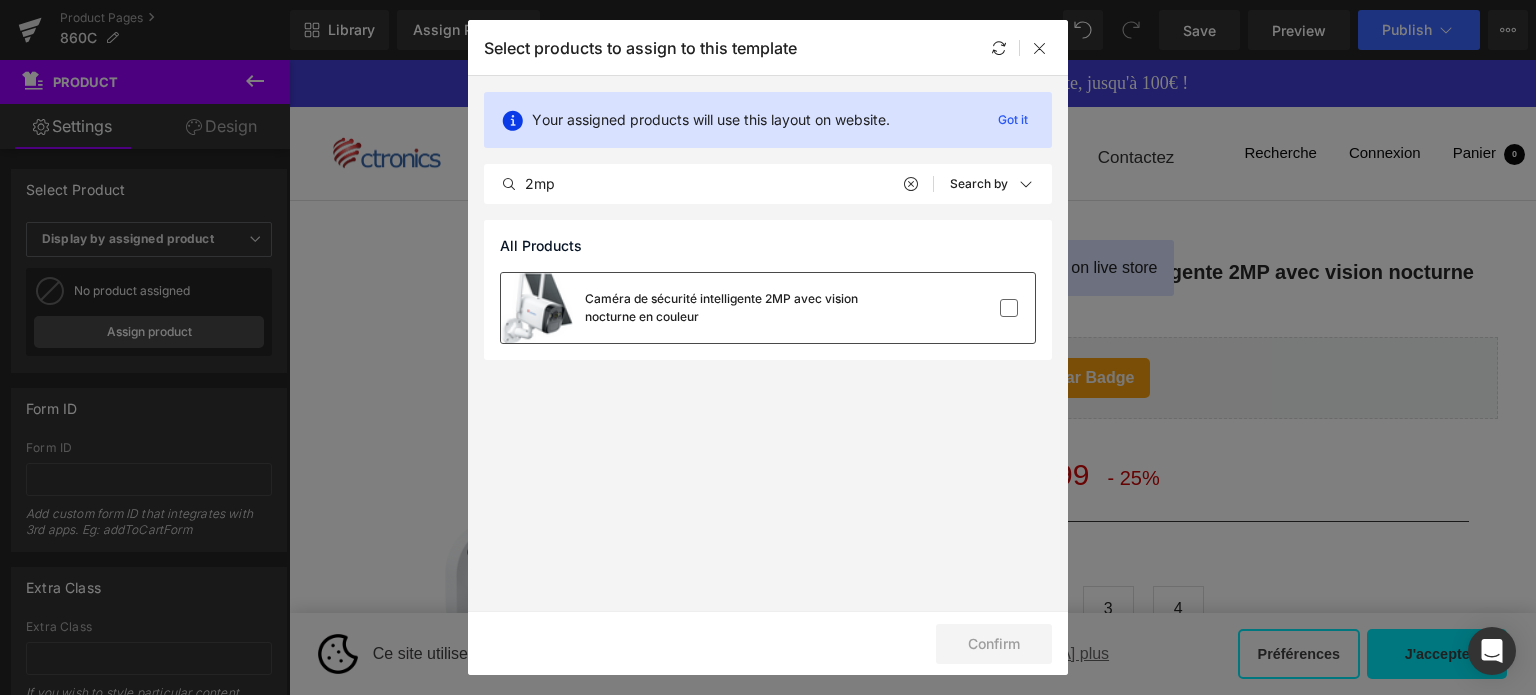 click on "Caméra de sécurité intelligente 2MP avec vision nocturne en couleur" at bounding box center [735, 308] 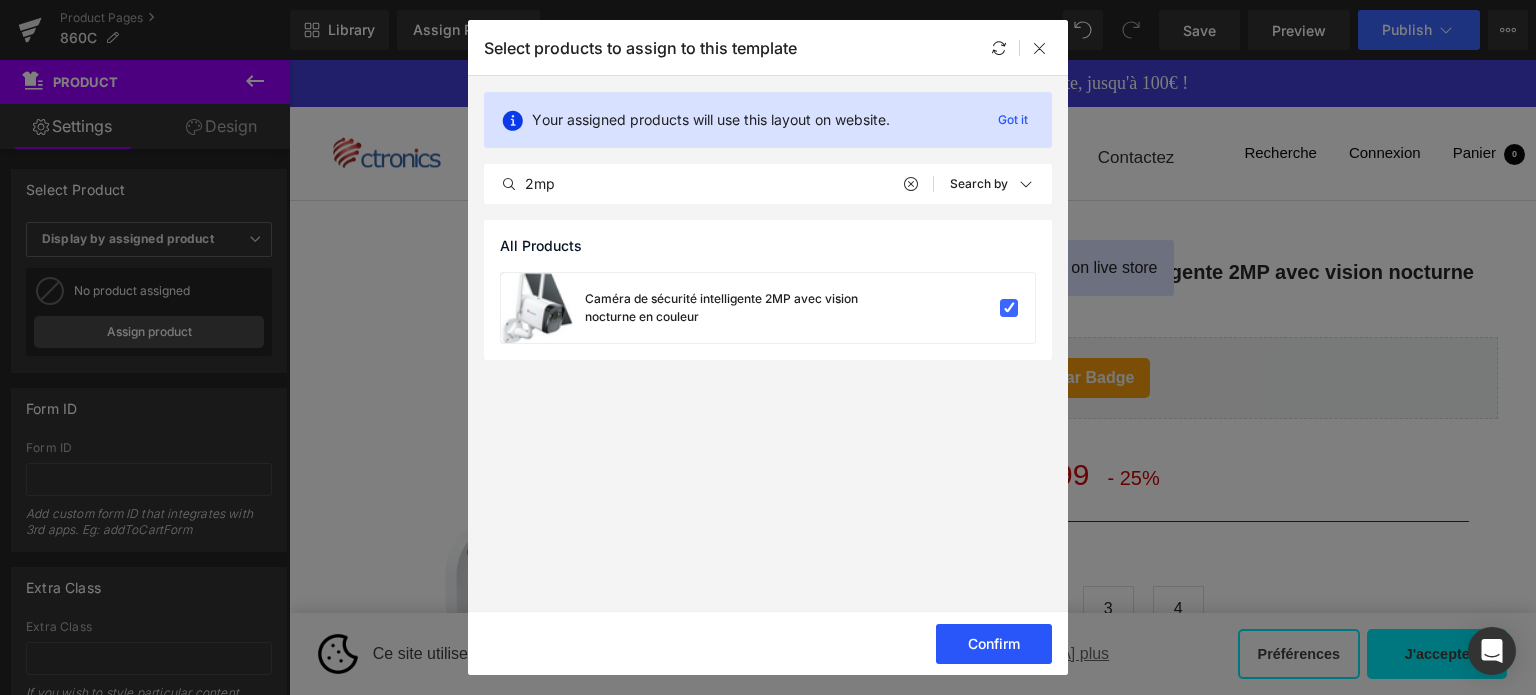click on "Confirm" at bounding box center (994, 644) 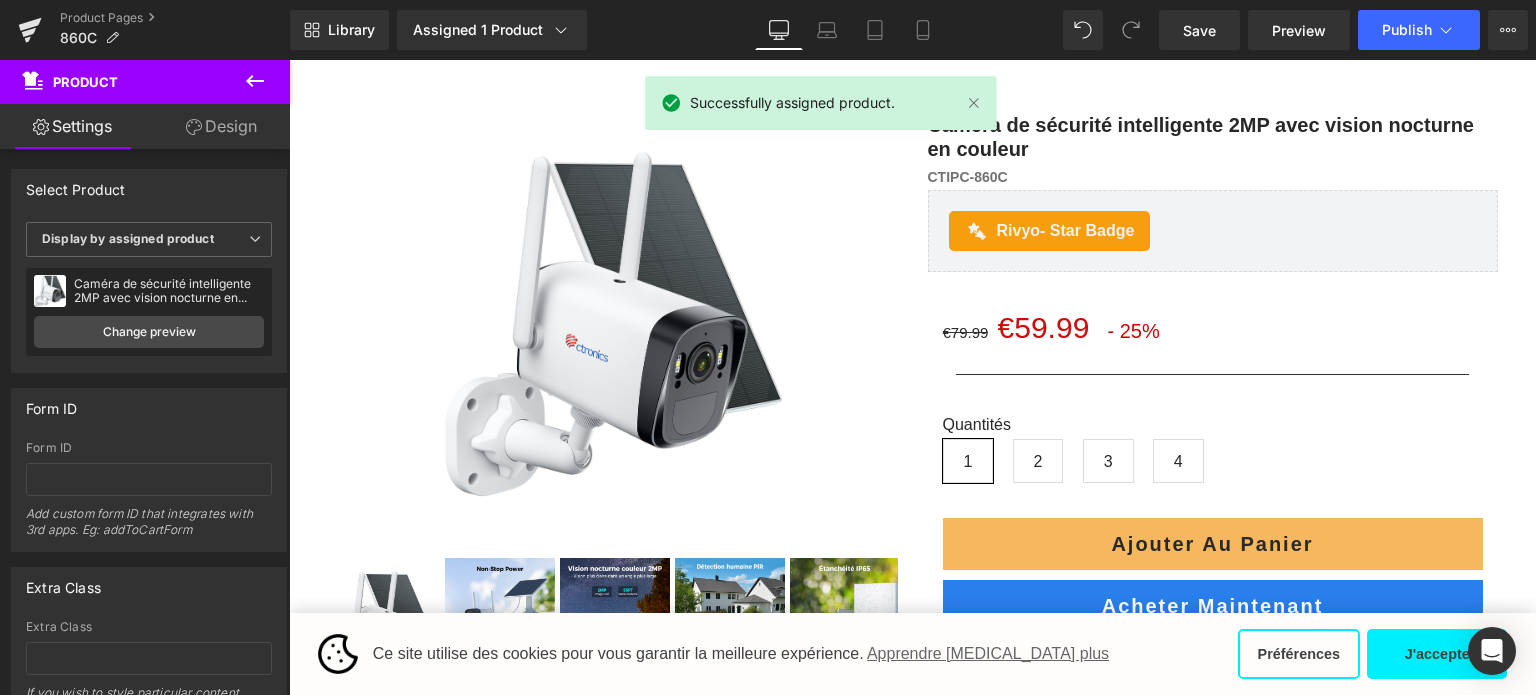 scroll, scrollTop: 100, scrollLeft: 0, axis: vertical 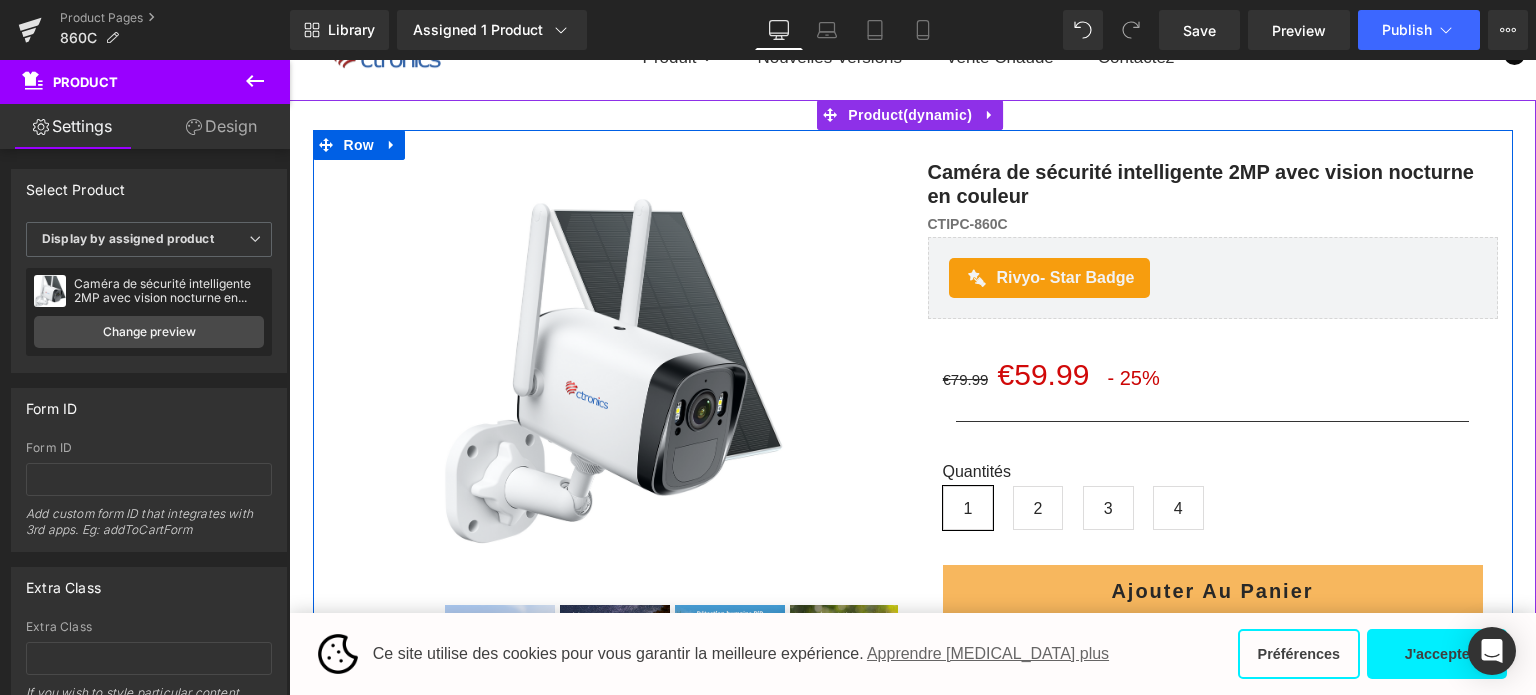 click on "2" at bounding box center (1038, 508) 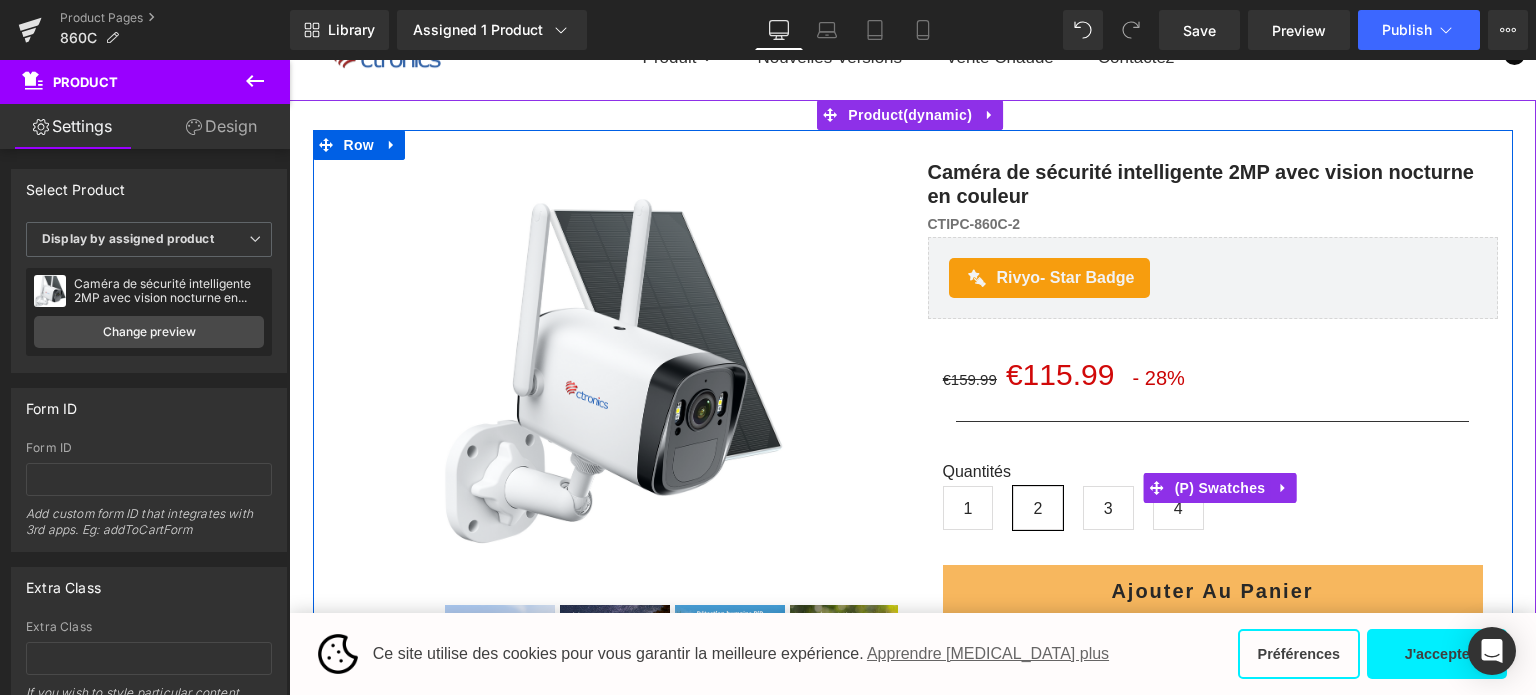 click on "3" at bounding box center [1108, 508] 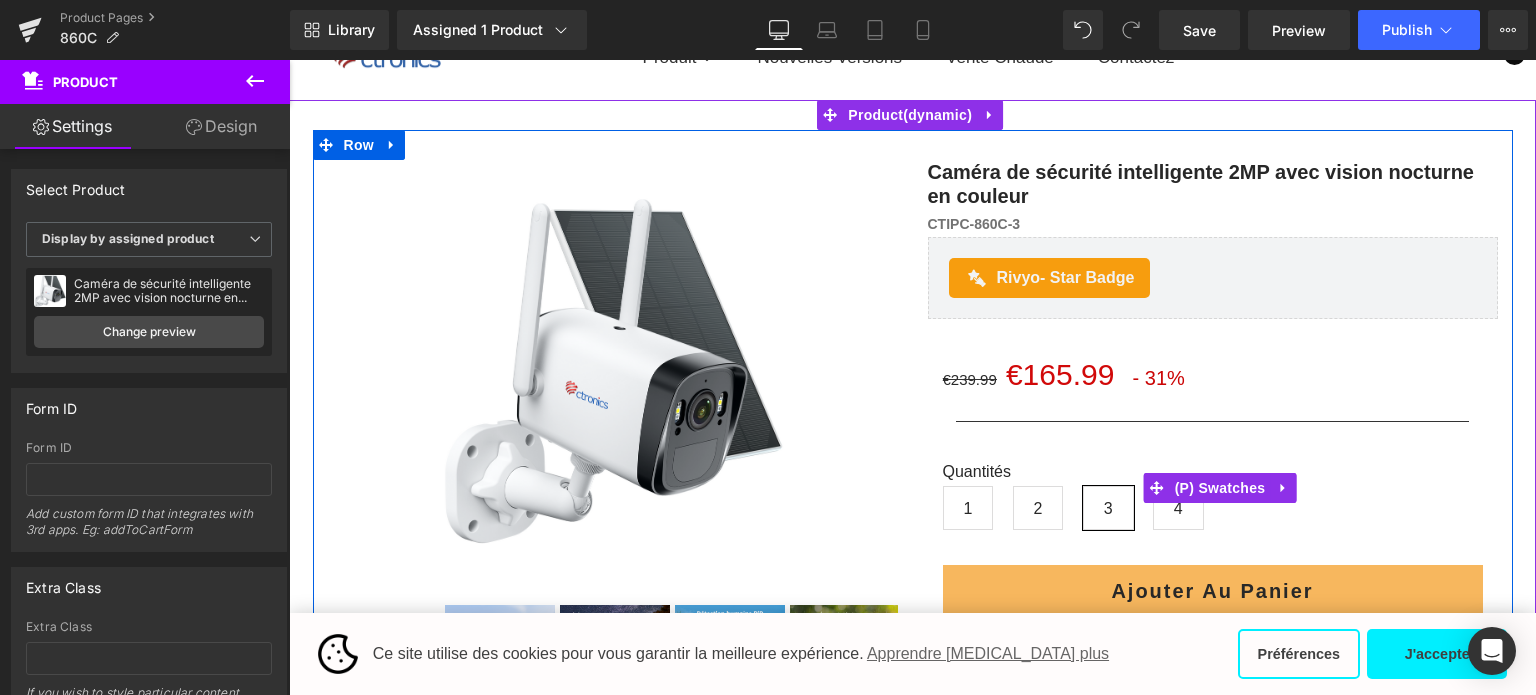 click on "Quantités
1
2
3
4" at bounding box center [1220, 503] 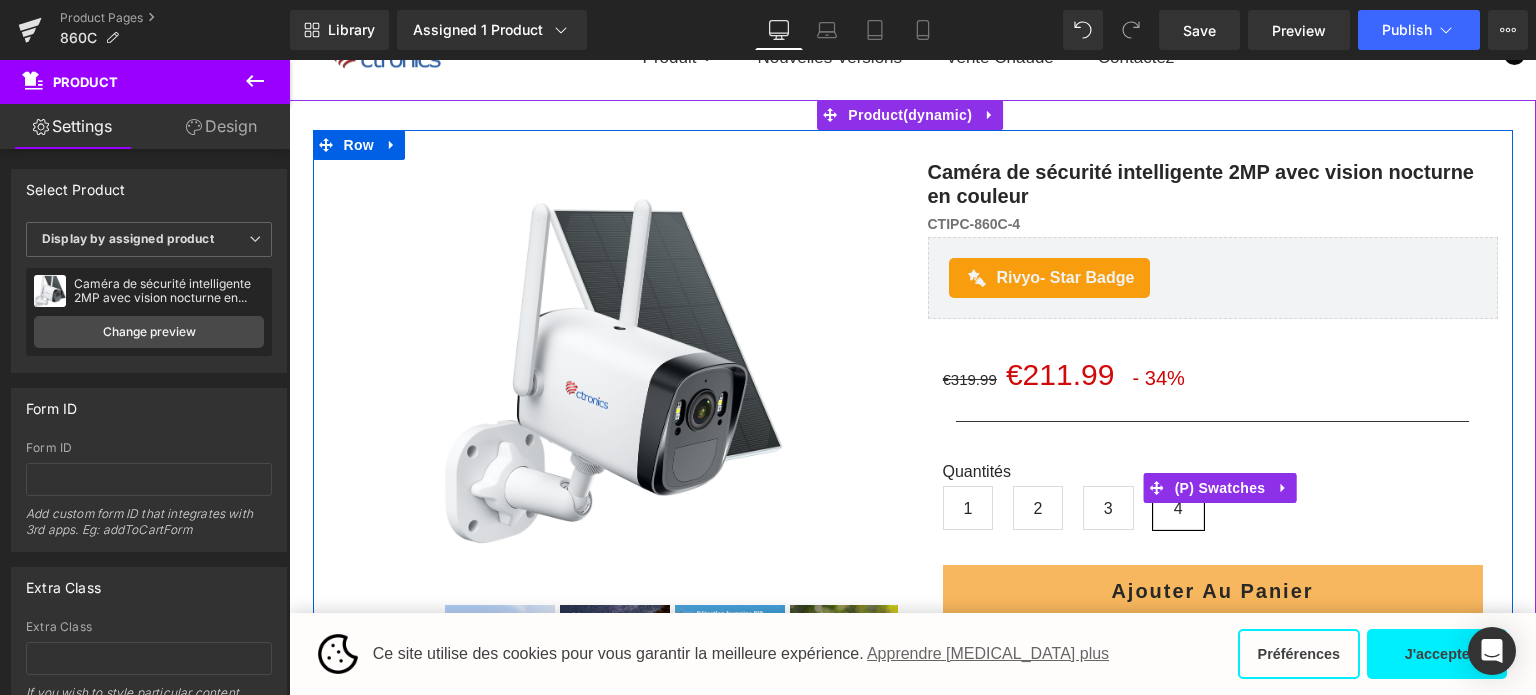 click on "1" at bounding box center [968, 508] 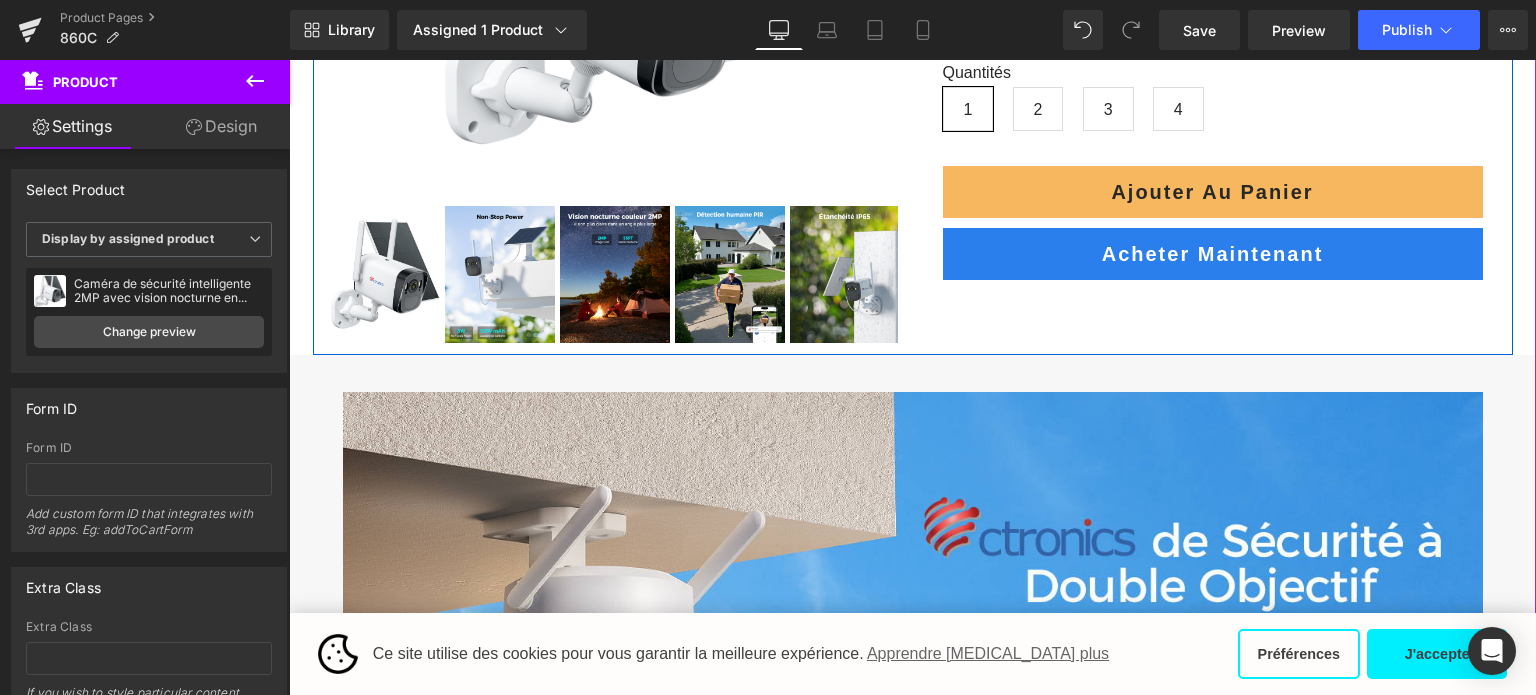 scroll, scrollTop: 500, scrollLeft: 0, axis: vertical 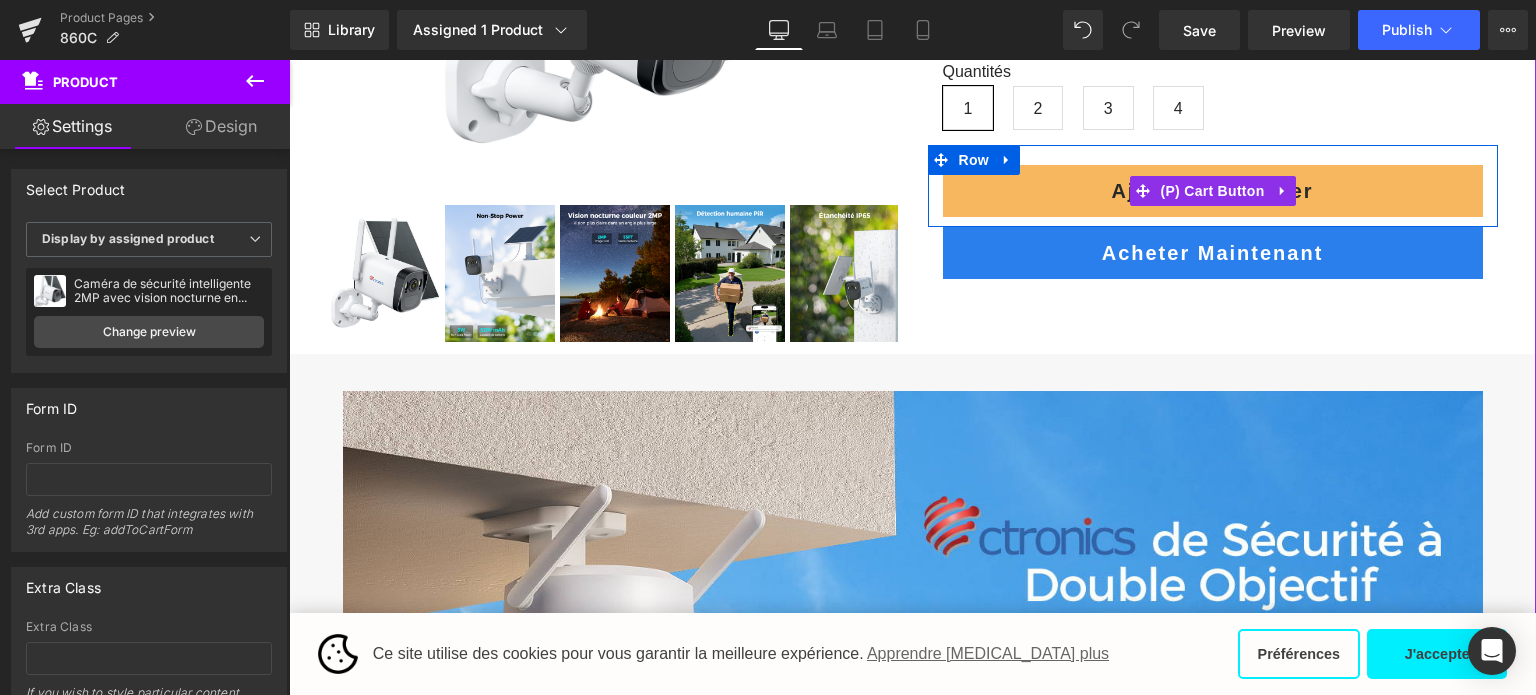 click on "Ajouter au Panier" at bounding box center [1213, 191] 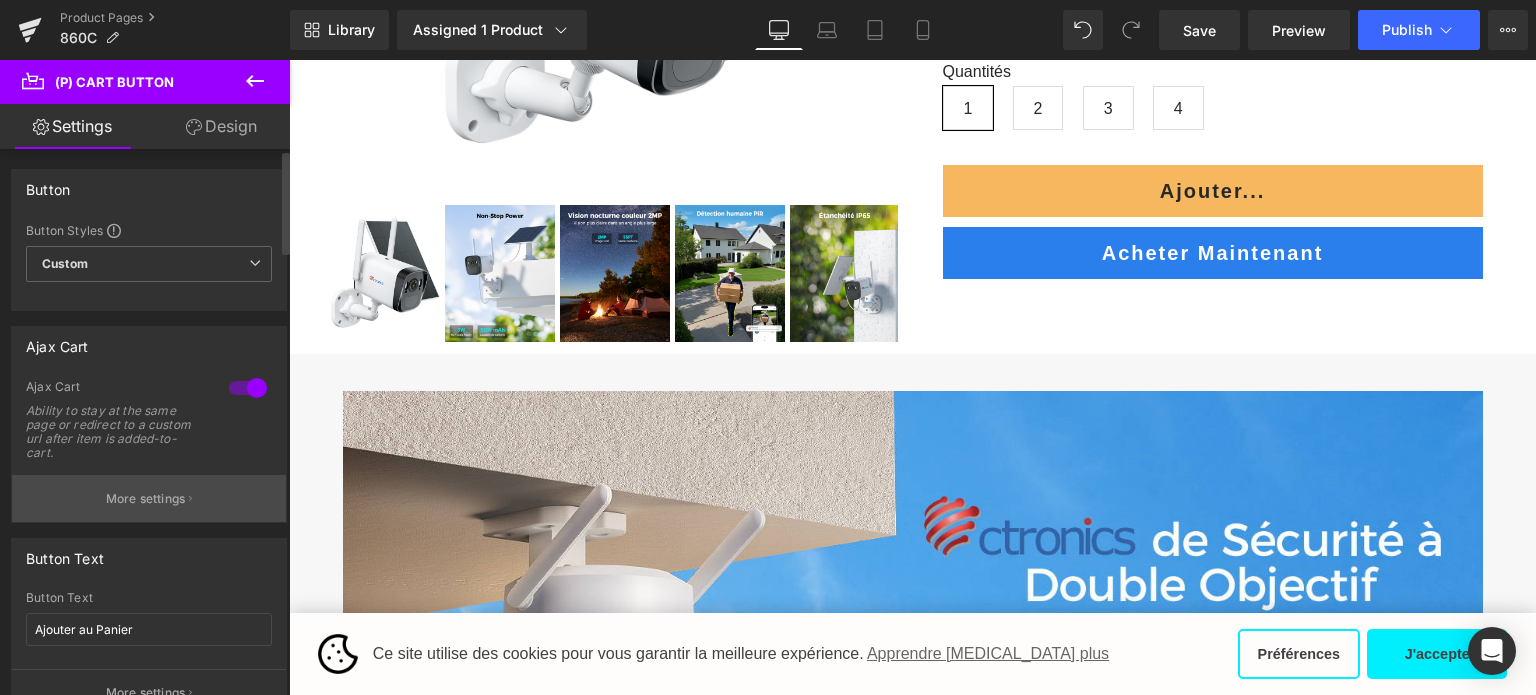 click on "More settings" at bounding box center [149, 498] 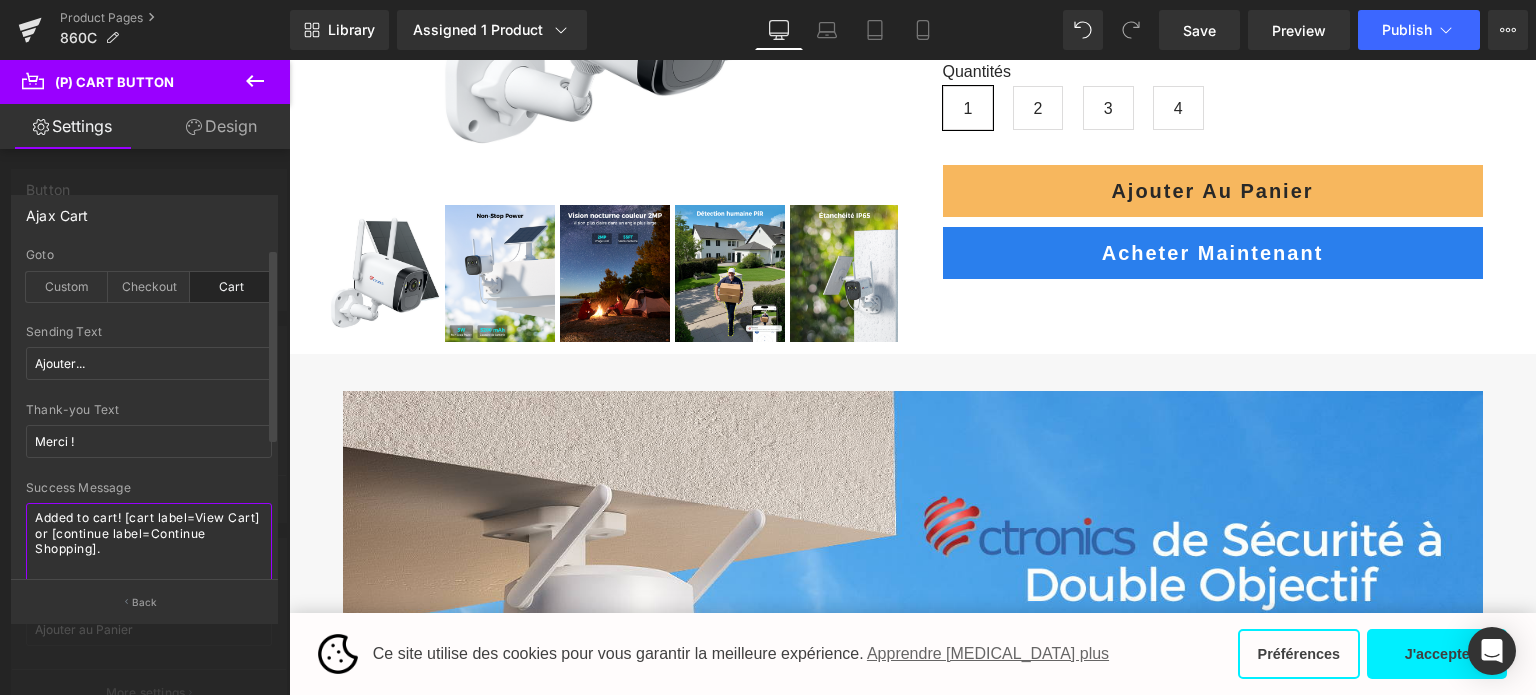 click on "Added to cart! [cart label=View Cart] or [continue label=Continue Shopping]." at bounding box center [149, 543] 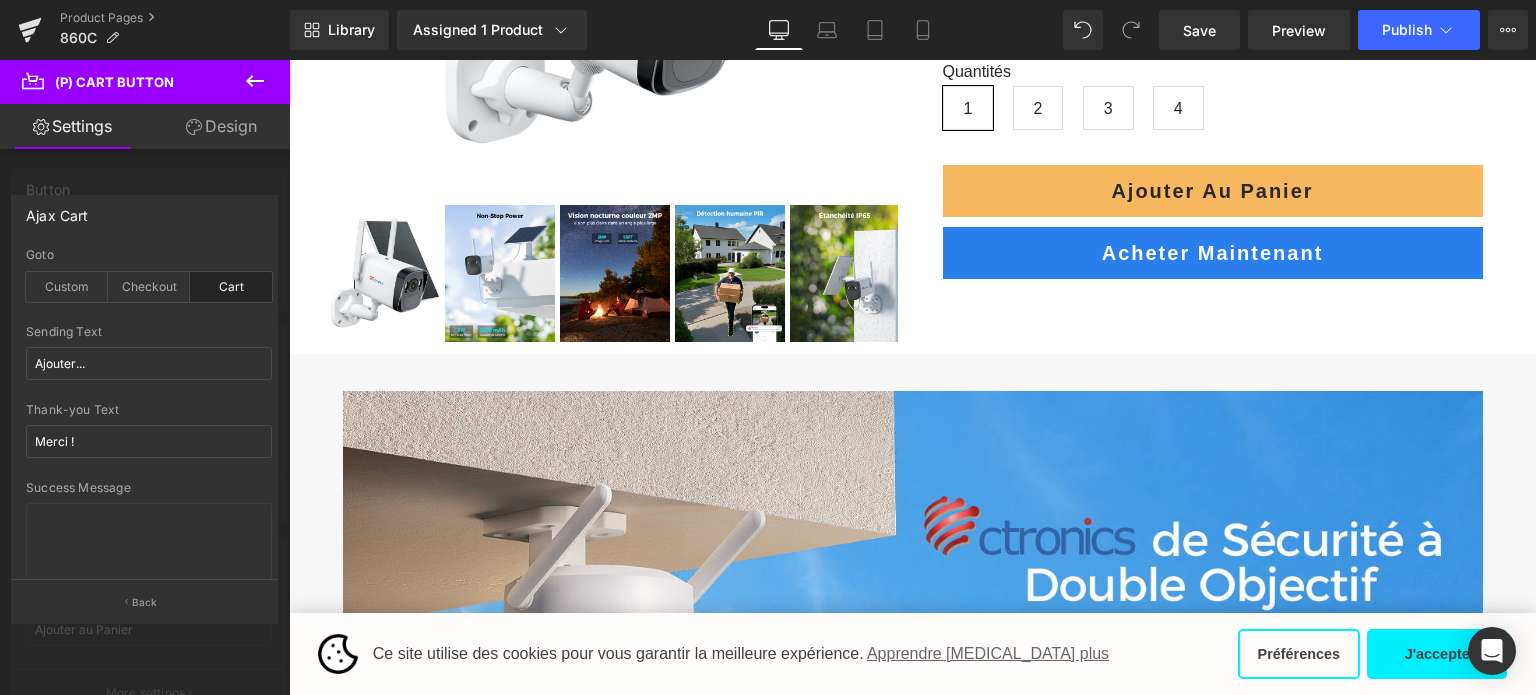 click on "Ce site utilise des cookies pour vous garantir la meilleure expérience.  Apprendre [MEDICAL_DATA] plus Préférences J'accepte
Gérer les préférences de consentement
Tout rejeter
Accepter tout
Nous utilisons des cookies pour optimiser les fonctionnalités du site Web, analyser les performances et vous offrir une expérience personnalisée. Certains cookies sont indispensables au bon fonctionnement et au bon fonctionnement du site. Ces cookies ne peuvent pas être désactivés. Dans cette fenêtre, vous pouvez gérer votre préférence de cookies.
Cookies strictement nécessaires
Toujours activé
Ces cookies sont essentiels pour vous permettre de vous déplacer sur le site Web et d'utiliser ses fonctionnalités, telles que l'accès aux zones sécurisées du site Web. Le site Web ne peut pas fonctionner correctement sans ces cookies.
Détails des cookies
Nom secure_customer_sig Fournisseur Shopify / But" at bounding box center (912, 3303) 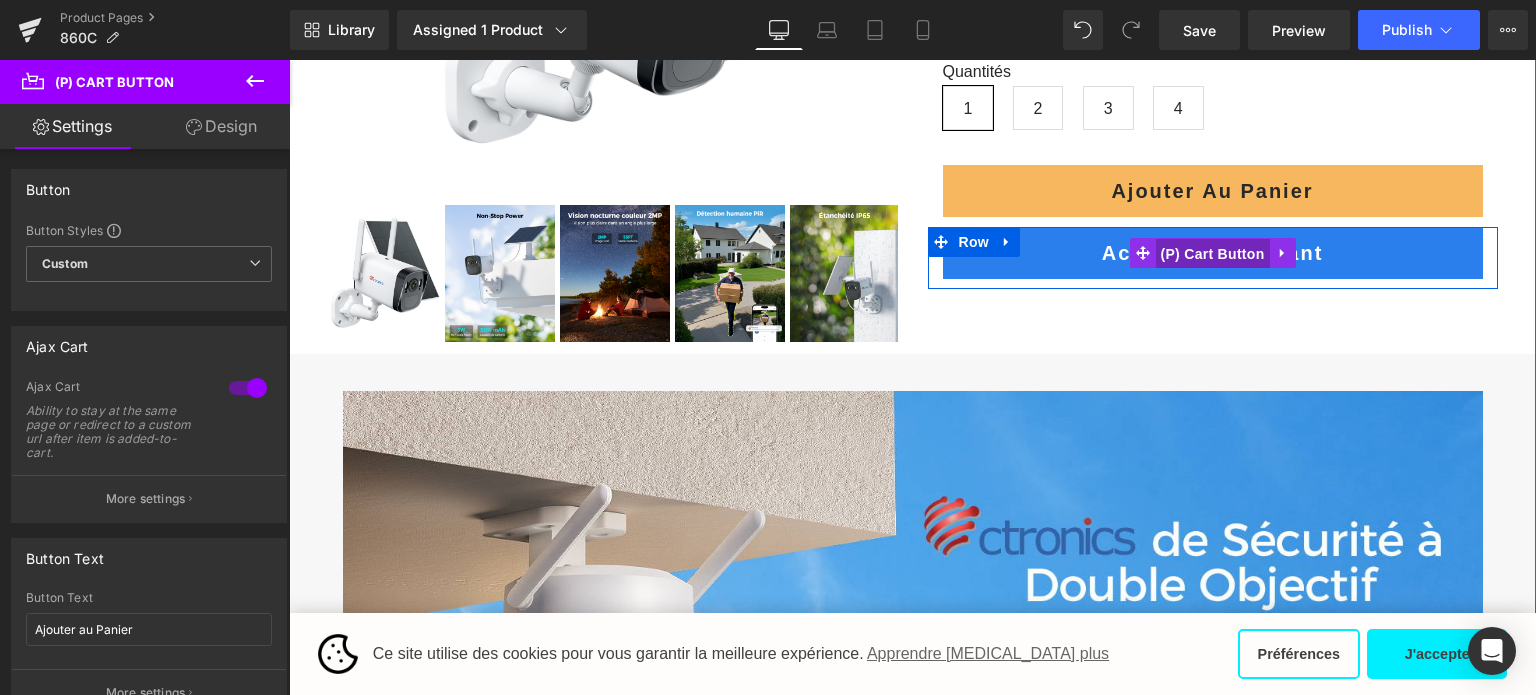 click on "(P) Cart Button" at bounding box center [1212, 254] 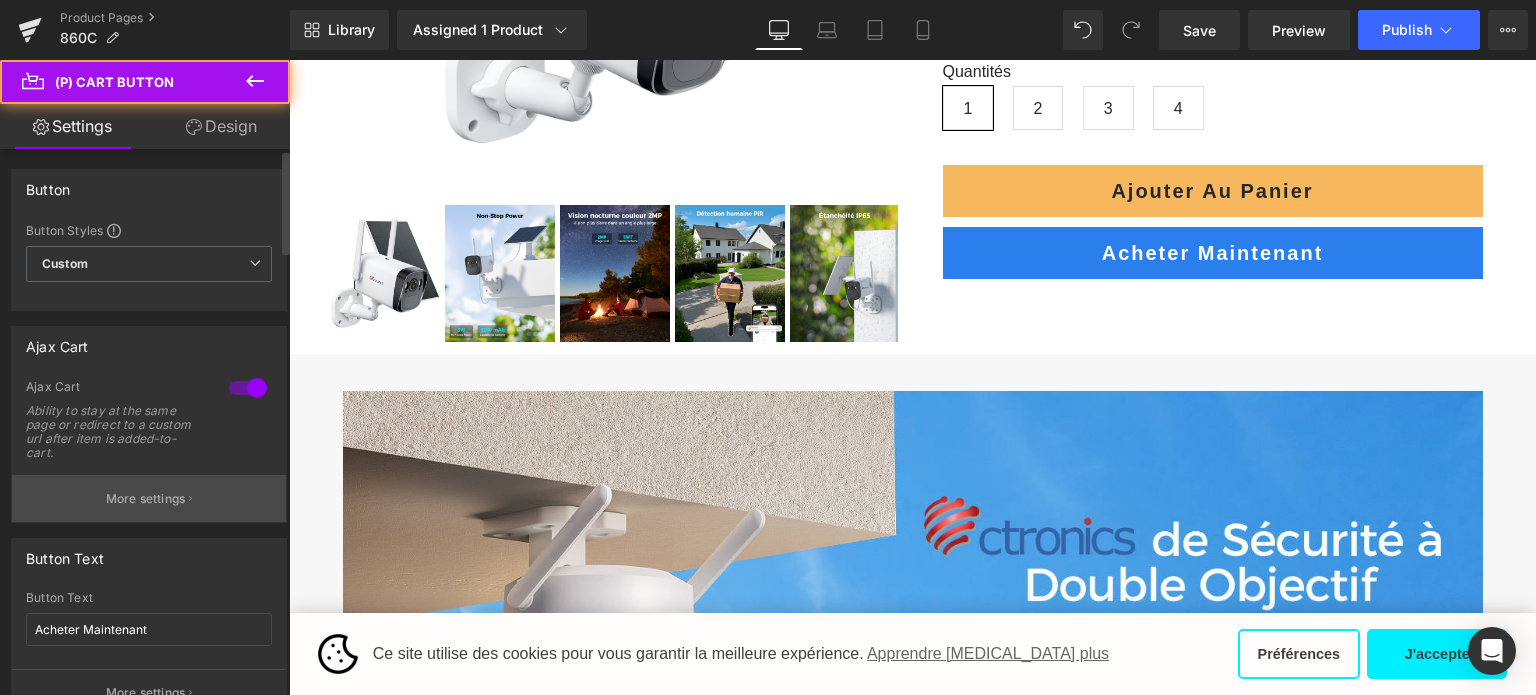 click on "More settings" at bounding box center [146, 499] 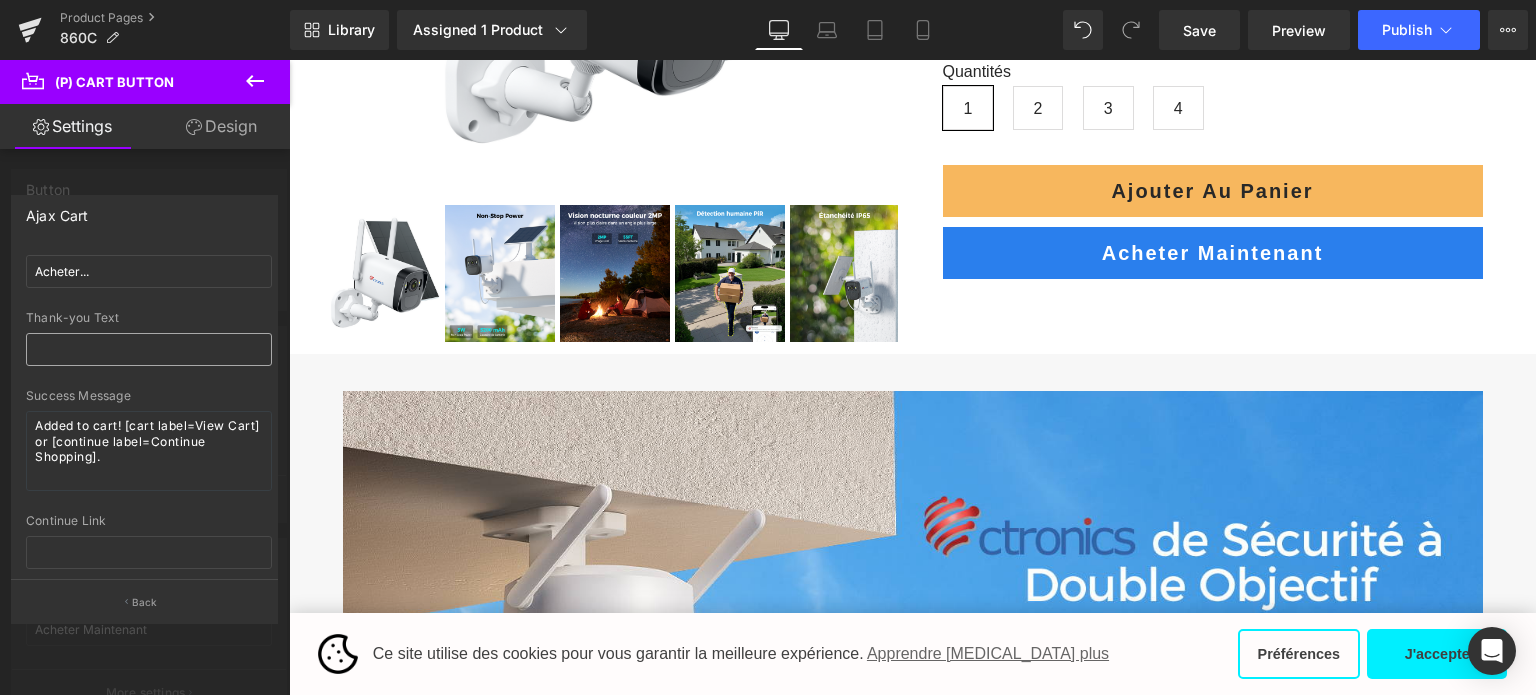 scroll, scrollTop: 100, scrollLeft: 0, axis: vertical 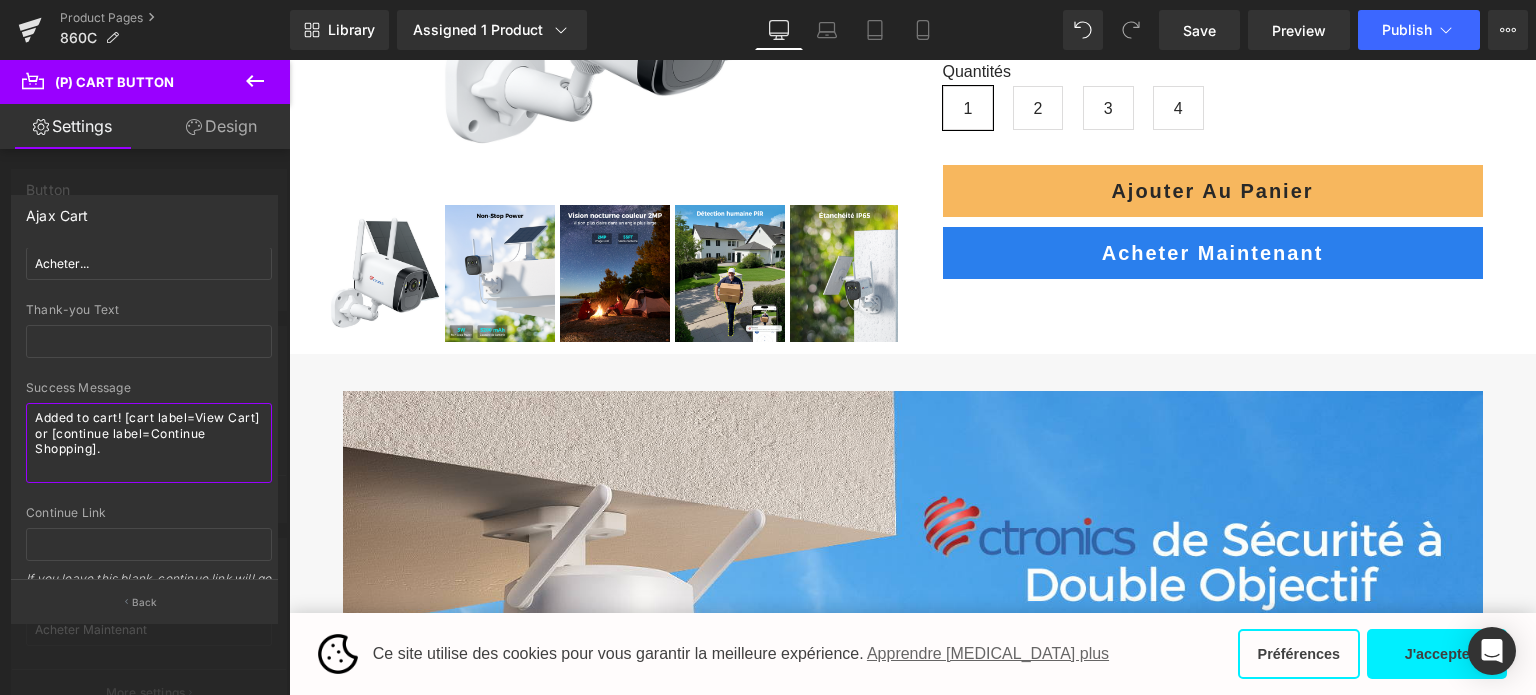 click on "Added to cart! [cart label=View Cart] or [continue label=Continue Shopping]." at bounding box center (149, 443) 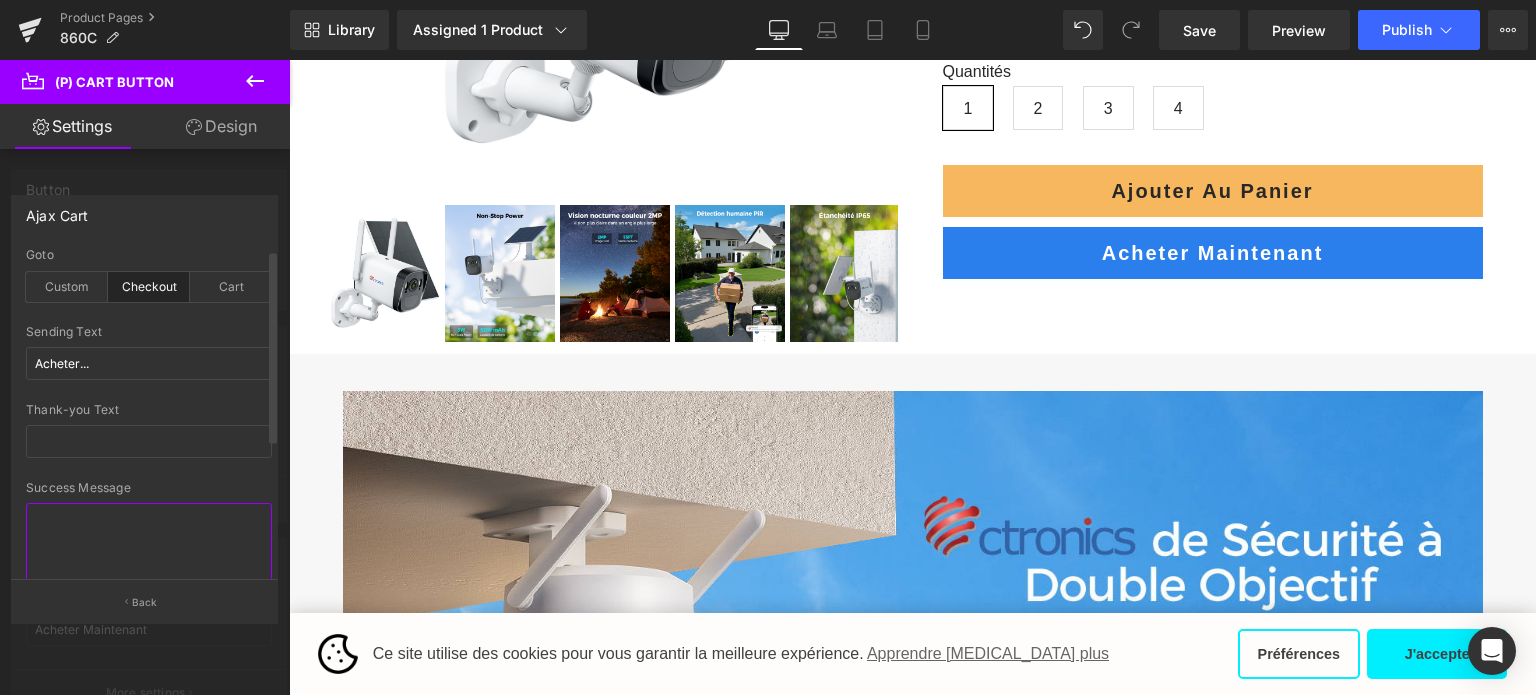 scroll, scrollTop: 0, scrollLeft: 0, axis: both 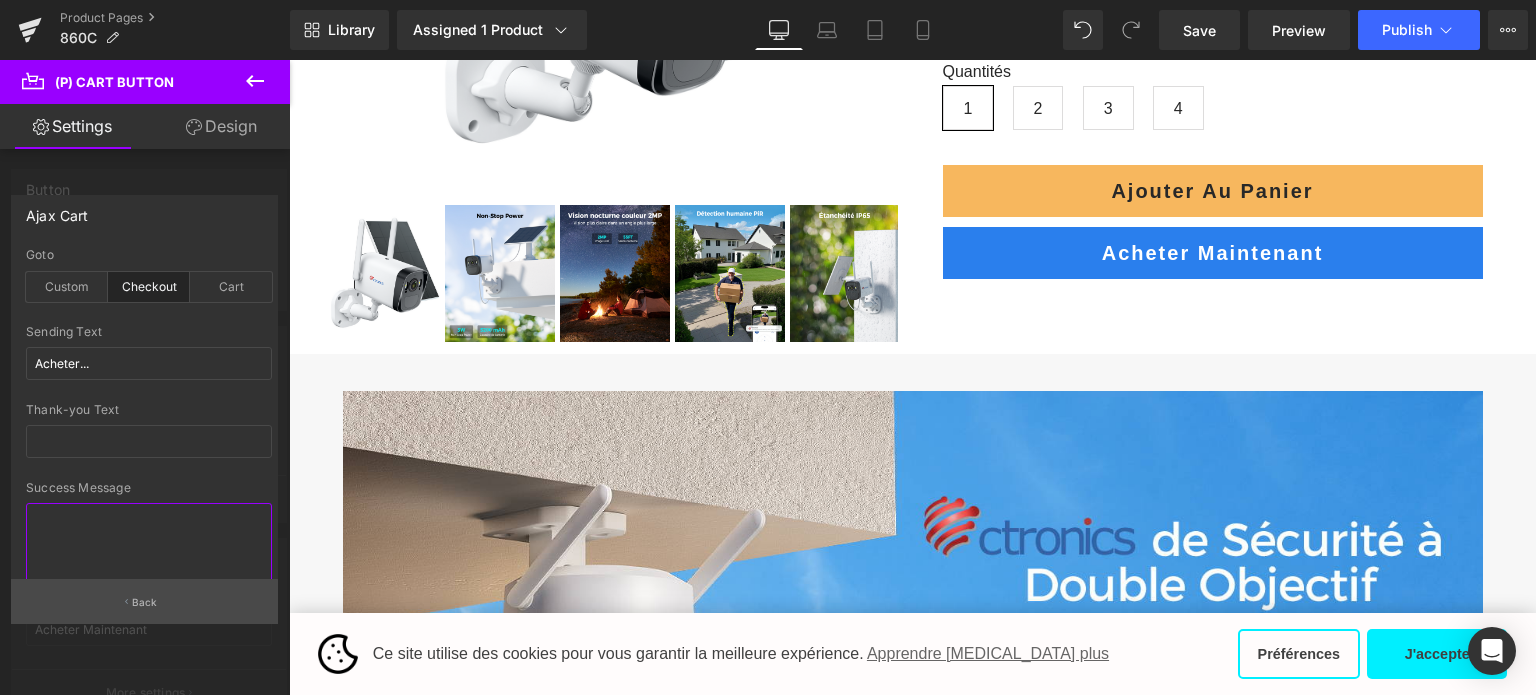 type 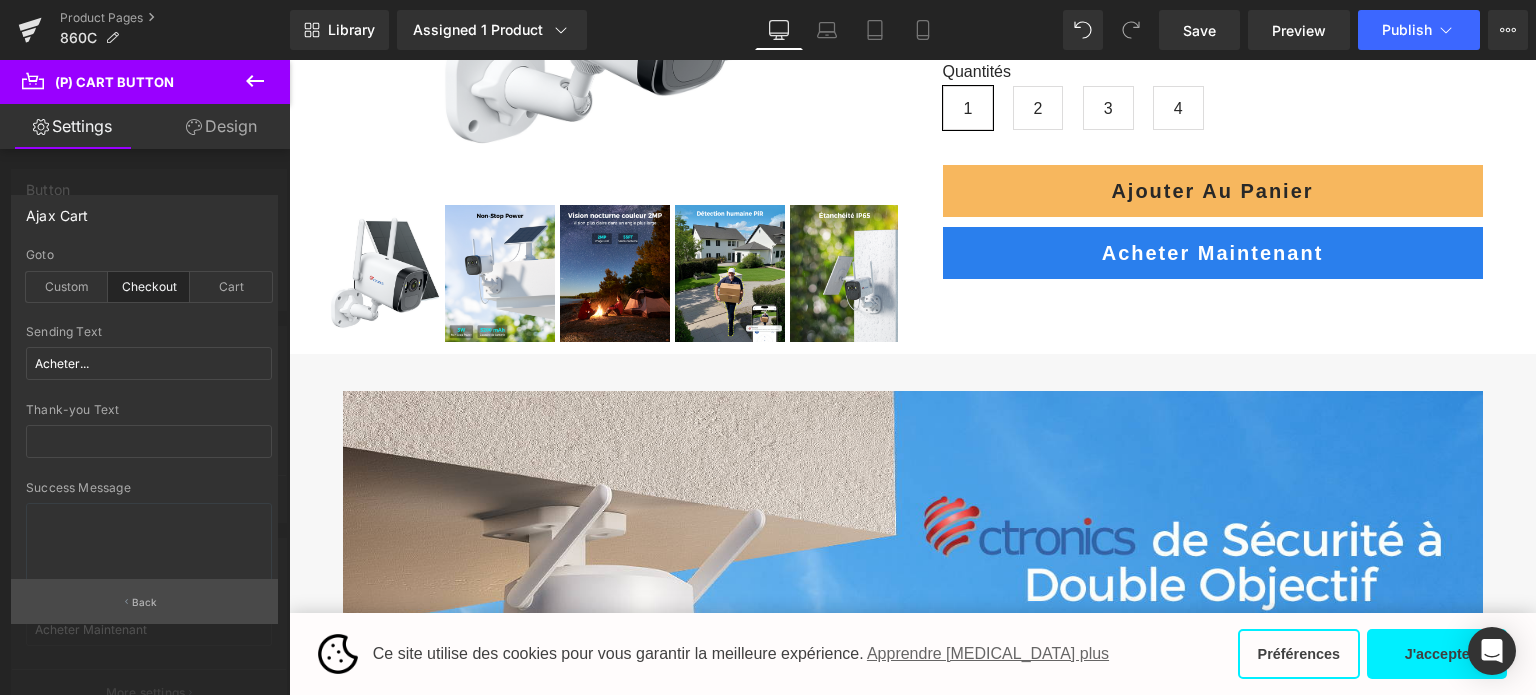 click on "Back" at bounding box center [145, 602] 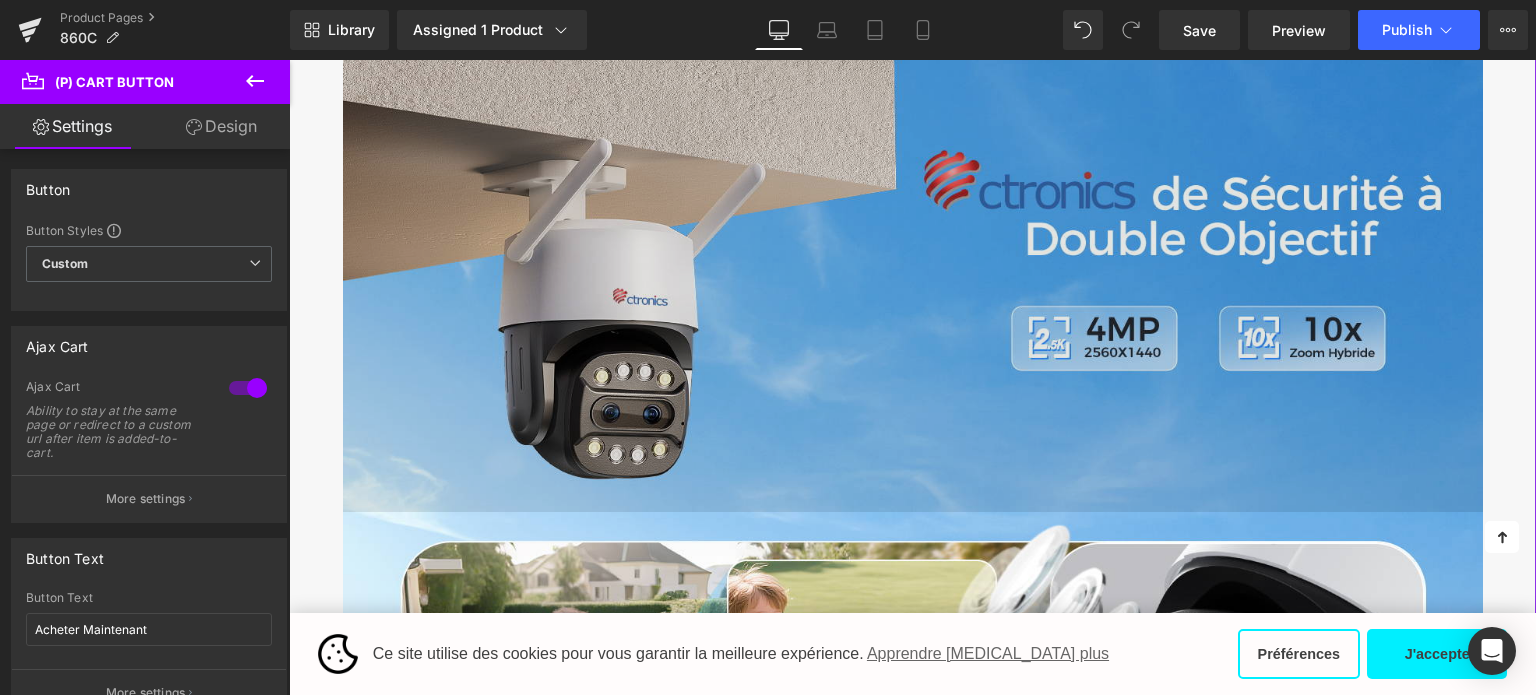 scroll, scrollTop: 800, scrollLeft: 0, axis: vertical 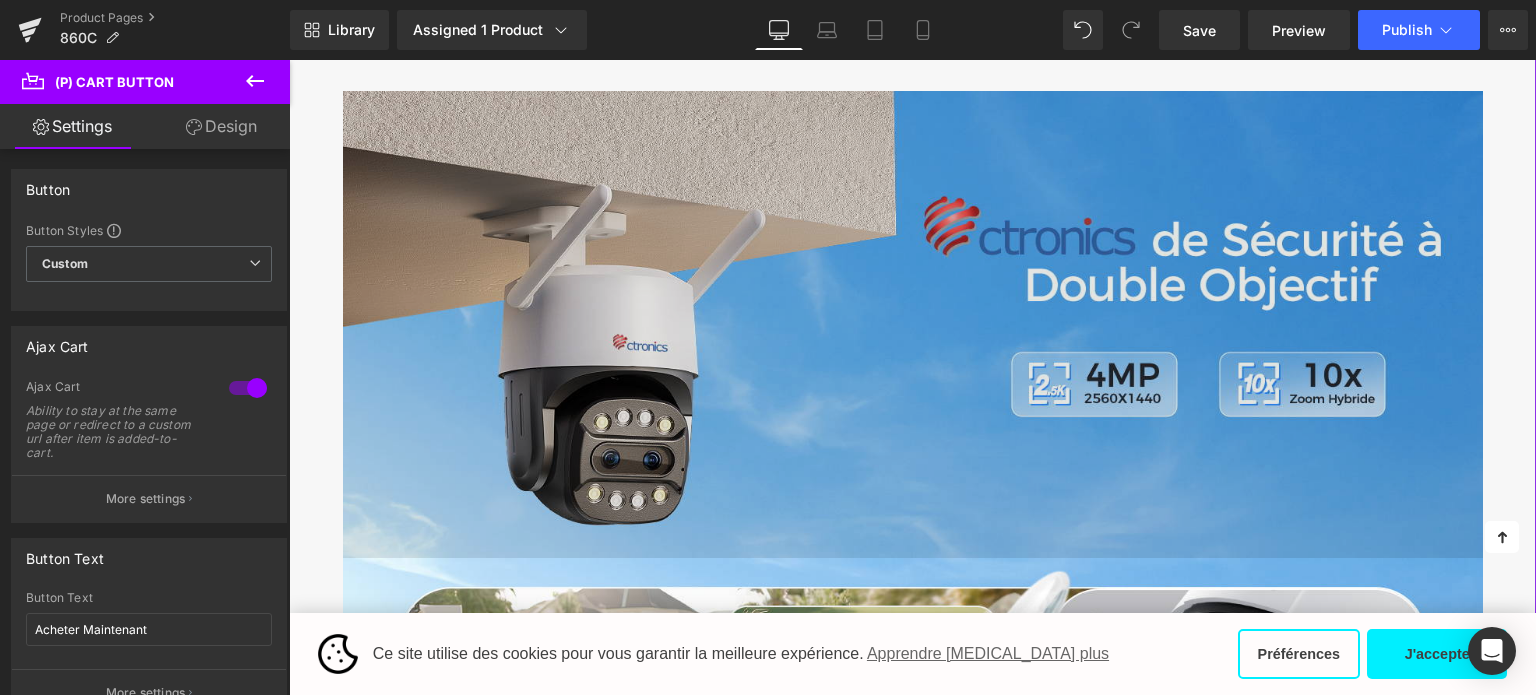 click at bounding box center (913, 324) 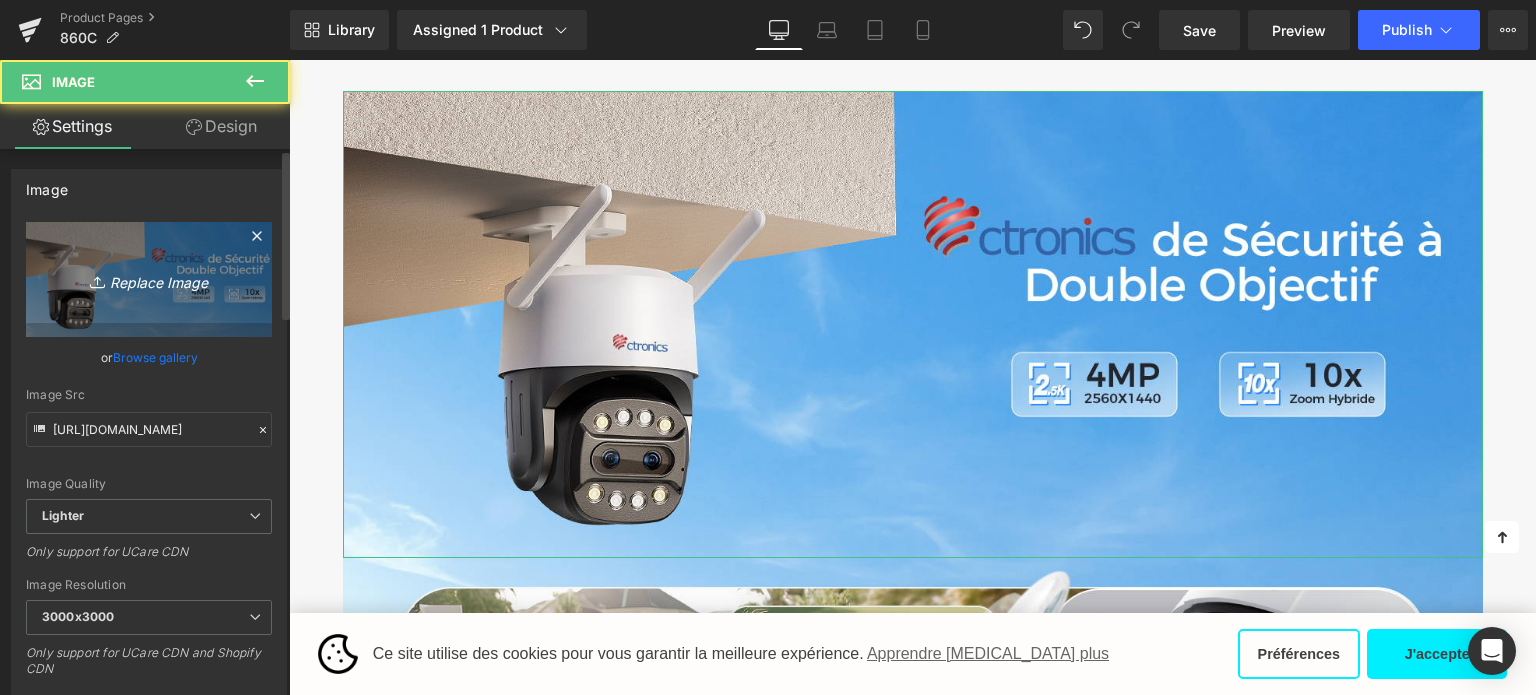 click on "Replace Image" at bounding box center [149, 279] 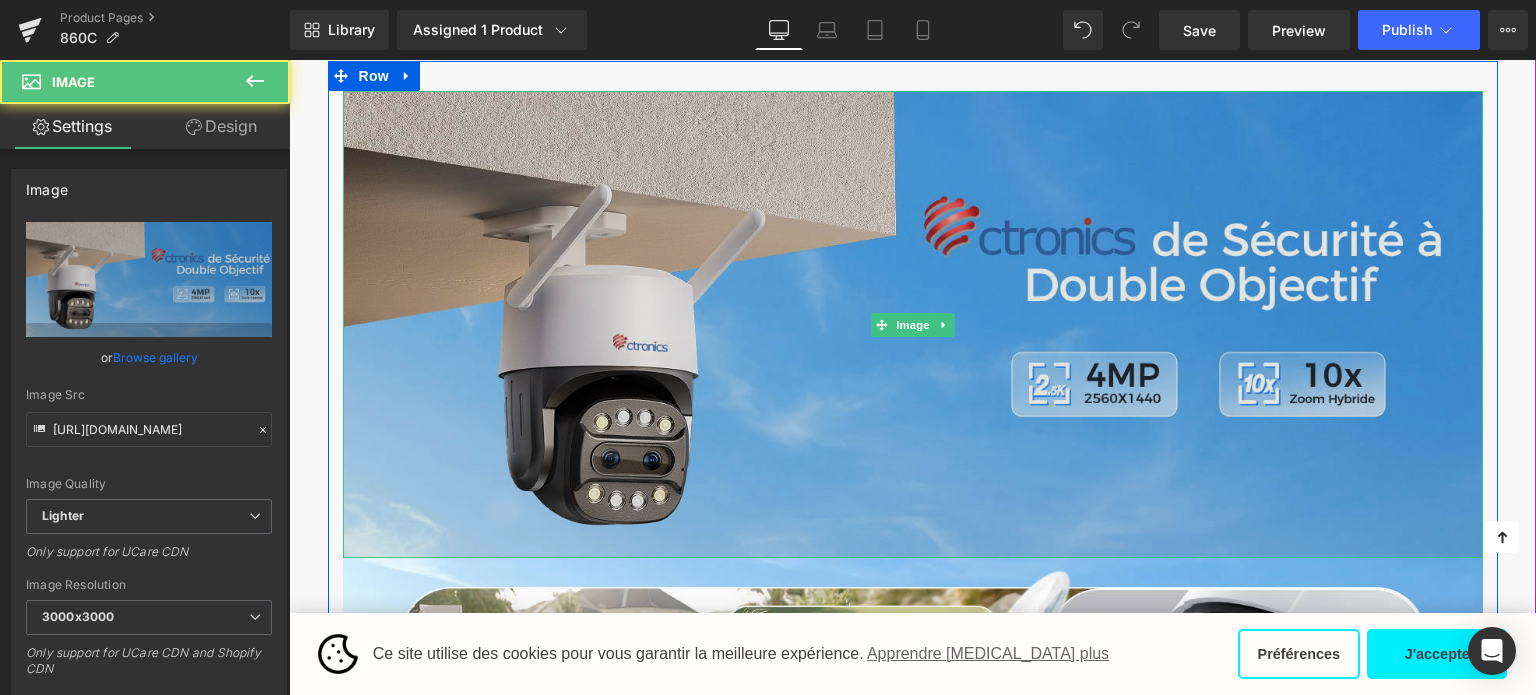 click at bounding box center [913, 324] 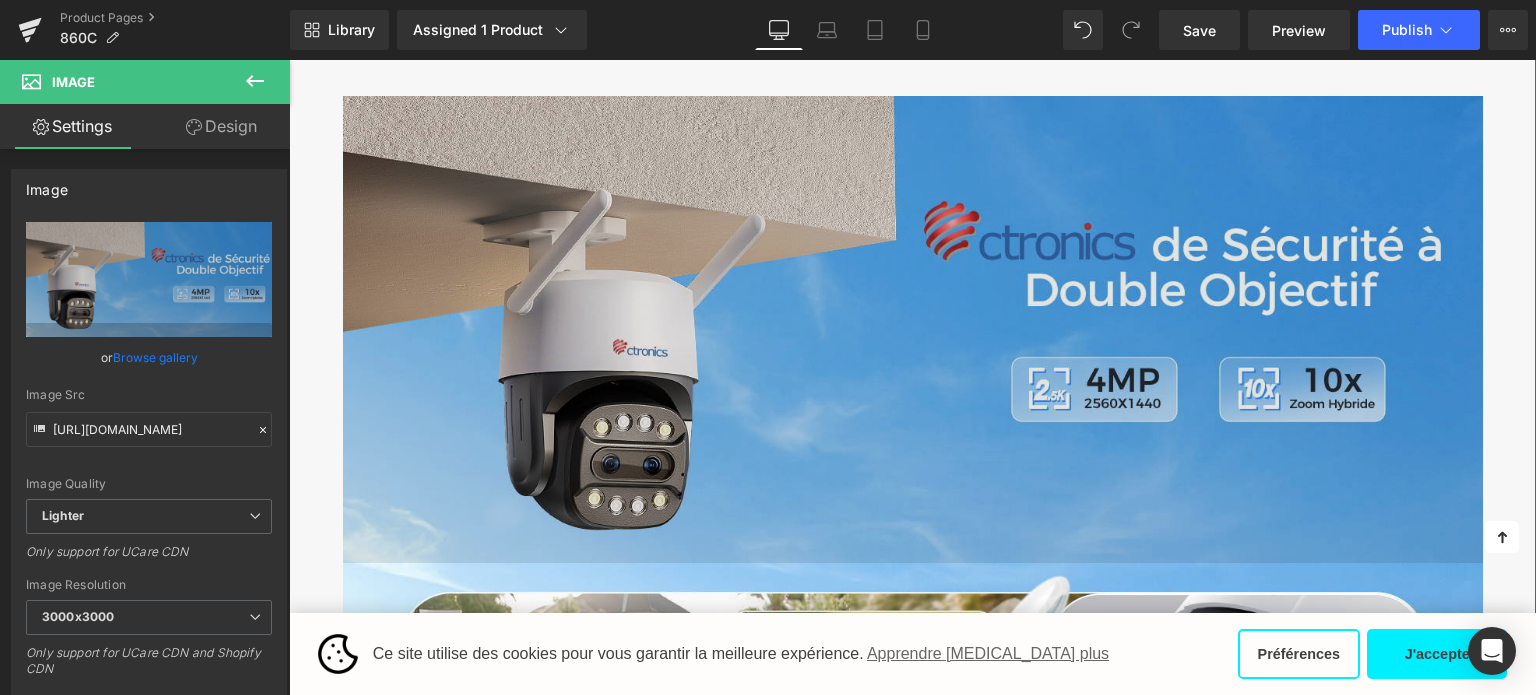 scroll, scrollTop: 800, scrollLeft: 0, axis: vertical 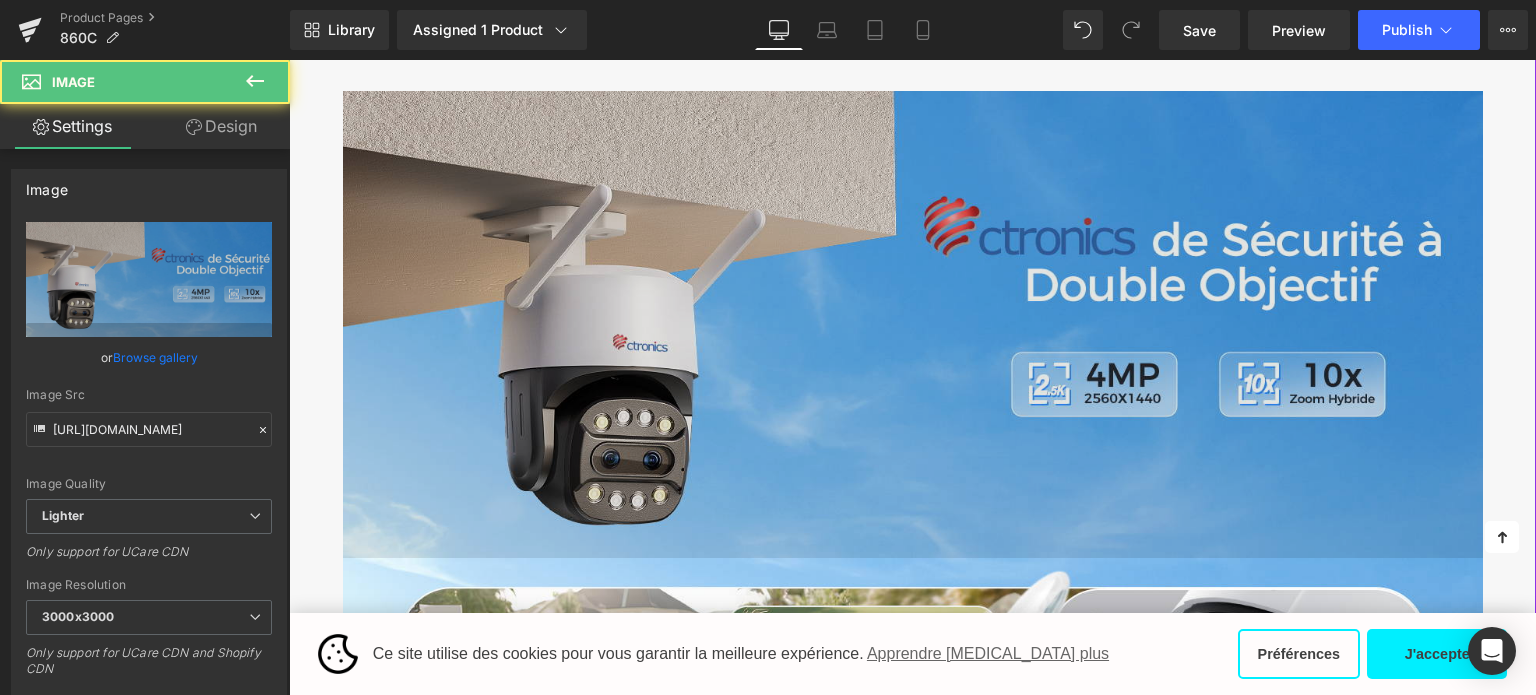 click at bounding box center [913, 324] 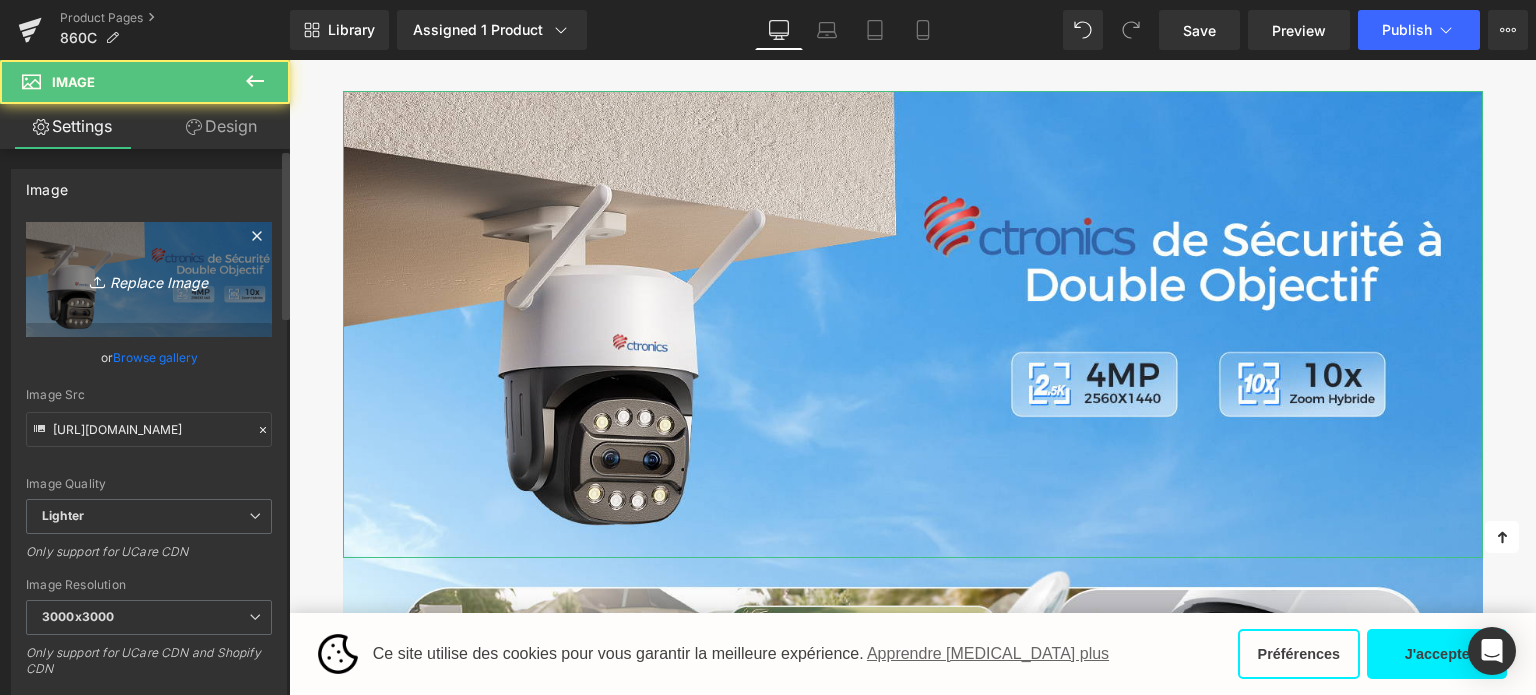 click on "Replace Image" at bounding box center (149, 279) 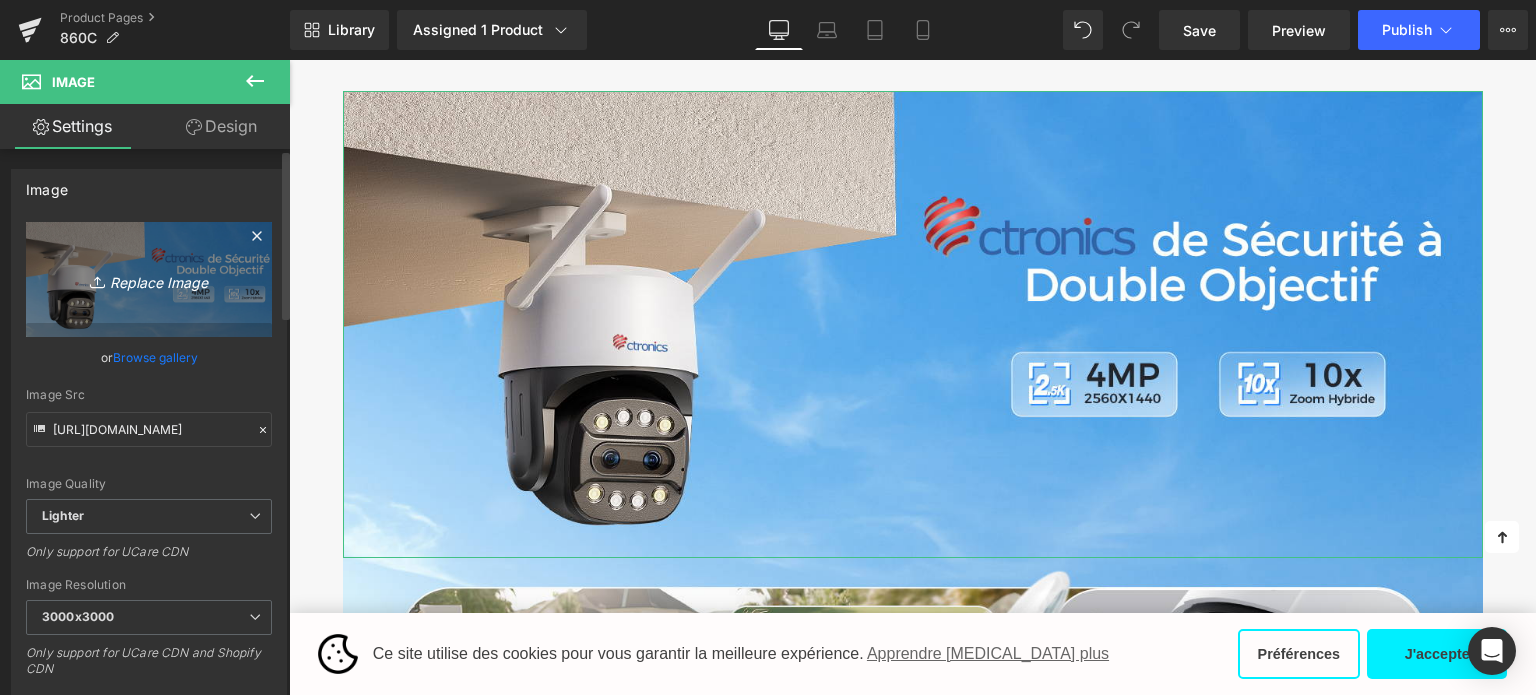 type on "C:\fakepath\画板 8.png" 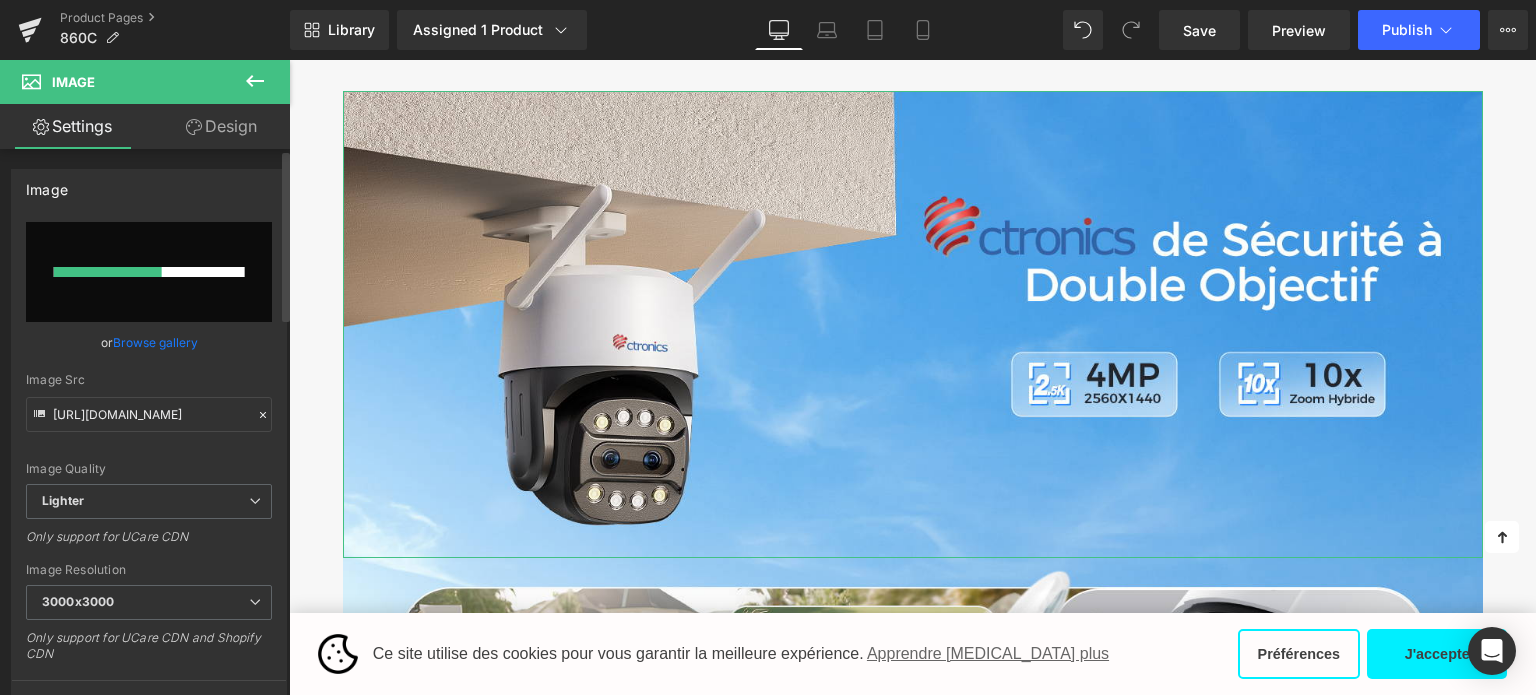type 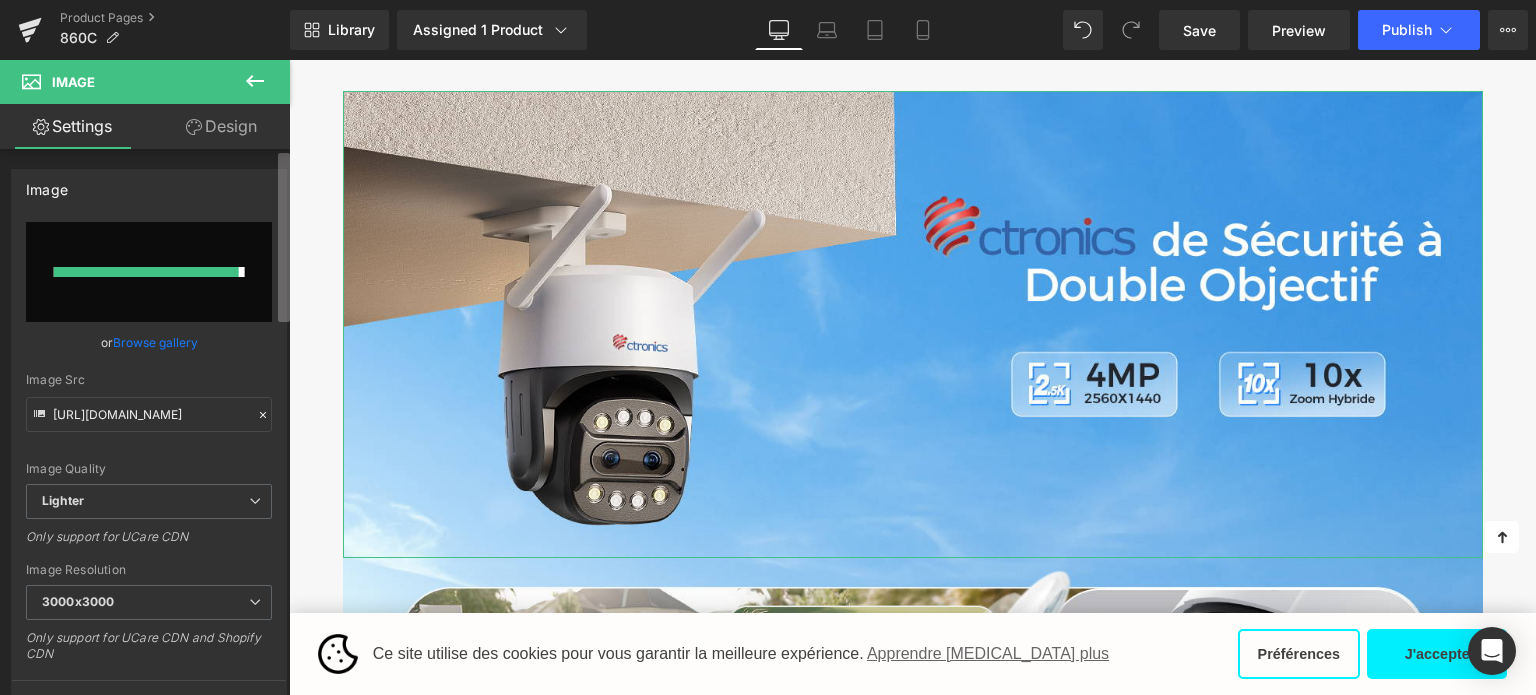 type on "[URL][DOMAIN_NAME]" 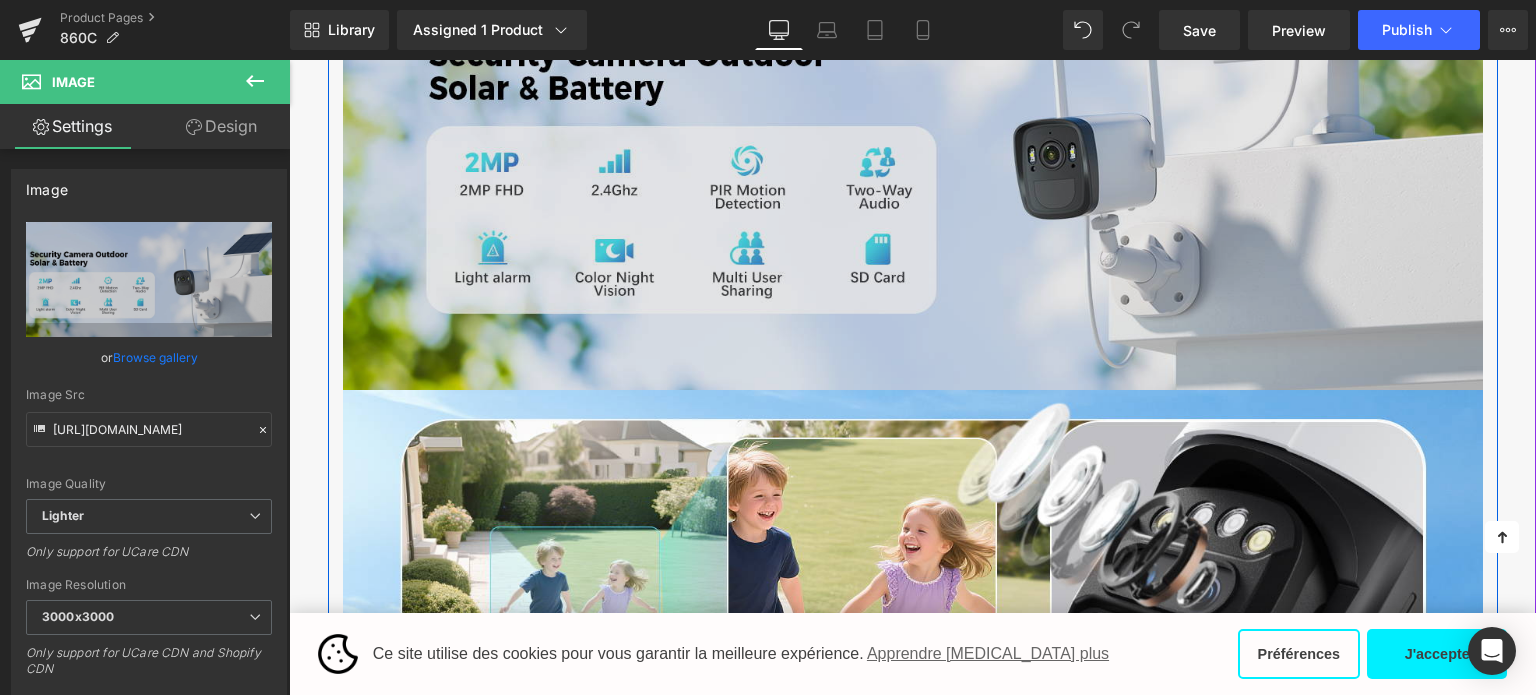 scroll, scrollTop: 1200, scrollLeft: 0, axis: vertical 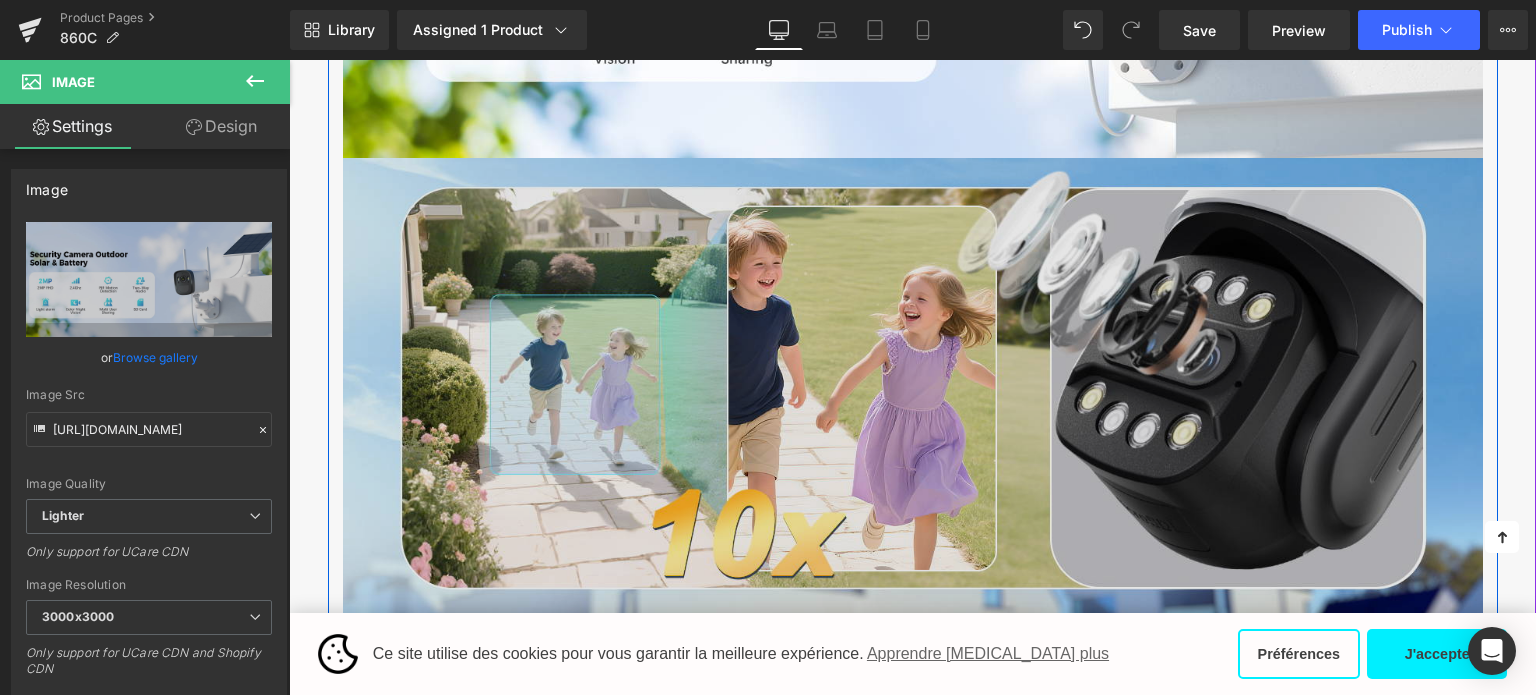 click at bounding box center [913, 391] 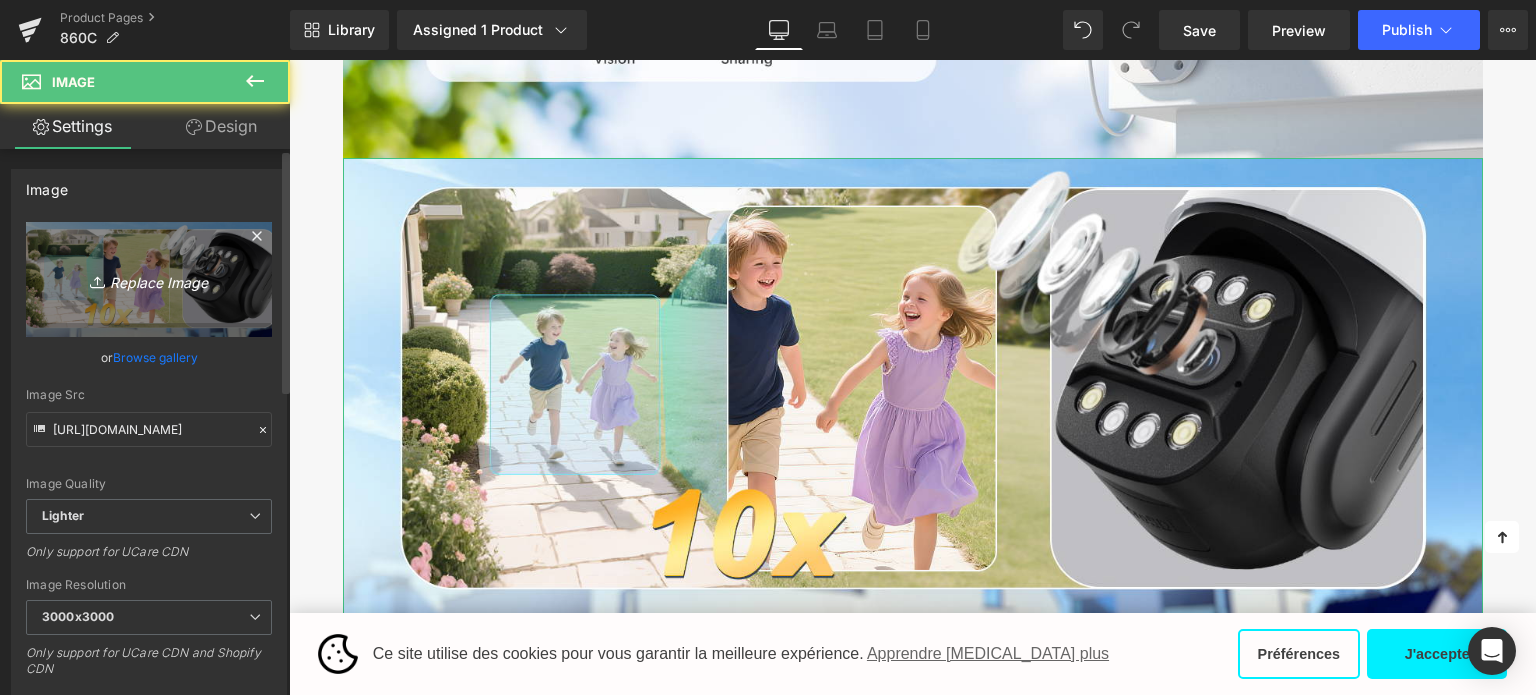 click on "Replace Image" at bounding box center [149, 279] 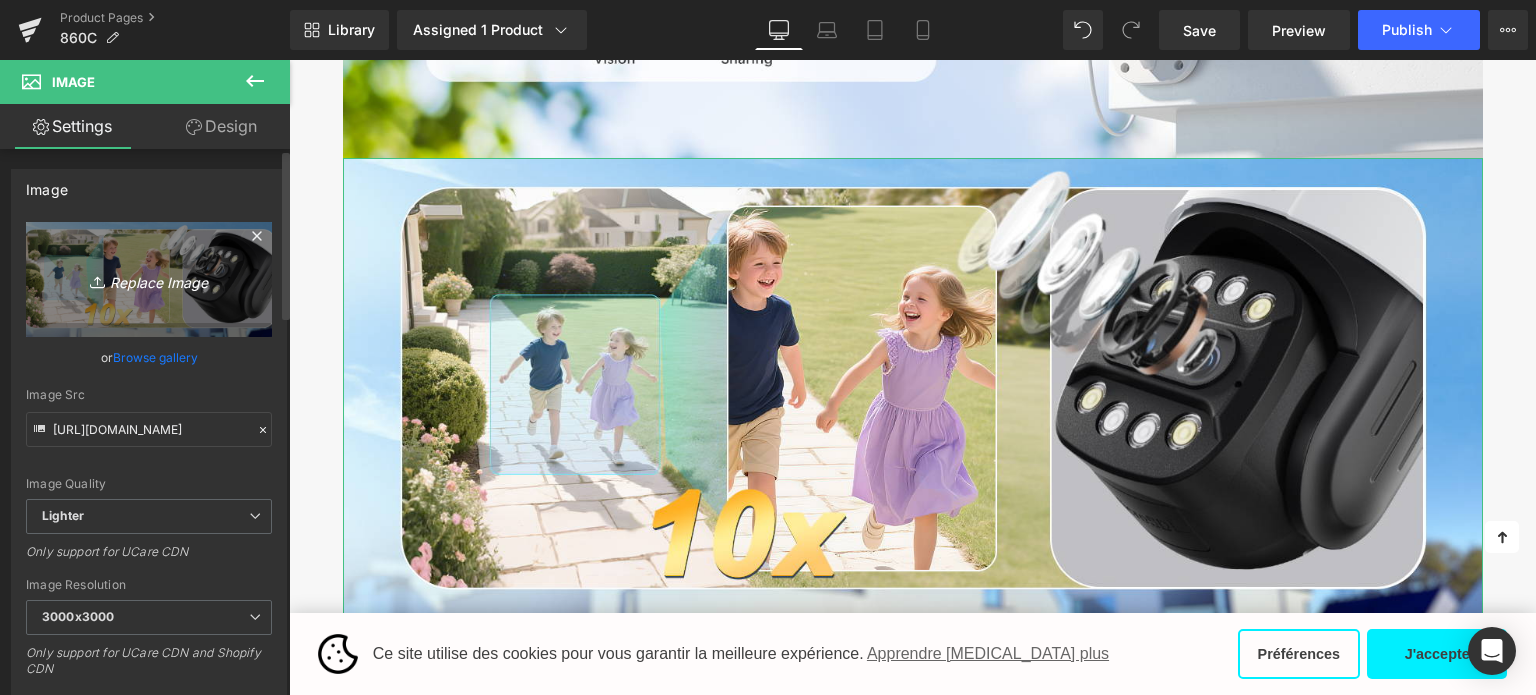 type on "C:\fakepath\画板 7.png" 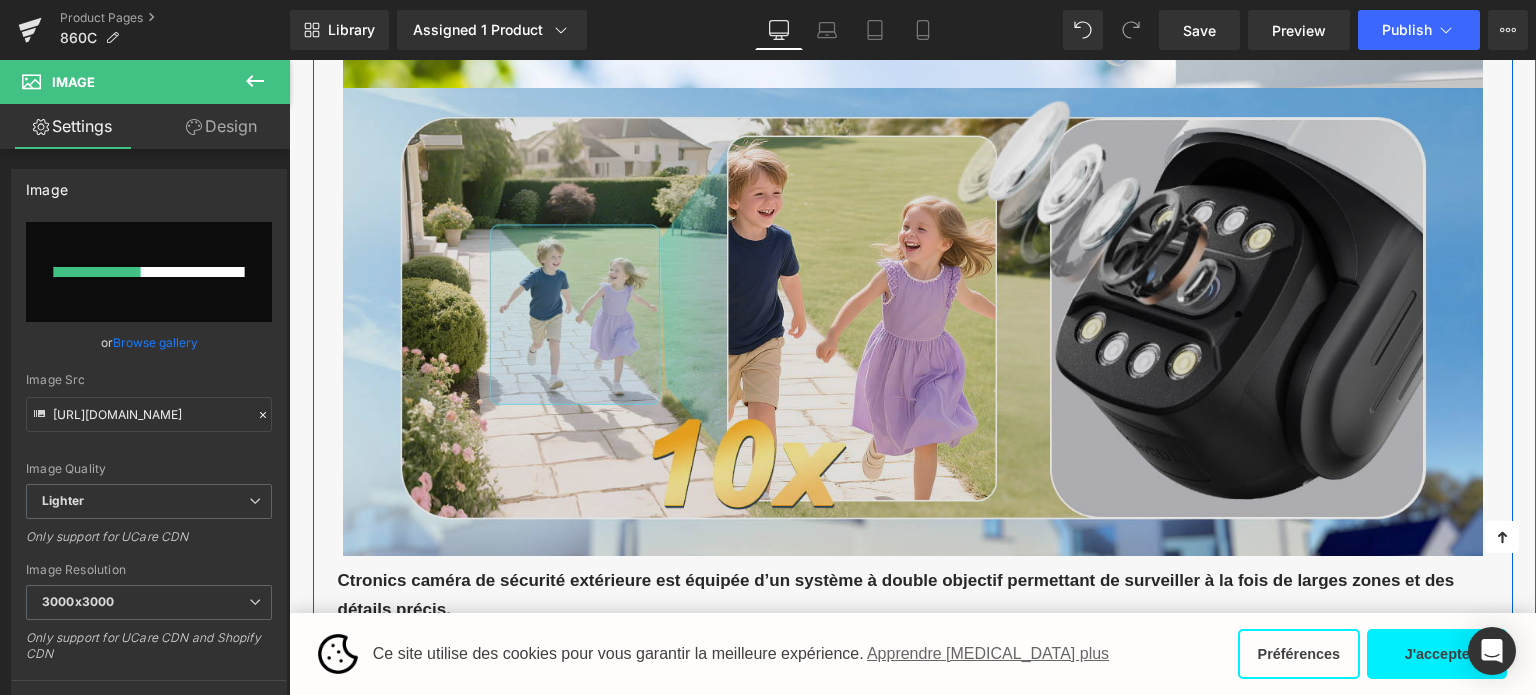 type 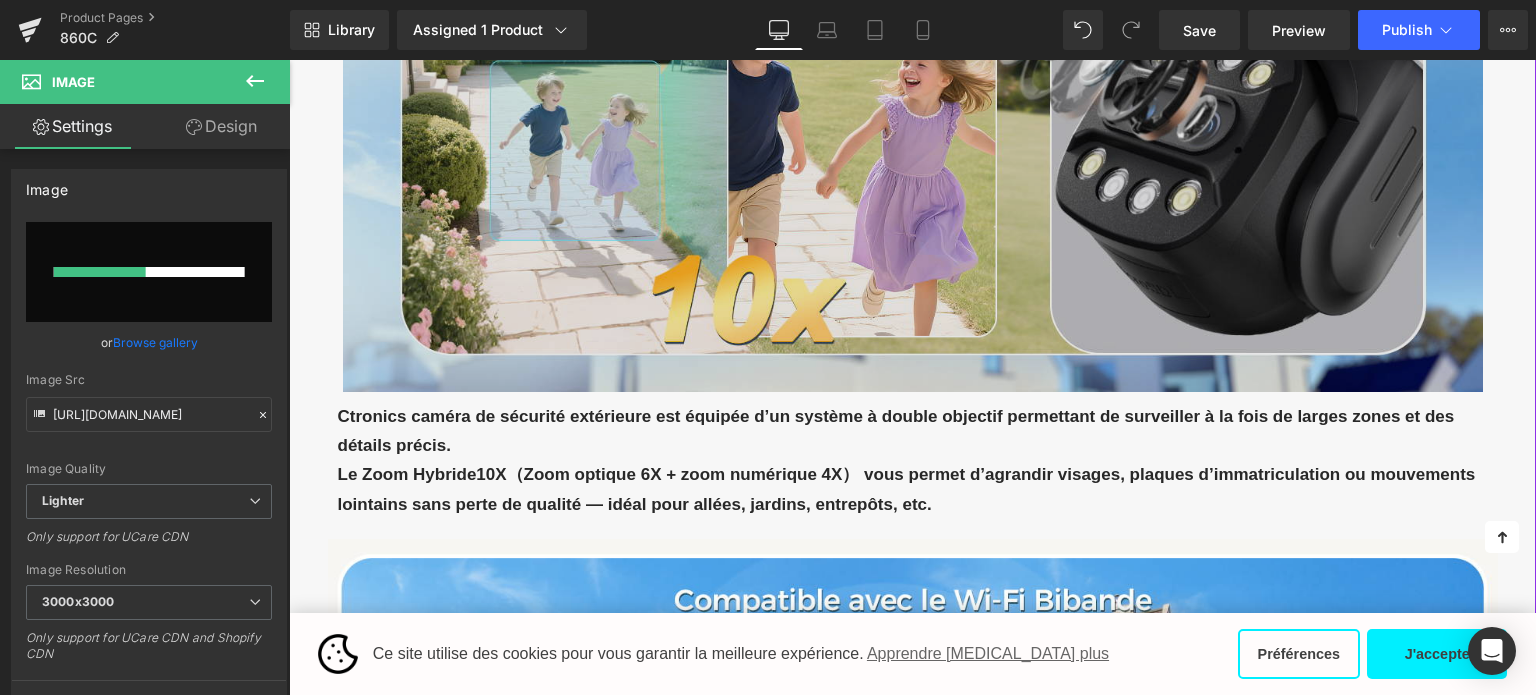 scroll, scrollTop: 1400, scrollLeft: 0, axis: vertical 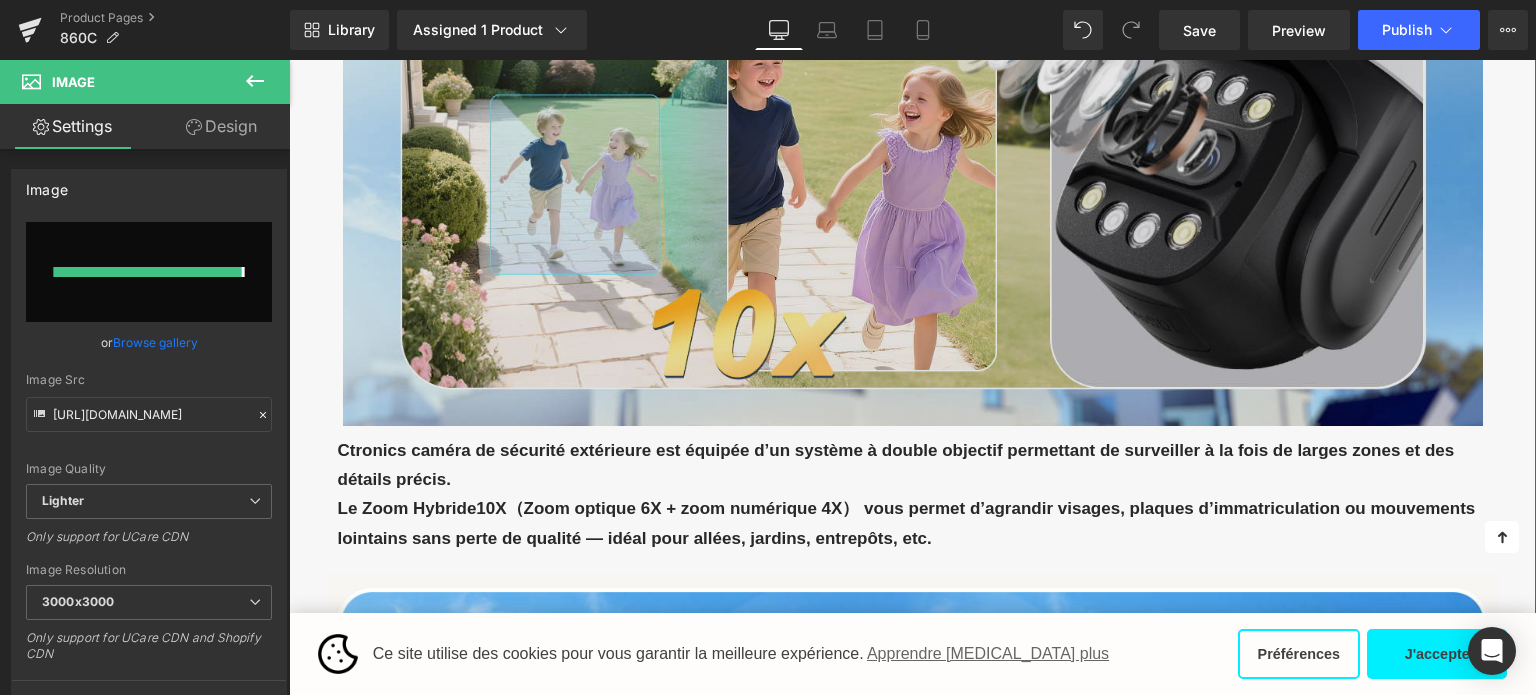type on "[URL][DOMAIN_NAME]" 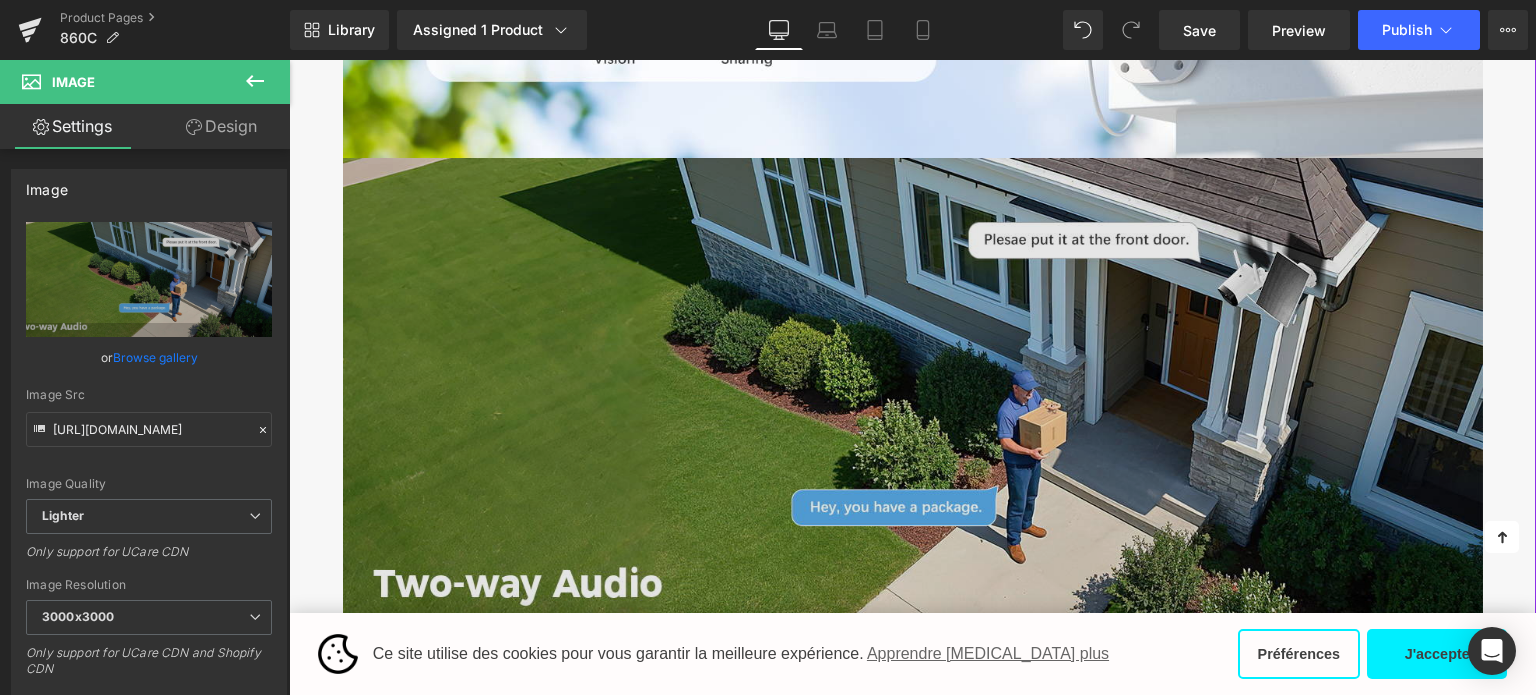 scroll, scrollTop: 1200, scrollLeft: 0, axis: vertical 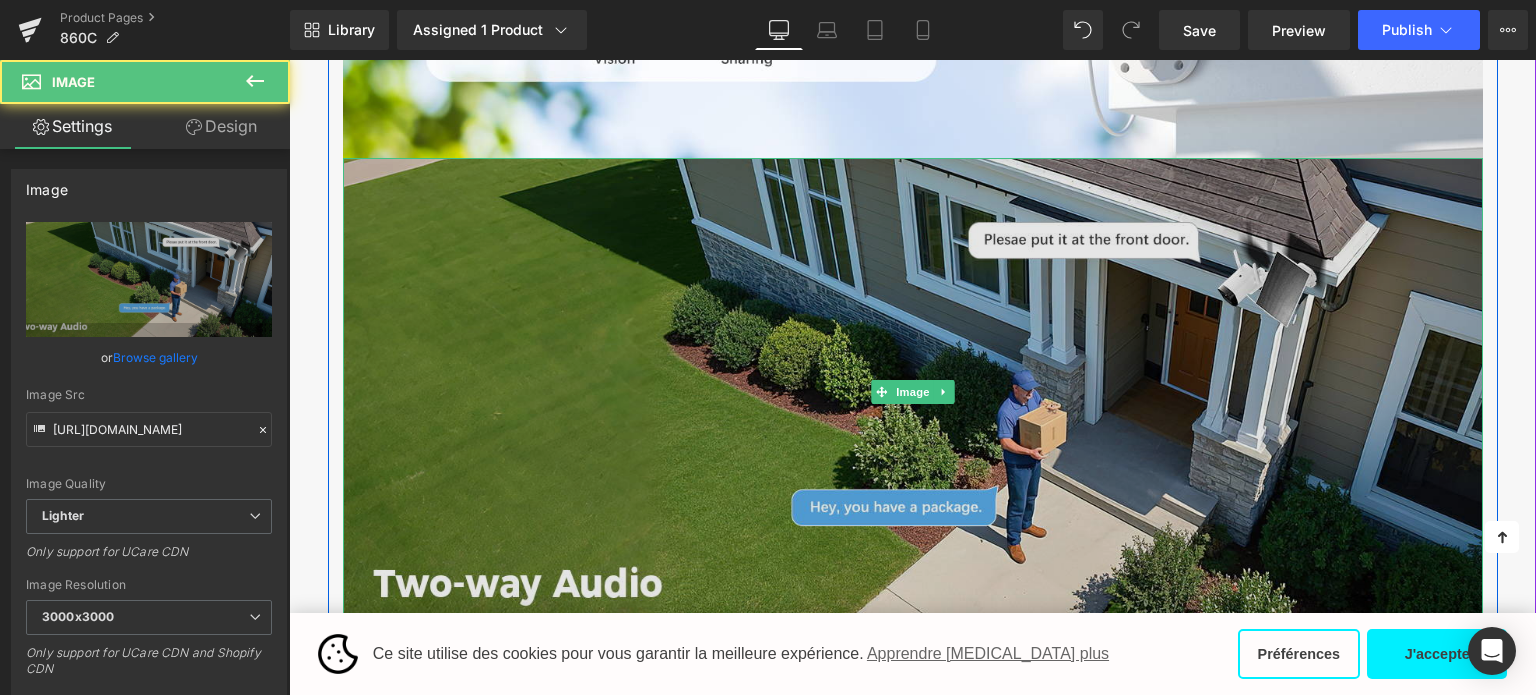 click at bounding box center (913, 391) 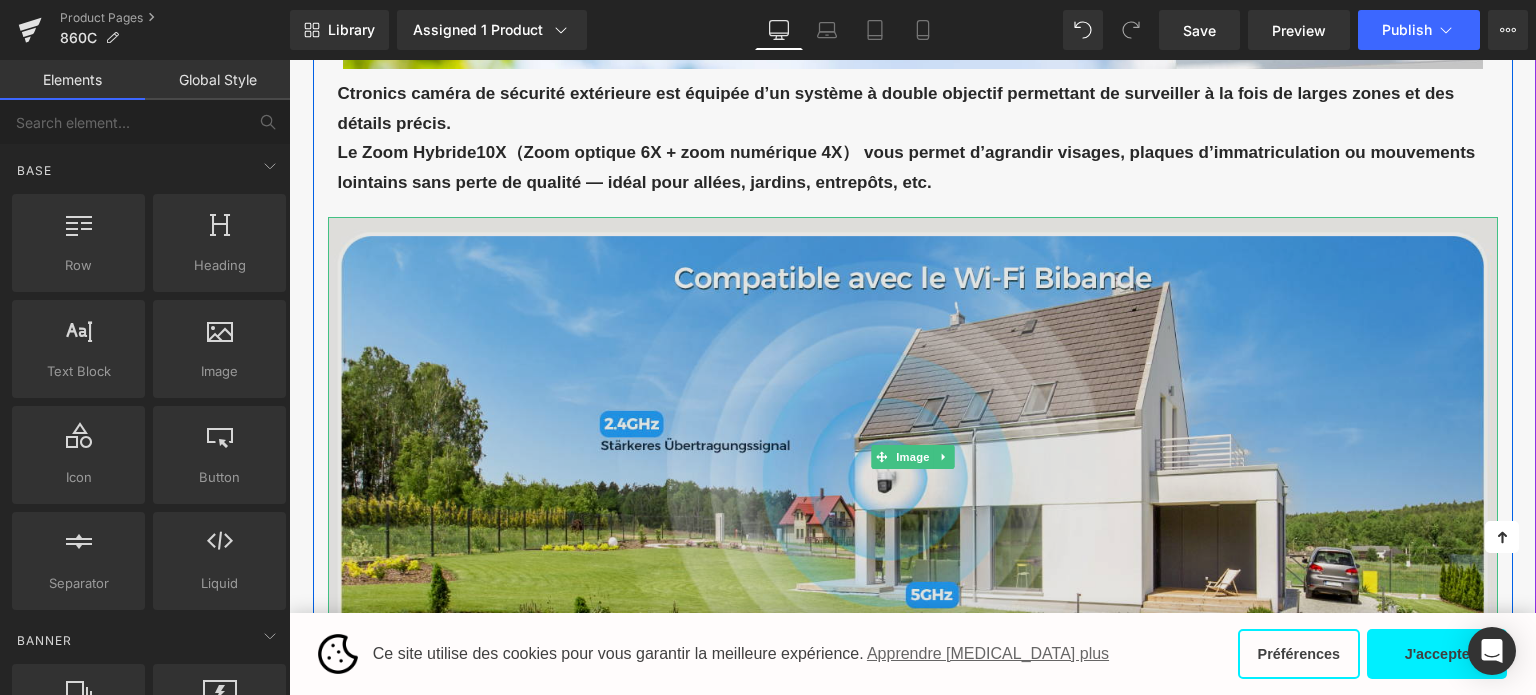 scroll, scrollTop: 1500, scrollLeft: 0, axis: vertical 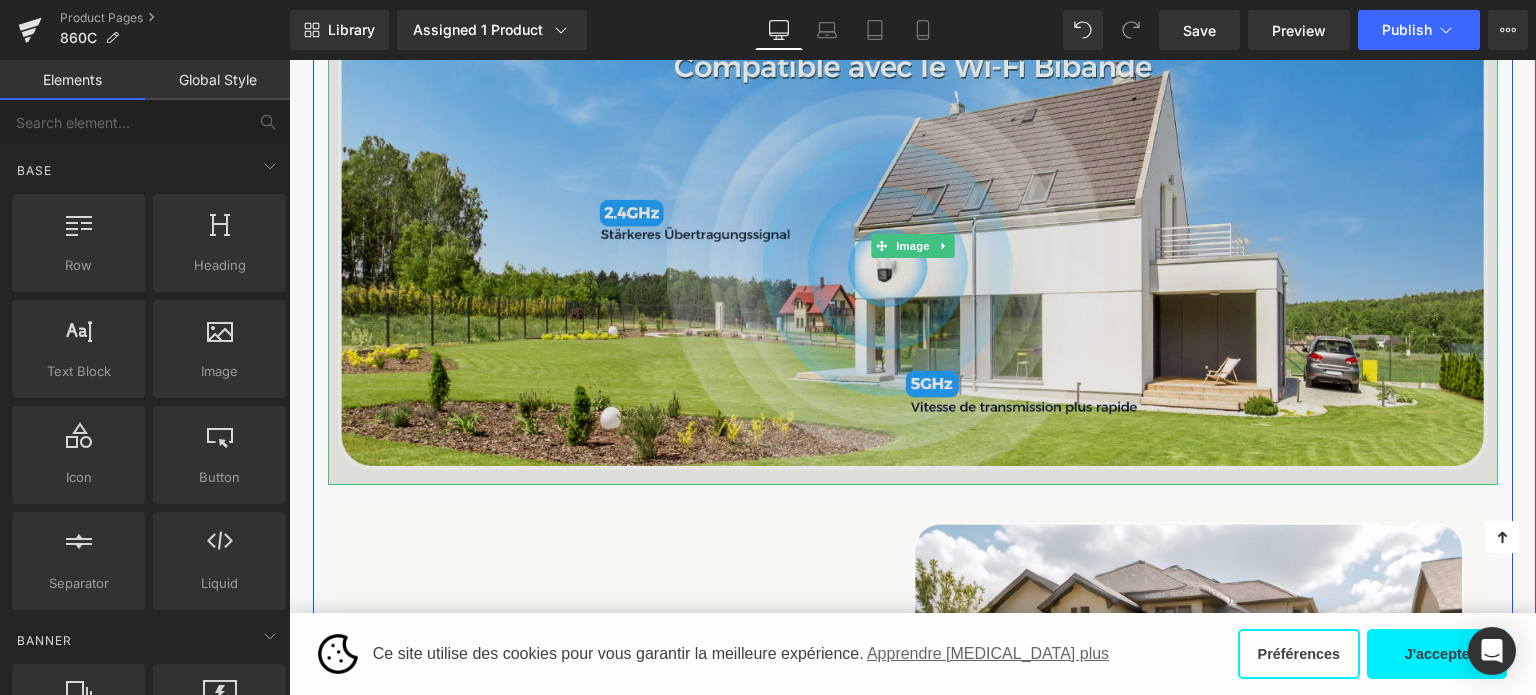 click at bounding box center [913, 246] 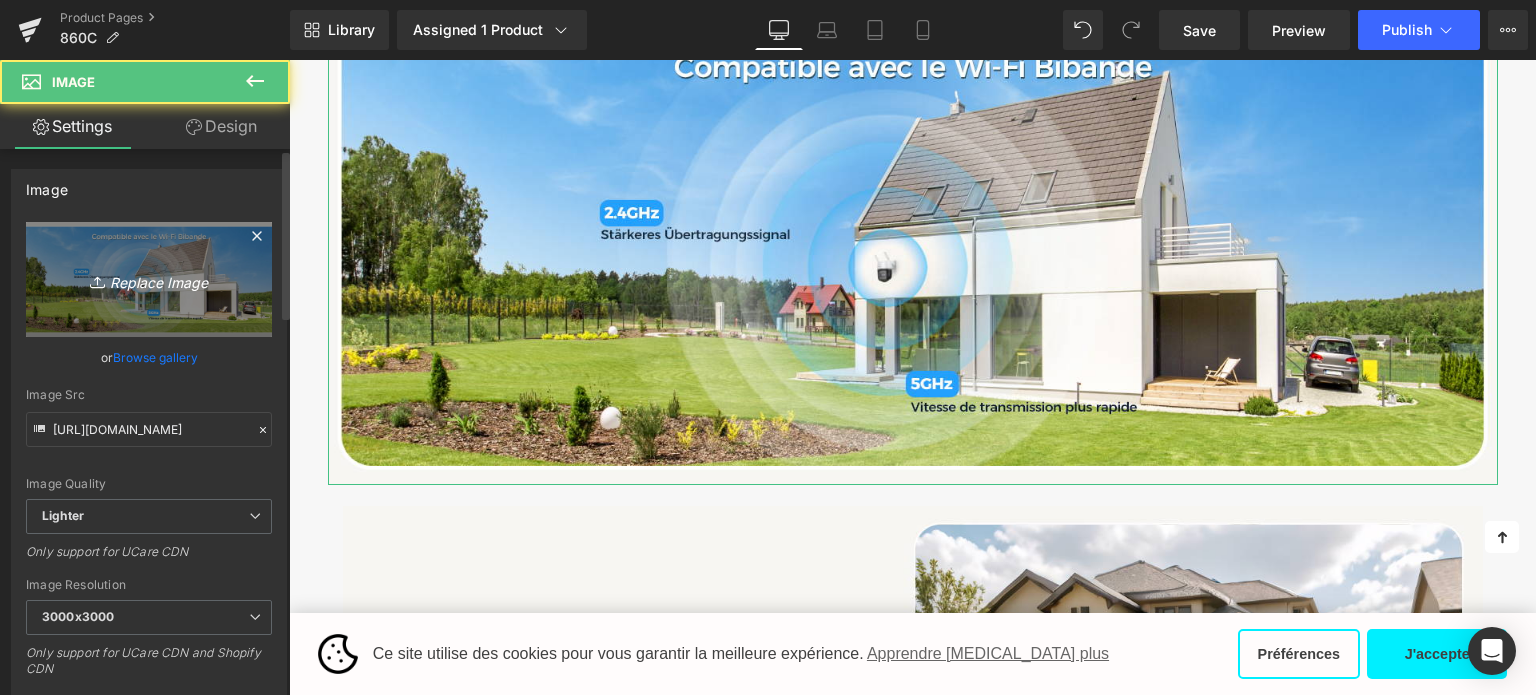 click on "Replace Image" at bounding box center [149, 279] 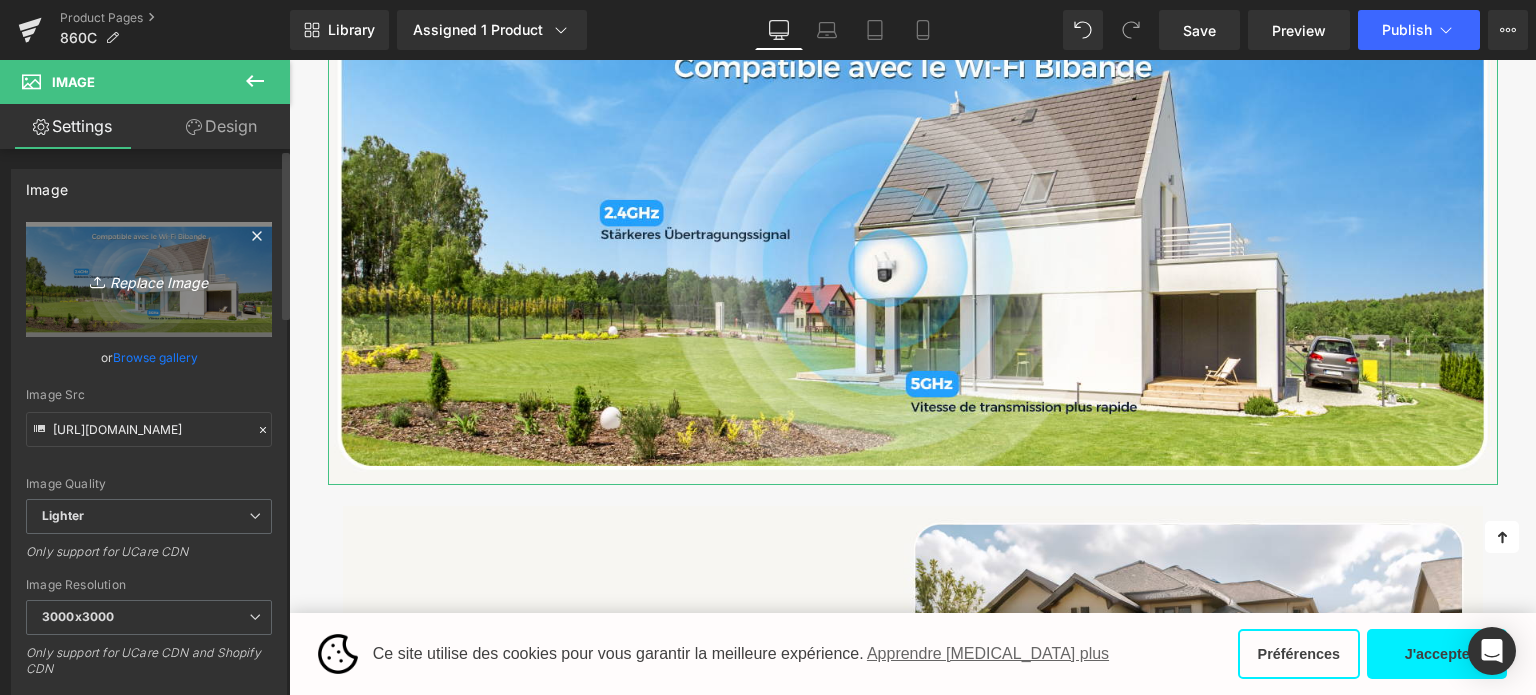 type on "C:\fakepath\画板 7.png" 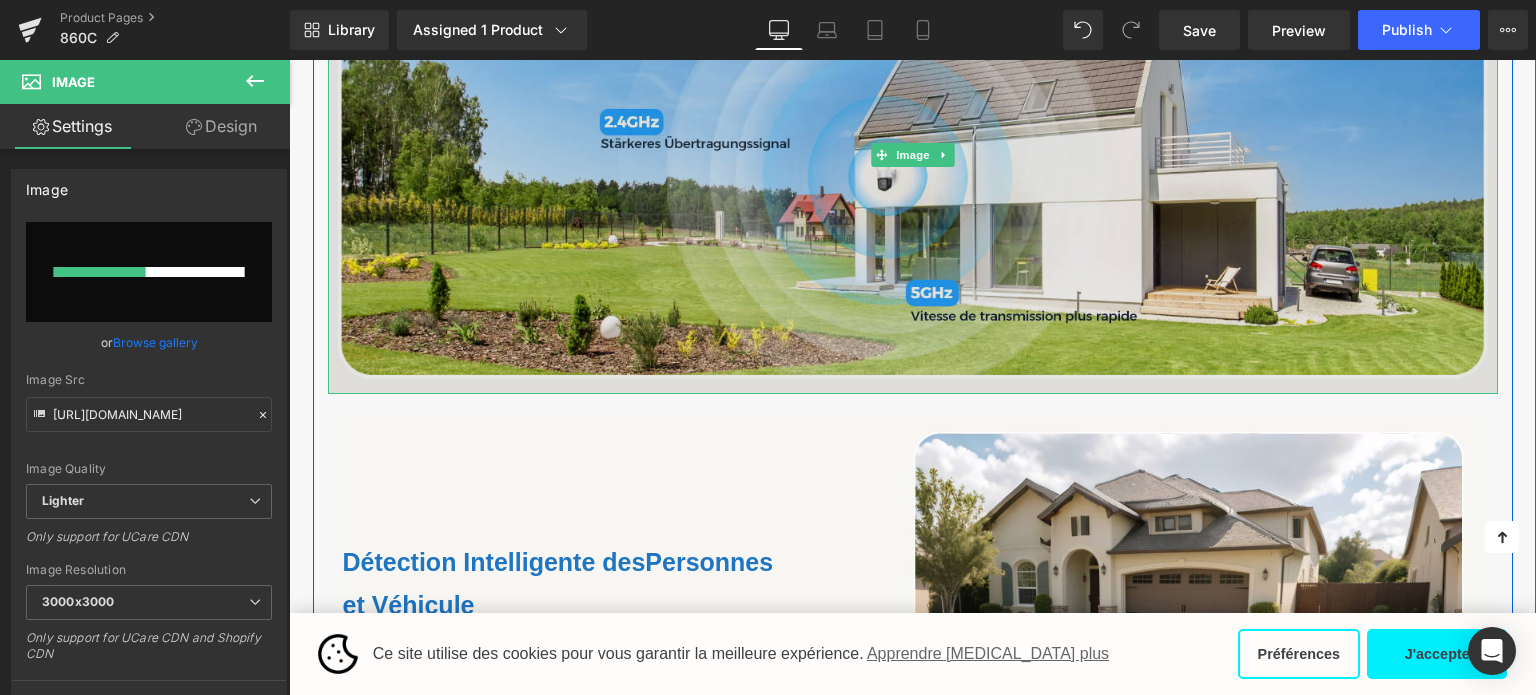 scroll, scrollTop: 1600, scrollLeft: 0, axis: vertical 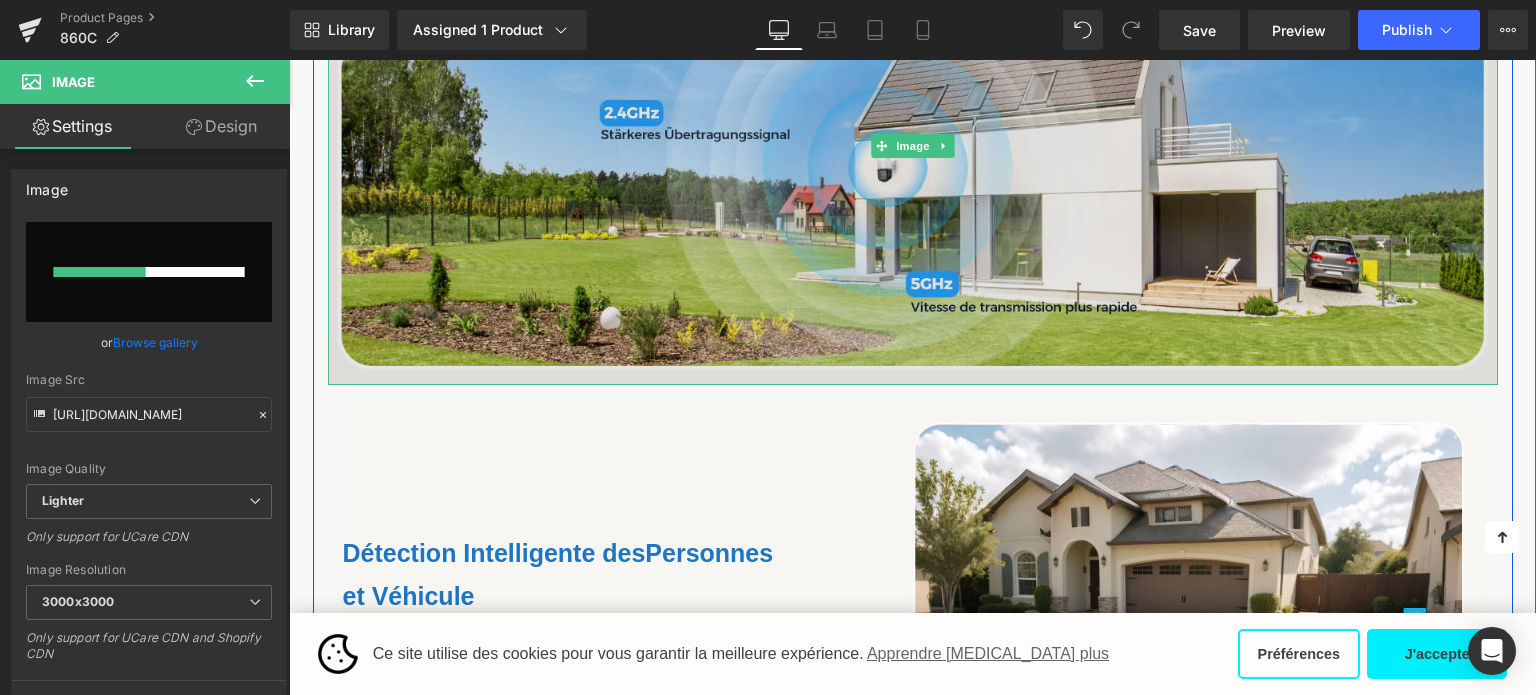 type 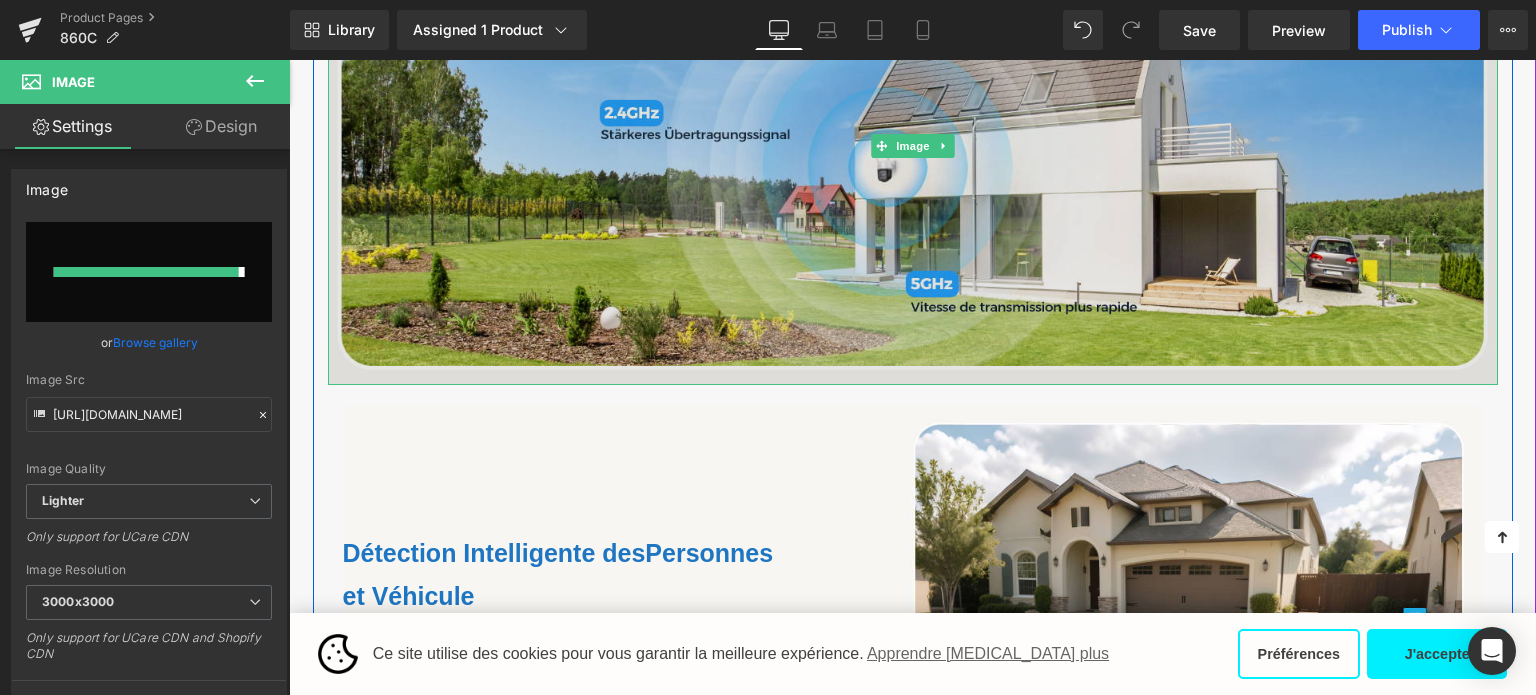 type on "[URL][DOMAIN_NAME]" 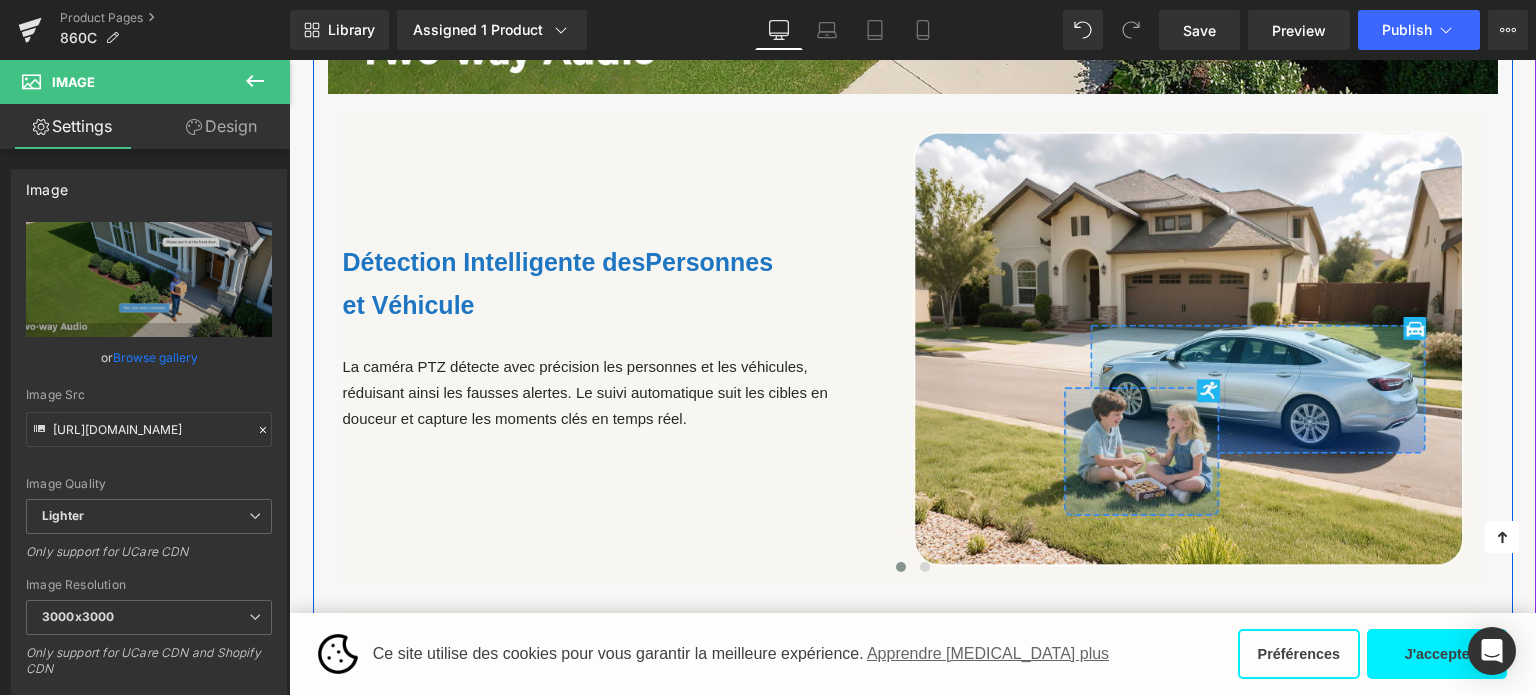 scroll, scrollTop: 1900, scrollLeft: 0, axis: vertical 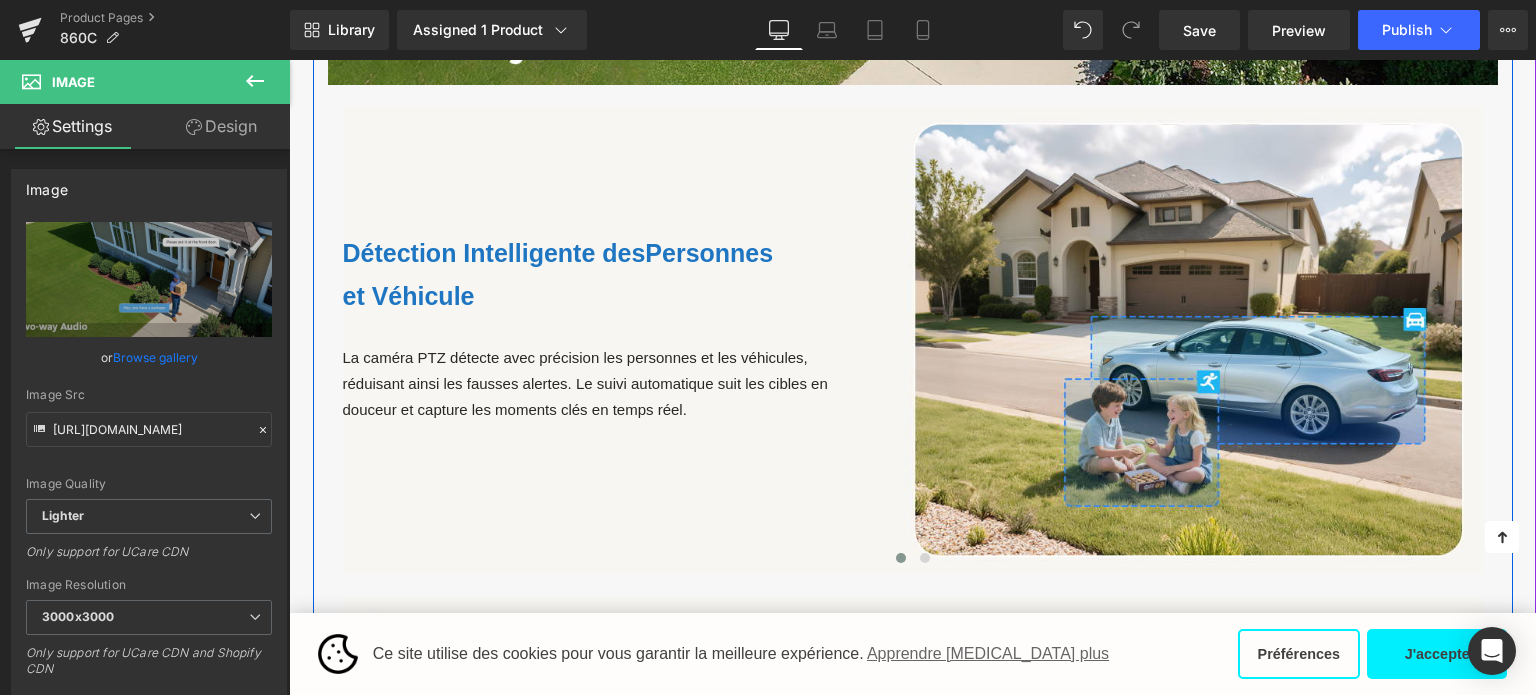 click on "et Véhicule" at bounding box center [913, 296] 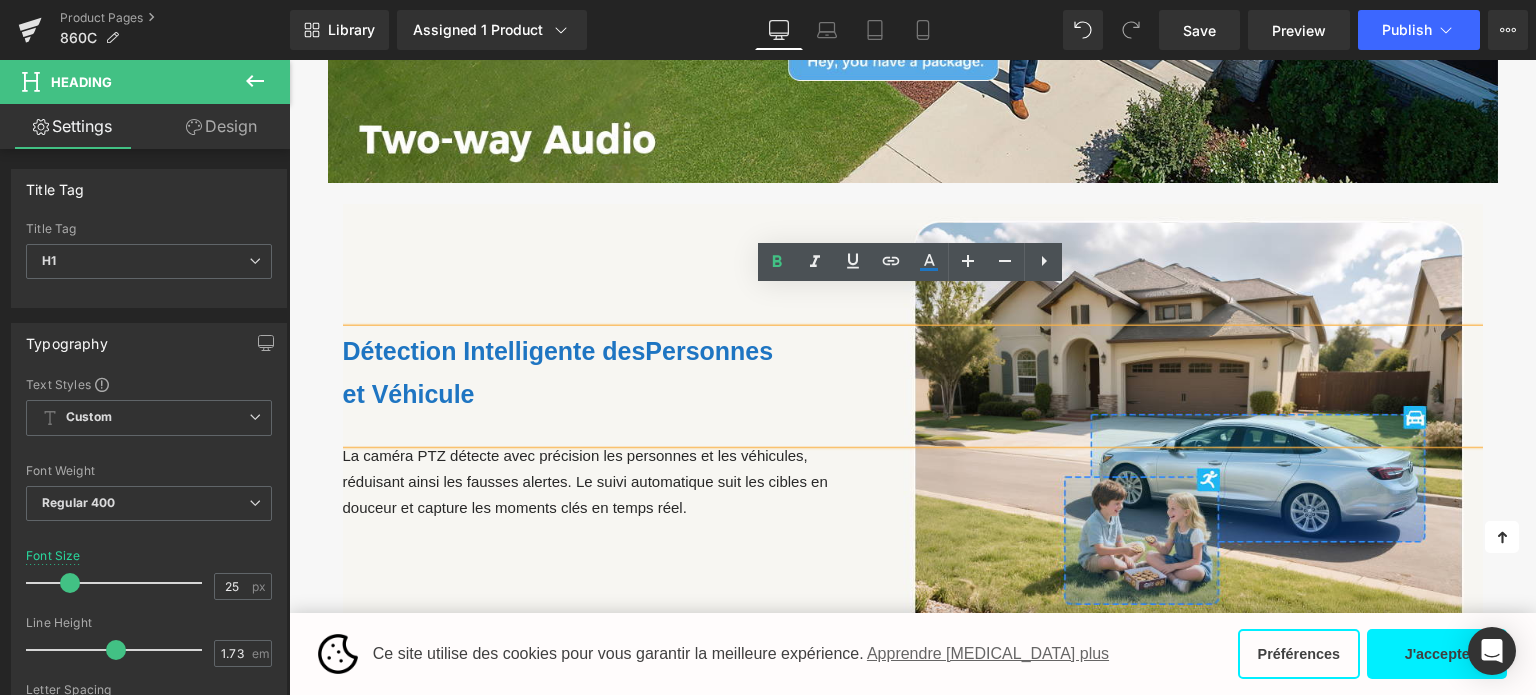 scroll, scrollTop: 1800, scrollLeft: 0, axis: vertical 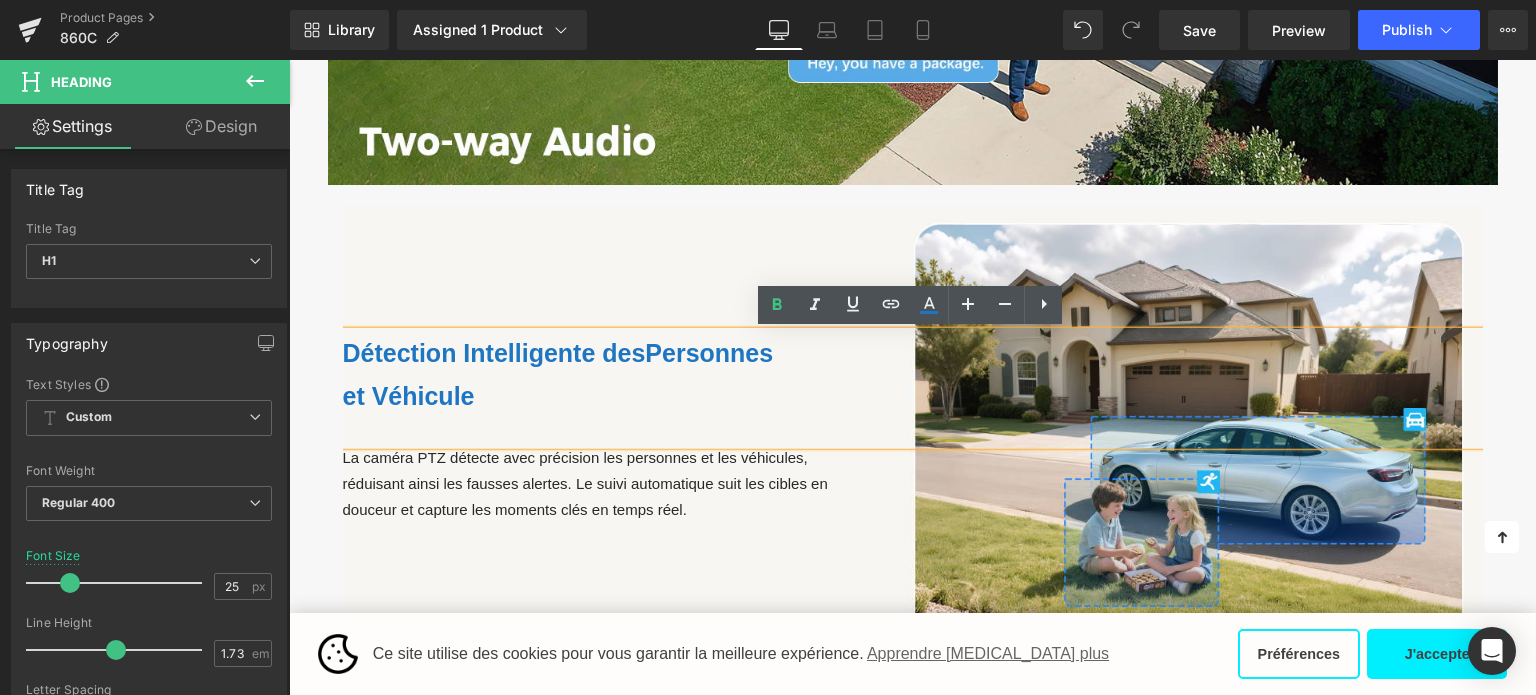 click on "Détection Intelligente des  Personnes  et Véhicule
Heading
La caméra PTZ détecte avec précision les personnes et les véhicules,  réduisant ainsi les fausses alertes. Le suivi automatique suit les cibles en  douceur et capture les moments clés en temps réel.
Text Block" at bounding box center (913, 439) 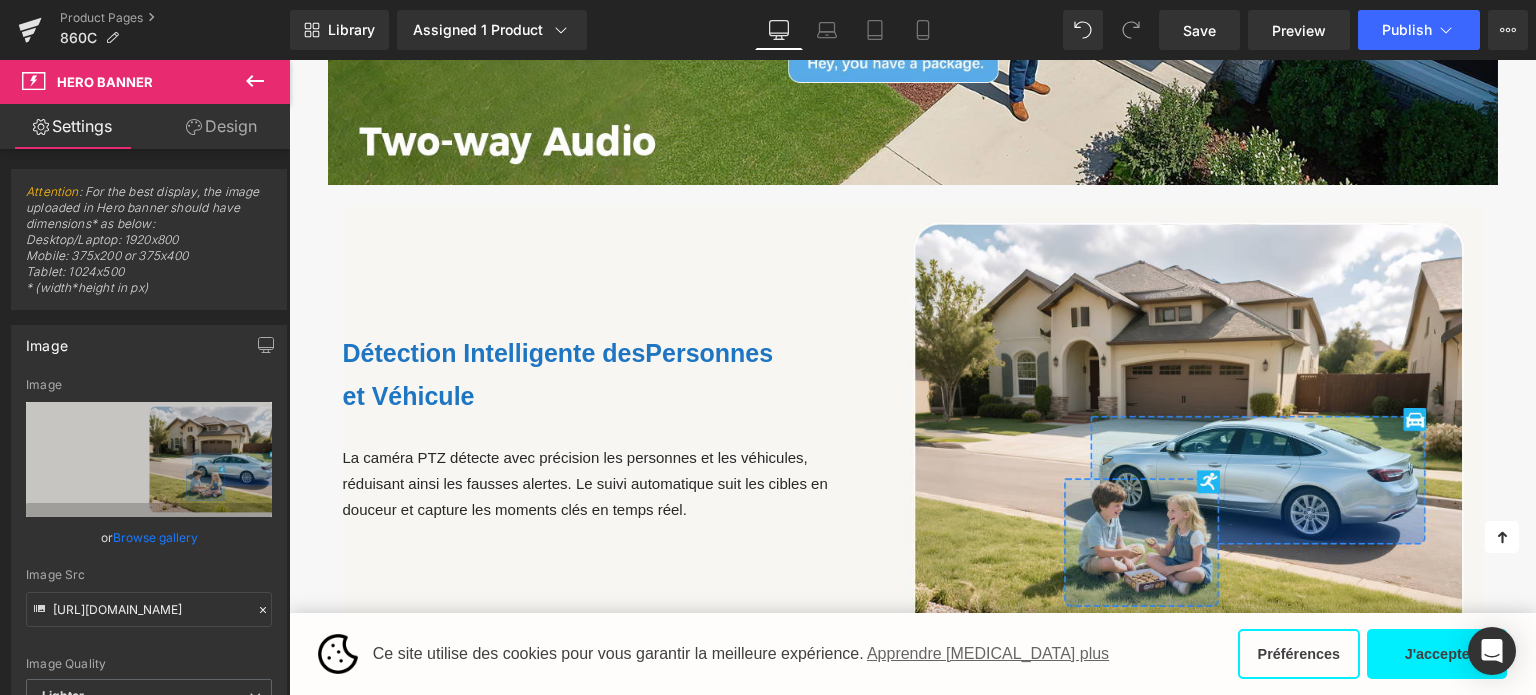 click on "Library Assigned 1 Product  Product Preview
Caméra de sécurité intelligente 2MP avec vision nocturne en couleur Manage assigned products Desktop Desktop Laptop Tablet Mobile Save Preview Publish Scheduled View Live Page View with current Template Save Template to Library Schedule Publish Publish Settings Shortcuts  Your page can’t be published   You've reached the maximum number of published pages on your plan  (72/999999).  You need to upgrade your plan or unpublish all your pages to get 1 publish slot.   Unpublish pages   Upgrade plan" at bounding box center [913, 30] 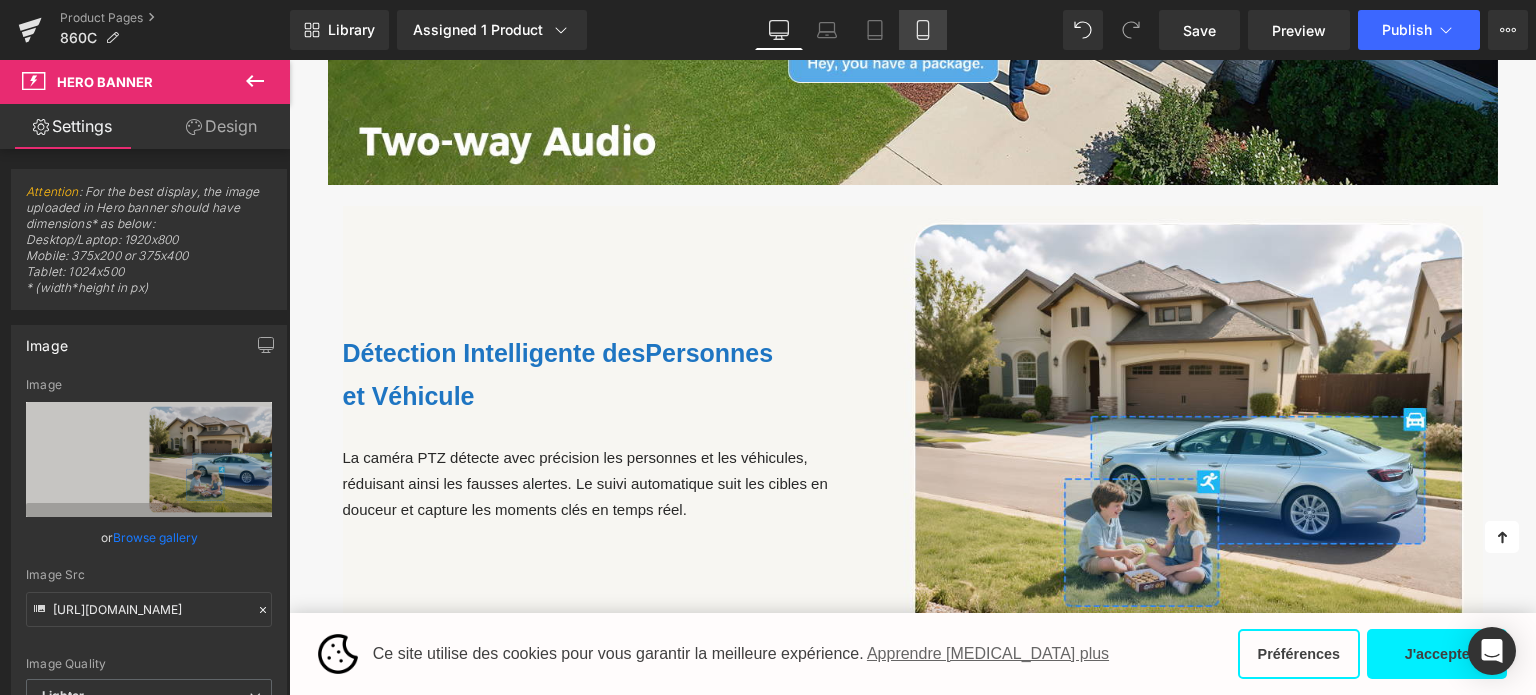click 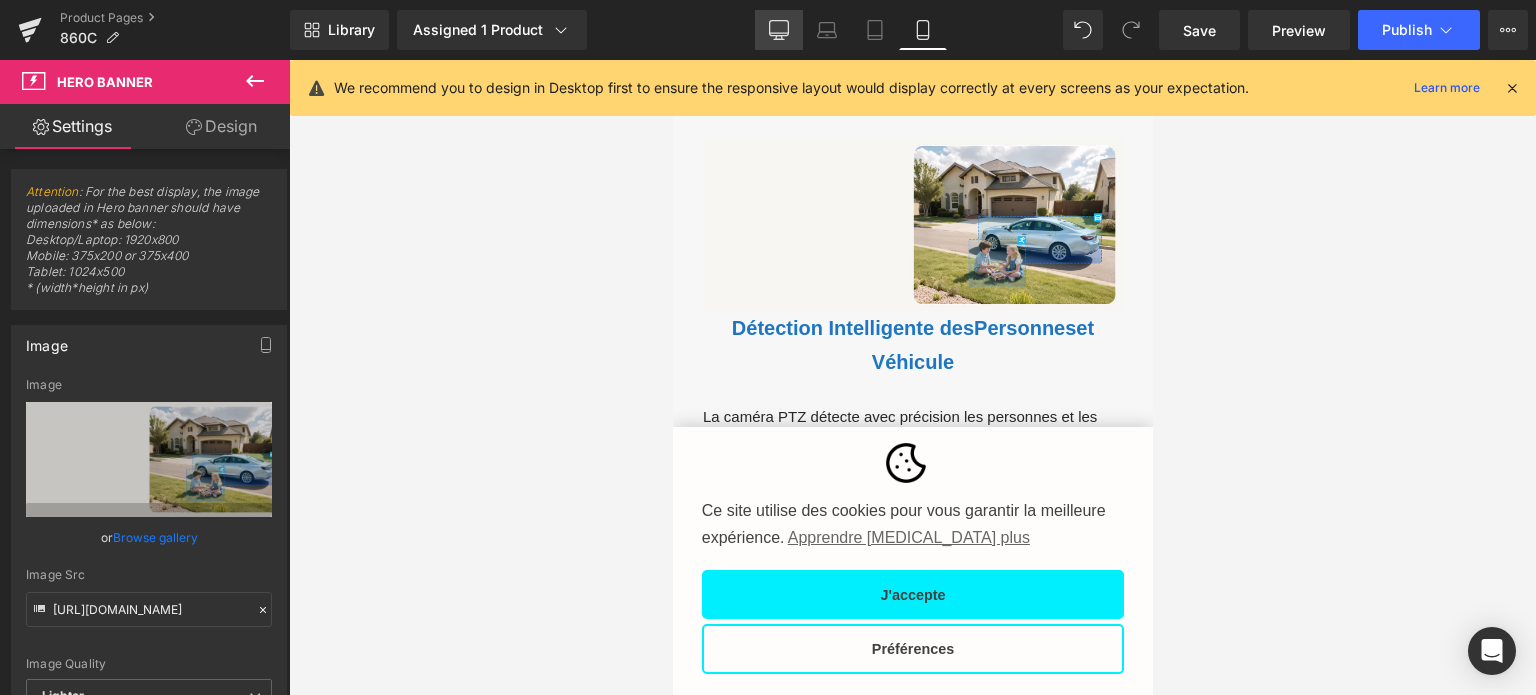 click 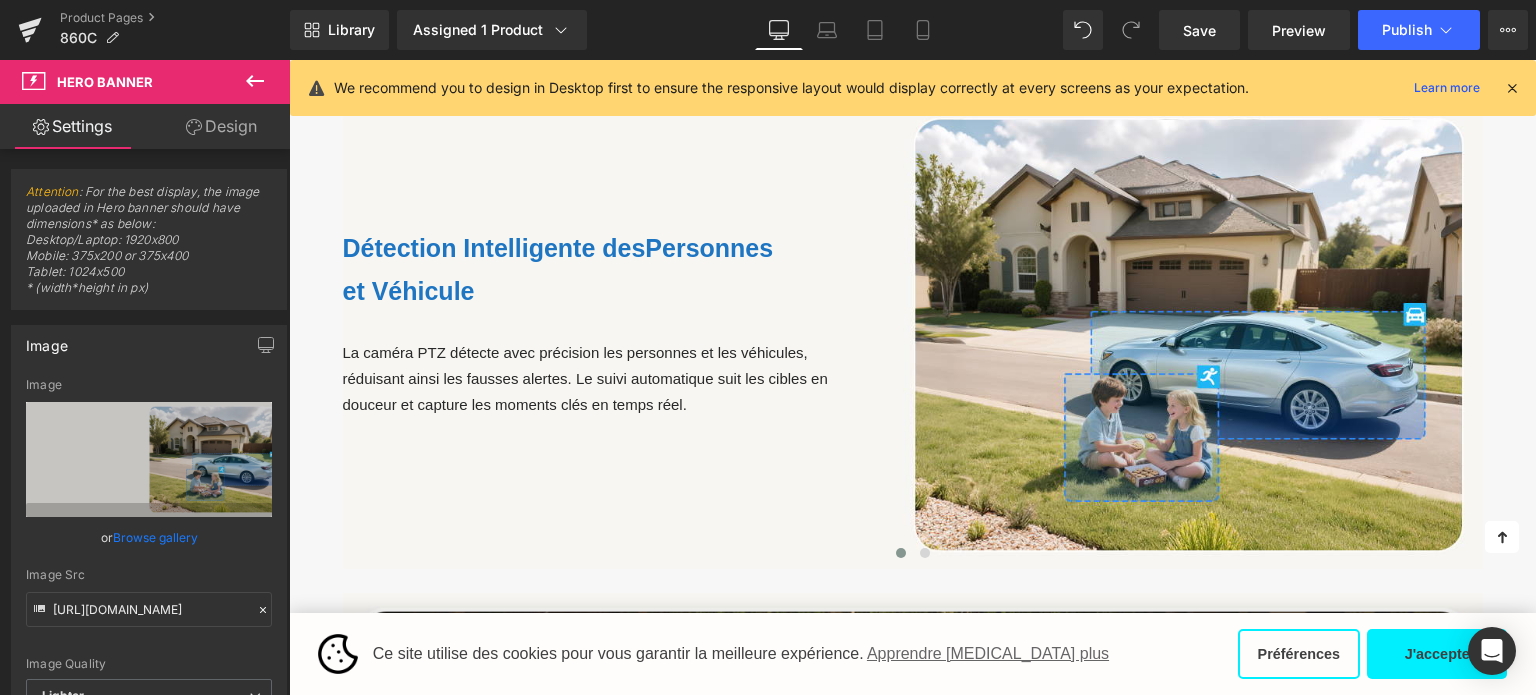 scroll, scrollTop: 1753, scrollLeft: 0, axis: vertical 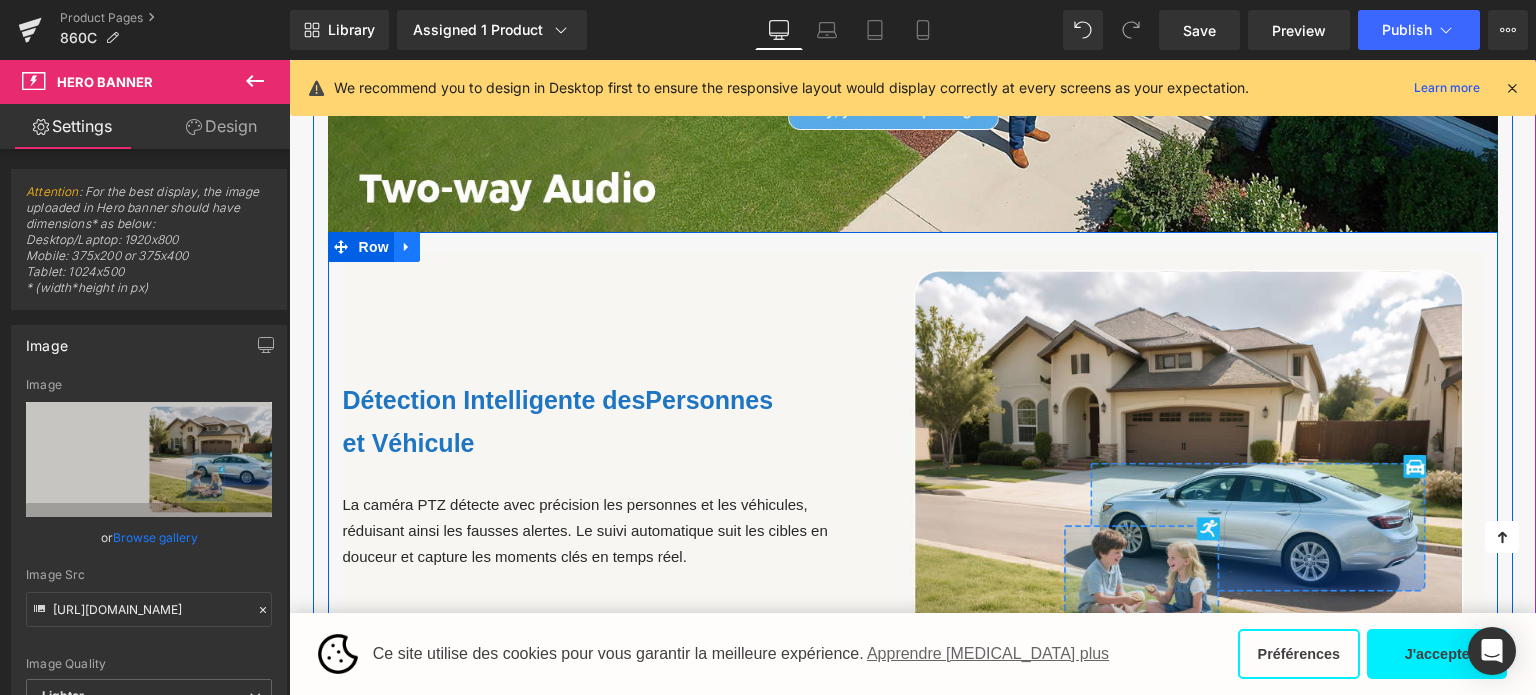 click 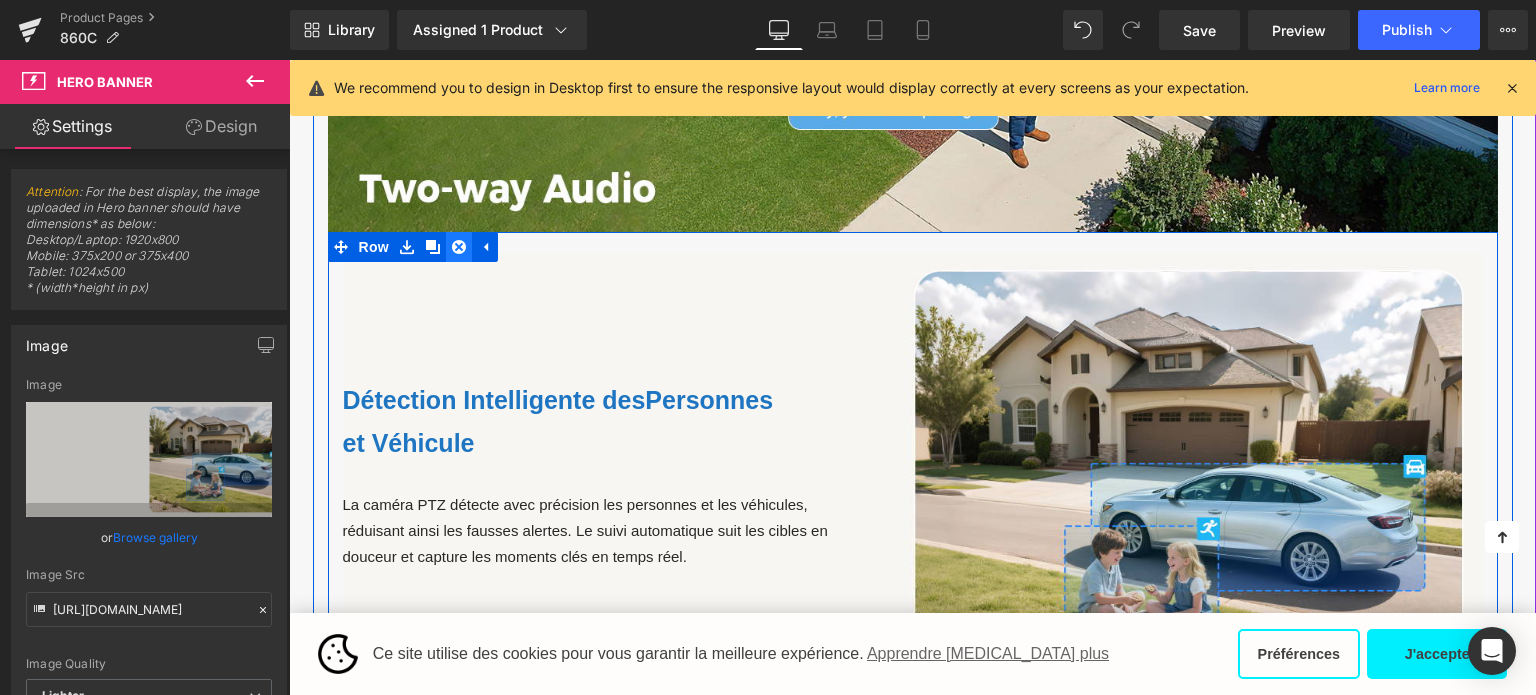 click 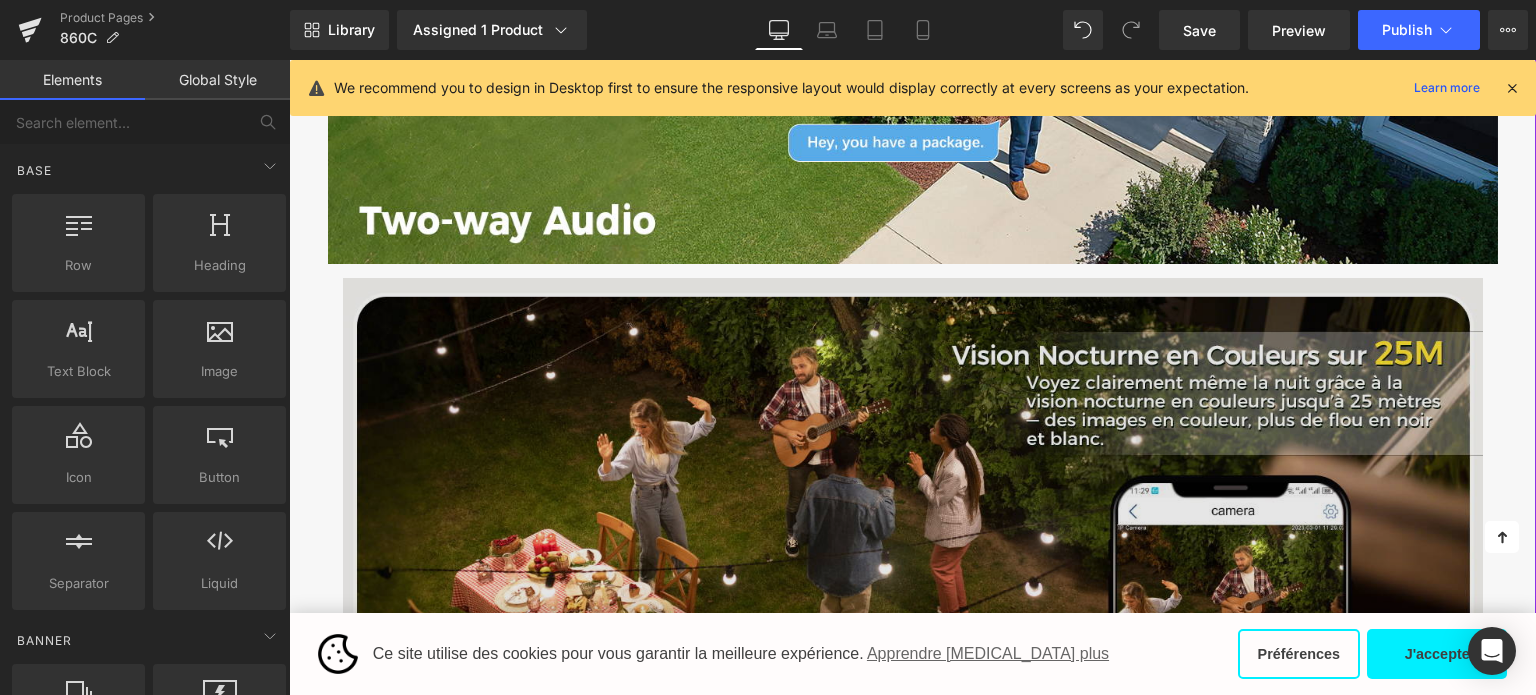 scroll, scrollTop: 1853, scrollLeft: 0, axis: vertical 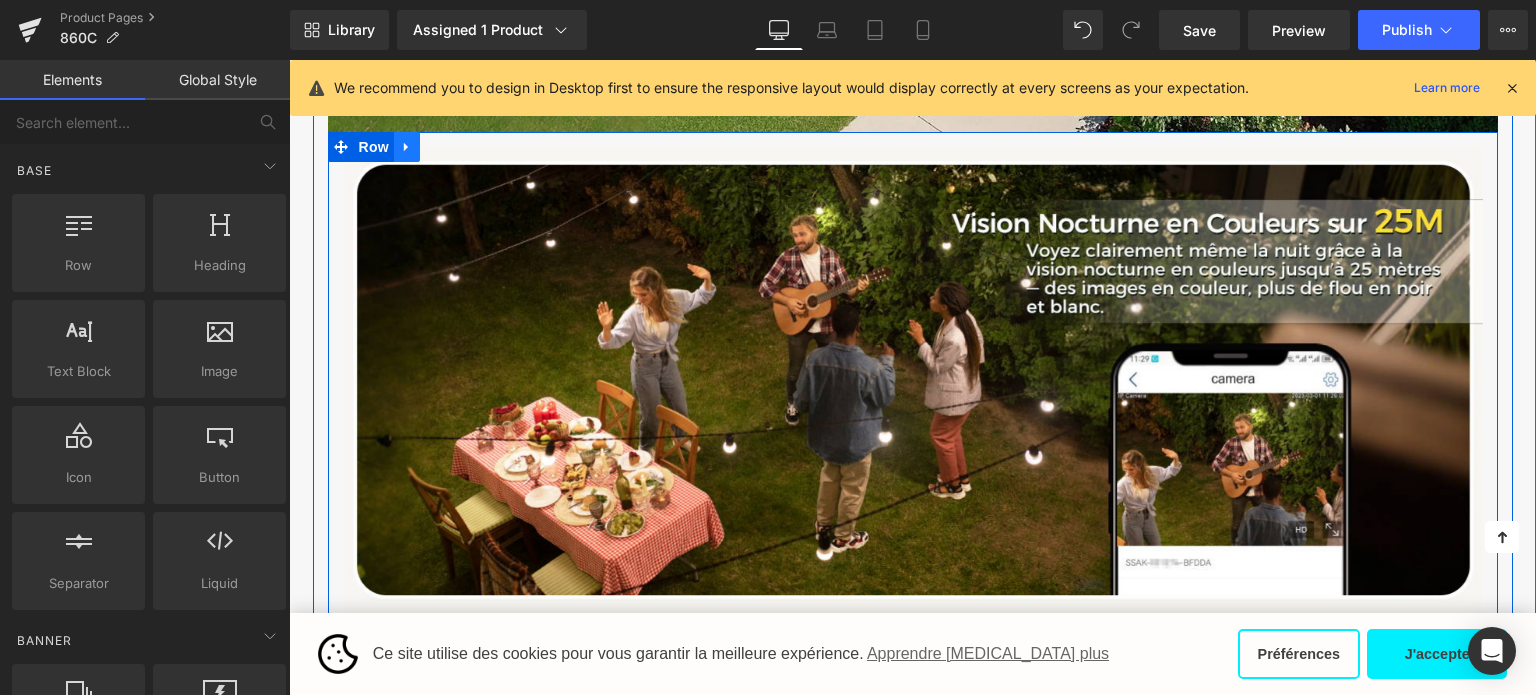 click 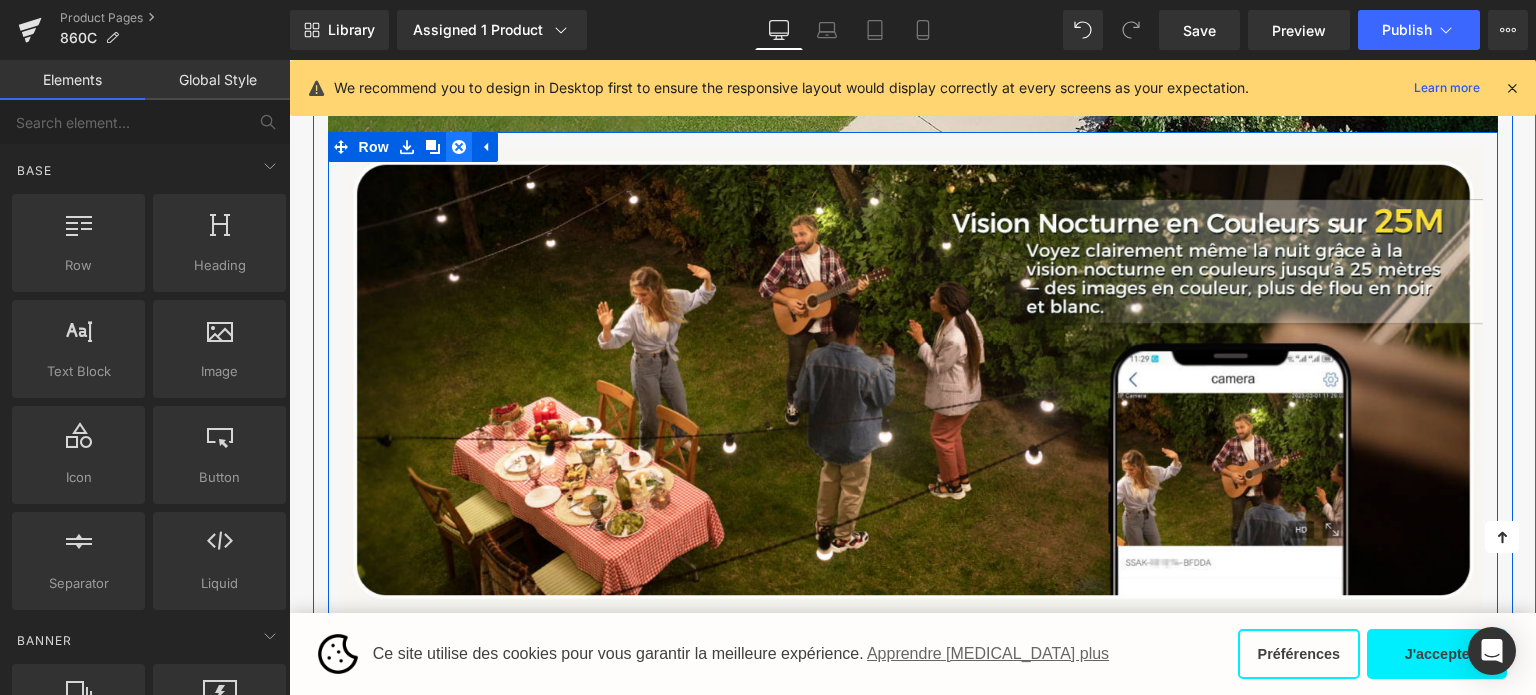 click 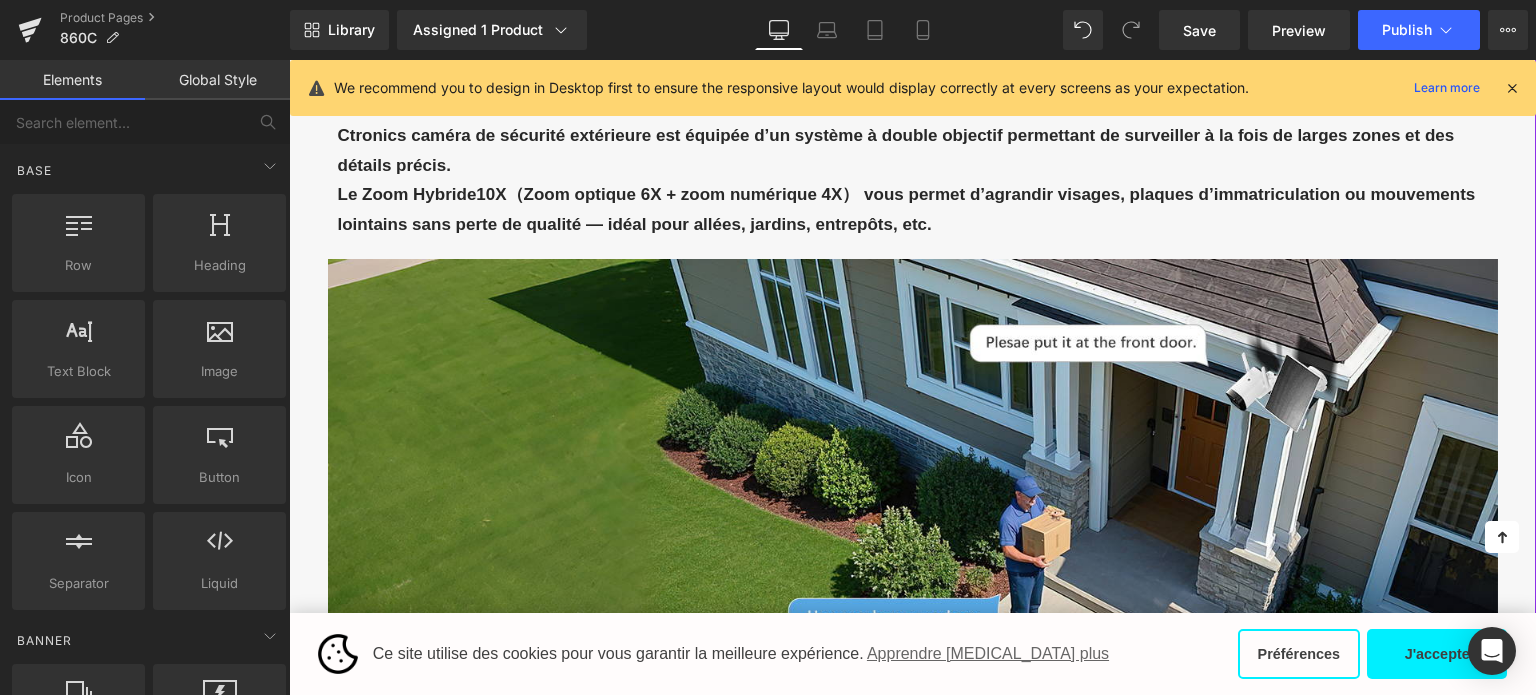 scroll, scrollTop: 1153, scrollLeft: 0, axis: vertical 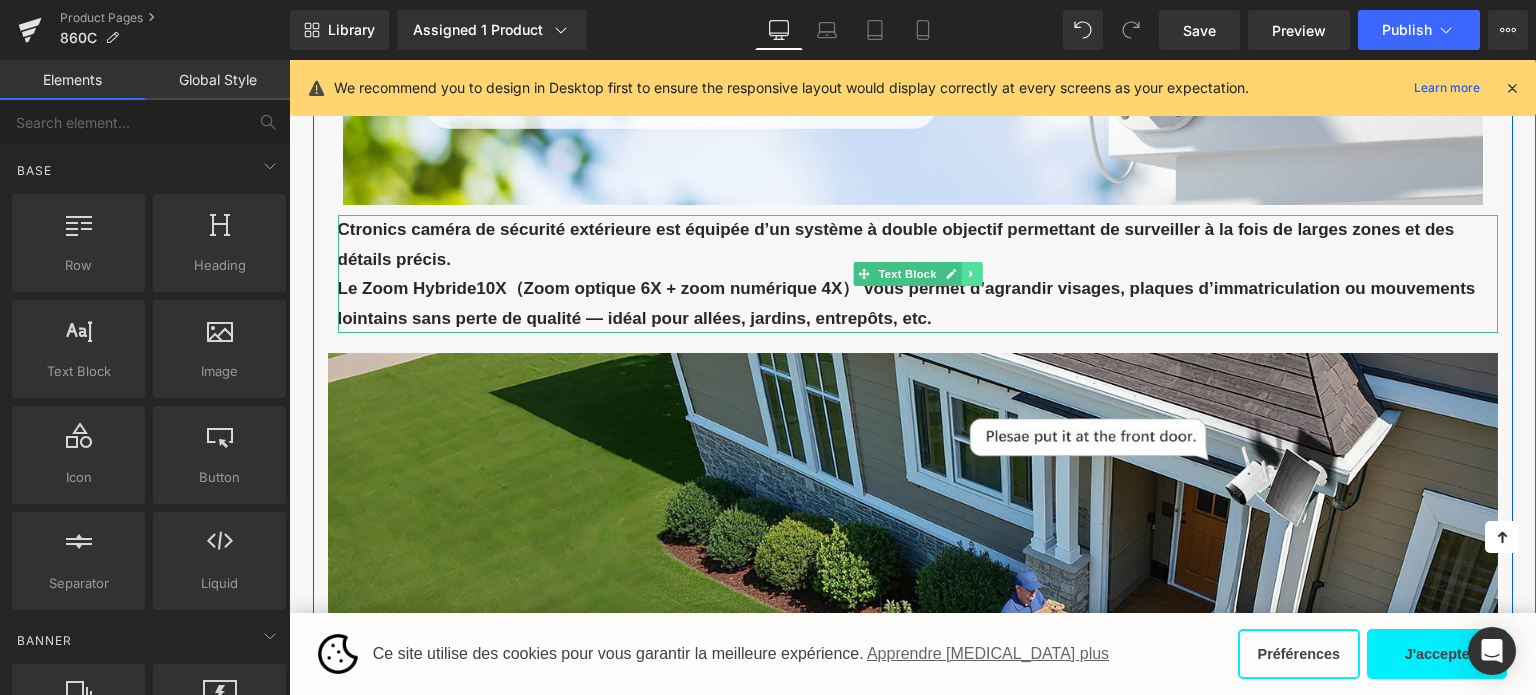 click 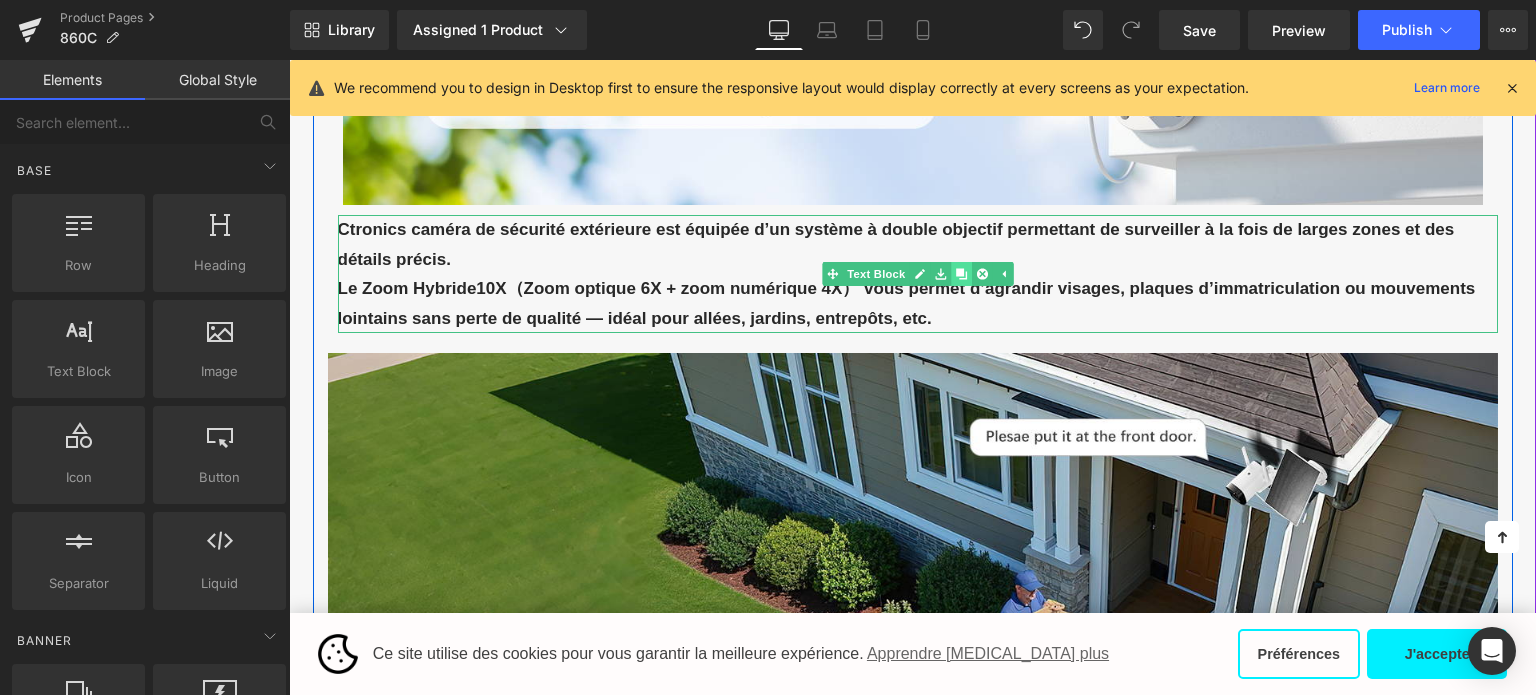 click 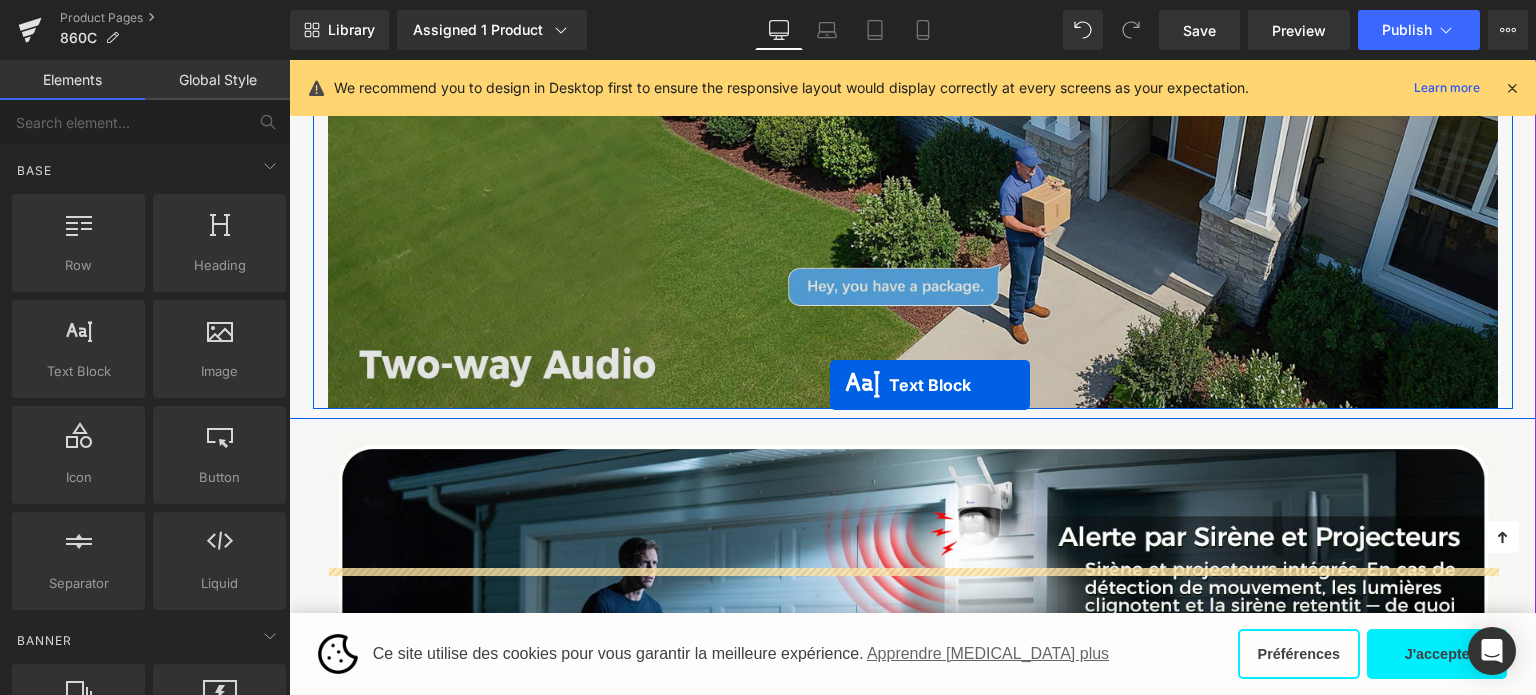 scroll, scrollTop: 1653, scrollLeft: 0, axis: vertical 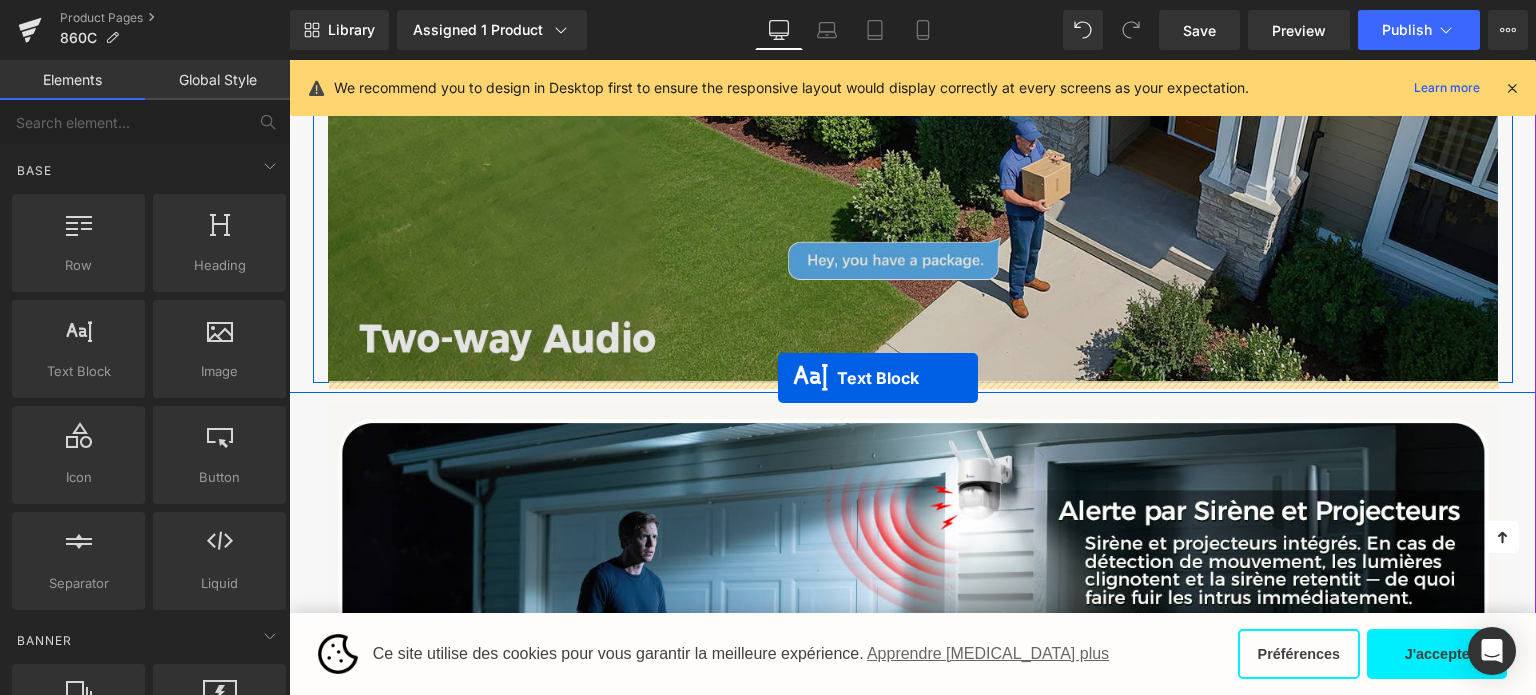 drag, startPoint x: 852, startPoint y: 389, endPoint x: 778, endPoint y: 379, distance: 74.672615 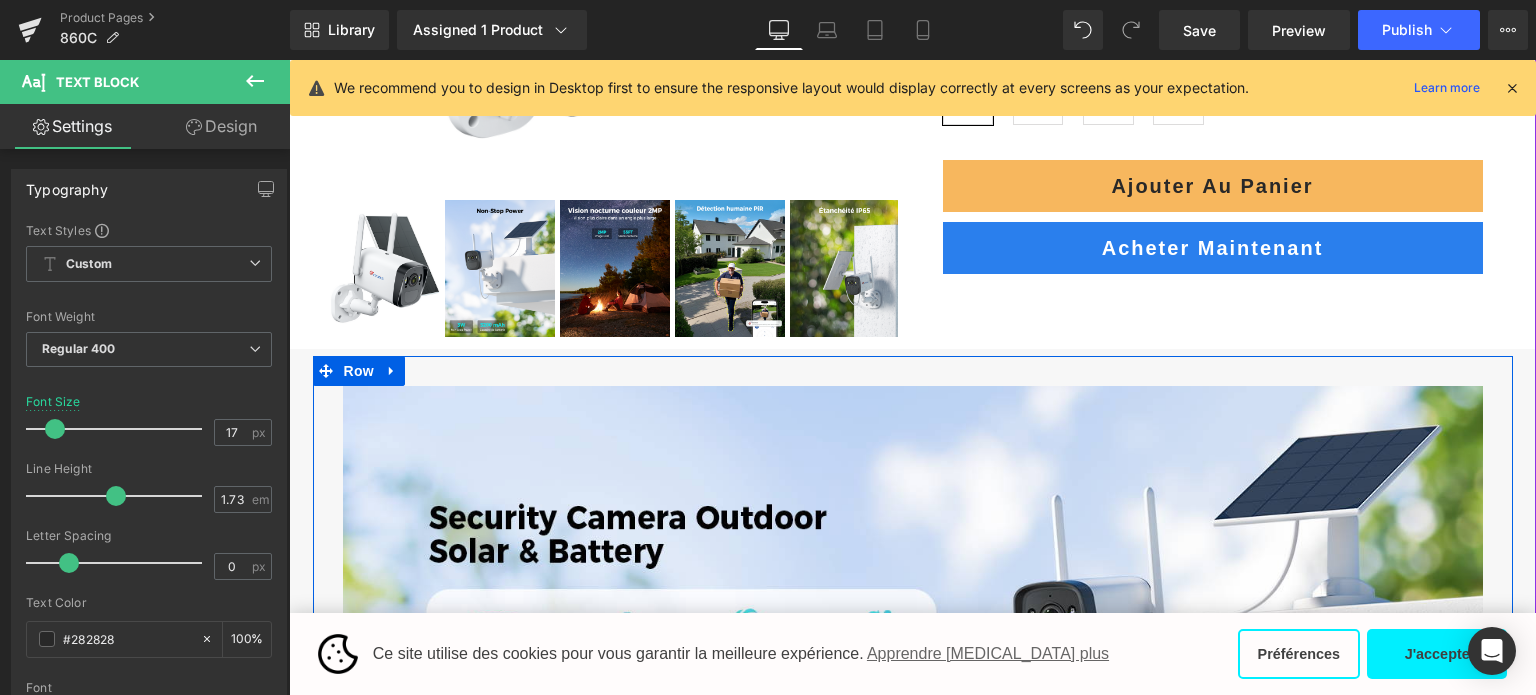 scroll, scrollTop: 503, scrollLeft: 0, axis: vertical 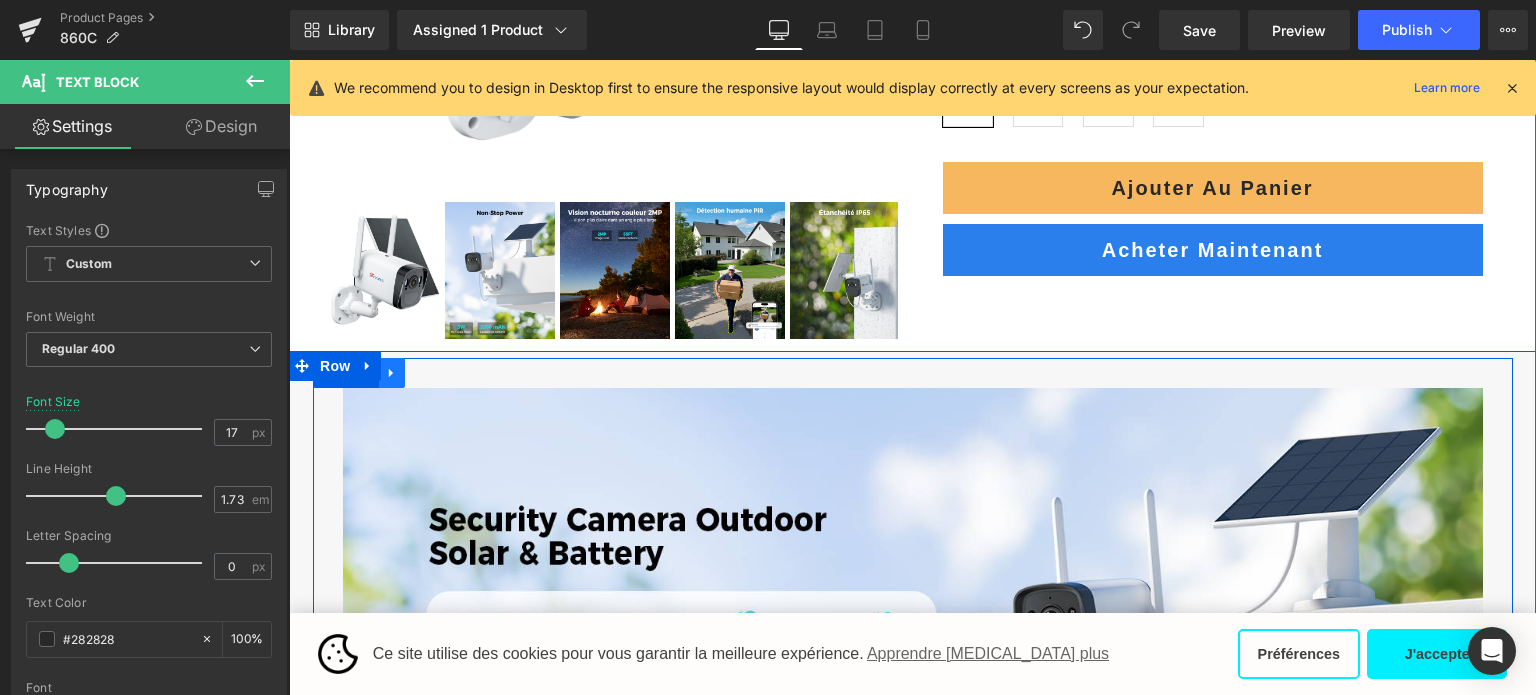 click 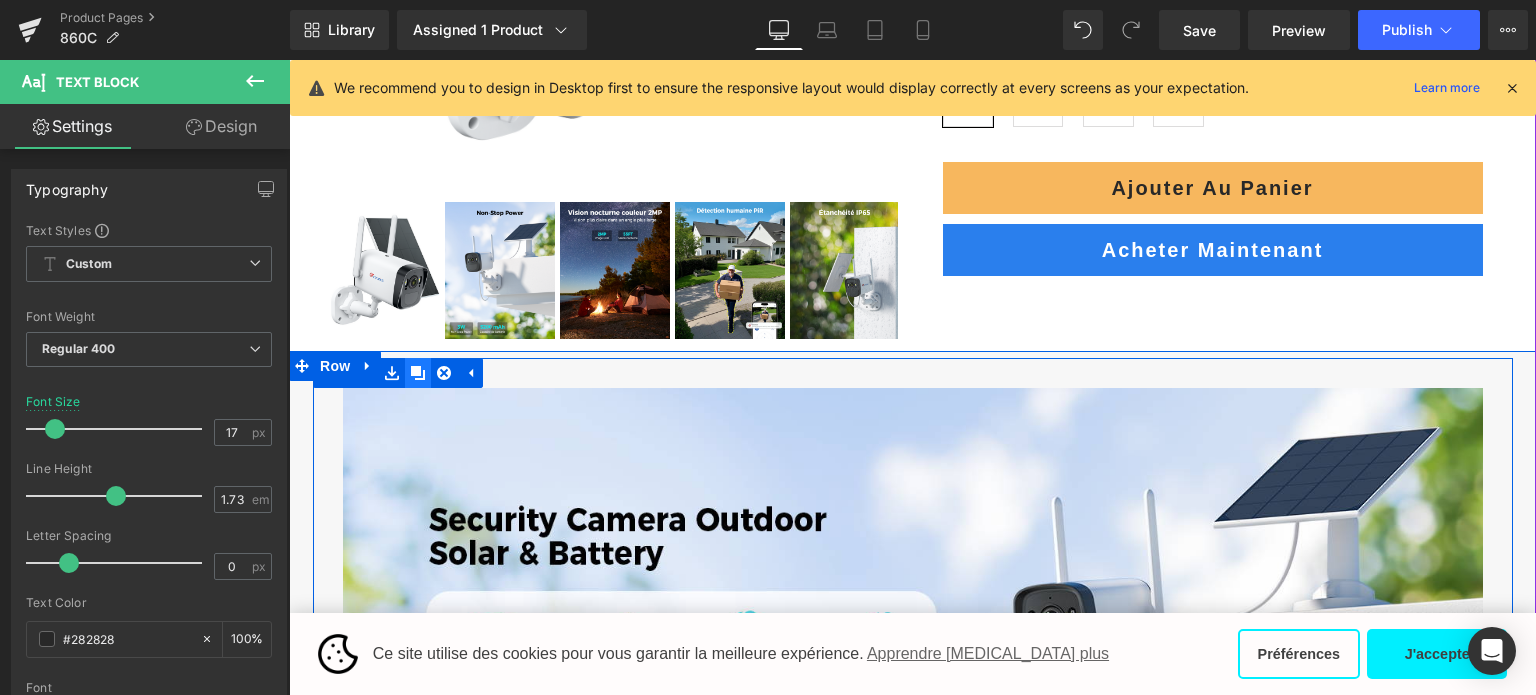 click 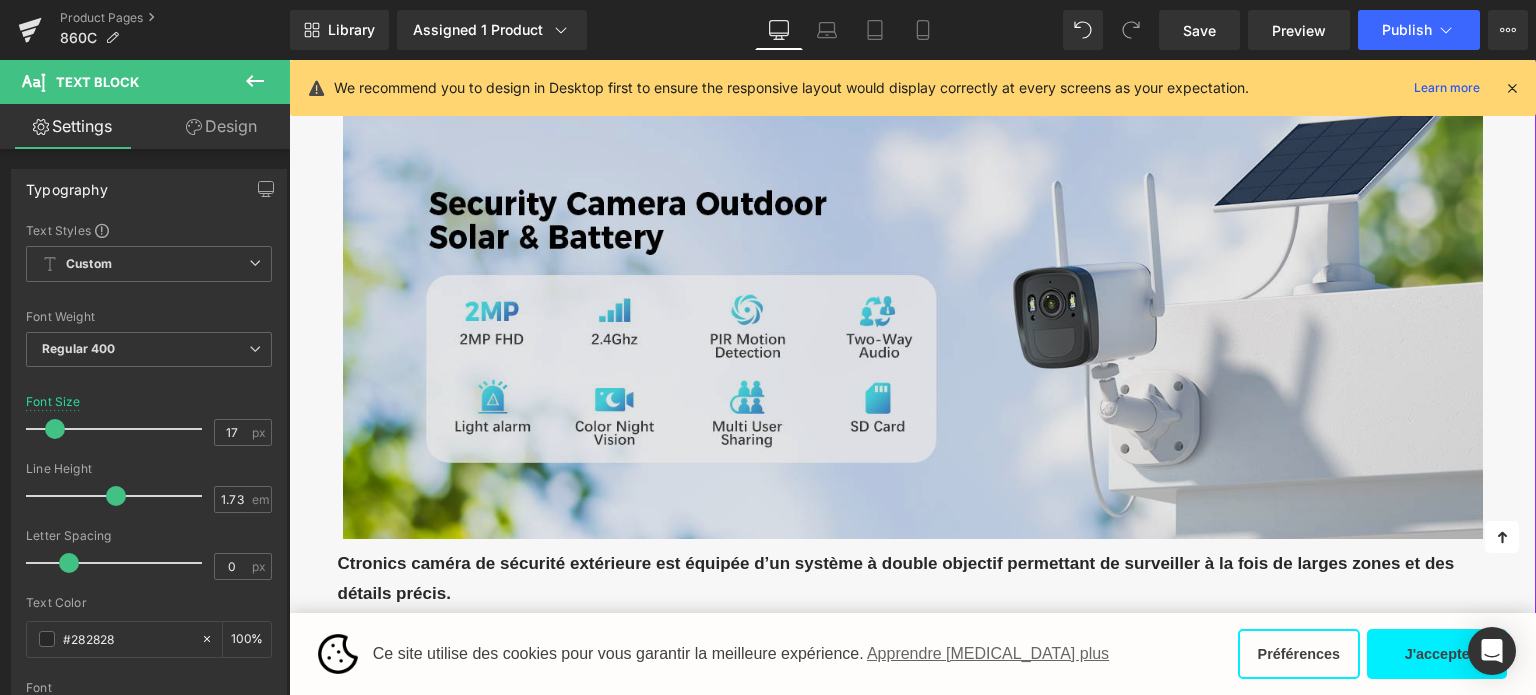 scroll, scrollTop: 2064, scrollLeft: 0, axis: vertical 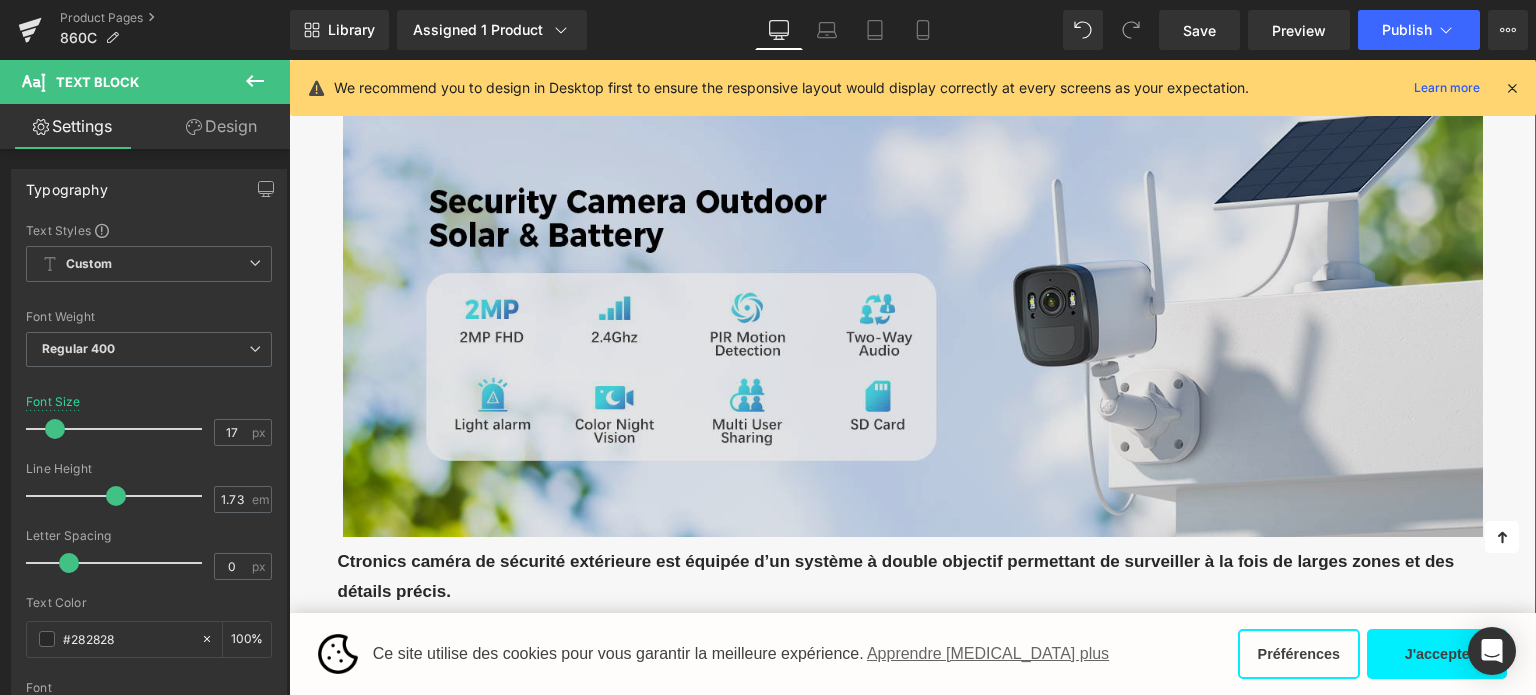 click at bounding box center (913, 303) 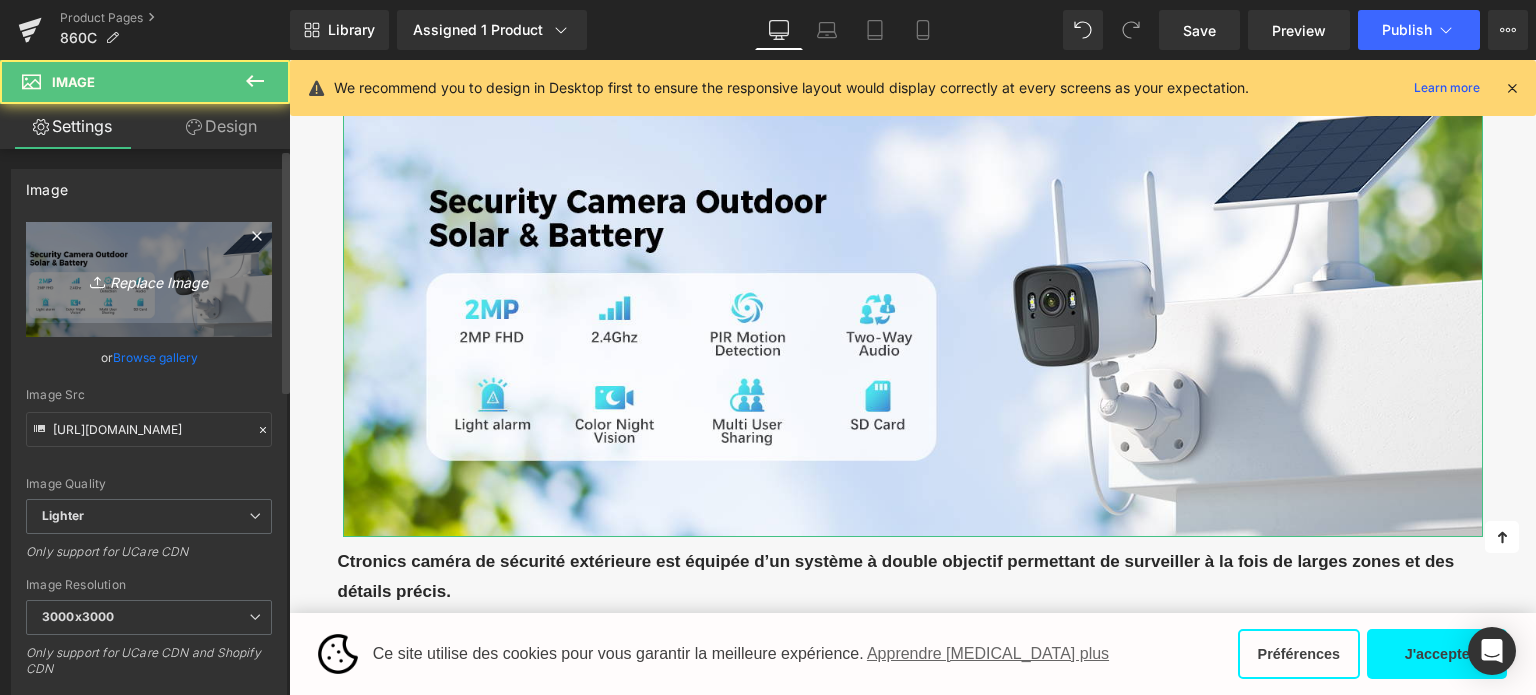 click on "Replace Image" at bounding box center (149, 279) 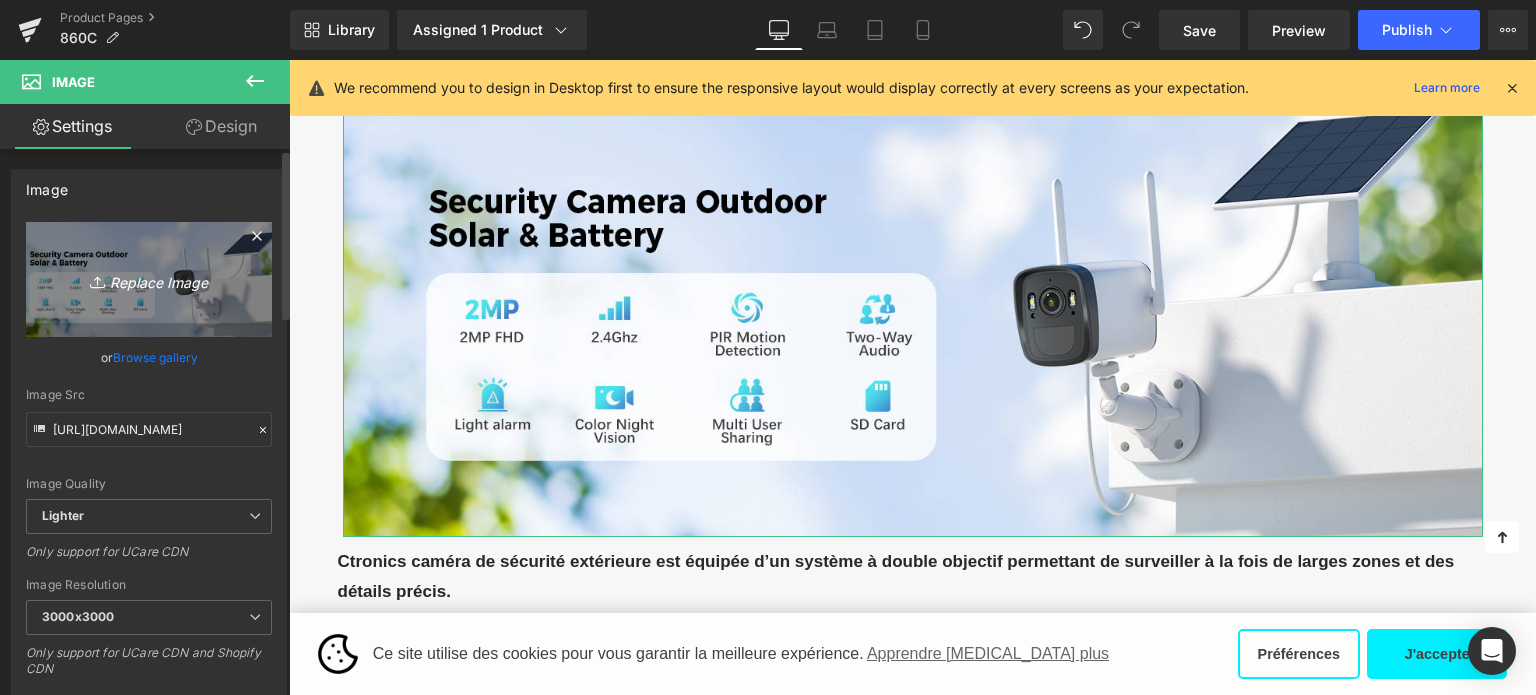 type on "C:\fakepath\画板 9.png" 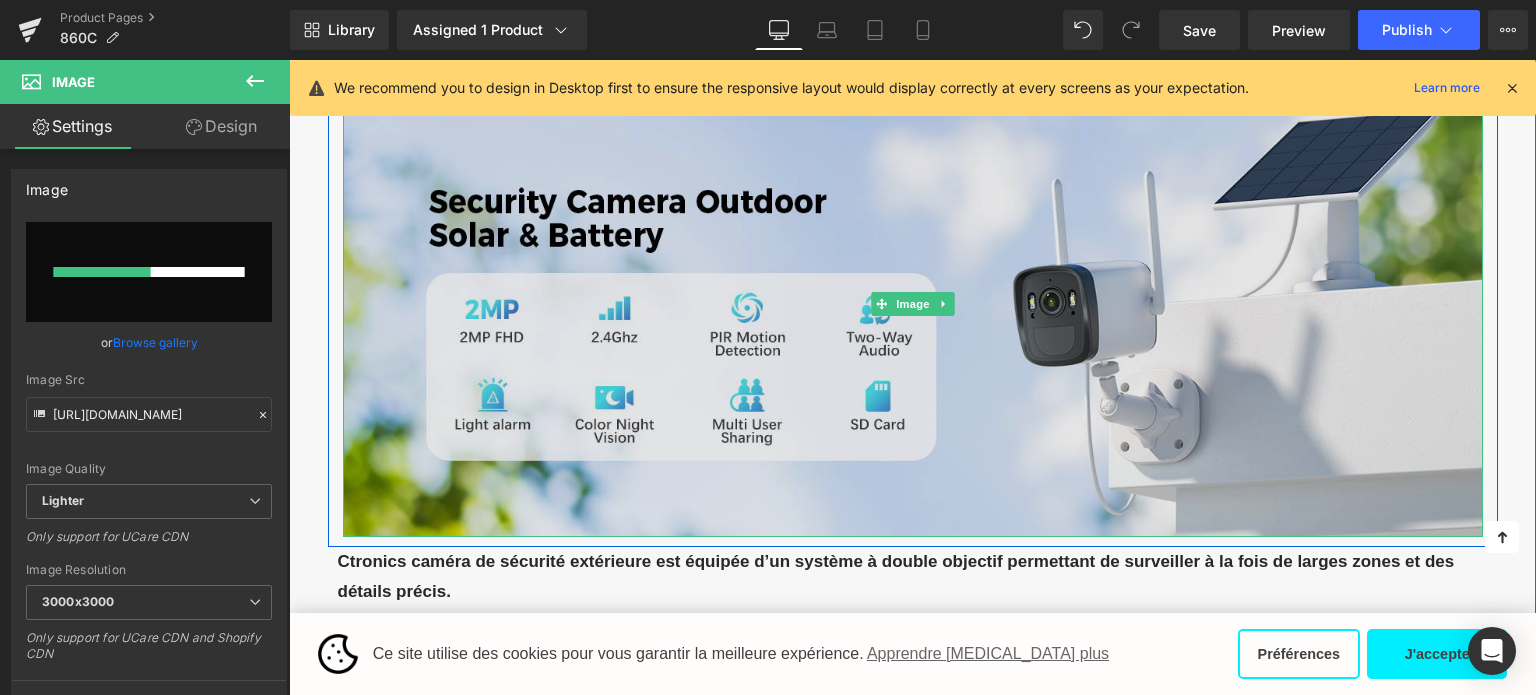 type 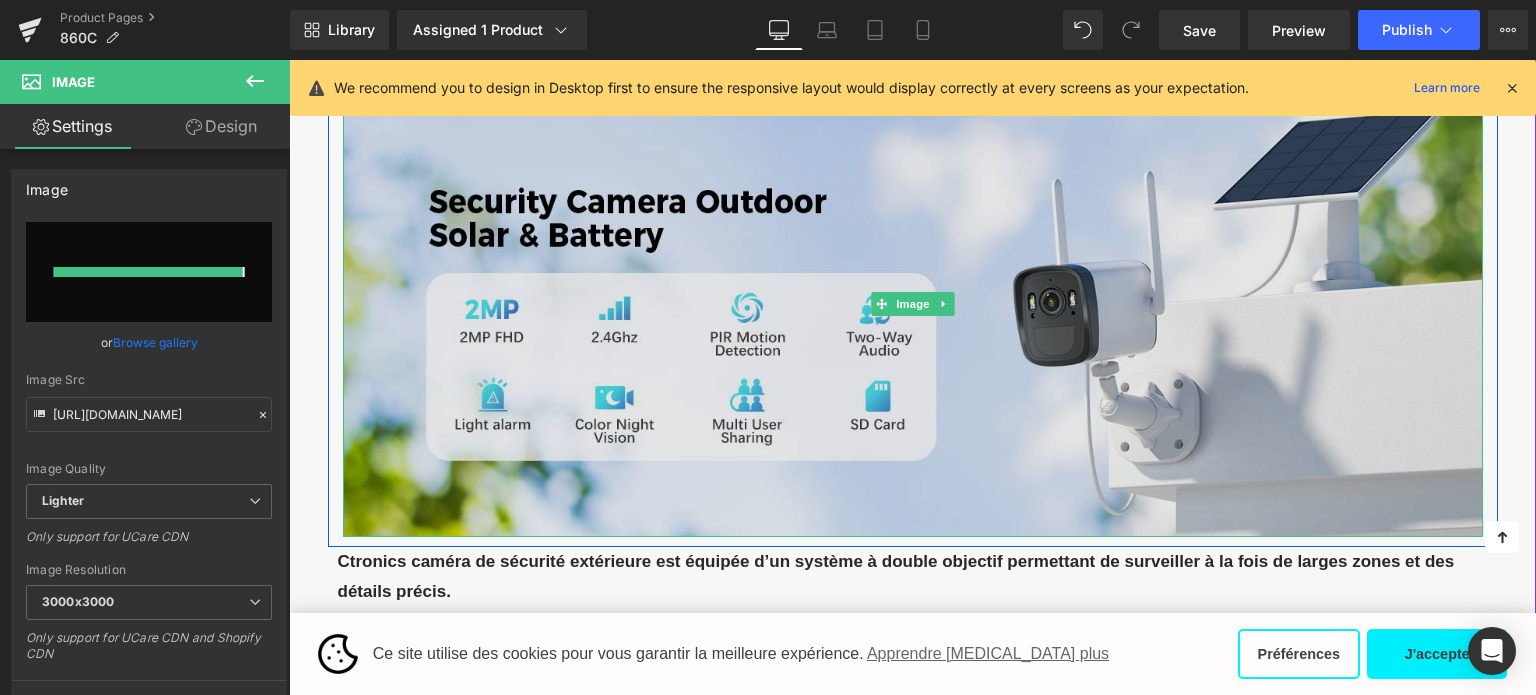 type on "[URL][DOMAIN_NAME]" 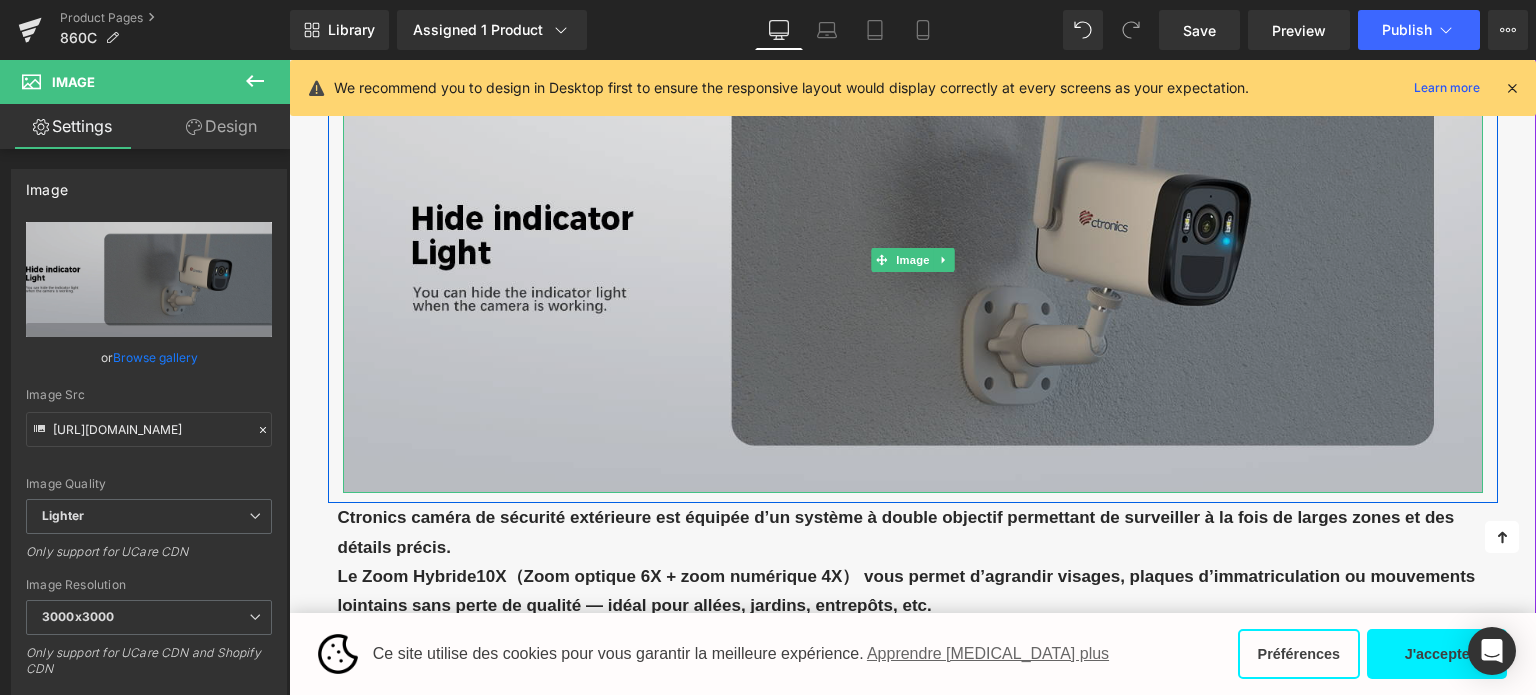 scroll, scrollTop: 2105, scrollLeft: 0, axis: vertical 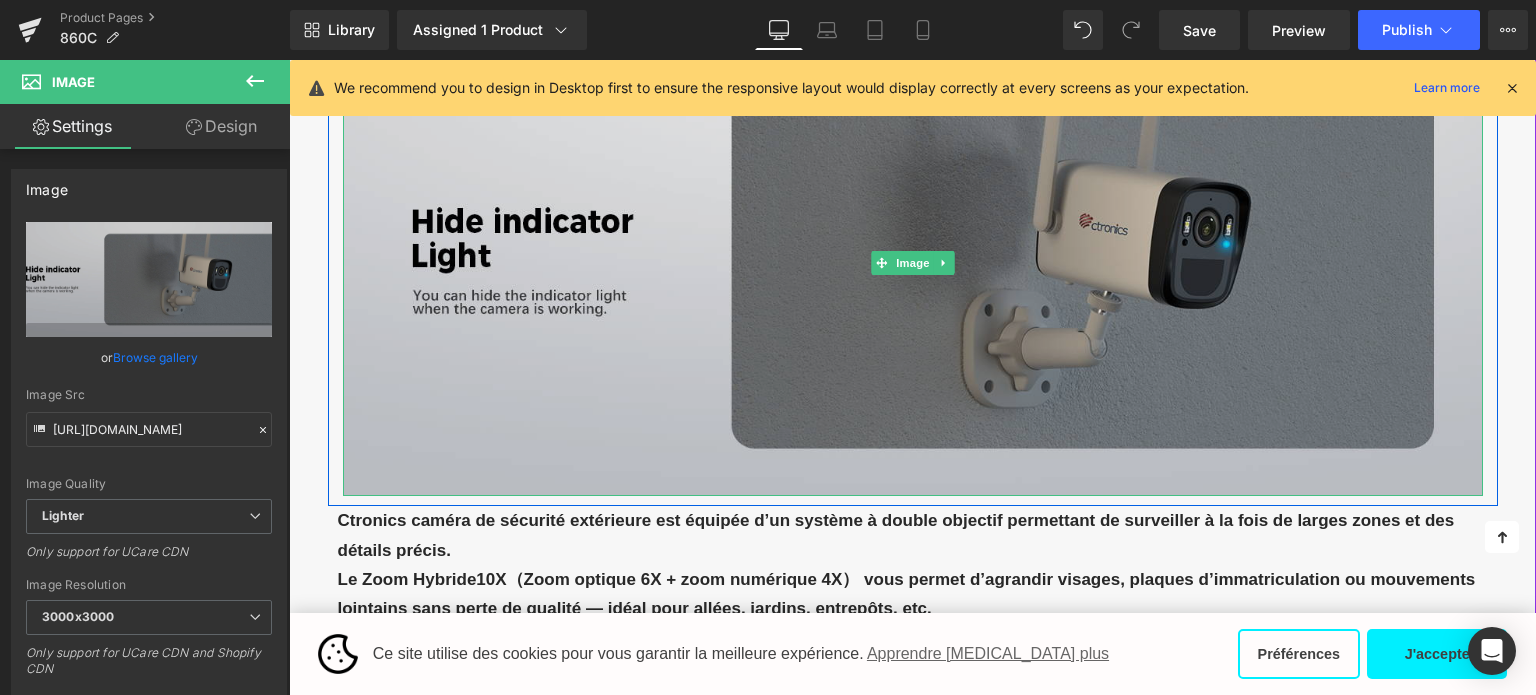 click at bounding box center (913, 262) 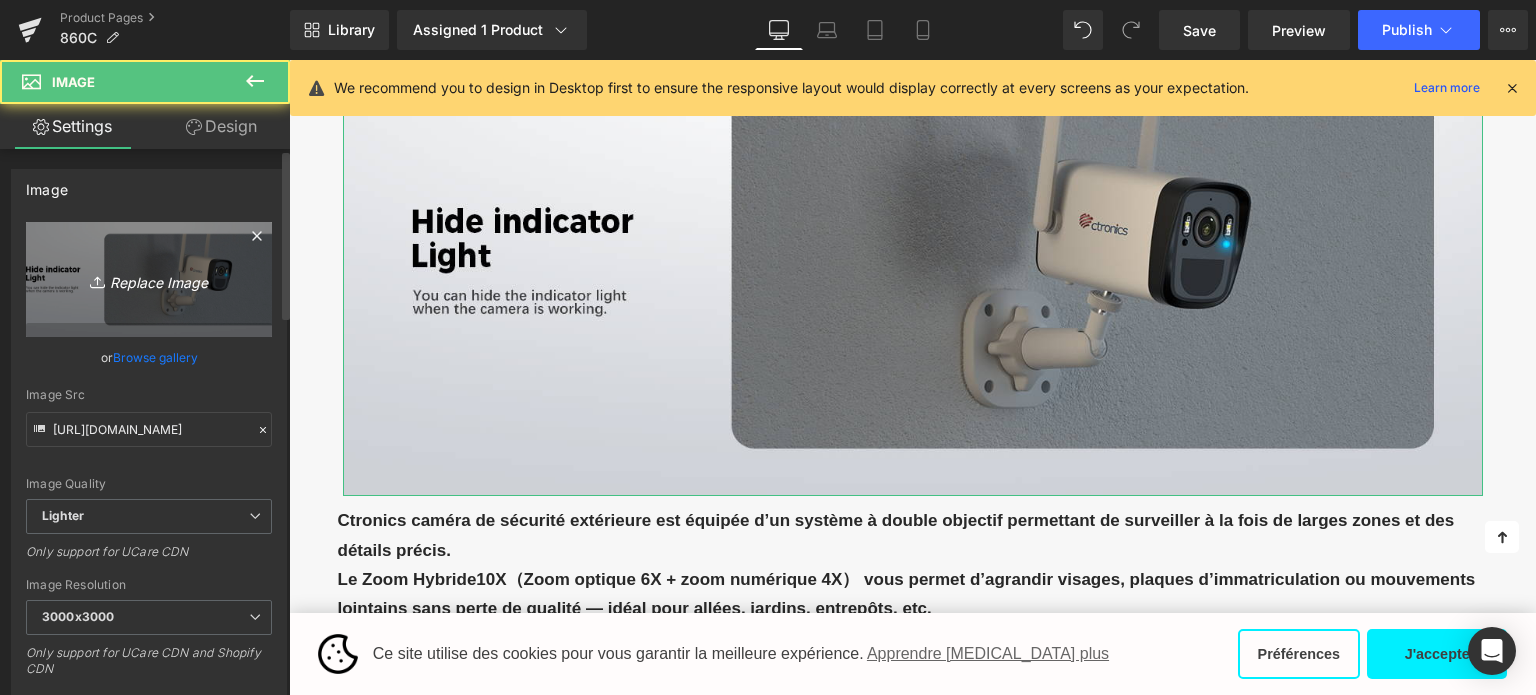 click on "Replace Image" at bounding box center [149, 279] 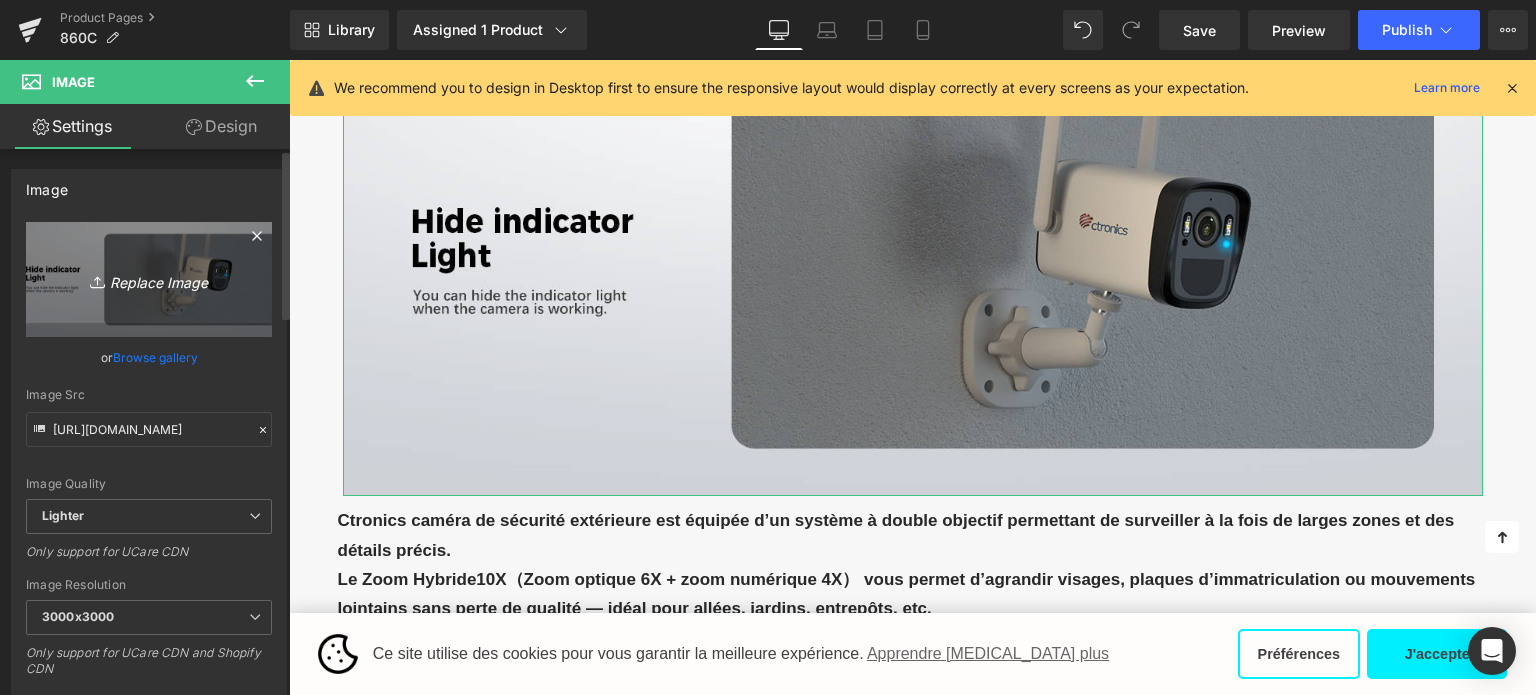 type on "C:\fakepath\画板 10.png" 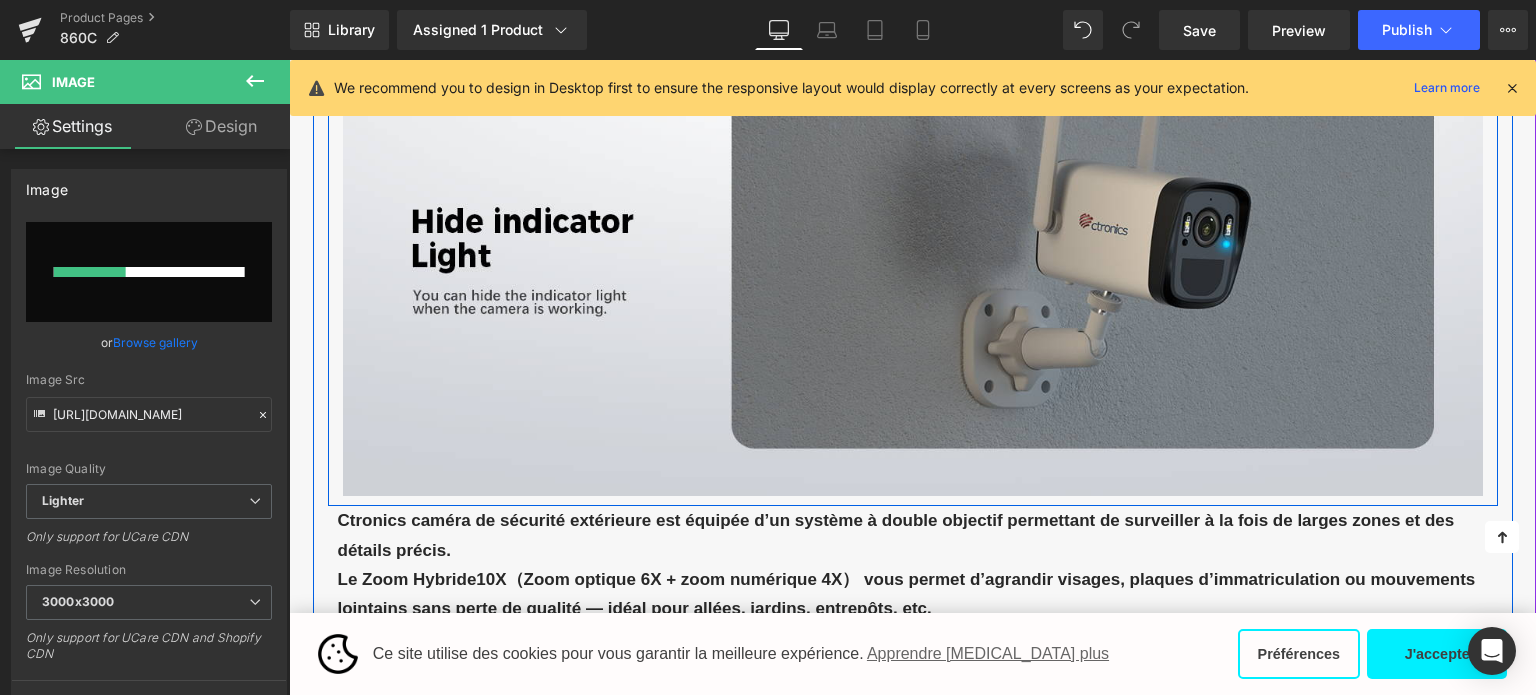 type 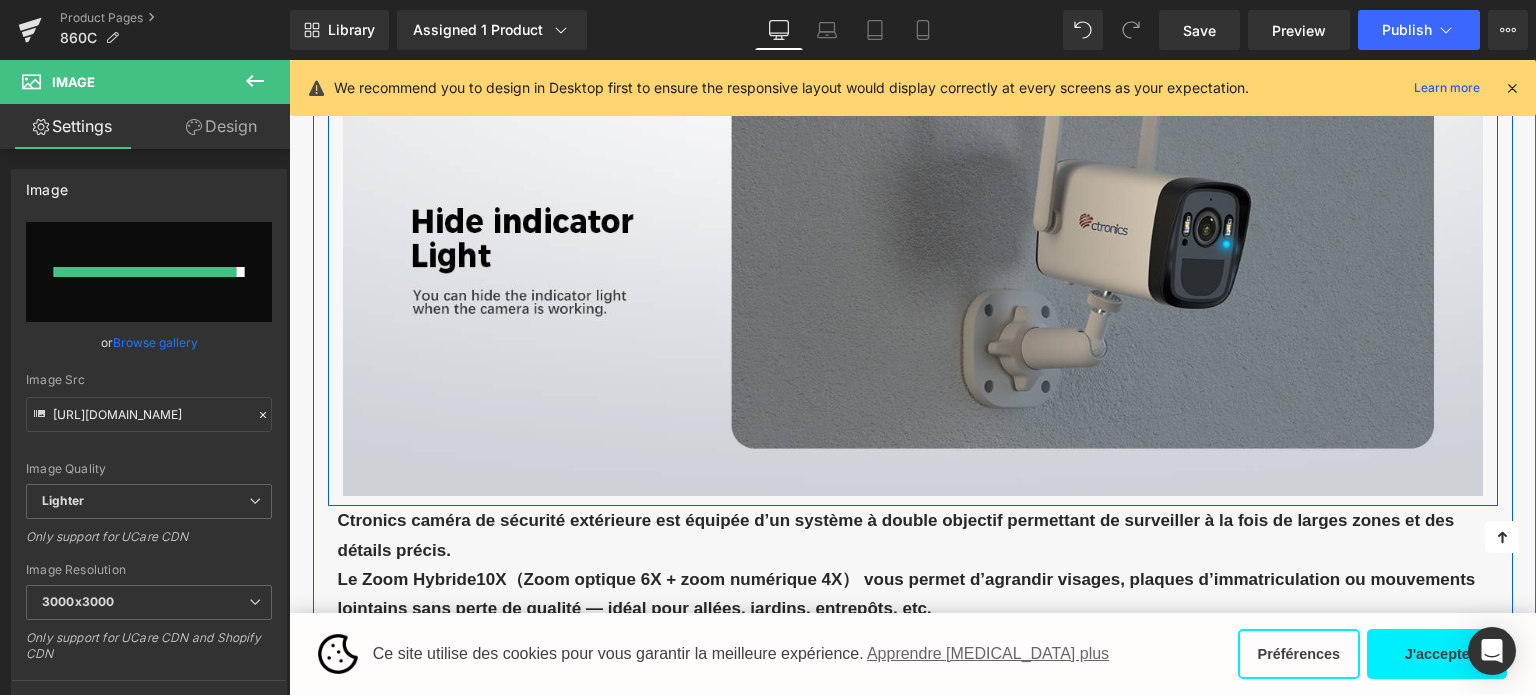 type on "[URL][DOMAIN_NAME]" 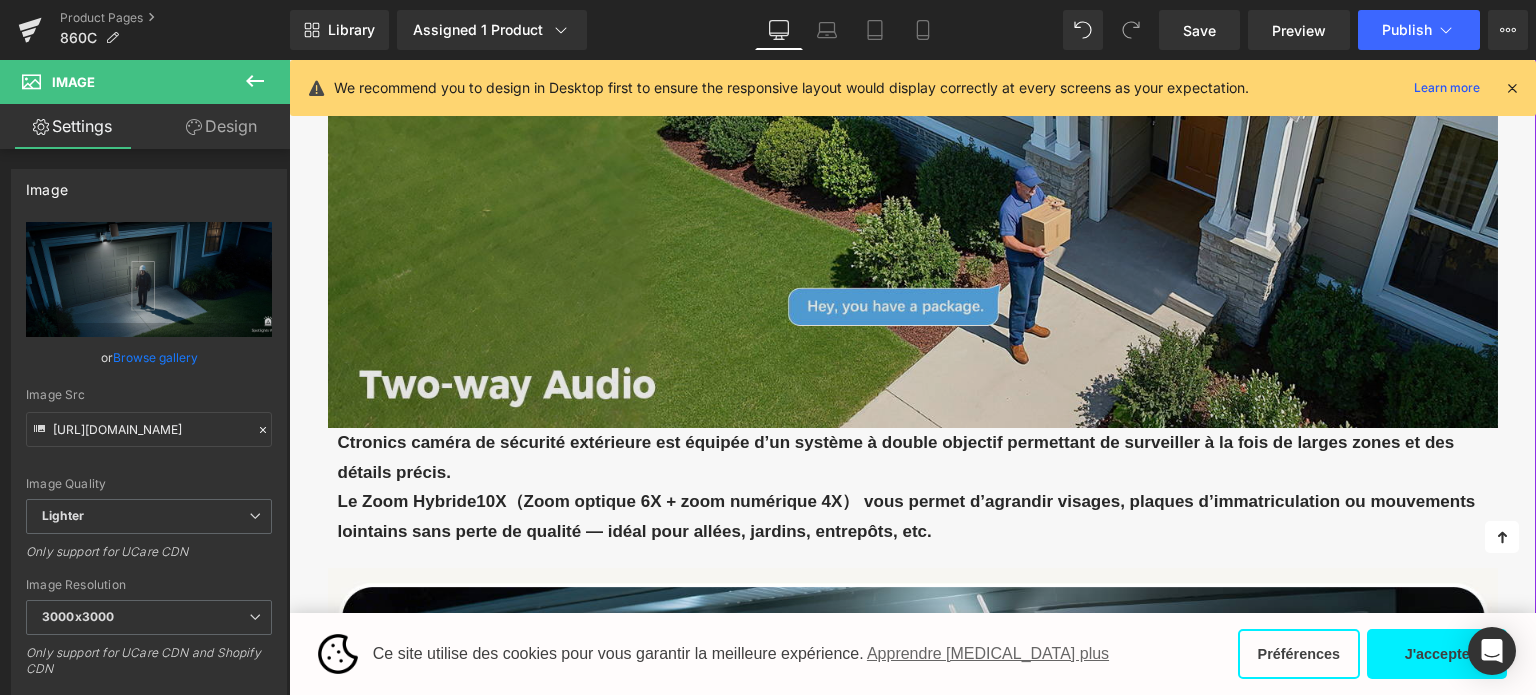 scroll, scrollTop: 2805, scrollLeft: 0, axis: vertical 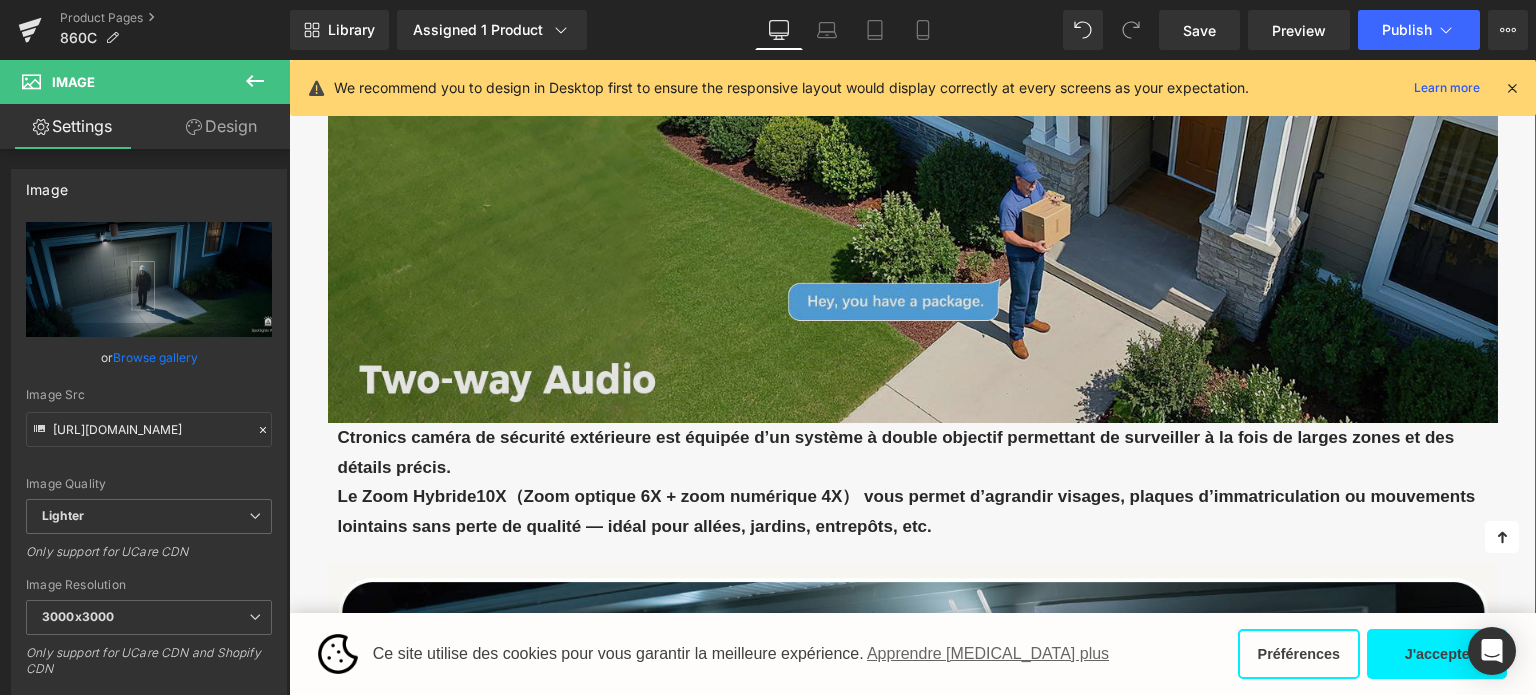 click at bounding box center (913, 184) 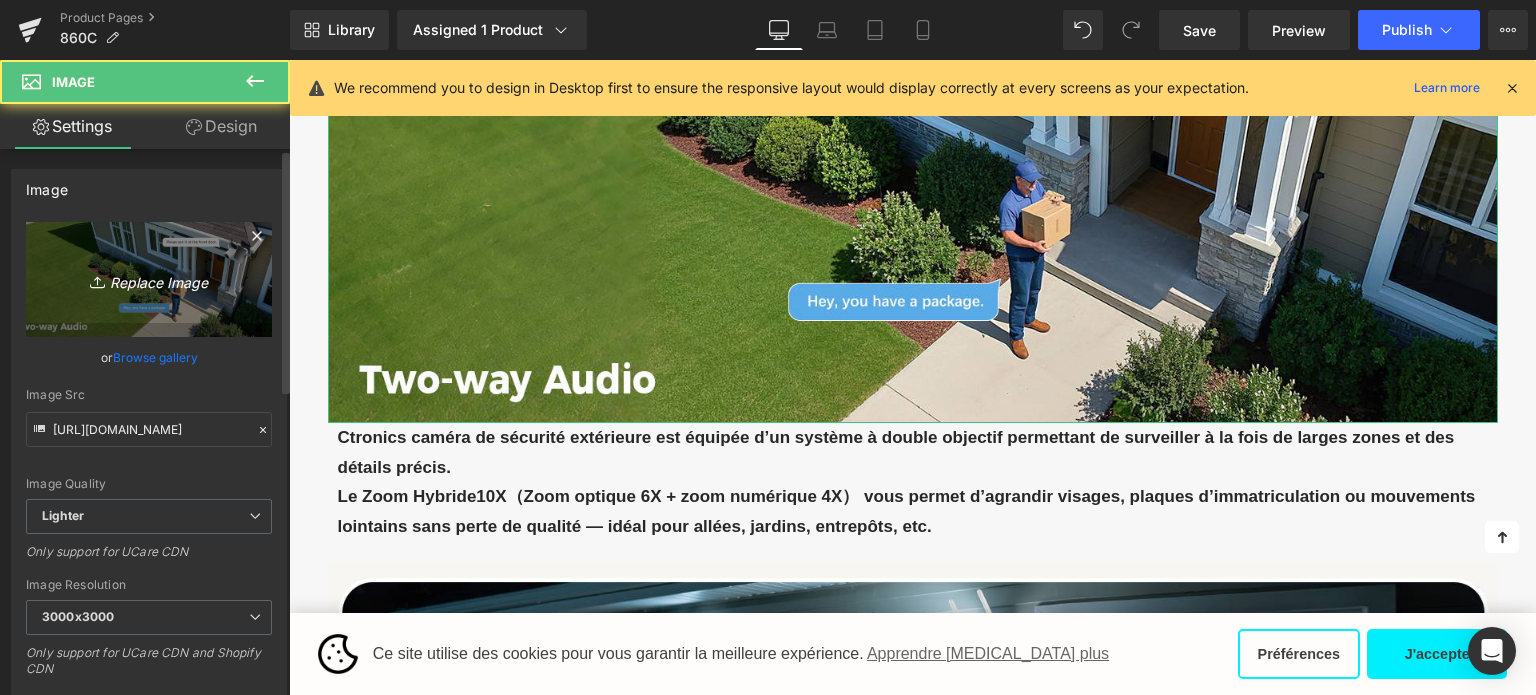 click on "Replace Image" at bounding box center (149, 279) 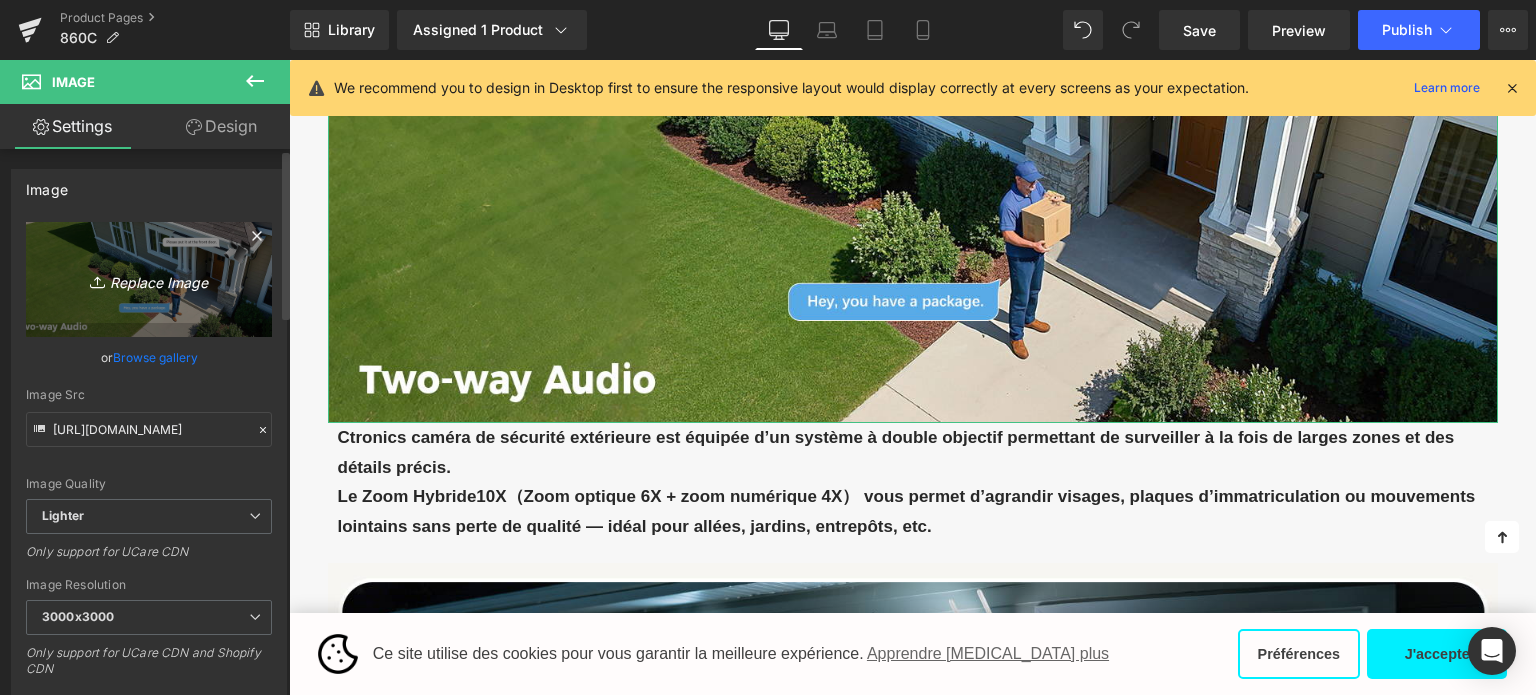 type on "C:\fakepath\画板 11.png" 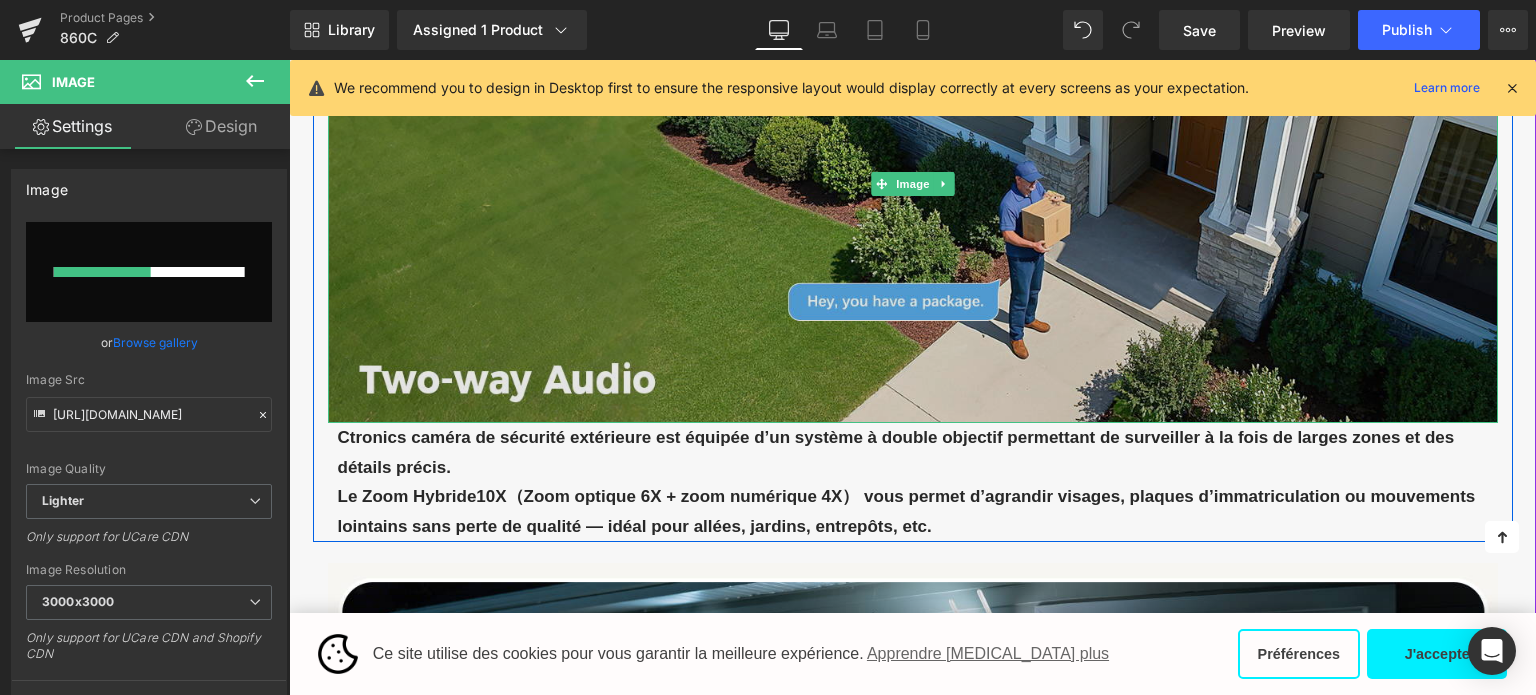 type 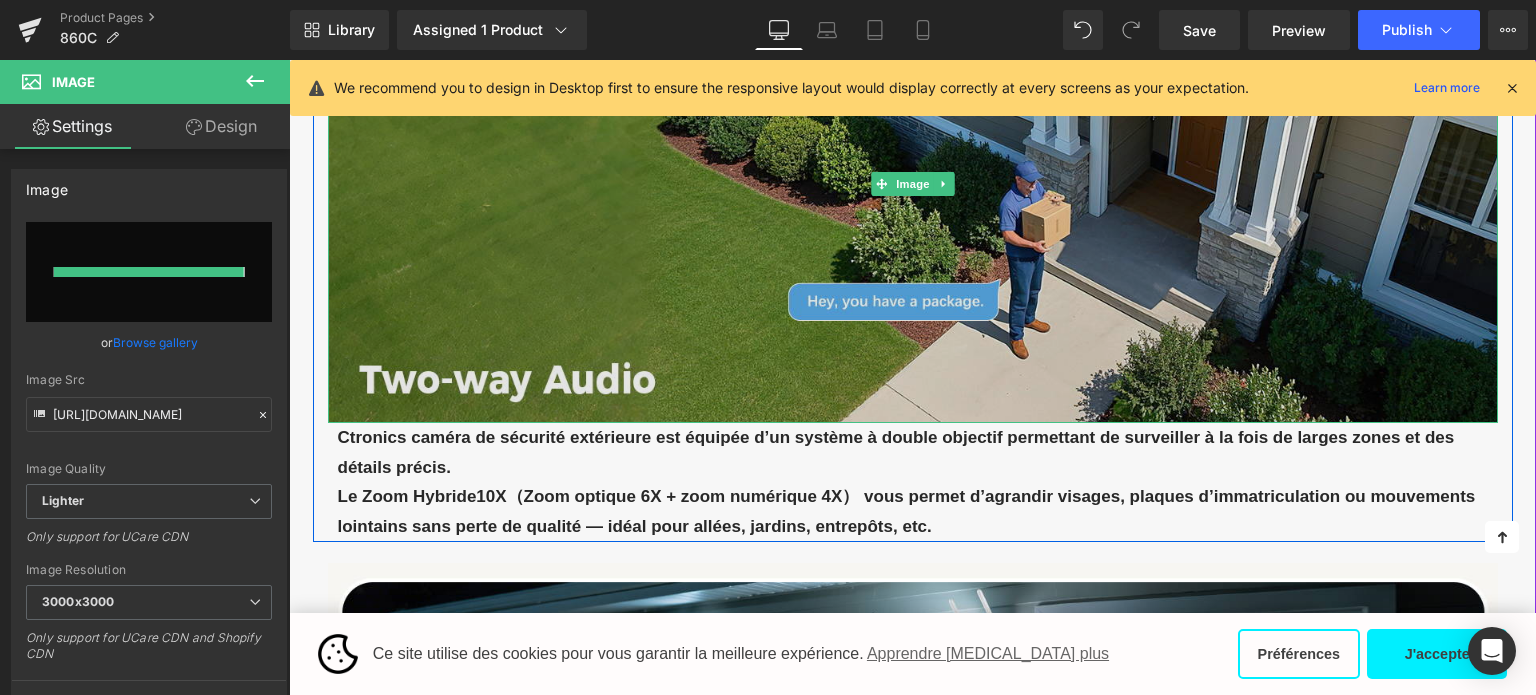type on "[URL][DOMAIN_NAME]" 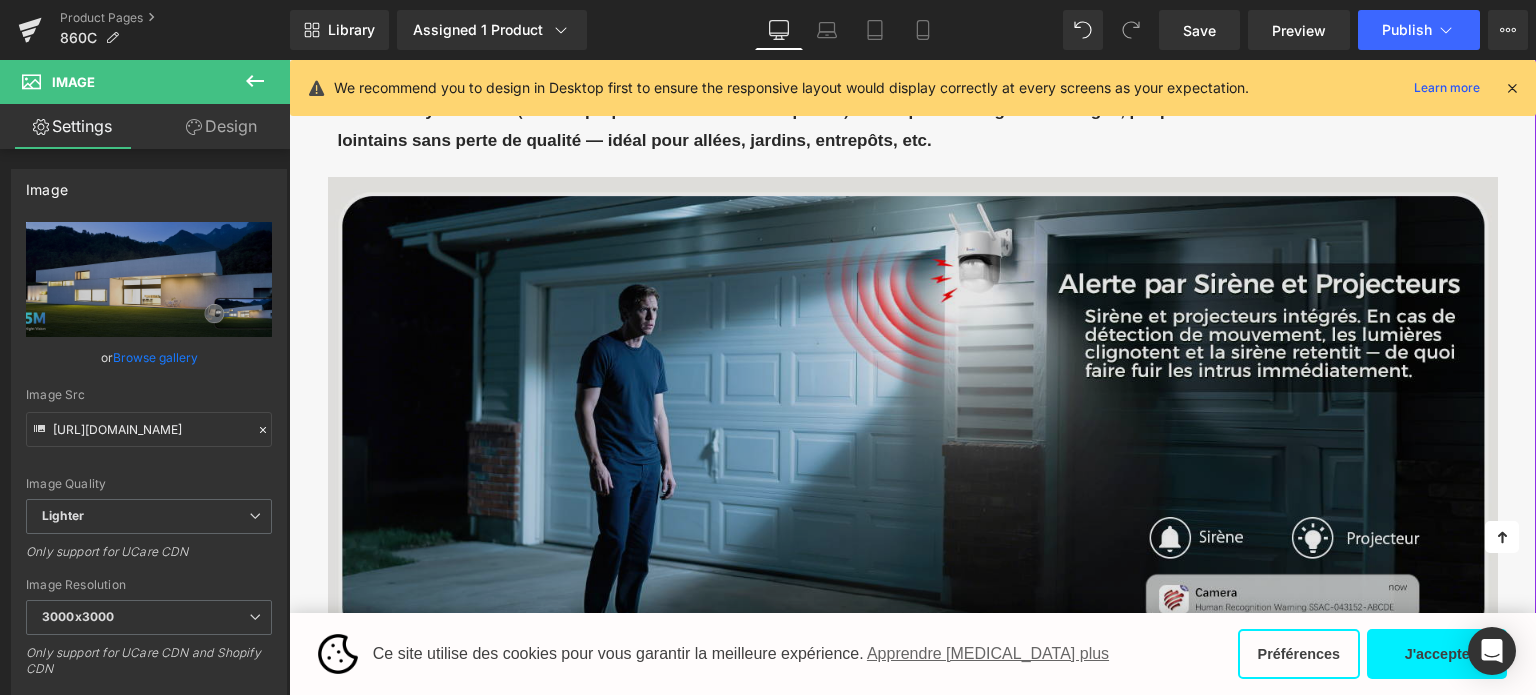 scroll, scrollTop: 3305, scrollLeft: 0, axis: vertical 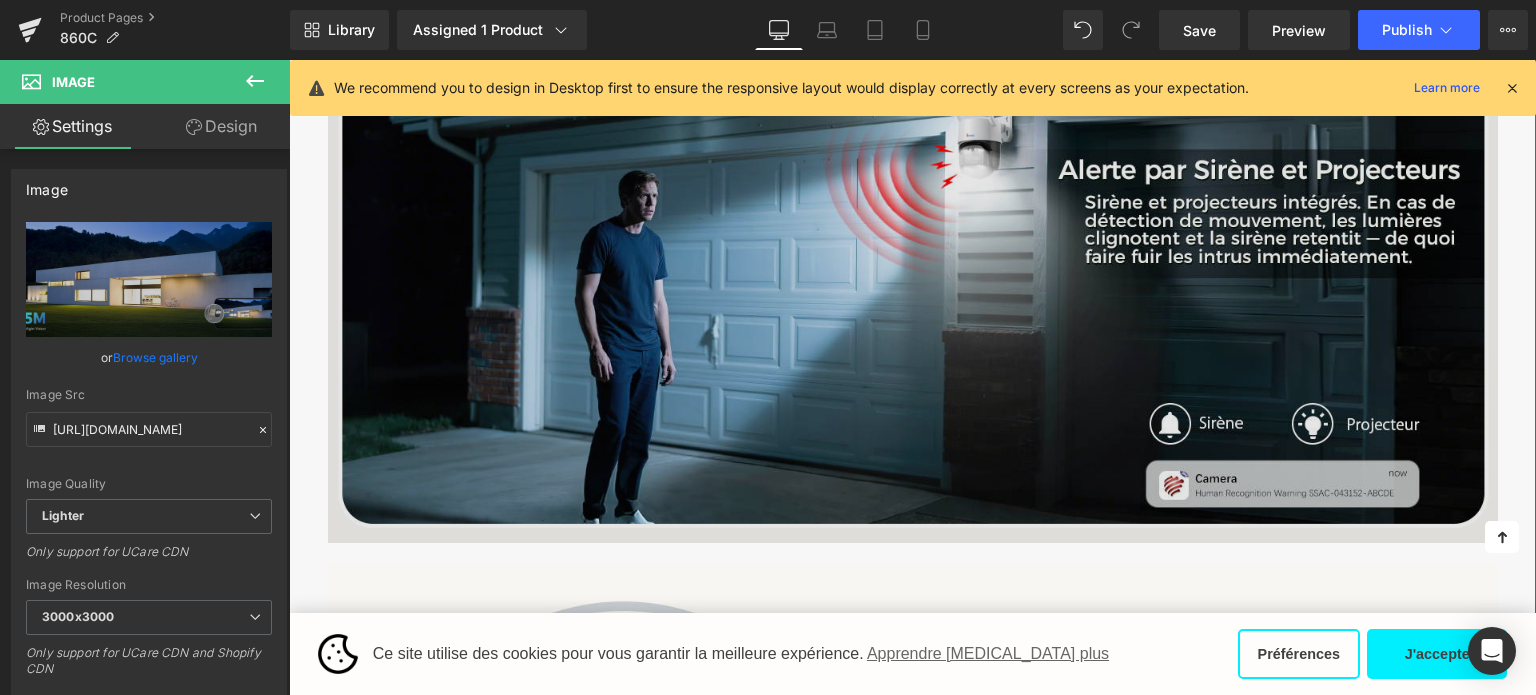 click at bounding box center [913, 303] 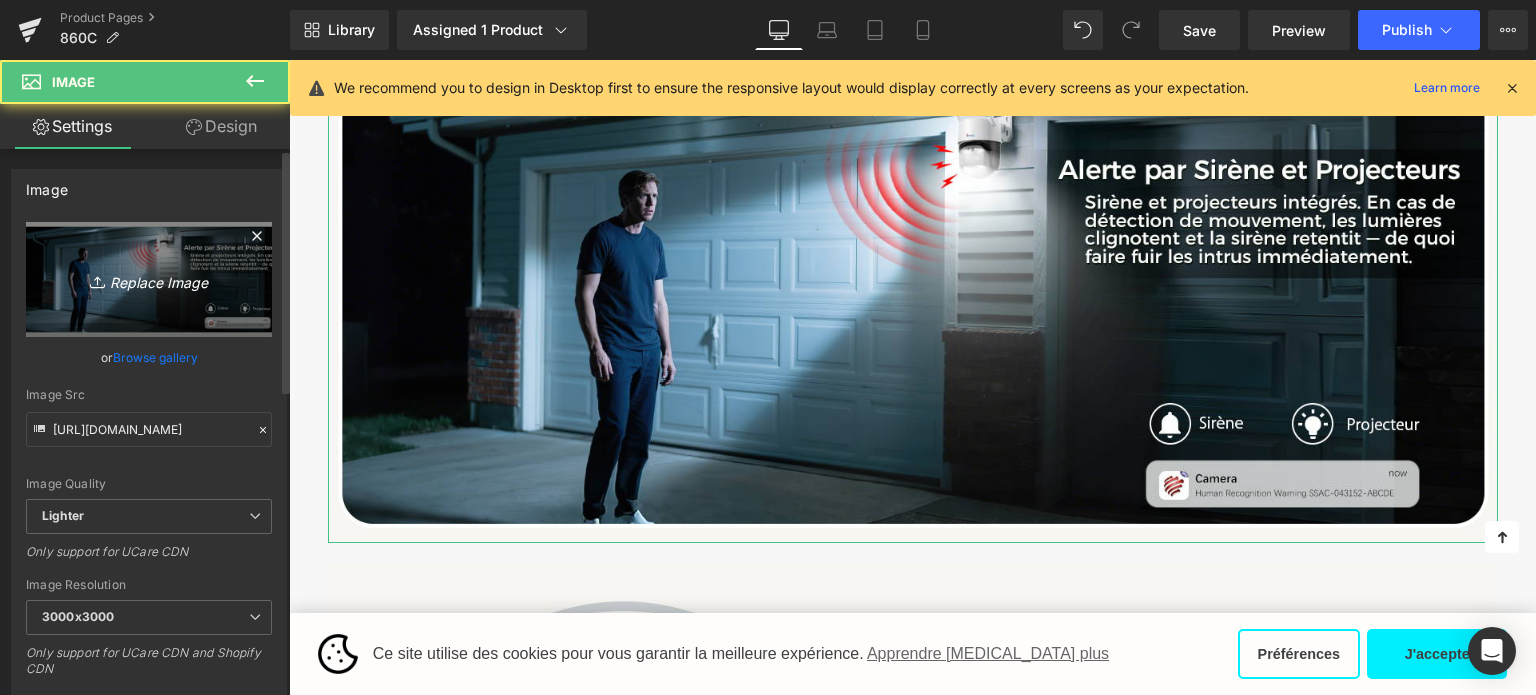 click on "Replace Image" at bounding box center (149, 279) 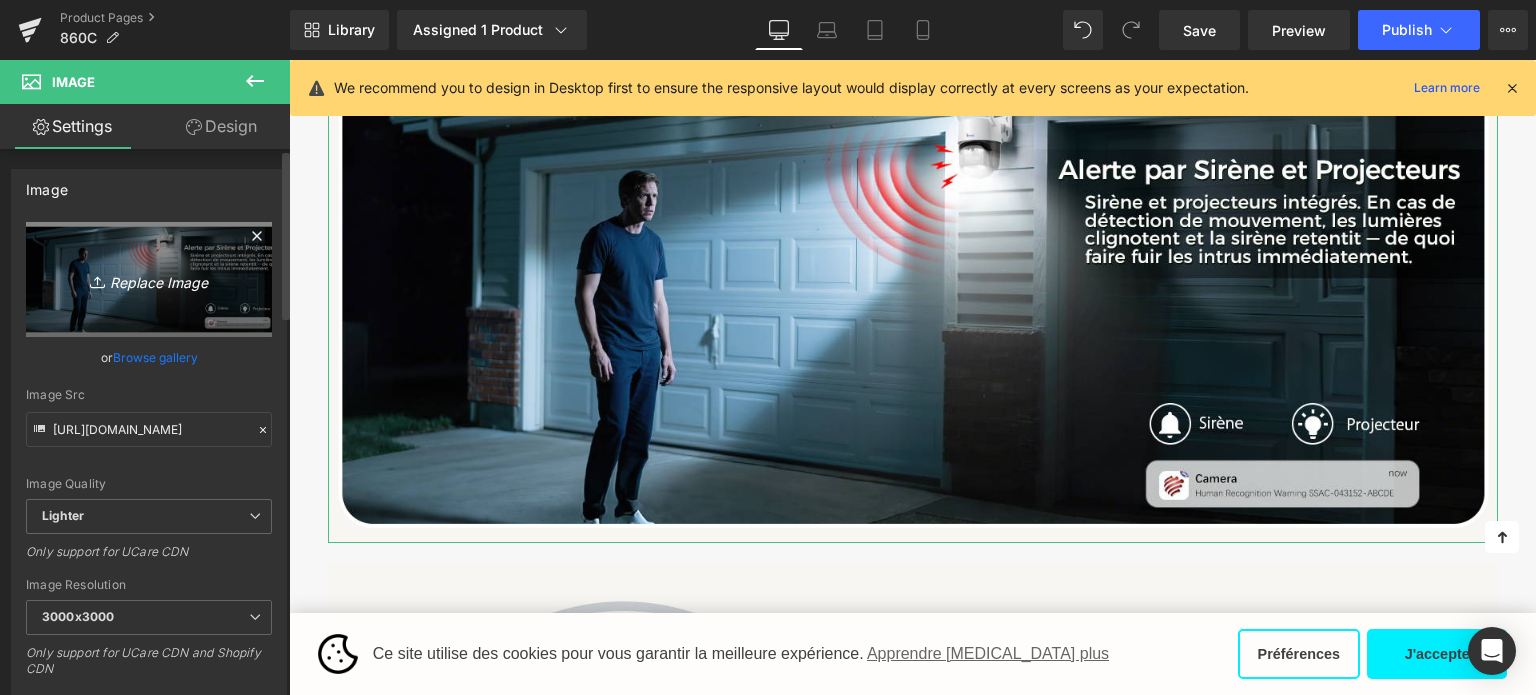 type on "C:\fakepath\画板 9.png" 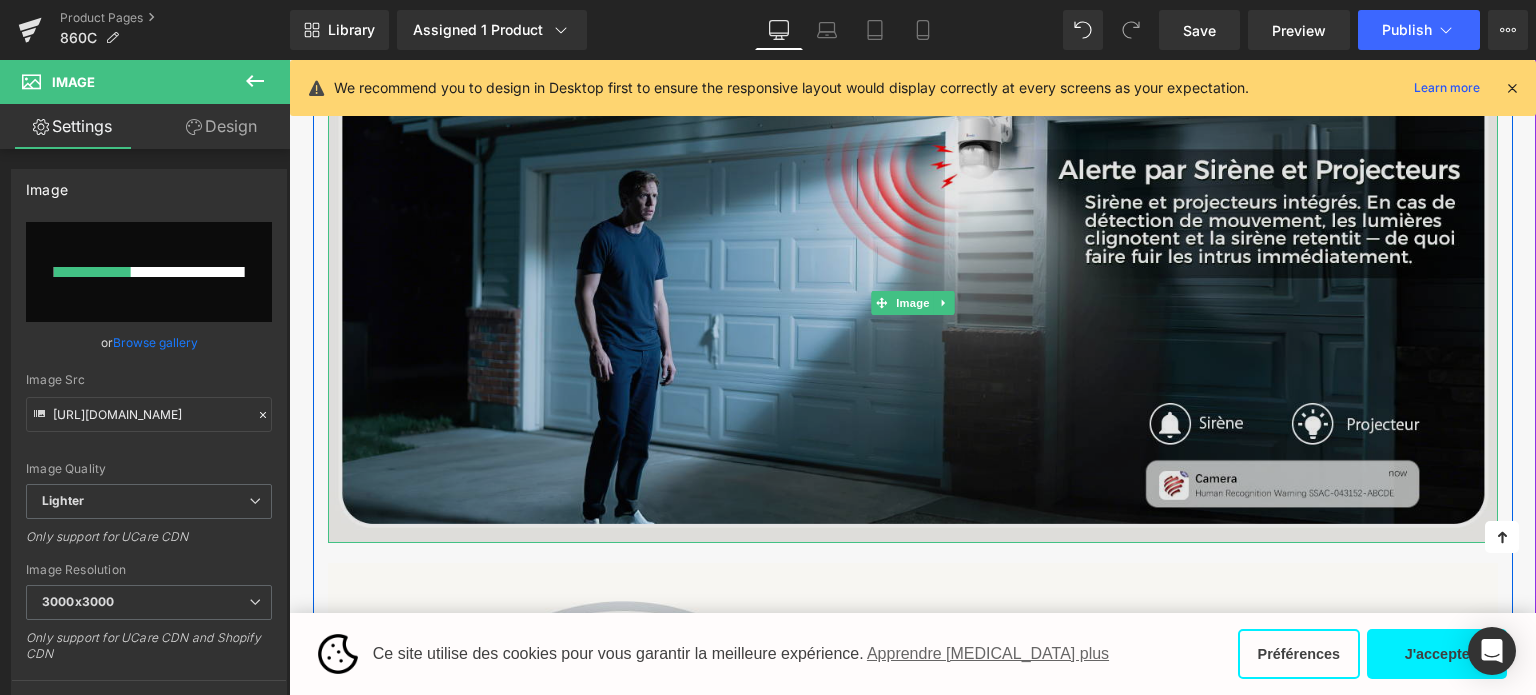 type 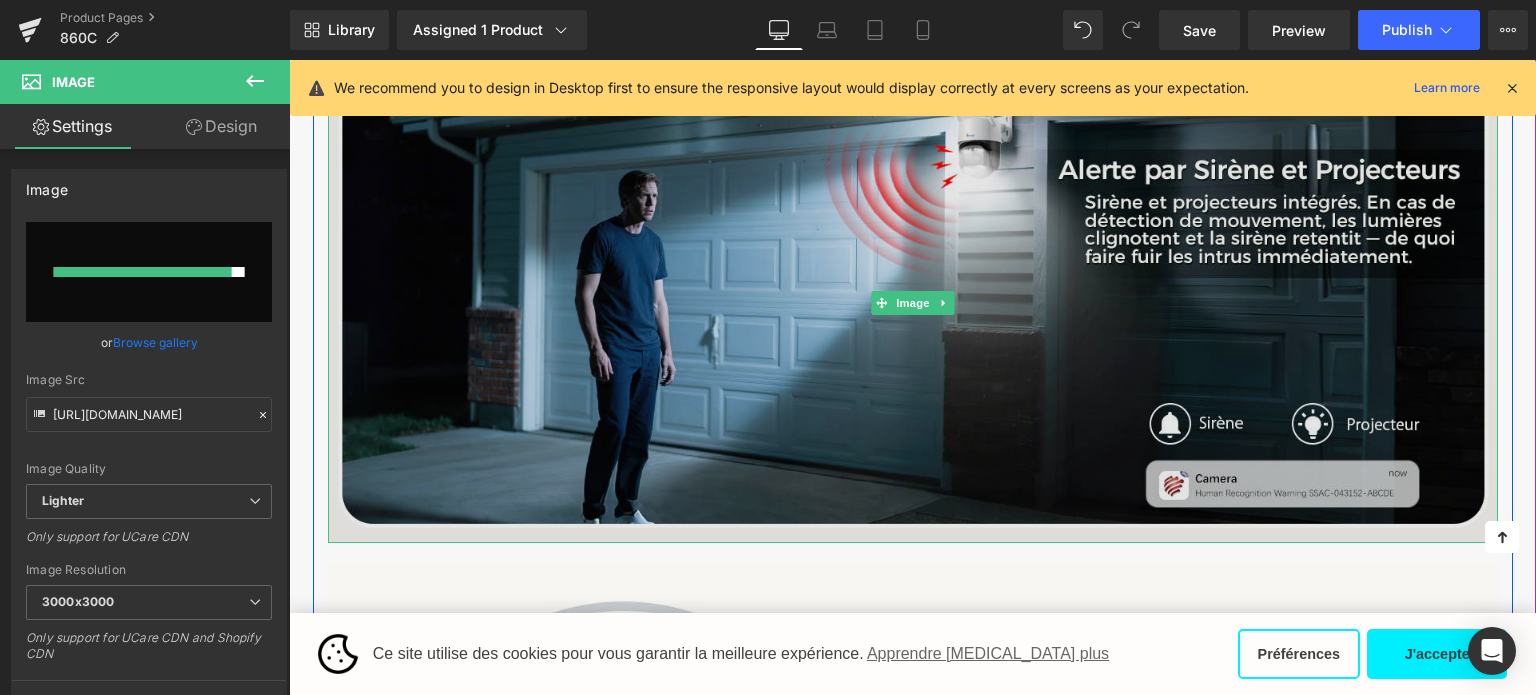 type on "[URL][DOMAIN_NAME]" 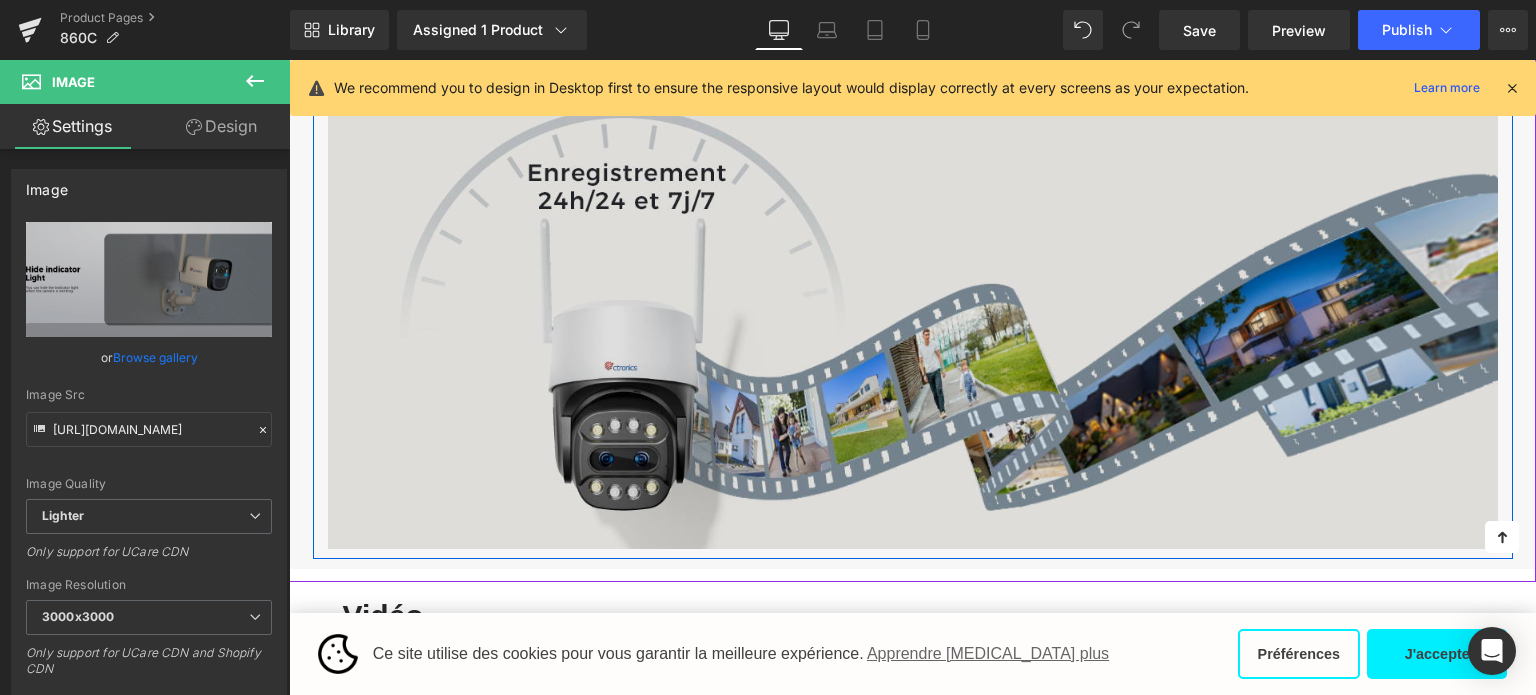 scroll, scrollTop: 3805, scrollLeft: 0, axis: vertical 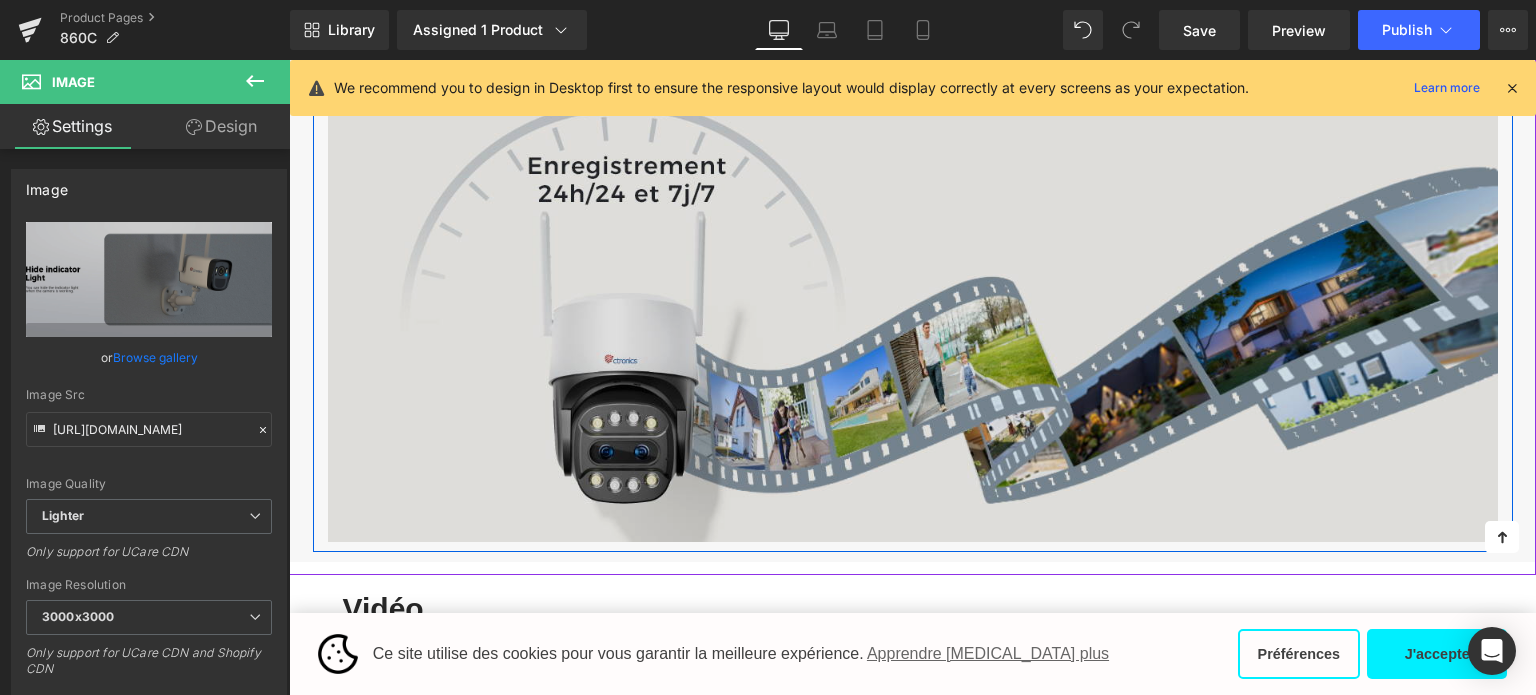click at bounding box center (913, 303) 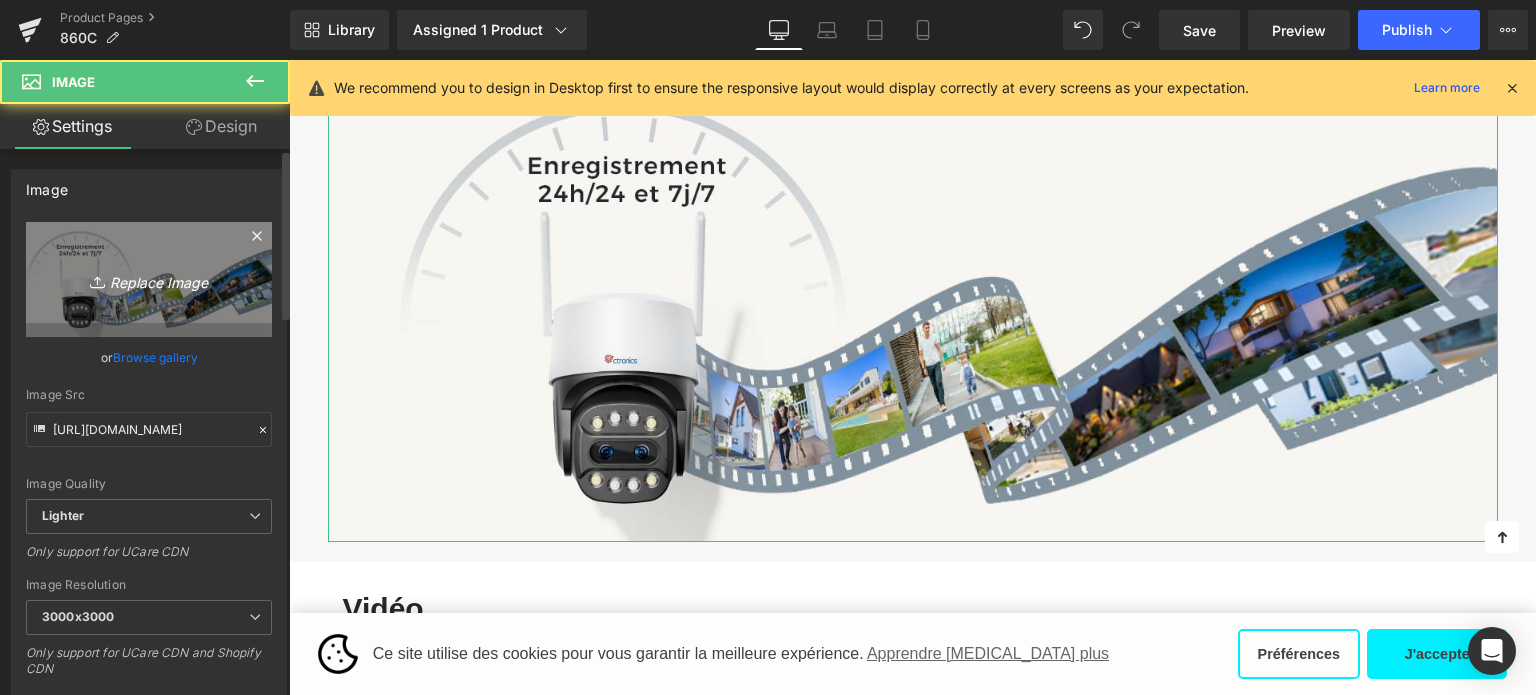 click on "Replace Image" at bounding box center [149, 279] 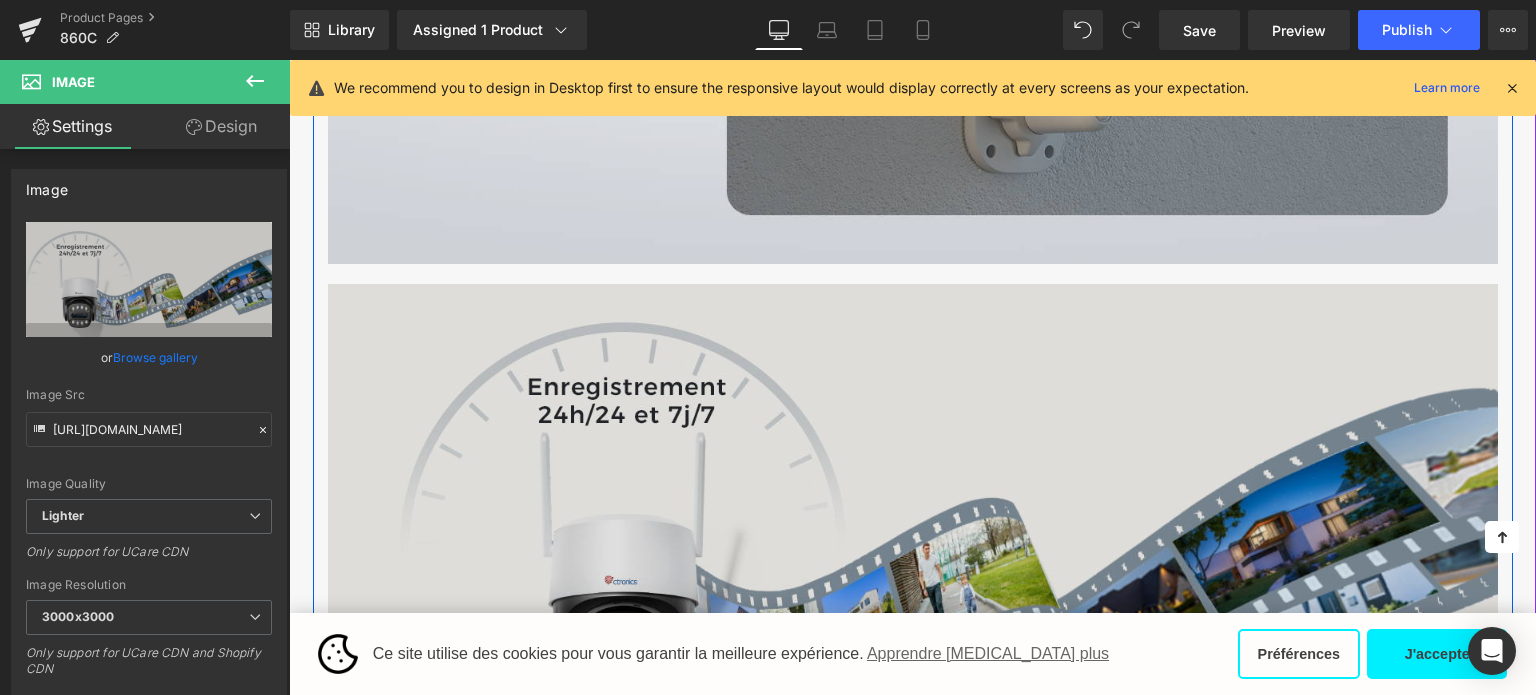 scroll, scrollTop: 3805, scrollLeft: 0, axis: vertical 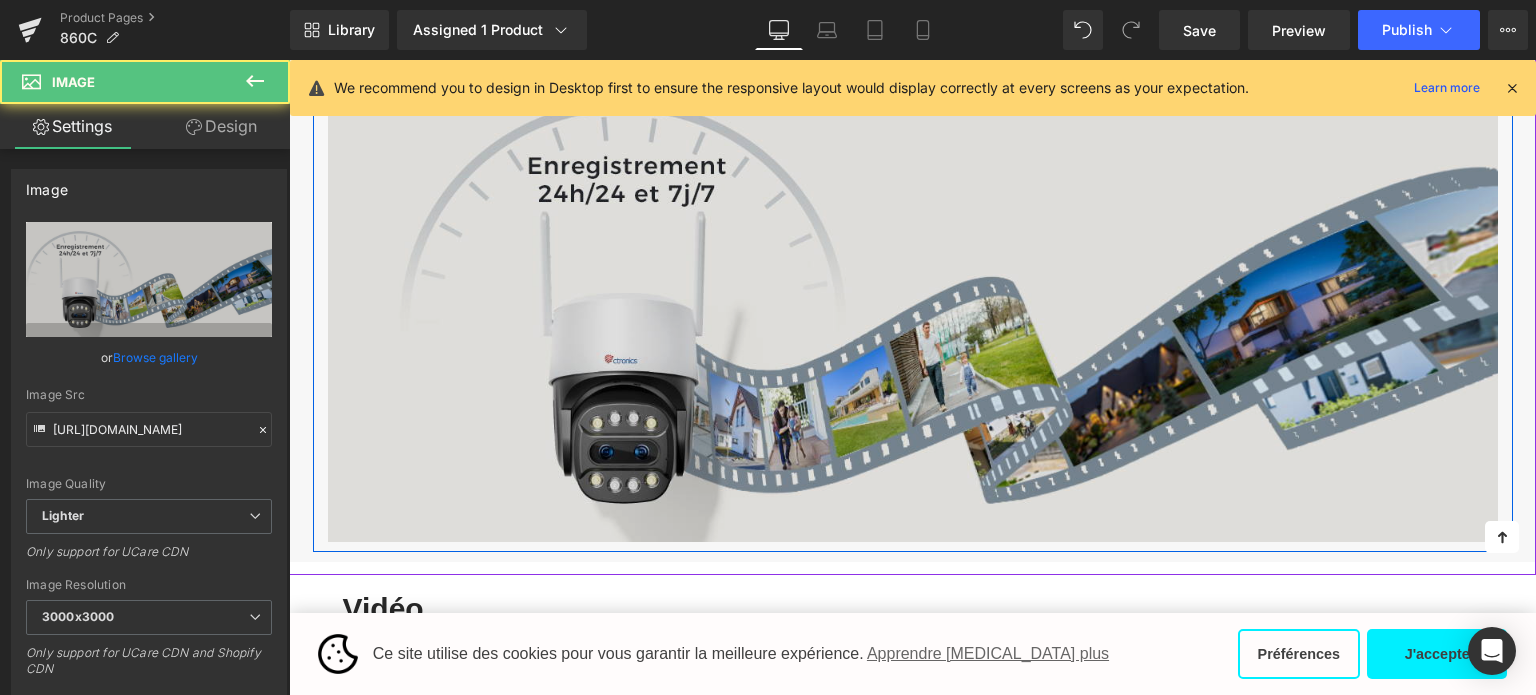 click at bounding box center [913, 303] 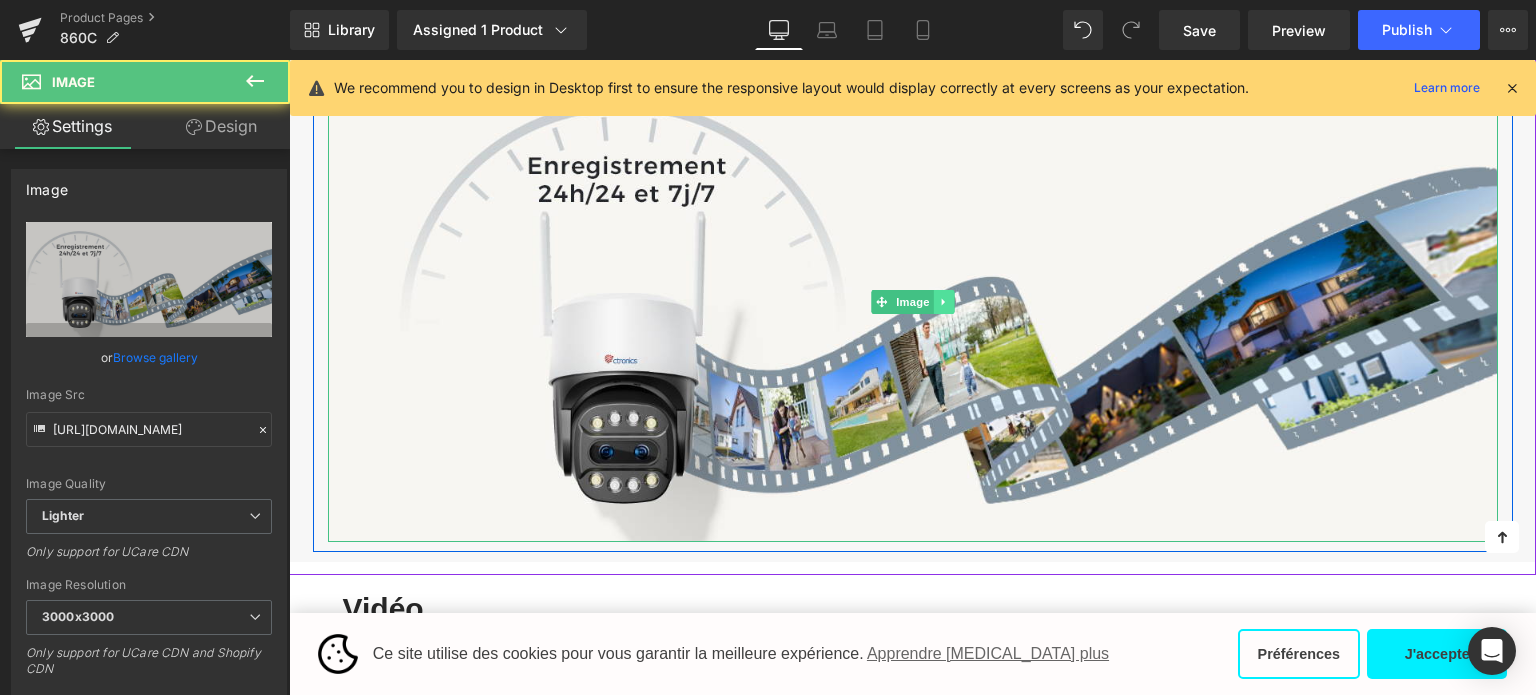 click 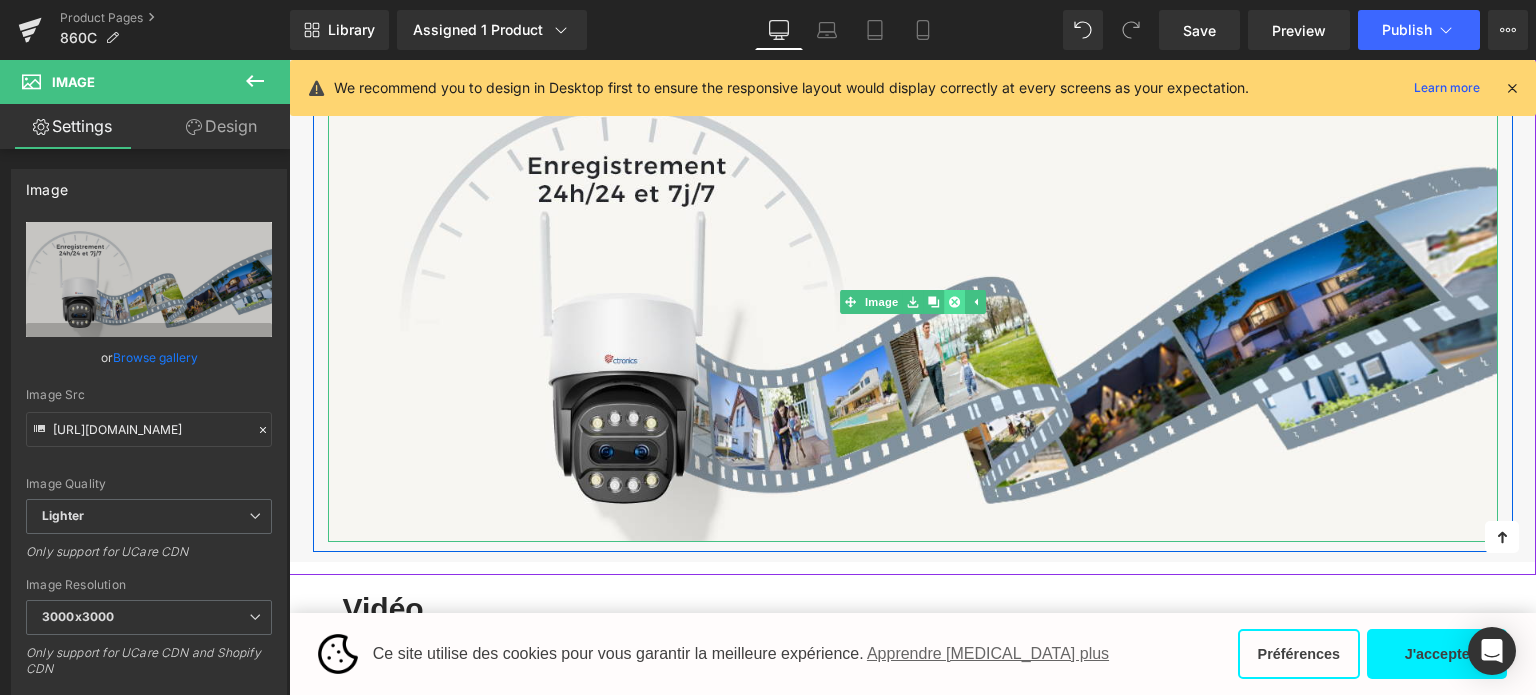 click 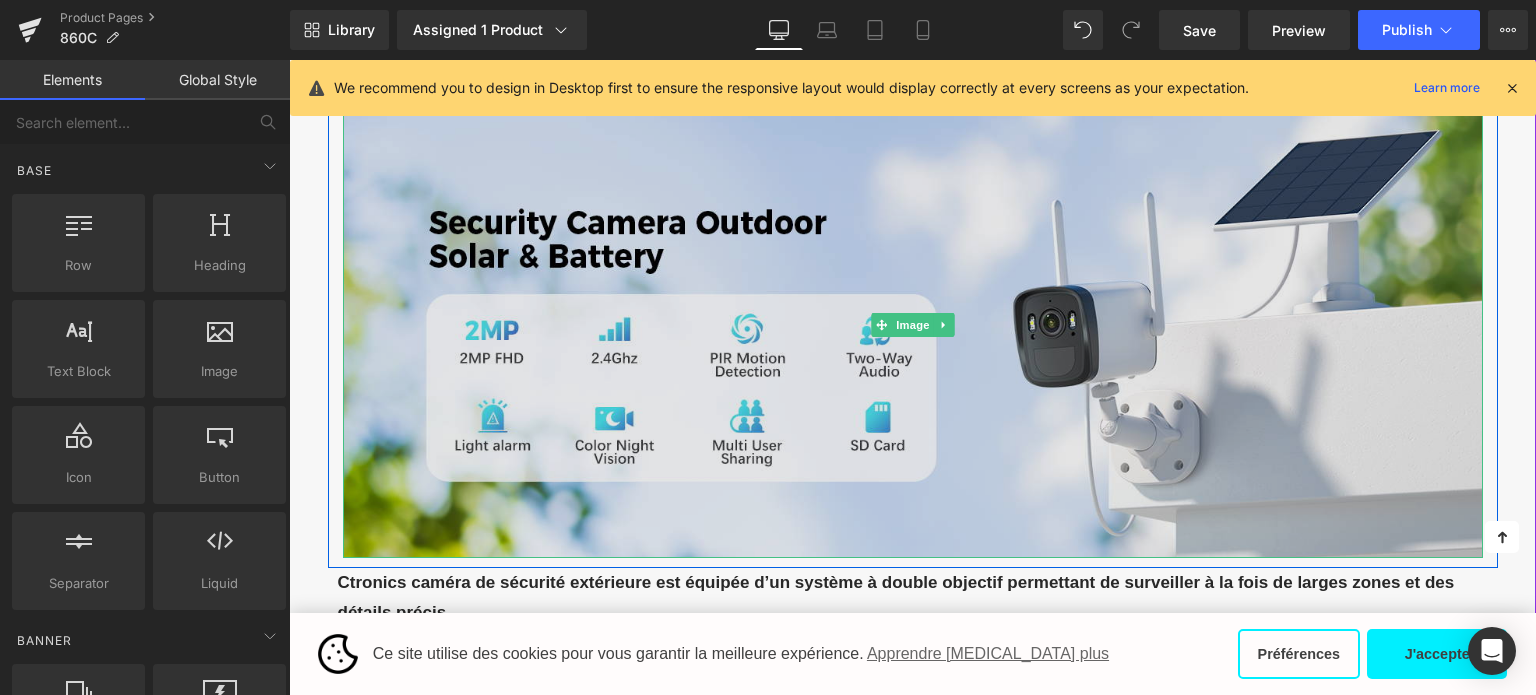 scroll, scrollTop: 1000, scrollLeft: 0, axis: vertical 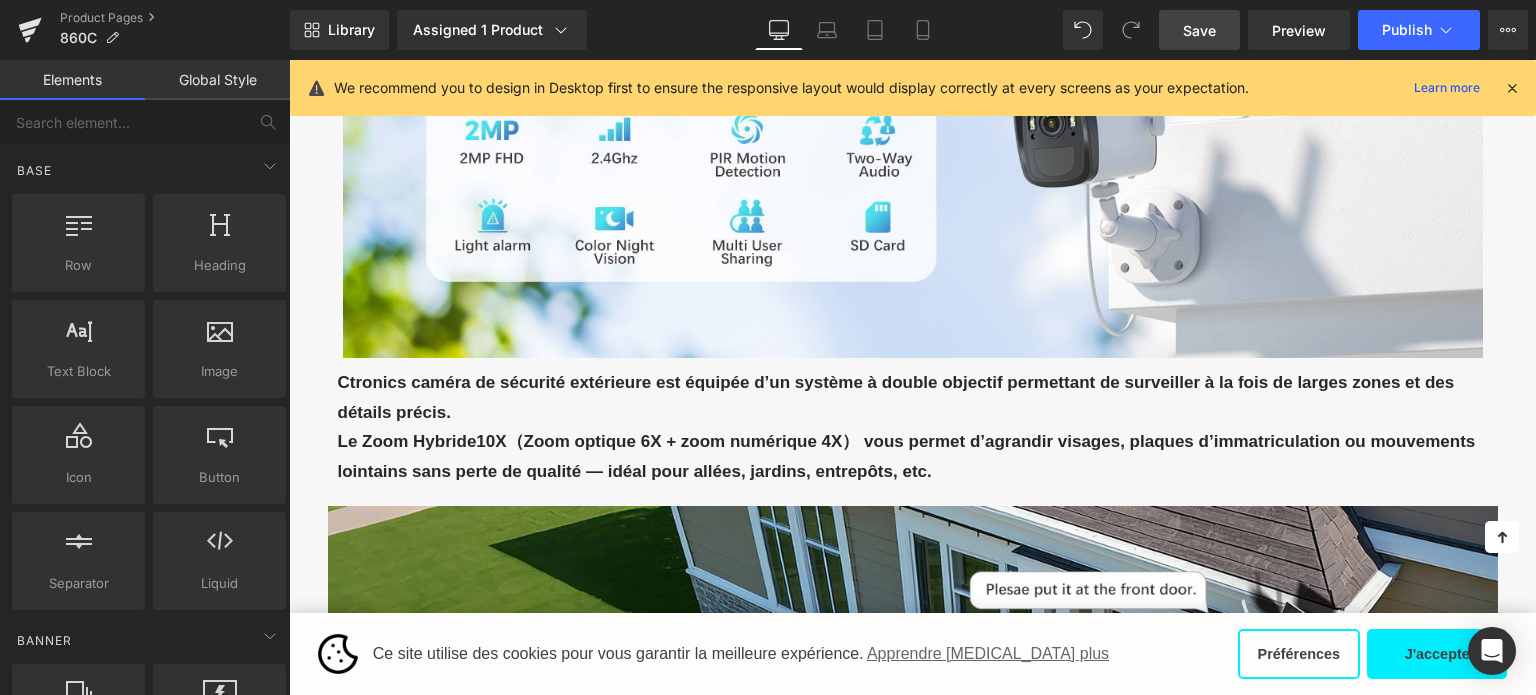 click on "Save" at bounding box center (1199, 30) 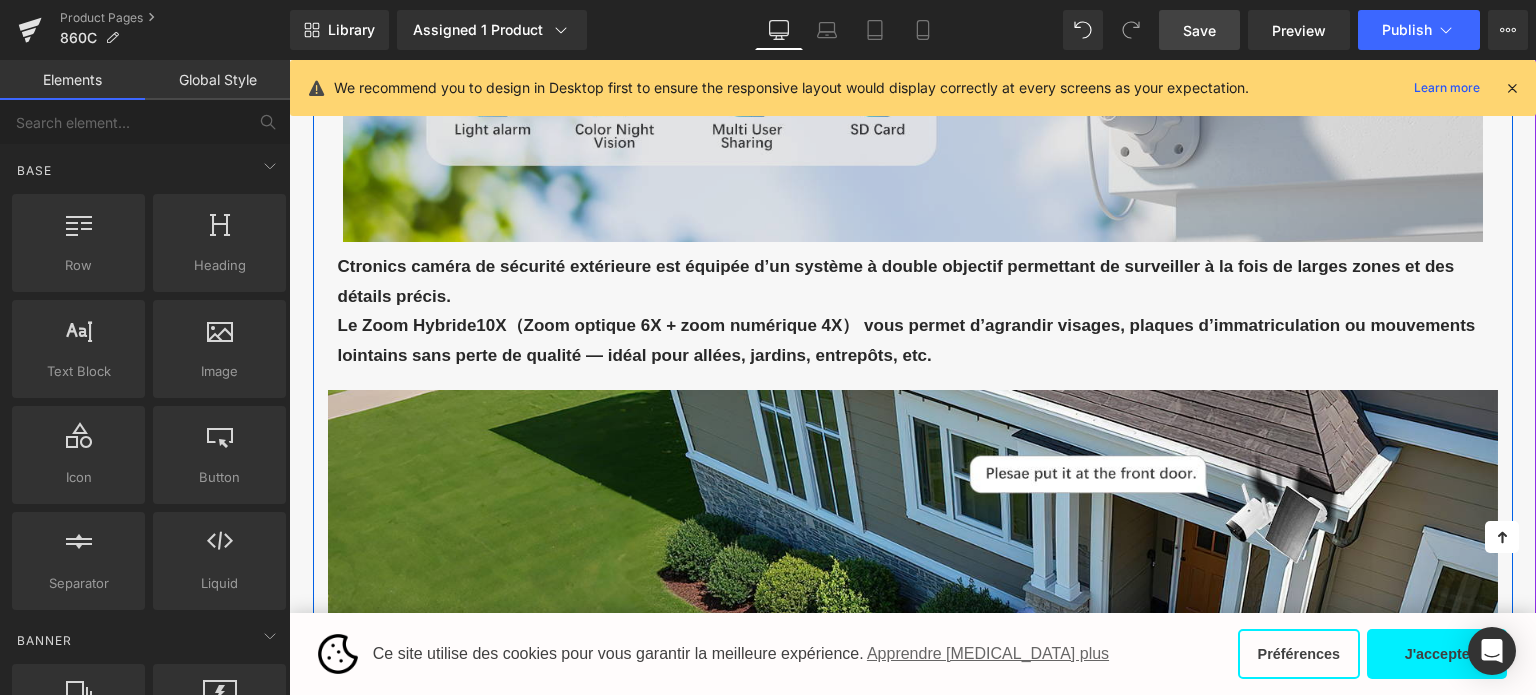 scroll, scrollTop: 900, scrollLeft: 0, axis: vertical 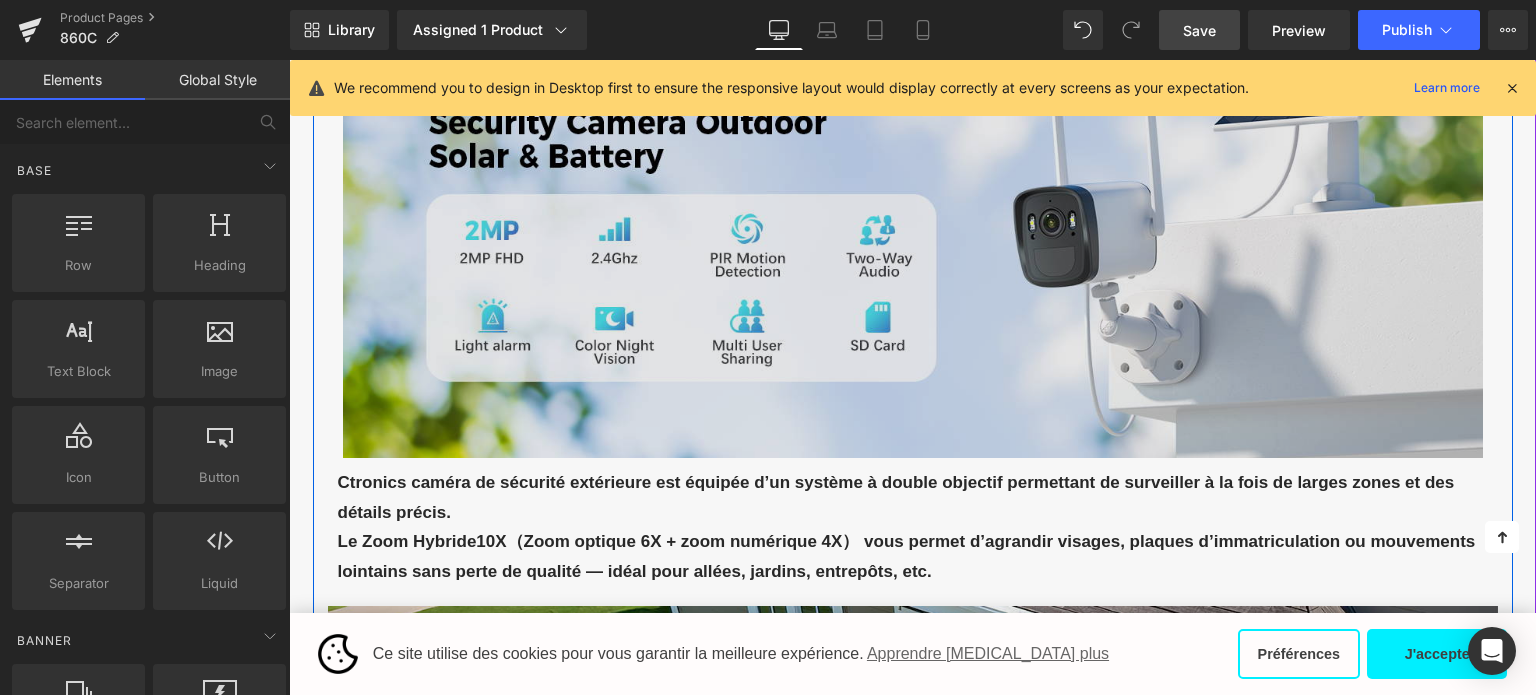 click at bounding box center [913, 224] 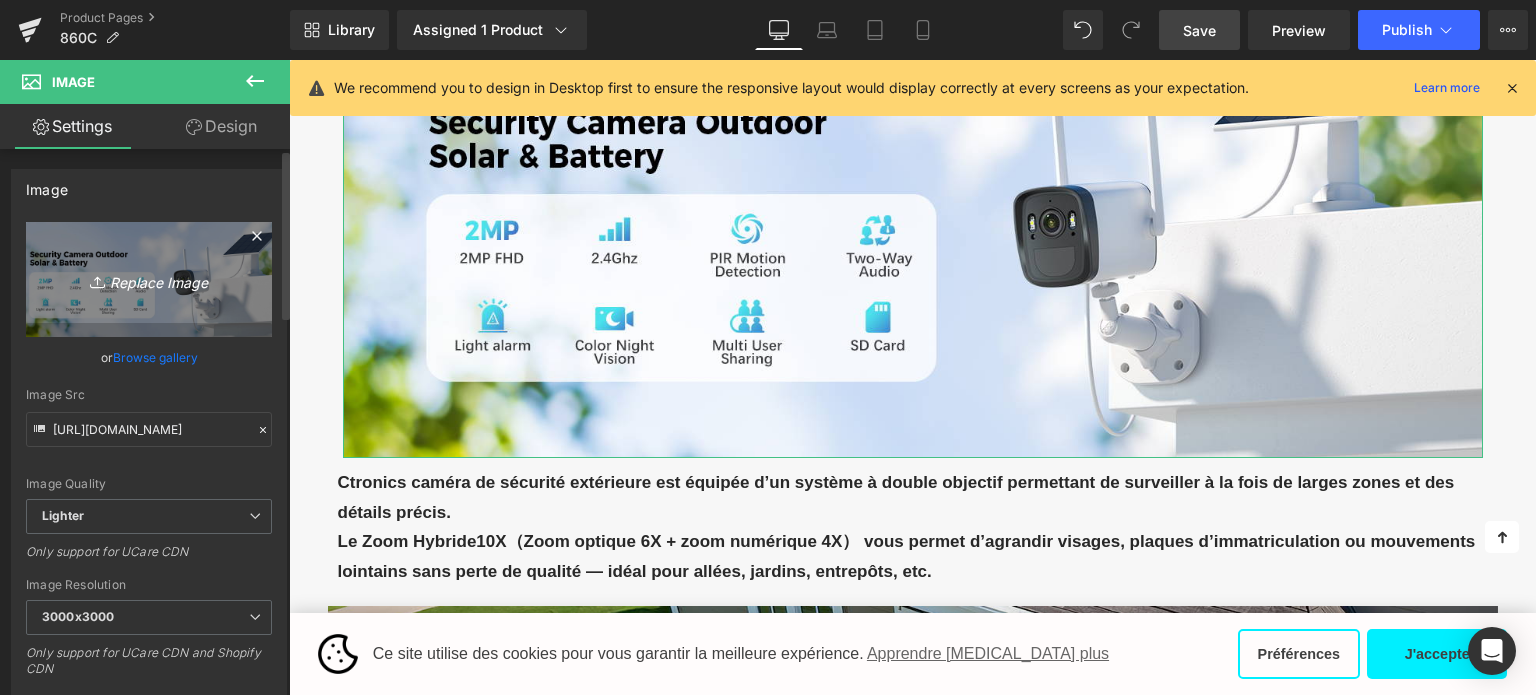 click on "Replace Image" at bounding box center [149, 279] 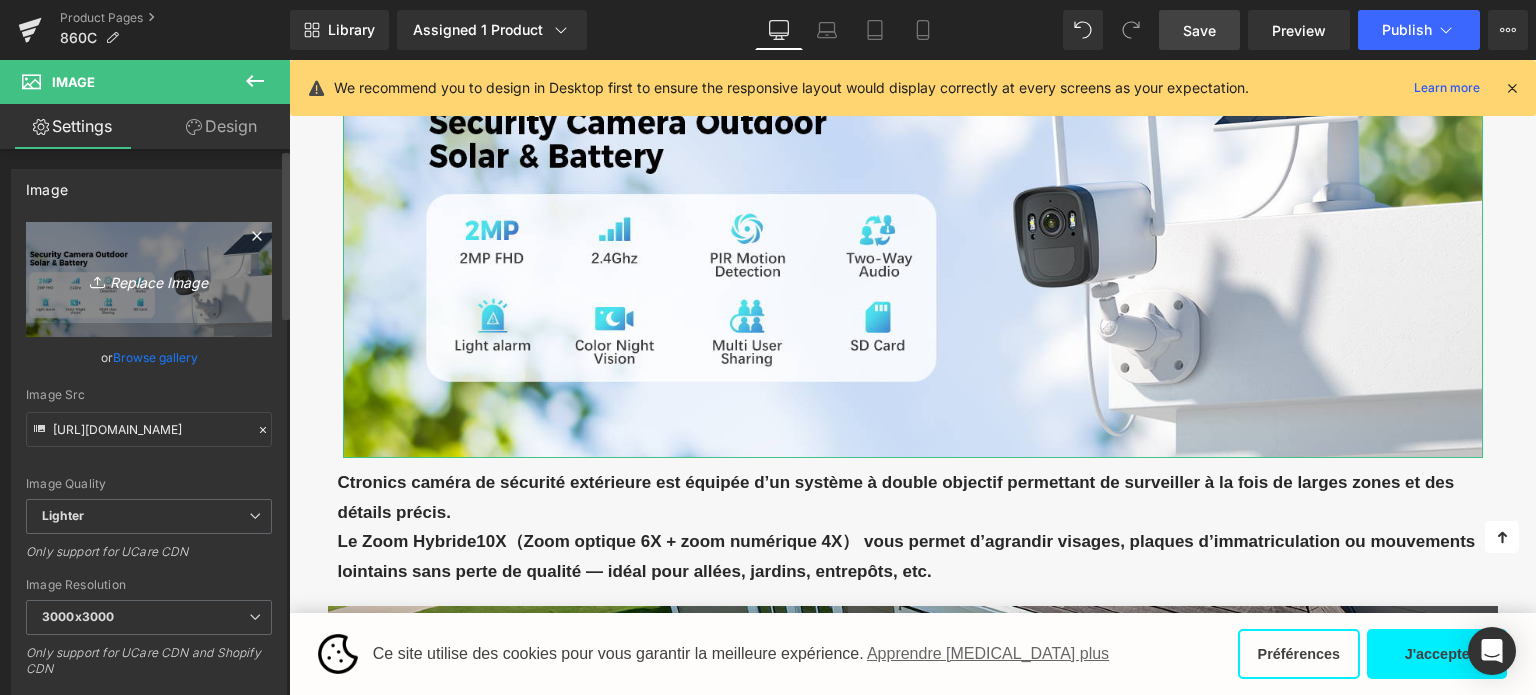 type on "C:\fakepath\画板 8.png" 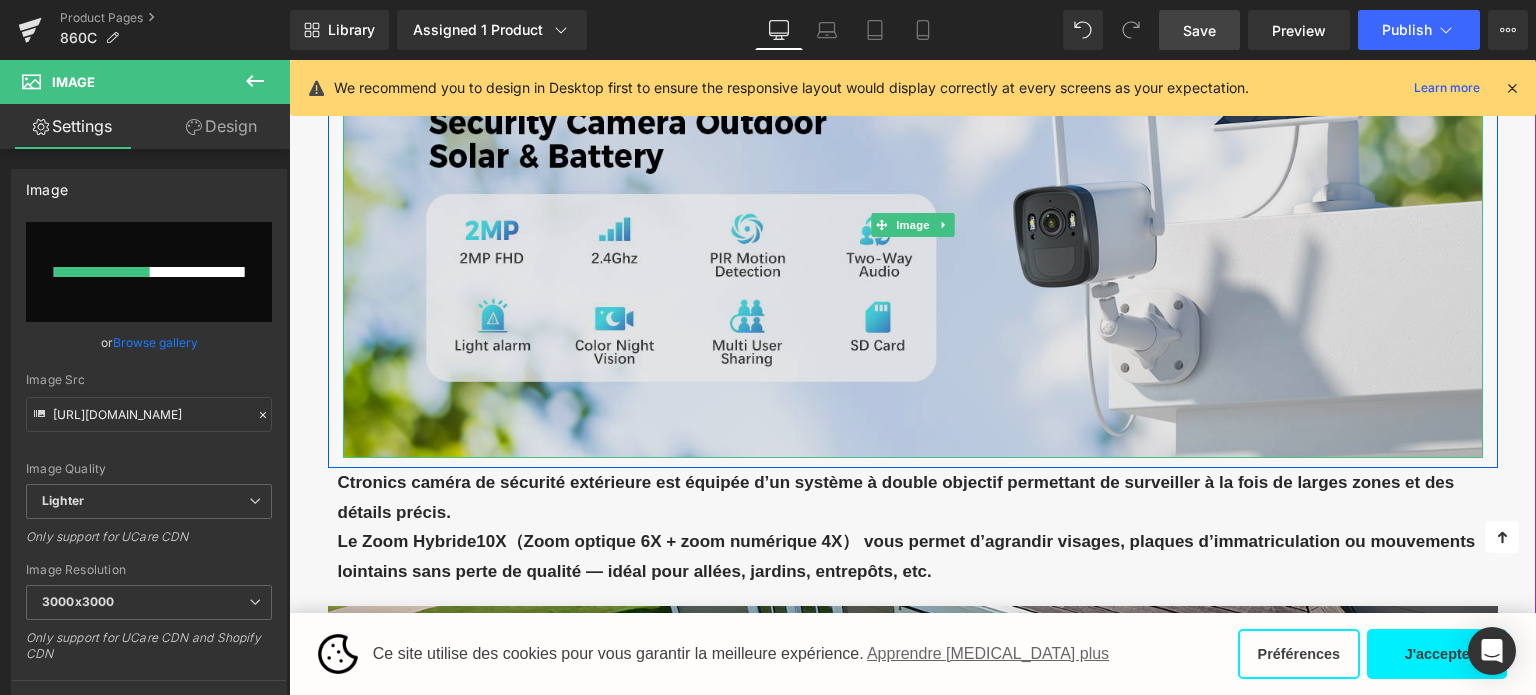 type 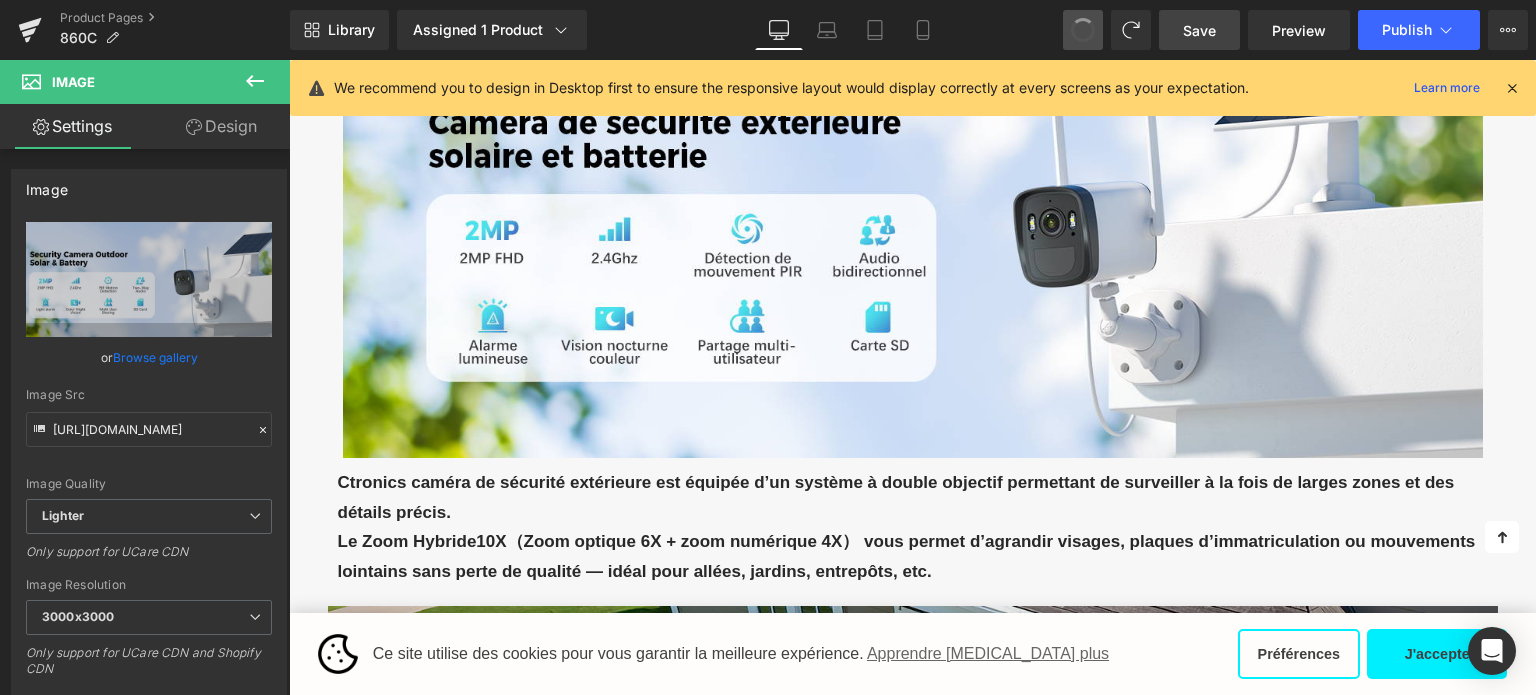 type on "[URL][DOMAIN_NAME]" 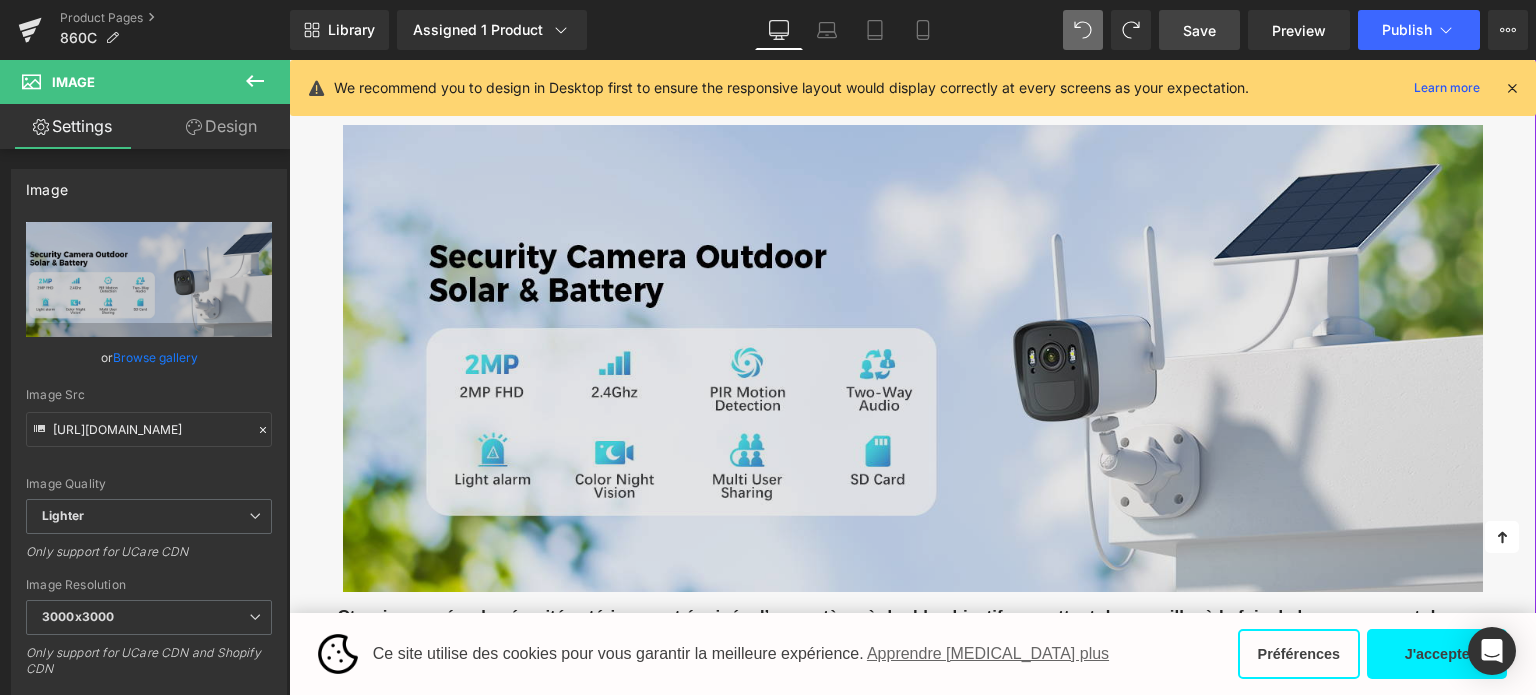 scroll, scrollTop: 816, scrollLeft: 0, axis: vertical 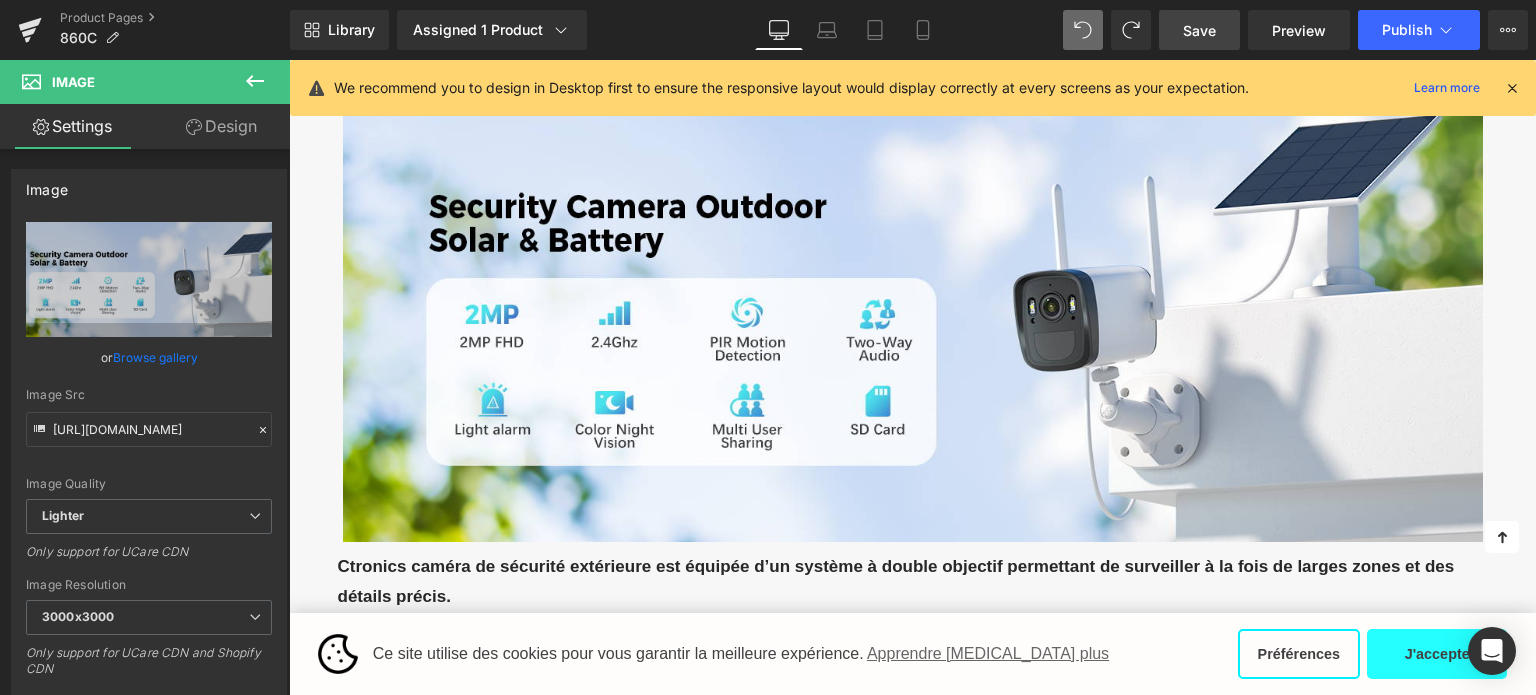 click on "J'accepte" at bounding box center (1437, 654) 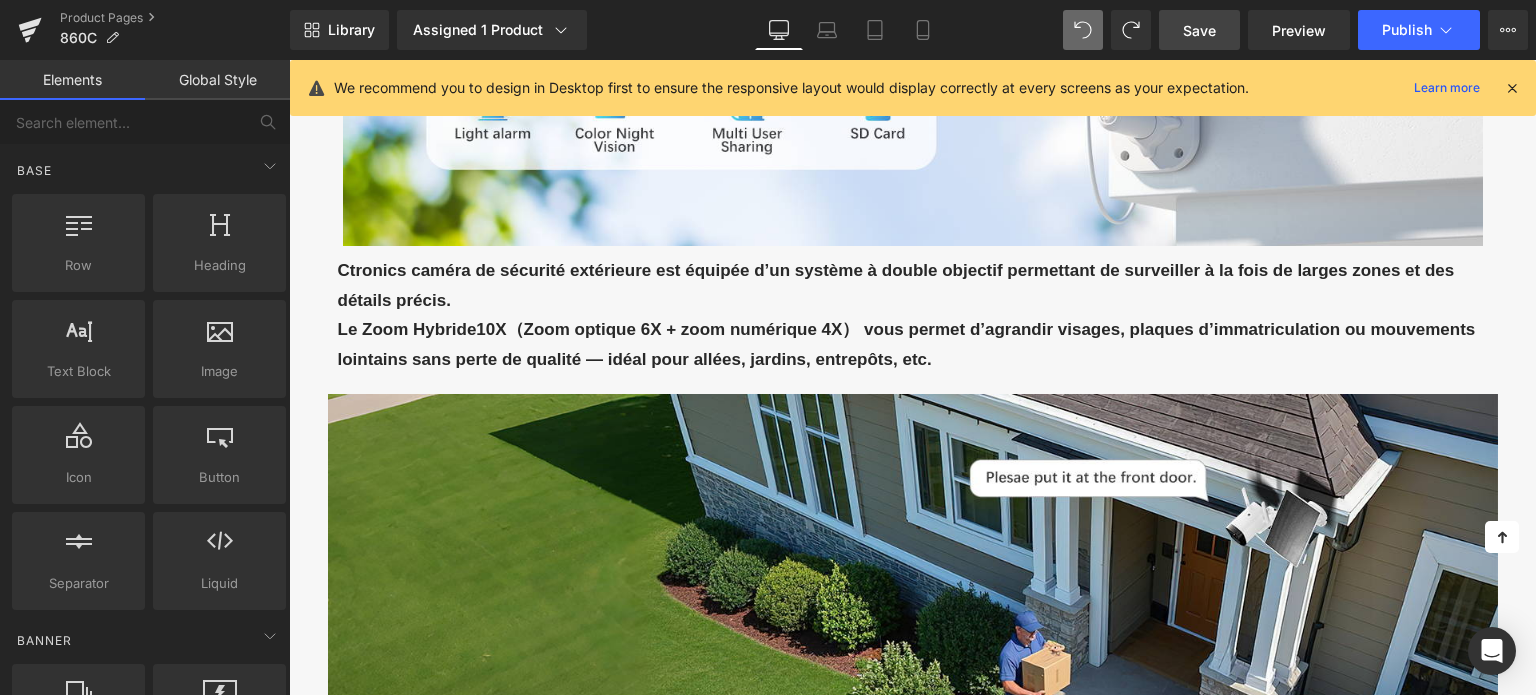 scroll, scrollTop: 1116, scrollLeft: 0, axis: vertical 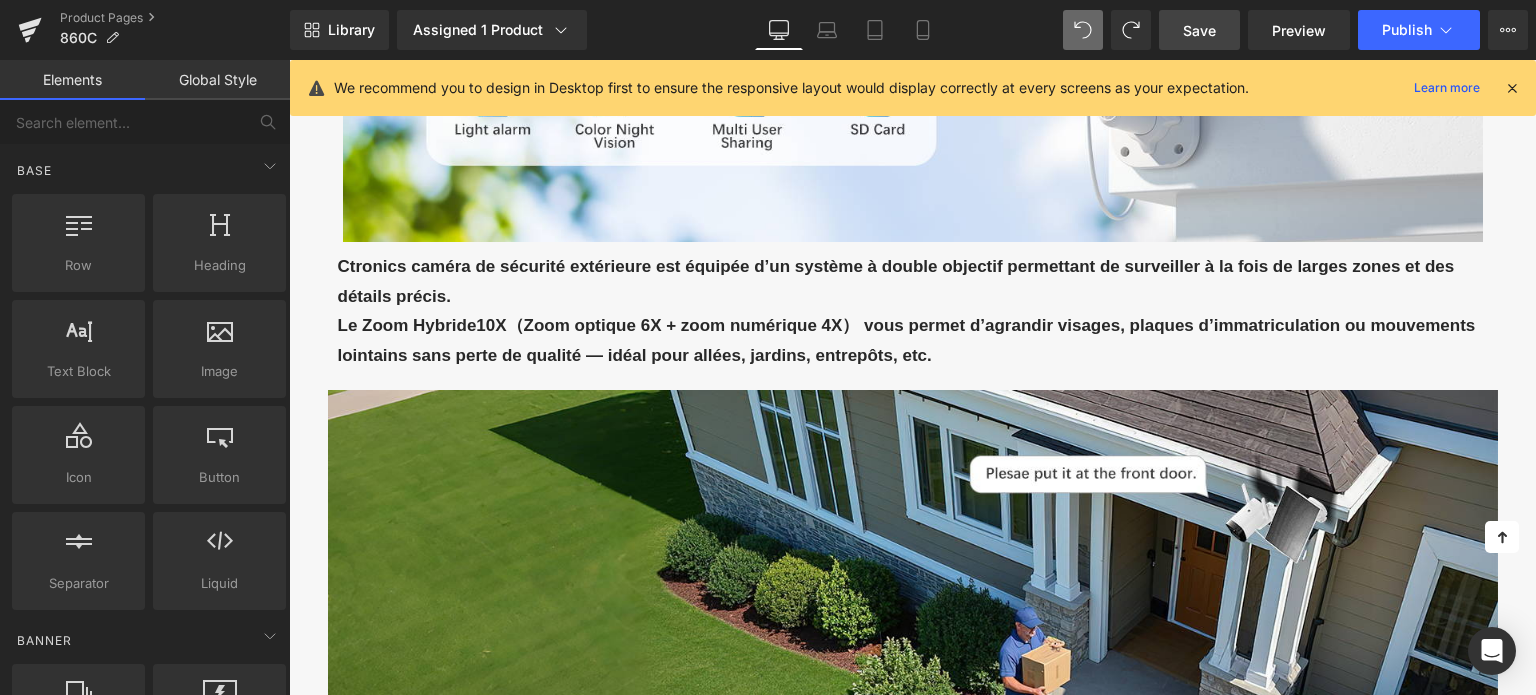 click on "Le Zoom Hybride10X（Zoom optique 6X + zoom numérique 4X） vous permet d’agrandir visages, plaques d’immatriculation ou mouvements lointains sans perte de qualité — idéal pour allées, jardins, entrepôts, etc." at bounding box center (918, 340) 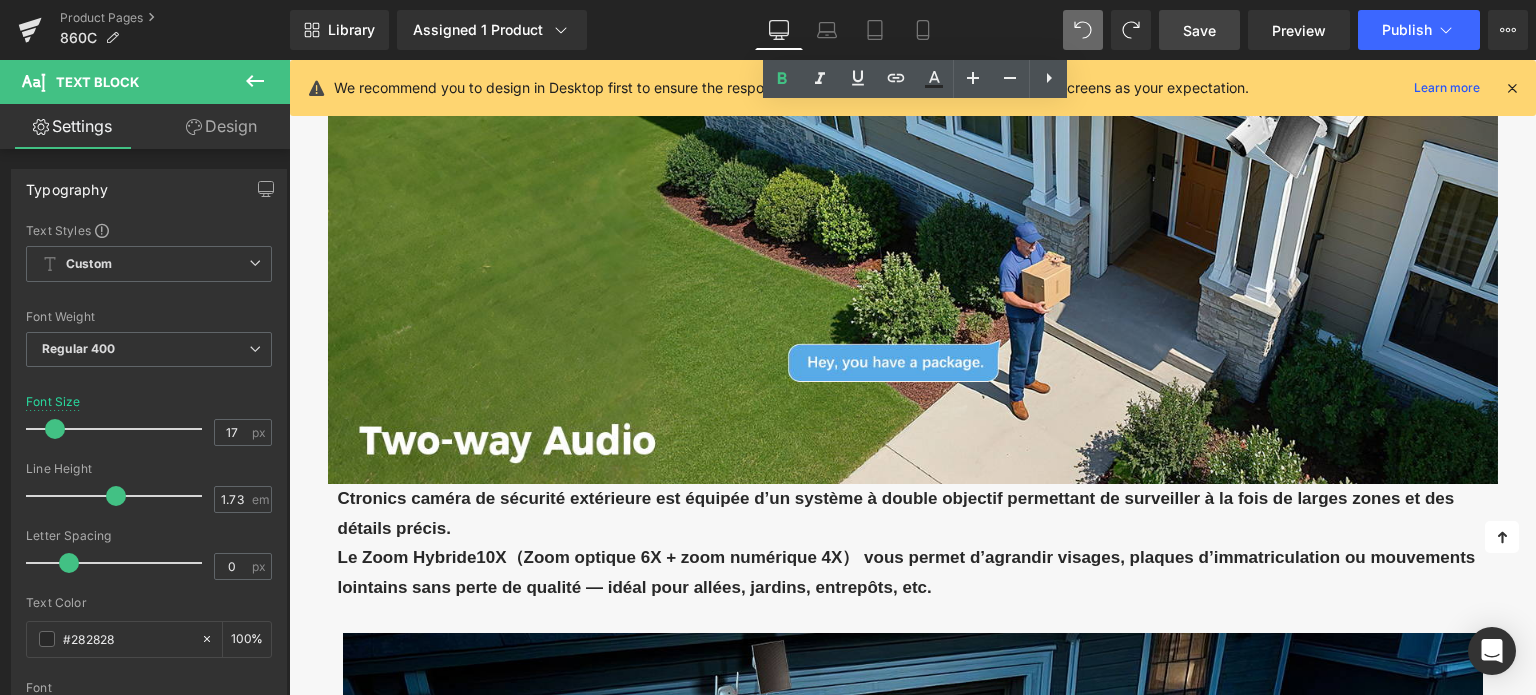 scroll, scrollTop: 1616, scrollLeft: 0, axis: vertical 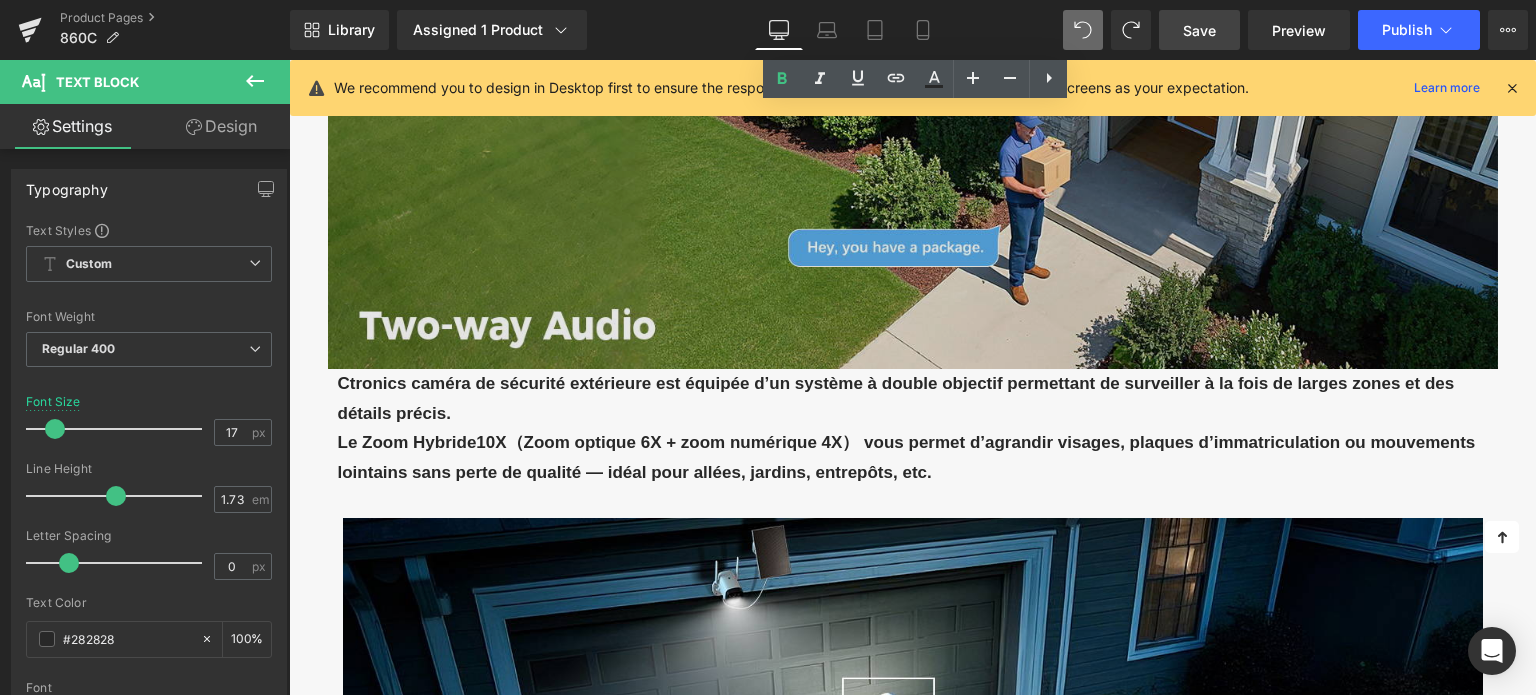 click at bounding box center (913, 130) 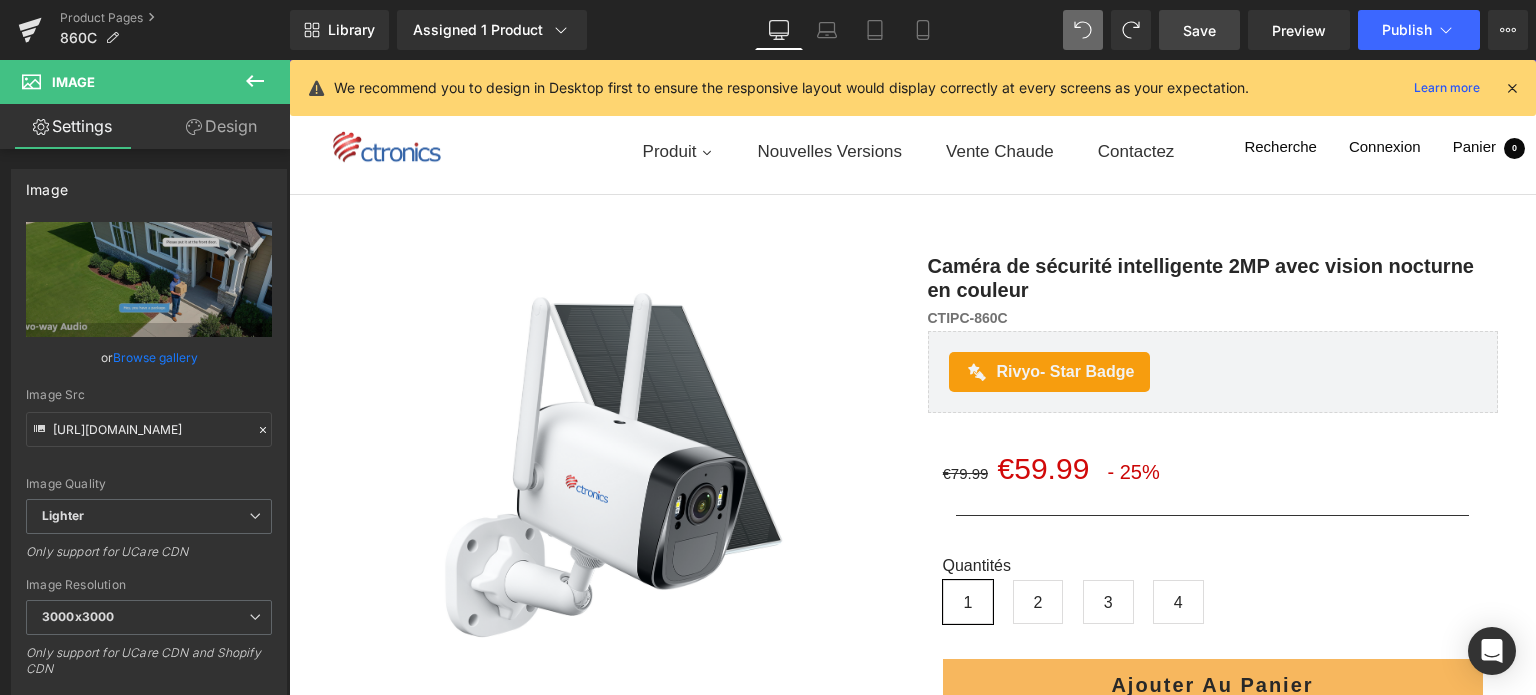 scroll, scrollTop: 0, scrollLeft: 0, axis: both 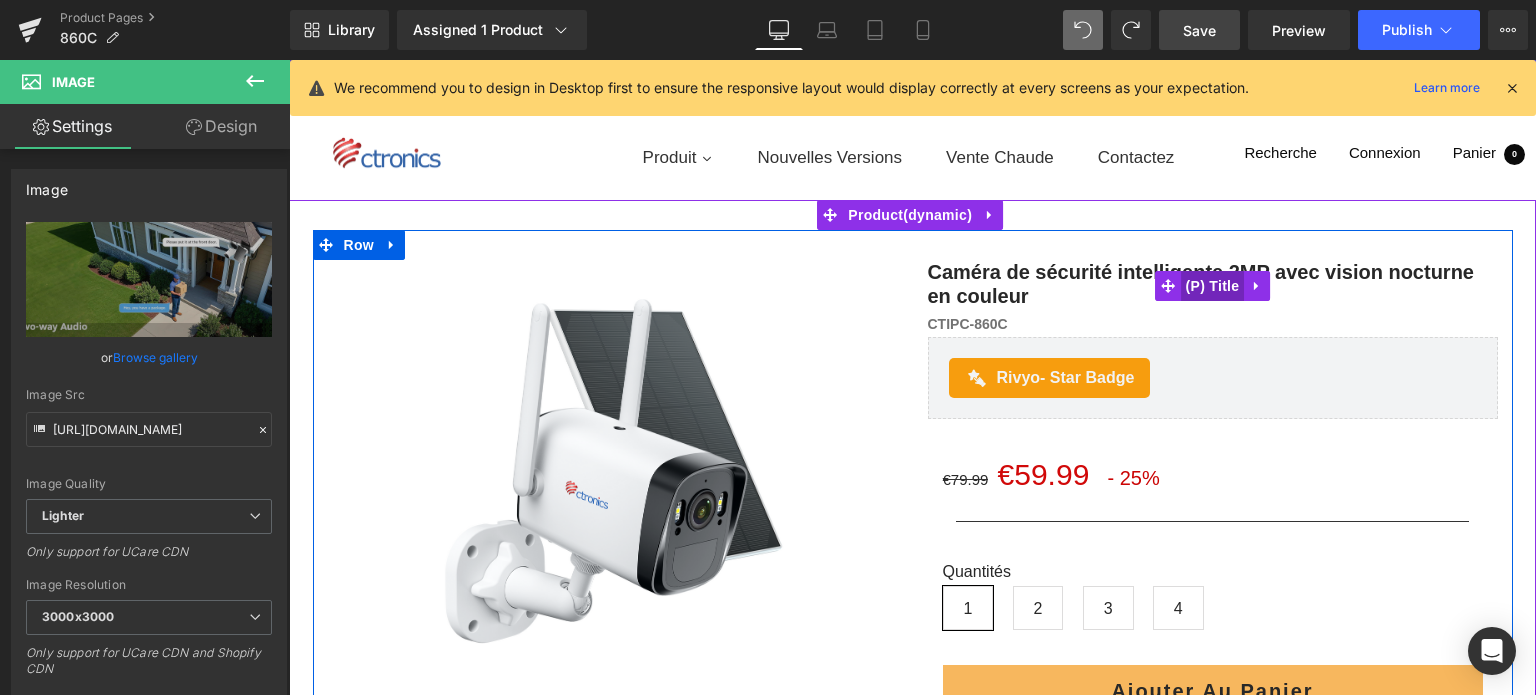 click on "(P) Title" at bounding box center (1213, 286) 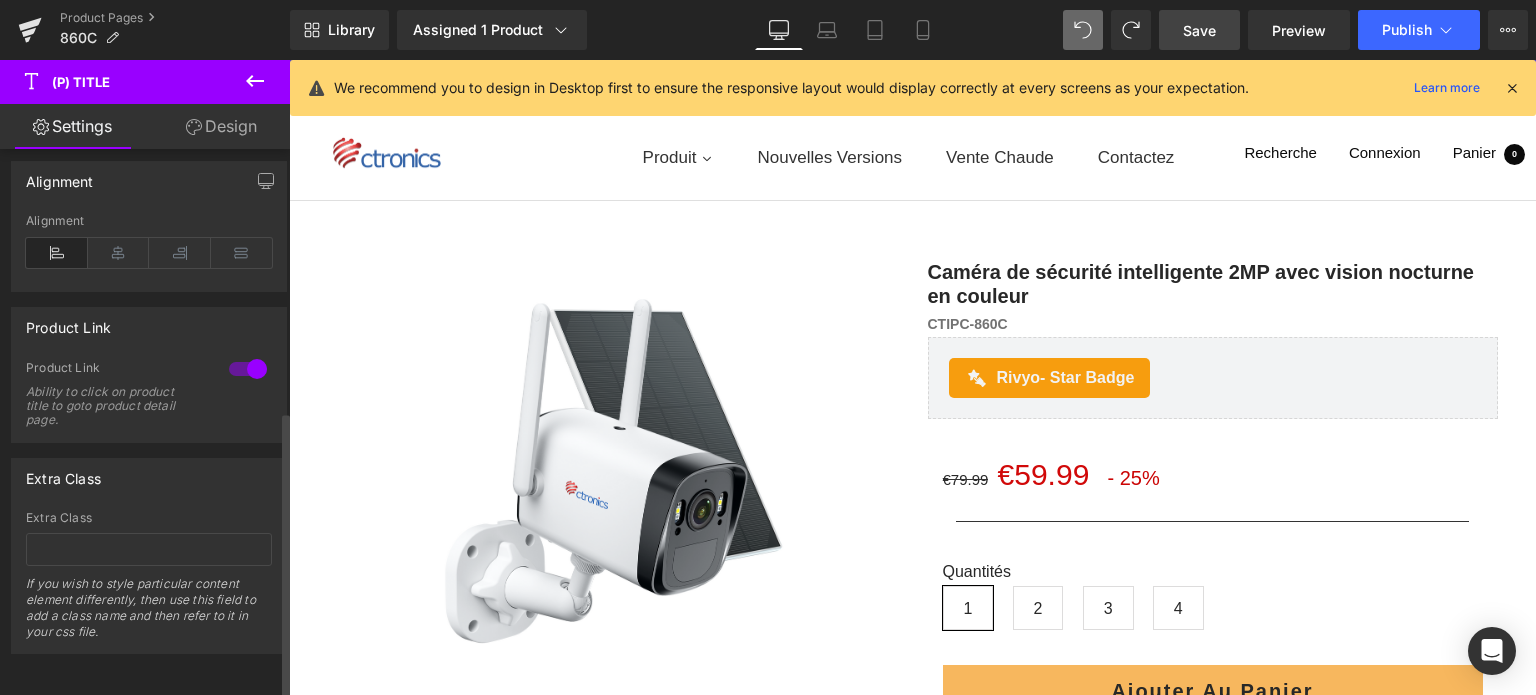 scroll, scrollTop: 919, scrollLeft: 0, axis: vertical 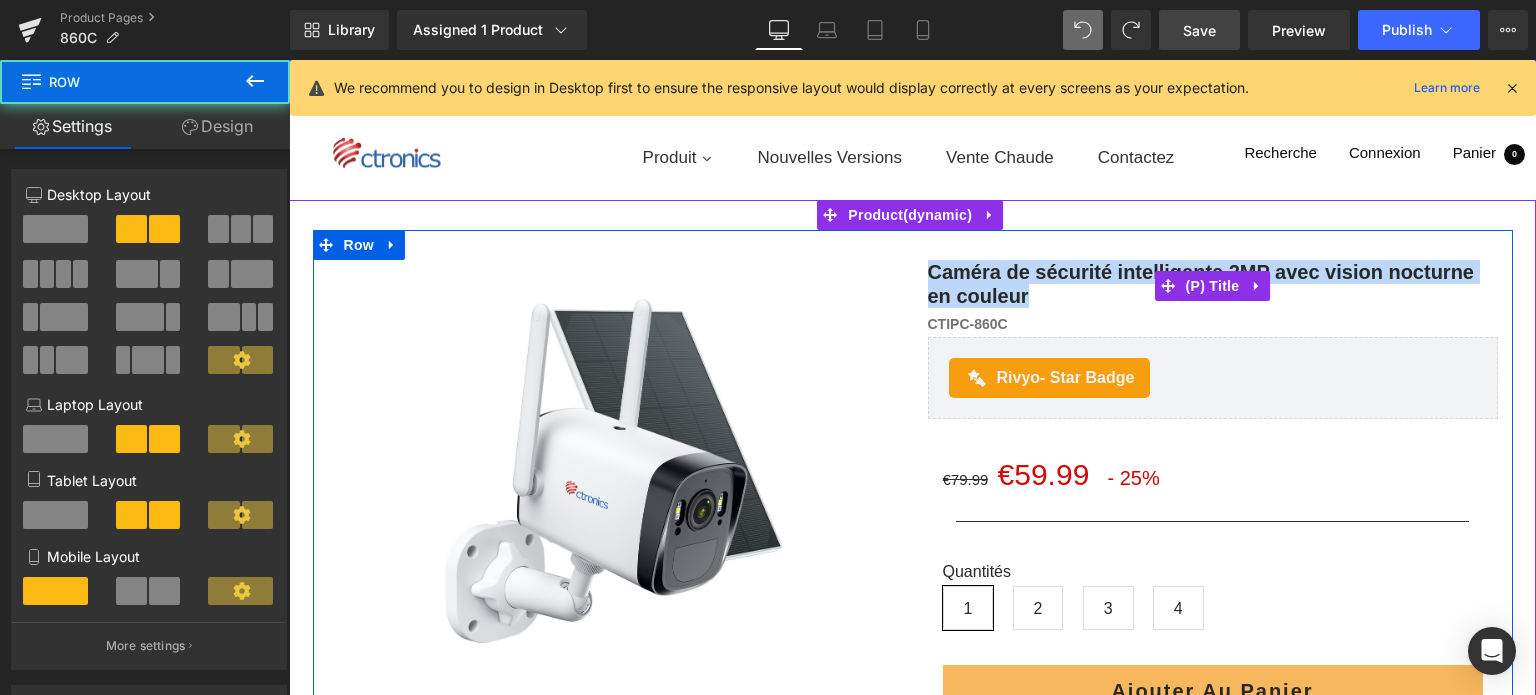 drag, startPoint x: 972, startPoint y: 263, endPoint x: 1071, endPoint y: 289, distance: 102.357216 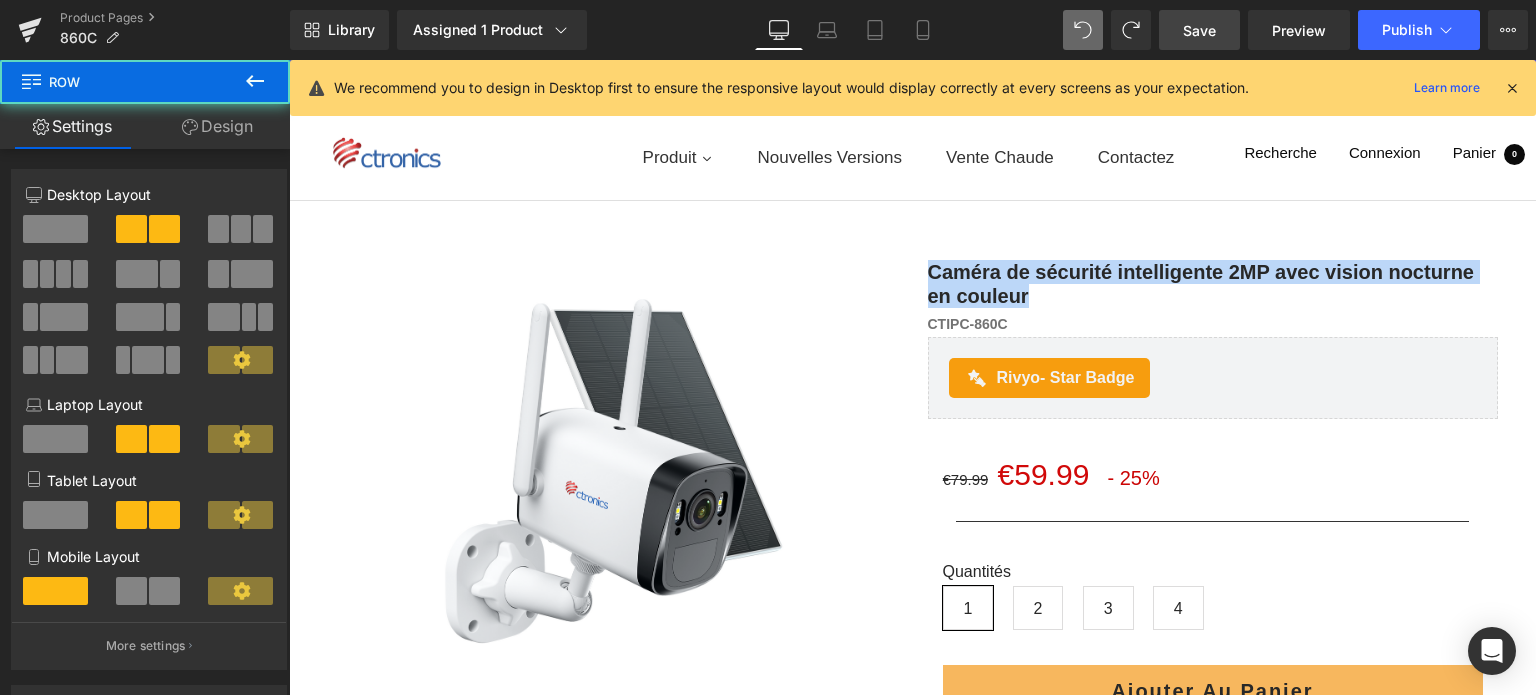 copy on "Caméra de sécurité intelligente 2MP avec vision nocturne en couleur" 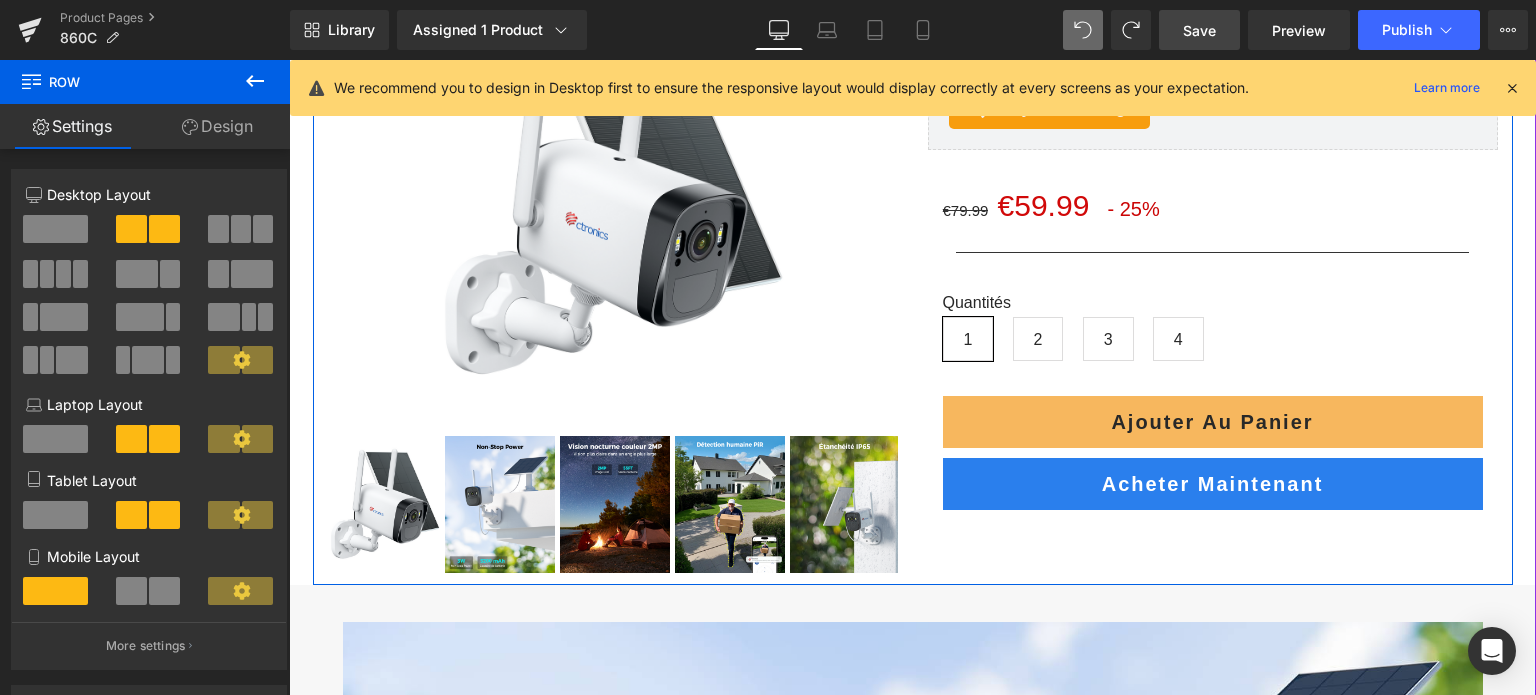 scroll, scrollTop: 100, scrollLeft: 0, axis: vertical 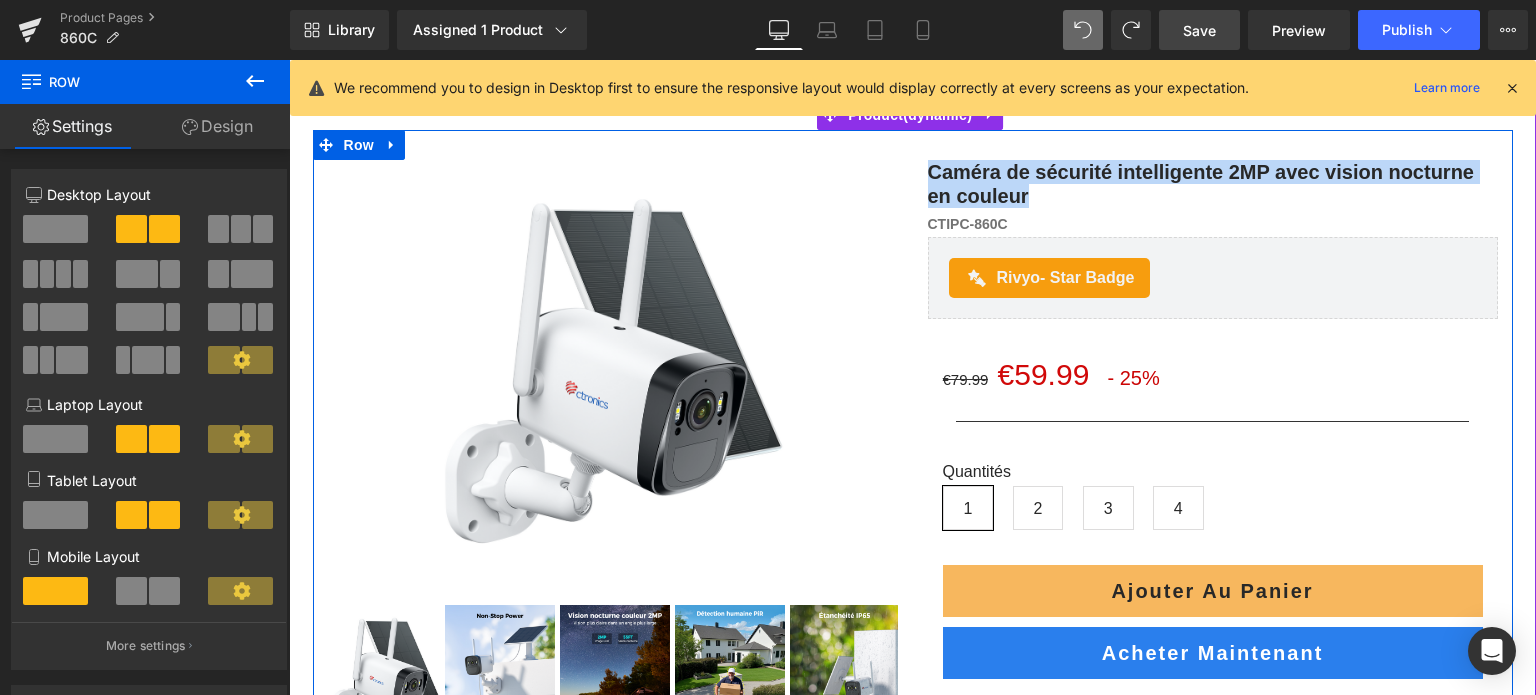click on "€79.99
€59.99
-
25%
(P) Price
Row" at bounding box center (1213, 365) 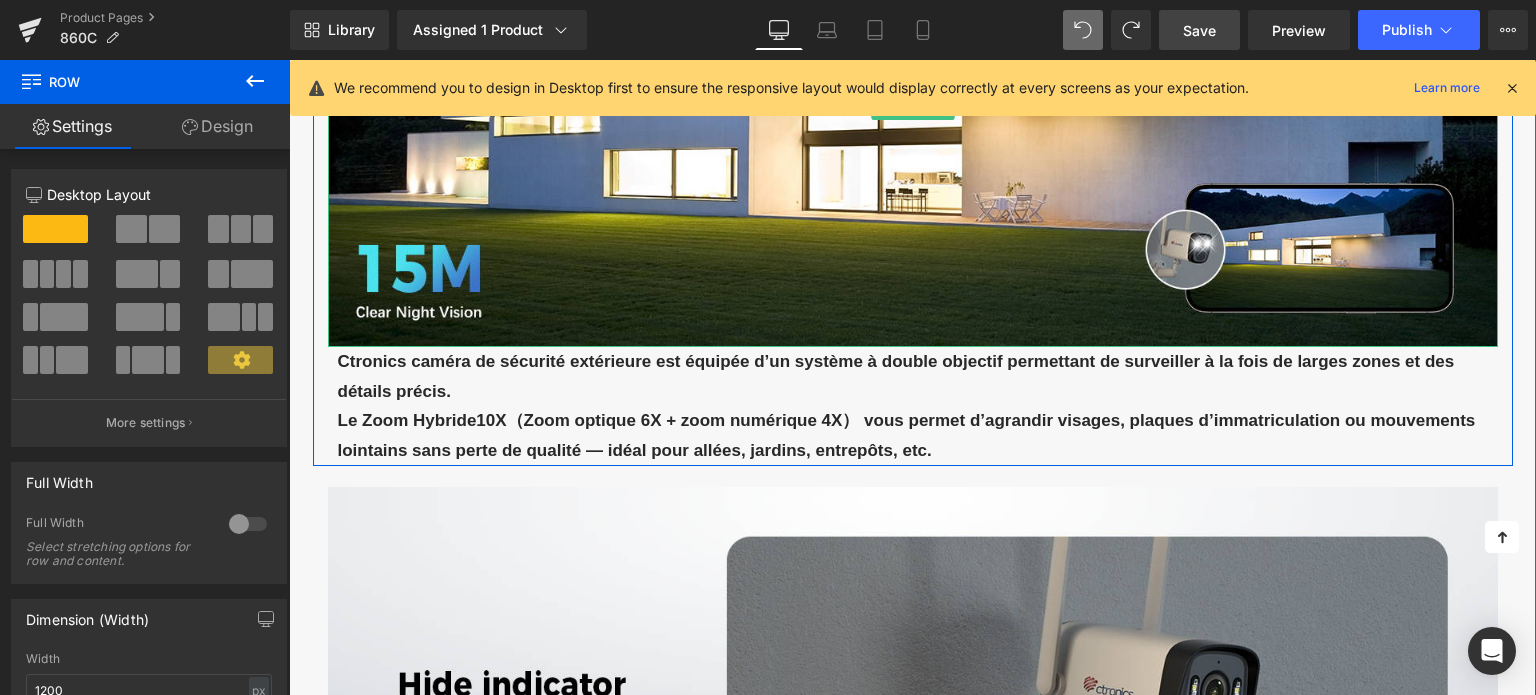 scroll, scrollTop: 2900, scrollLeft: 0, axis: vertical 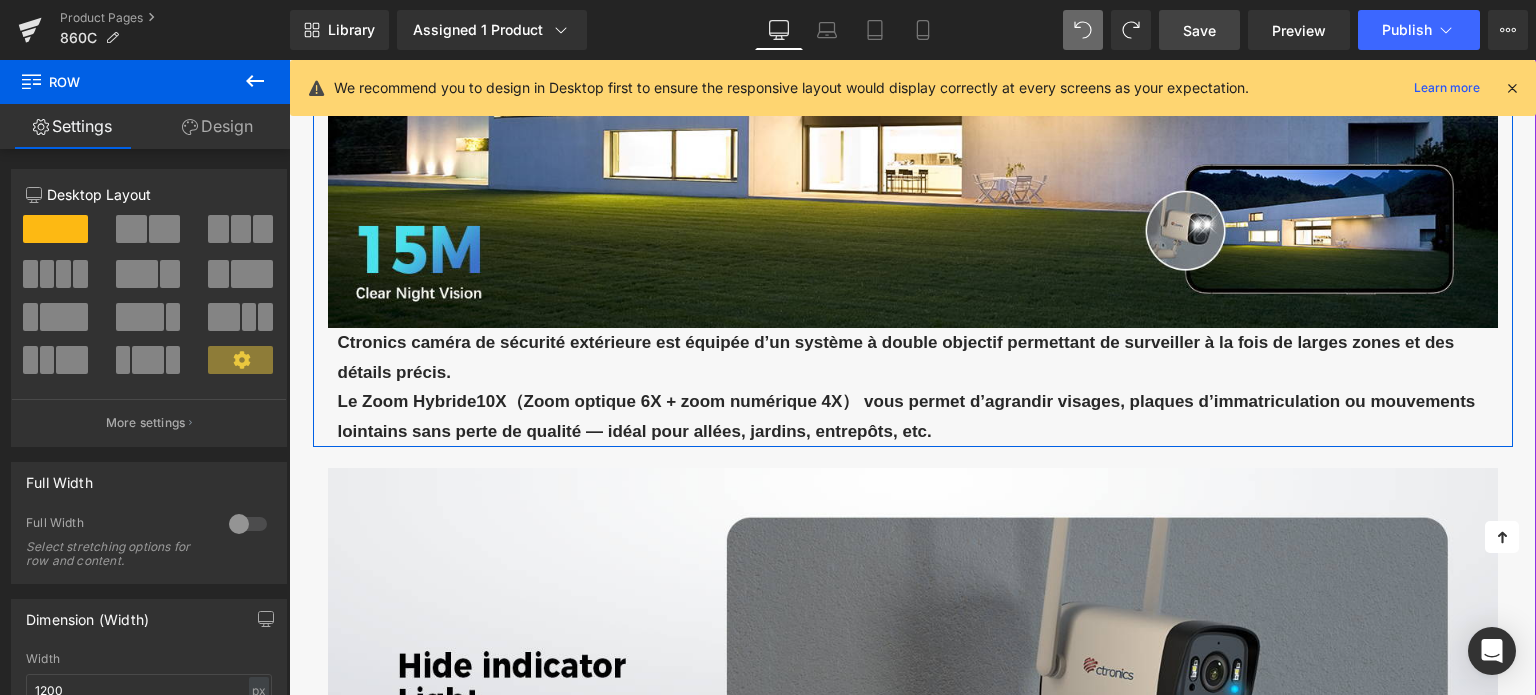 click on "Le Zoom Hybride10X（Zoom optique 6X + zoom numérique 4X） vous permet d’agrandir visages, plaques d’immatriculation ou mouvements lointains sans perte de qualité — idéal pour allées, jardins, entrepôts, etc." at bounding box center (907, 416) 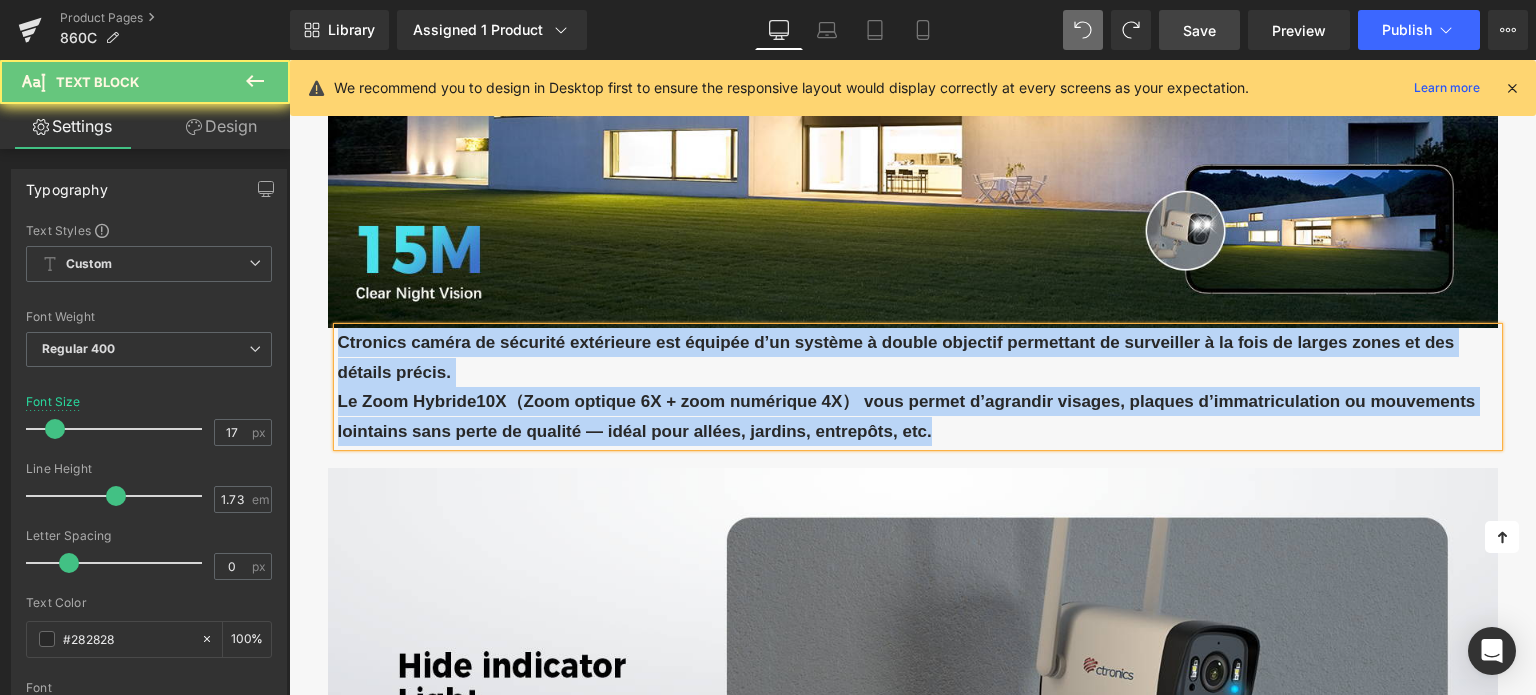 paste 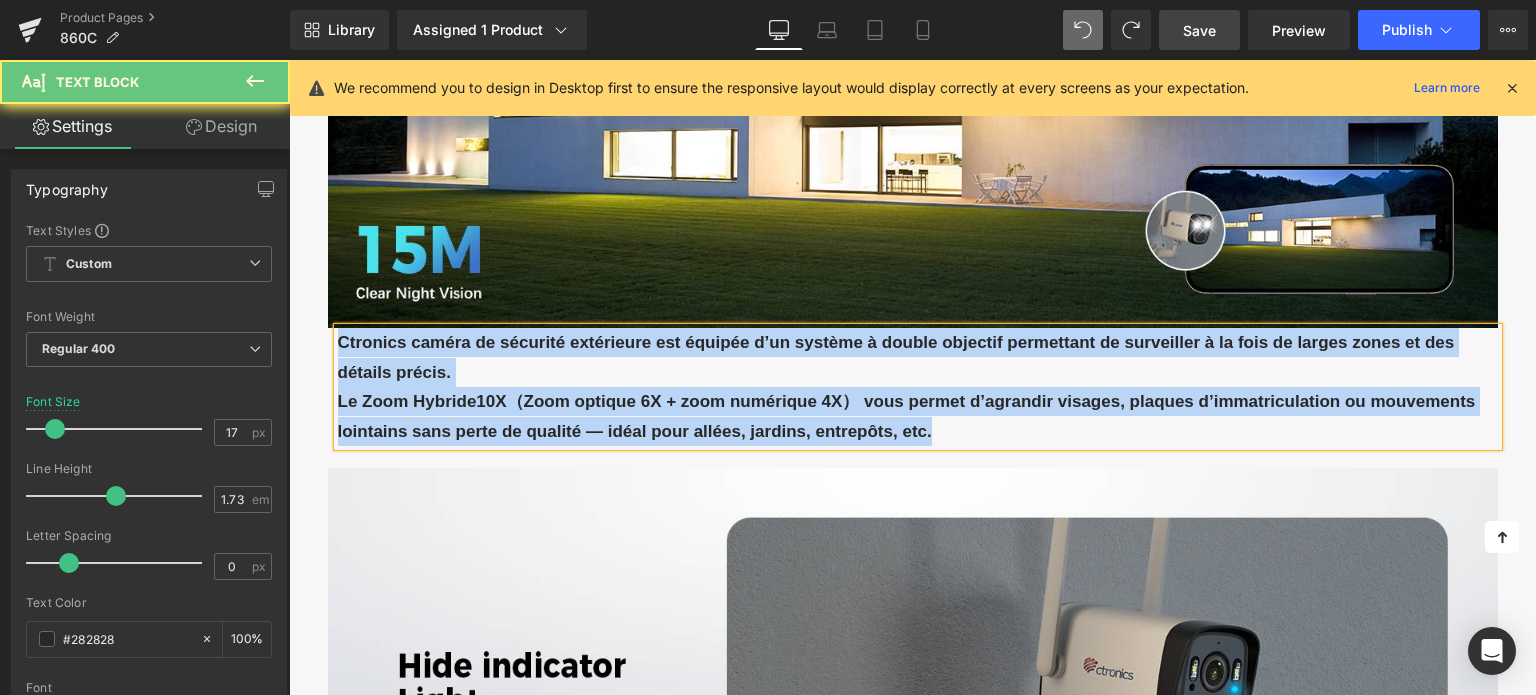 type 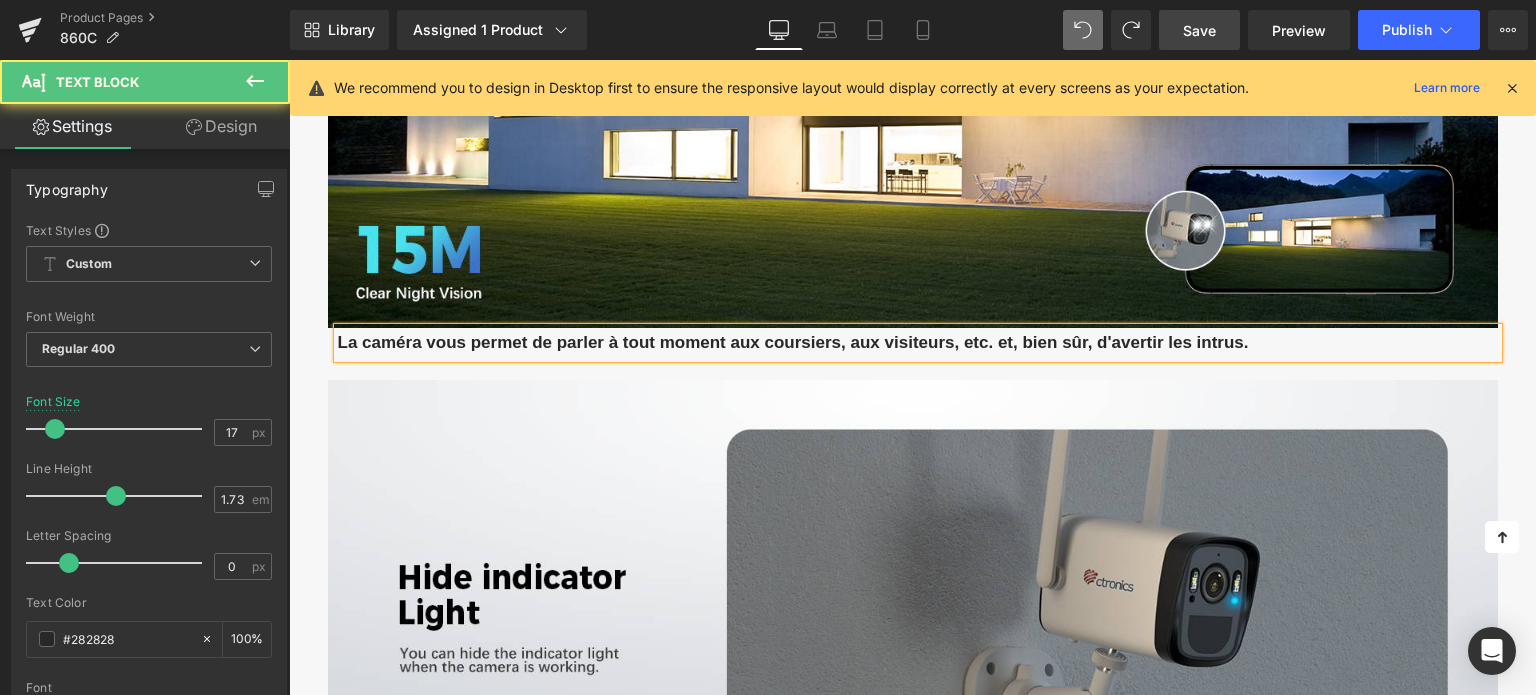 click on "La caméra vous permet de parler à tout moment aux coursiers, aux visiteurs, etc. et, bien sûr, d'avertir les intrus." at bounding box center (793, 342) 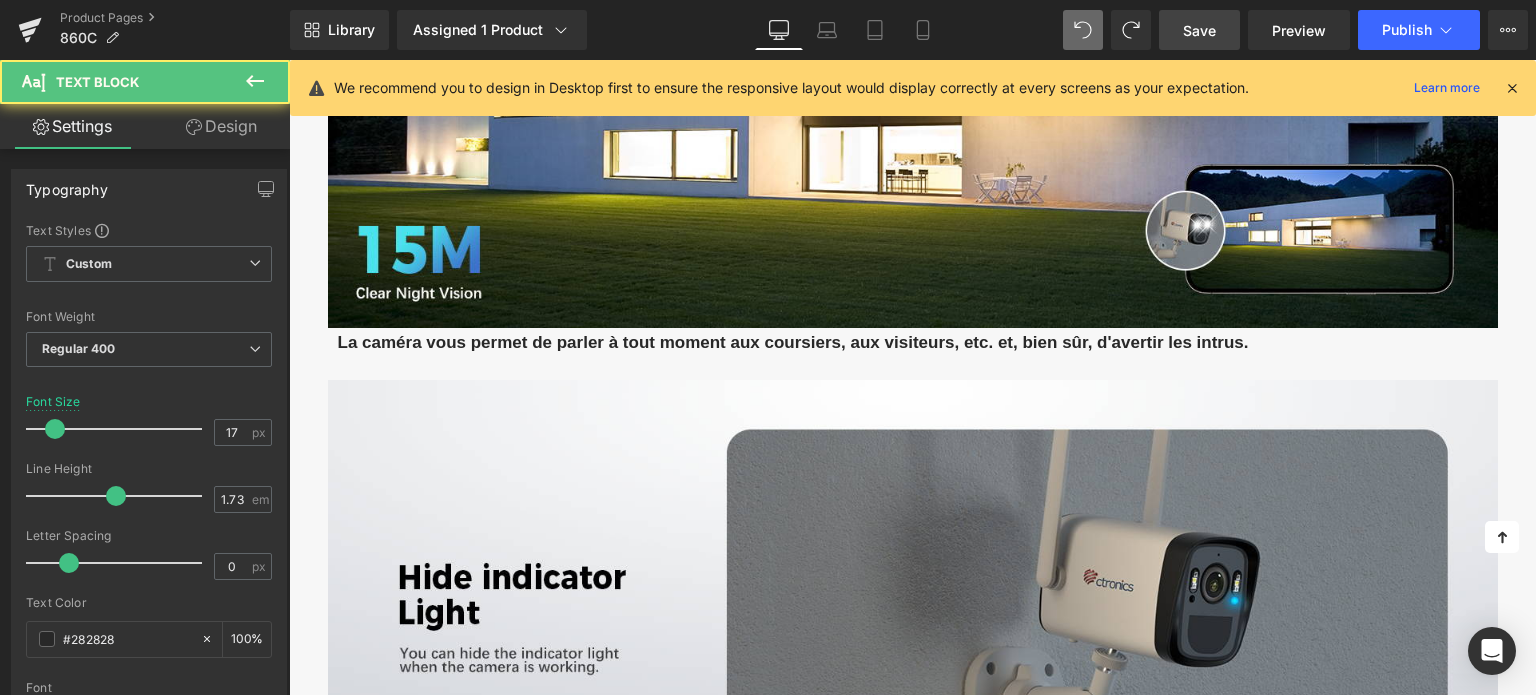 drag, startPoint x: 234, startPoint y: 121, endPoint x: 156, endPoint y: 287, distance: 183.41211 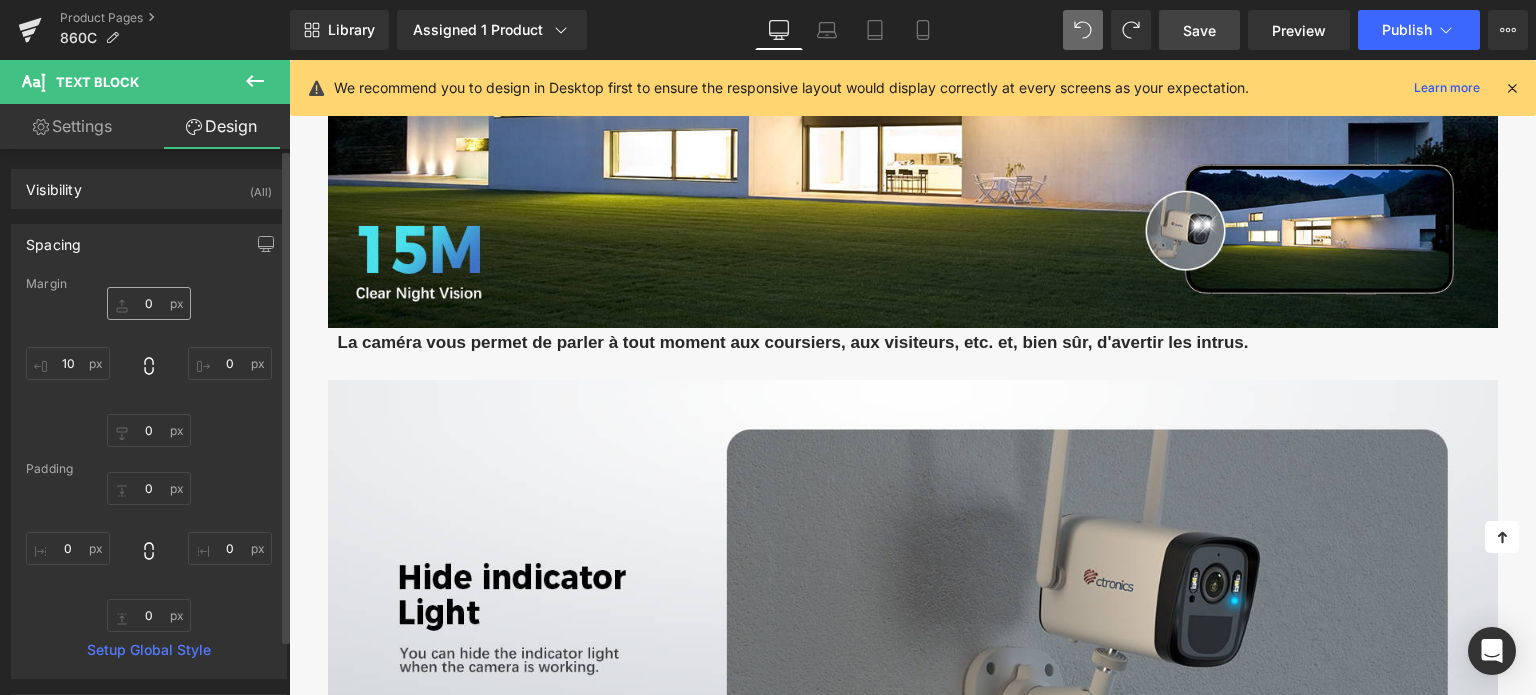 type on "0" 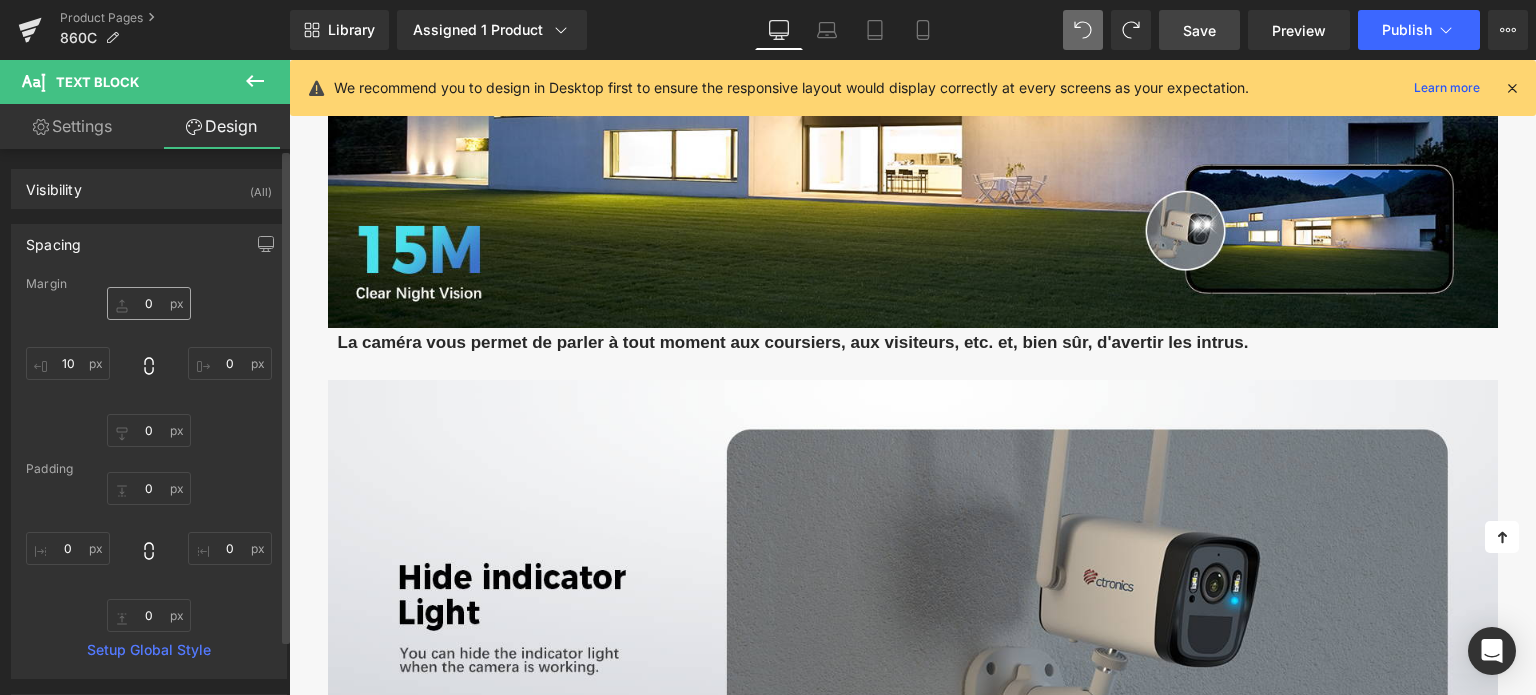 type on "0" 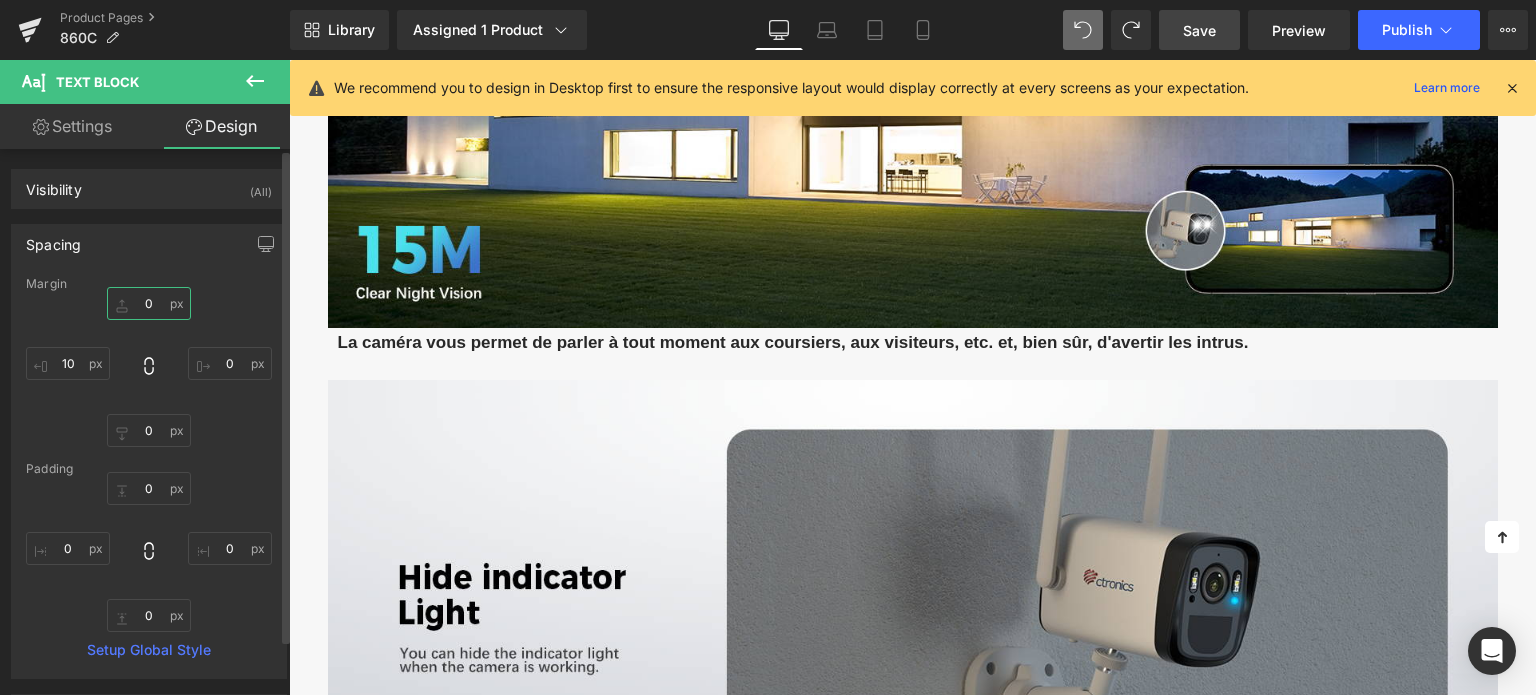 click on "0" at bounding box center (149, 303) 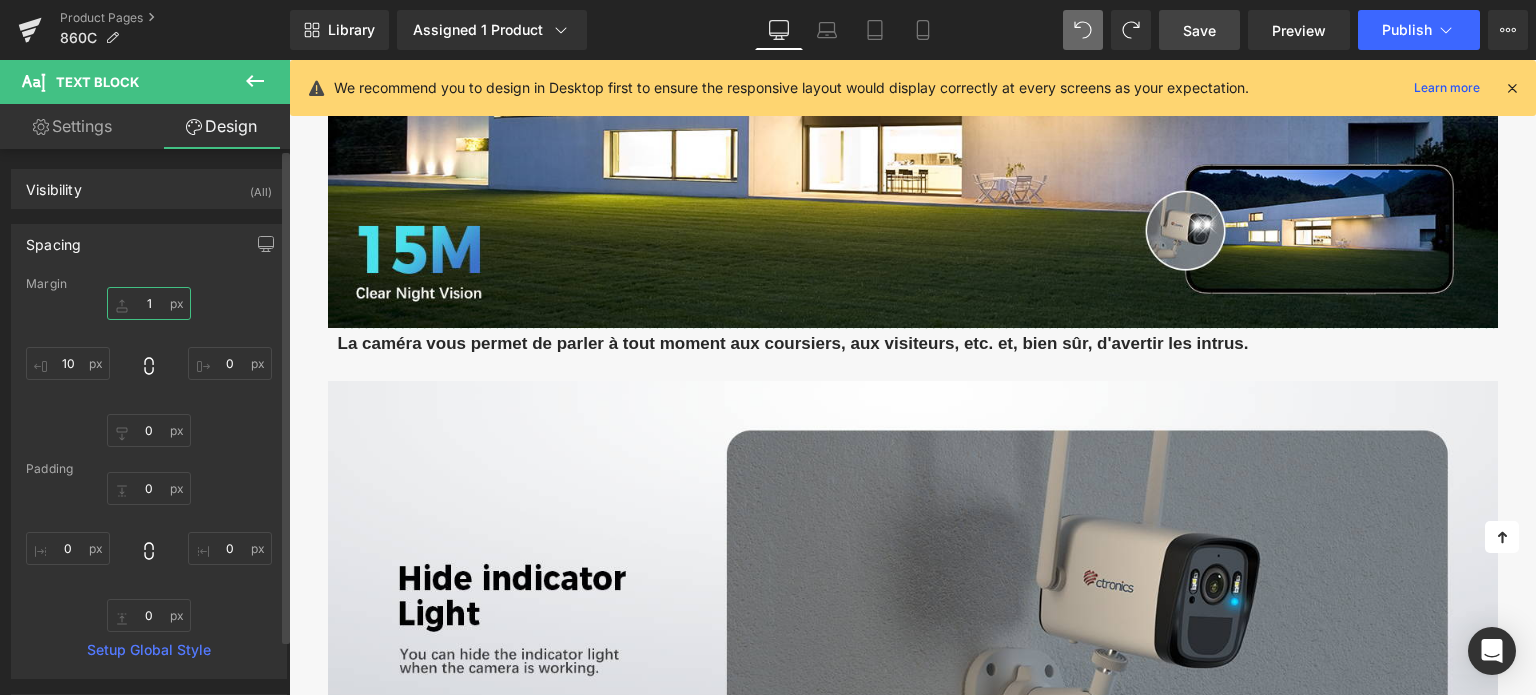 type on "15" 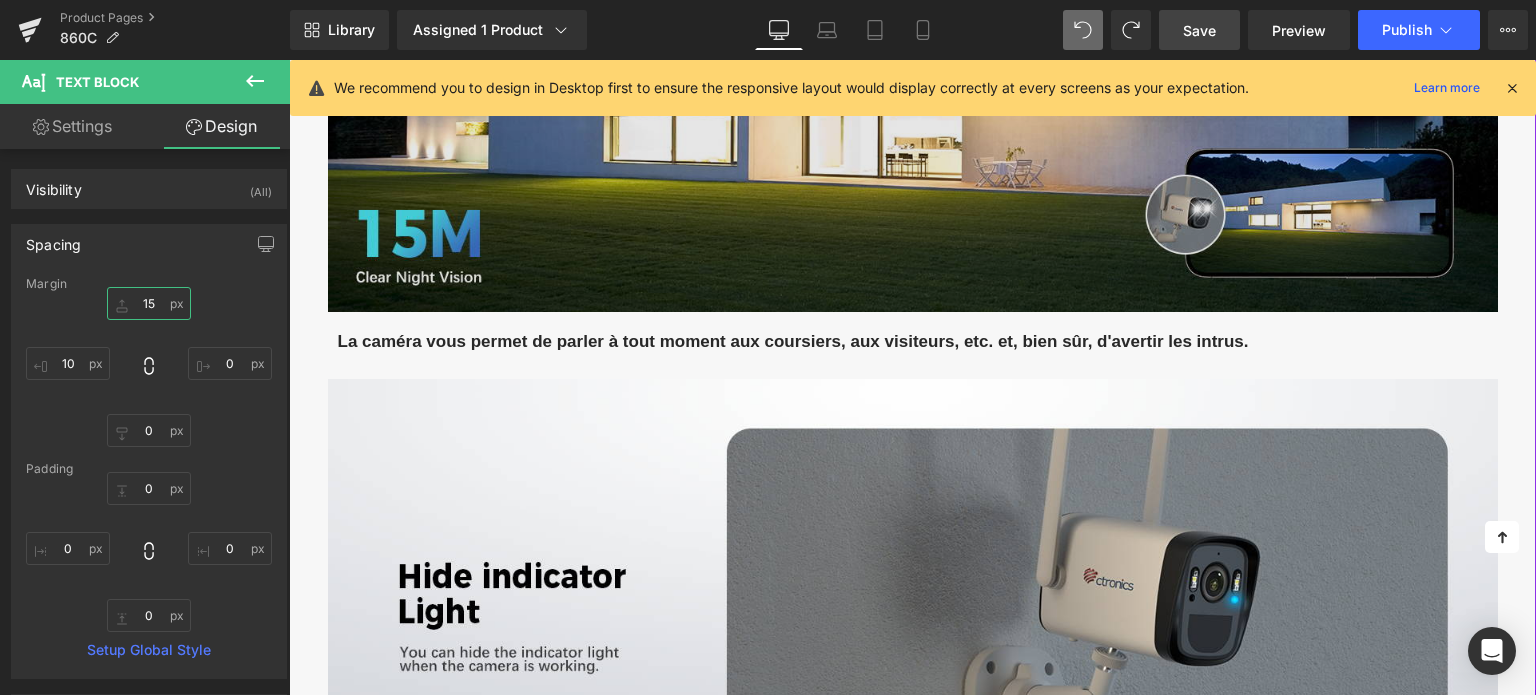 scroll, scrollTop: 2900, scrollLeft: 0, axis: vertical 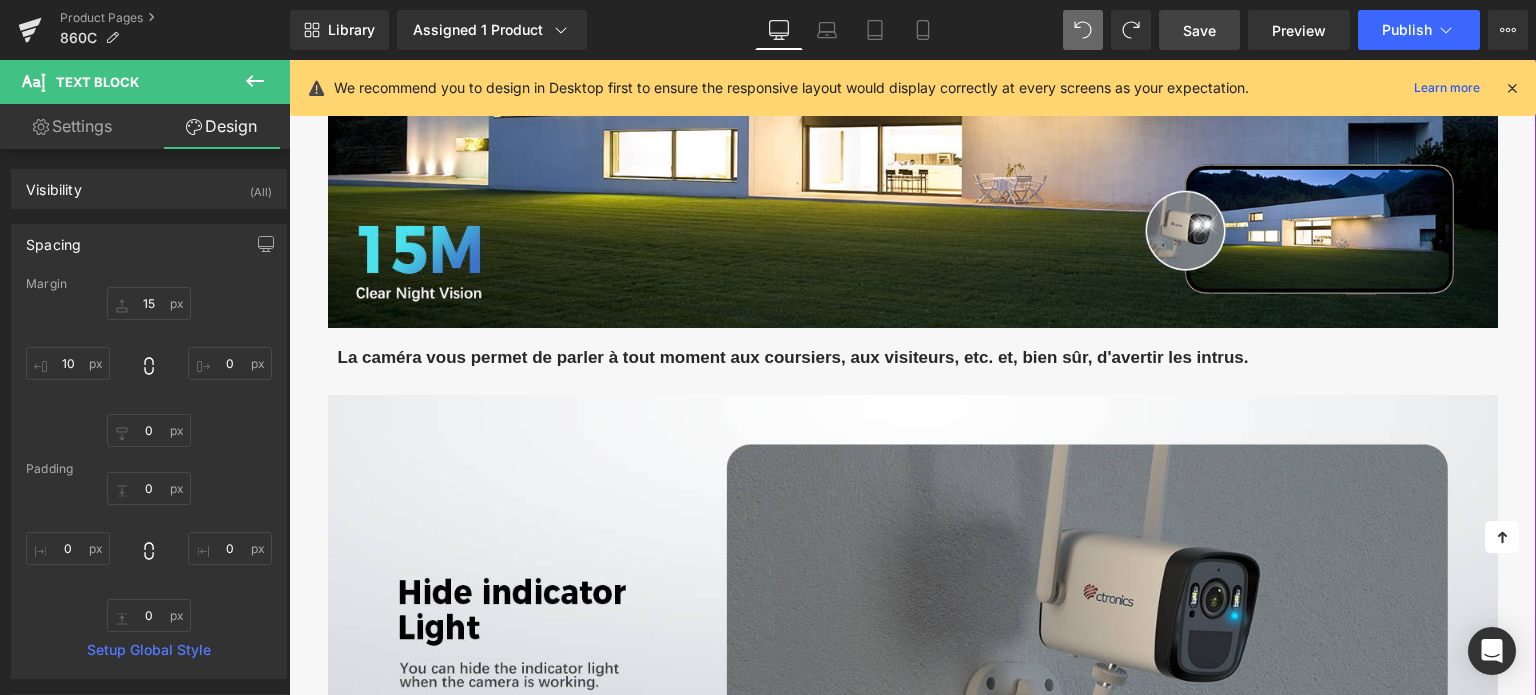 click on "La caméra vous permet de parler à tout moment aux coursiers, aux visiteurs, etc. et, bien sûr, d'avertir les intrus." at bounding box center (793, 357) 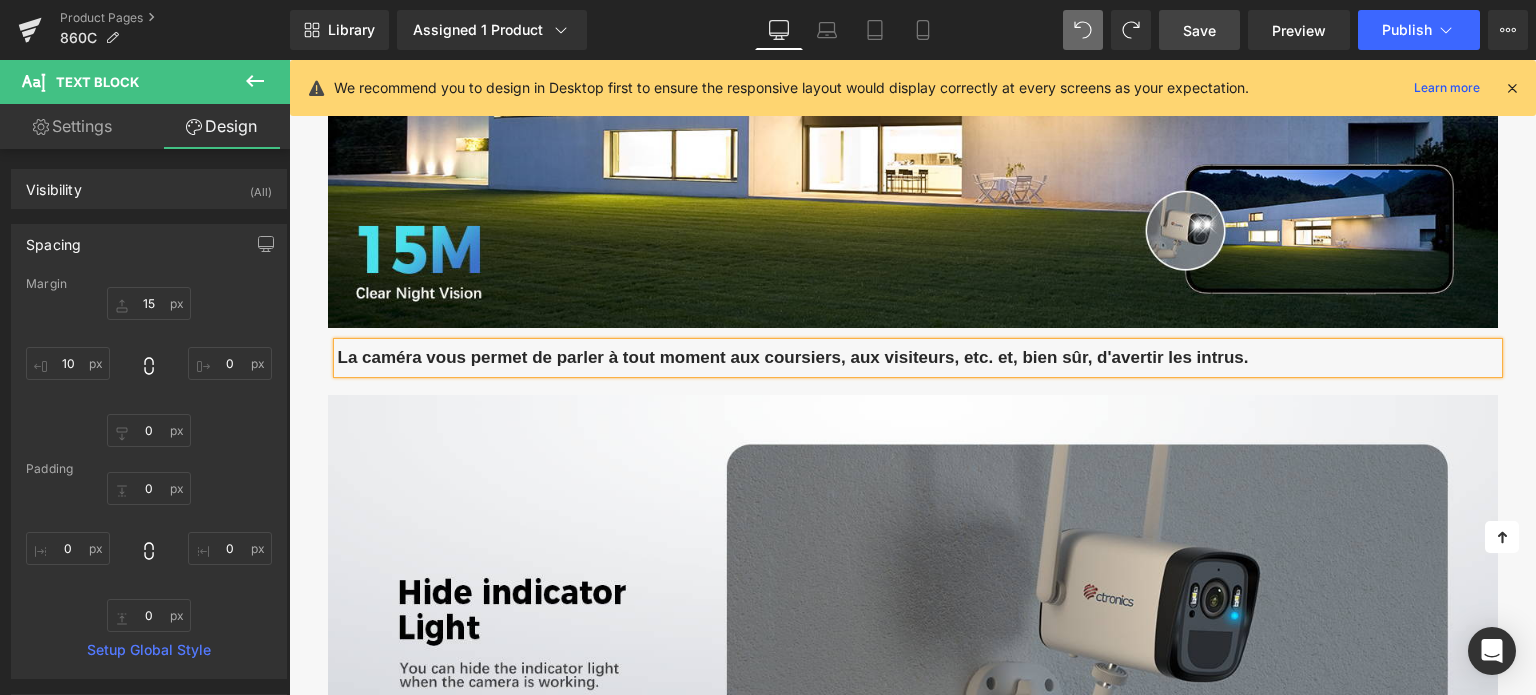 click on "La caméra vous permet de parler à tout moment aux coursiers, aux visiteurs, etc. et, bien sûr, d'avertir les intrus." at bounding box center [793, 357] 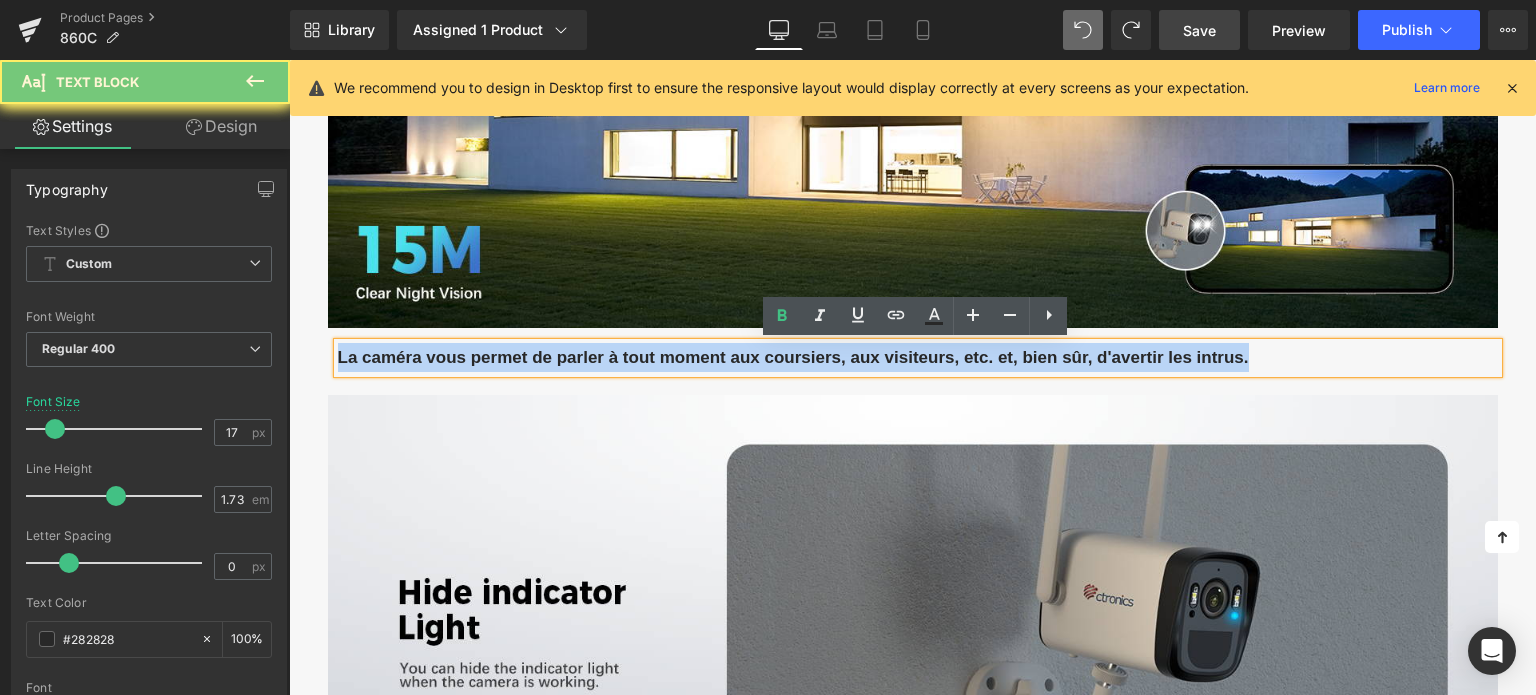 copy on "La caméra vous permet de parler à tout moment aux coursiers, aux visiteurs, etc. et, bien sûr, d'avertir les intrus." 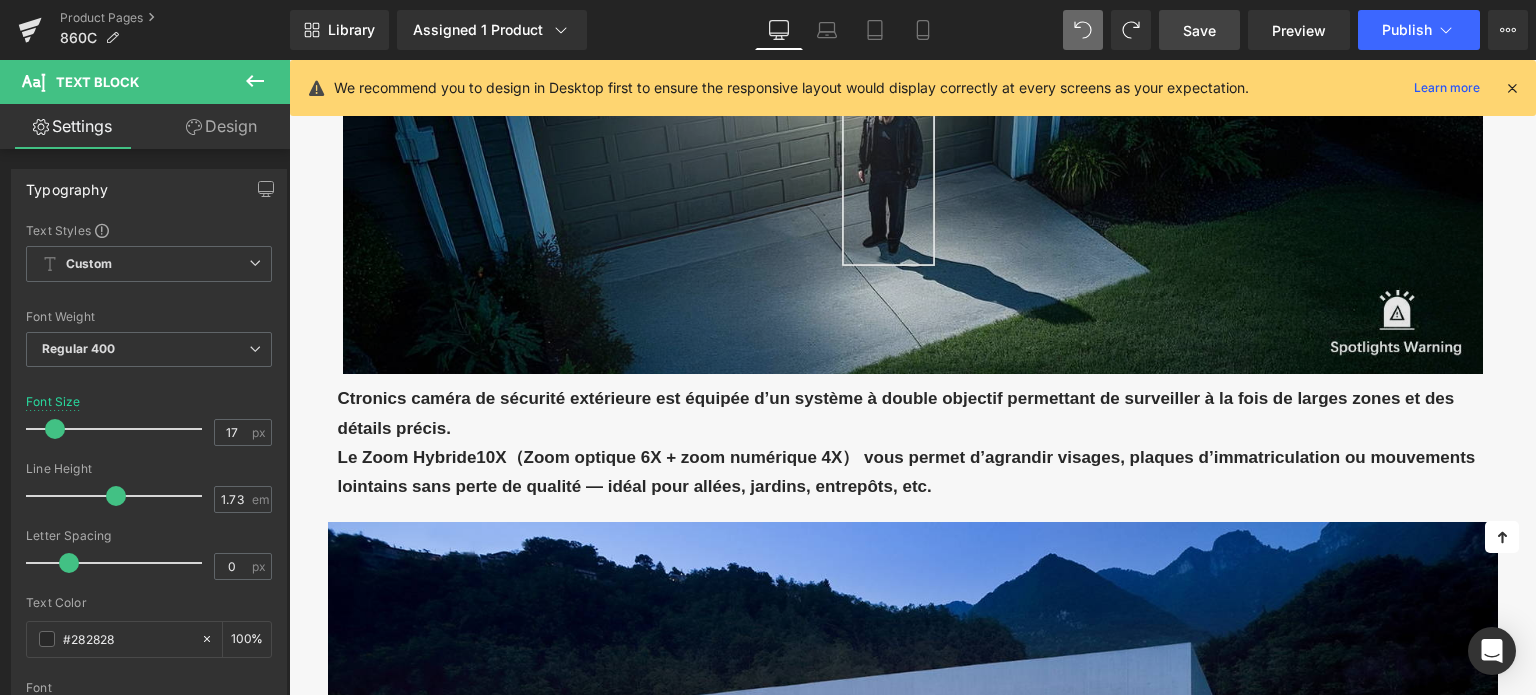 scroll, scrollTop: 2200, scrollLeft: 0, axis: vertical 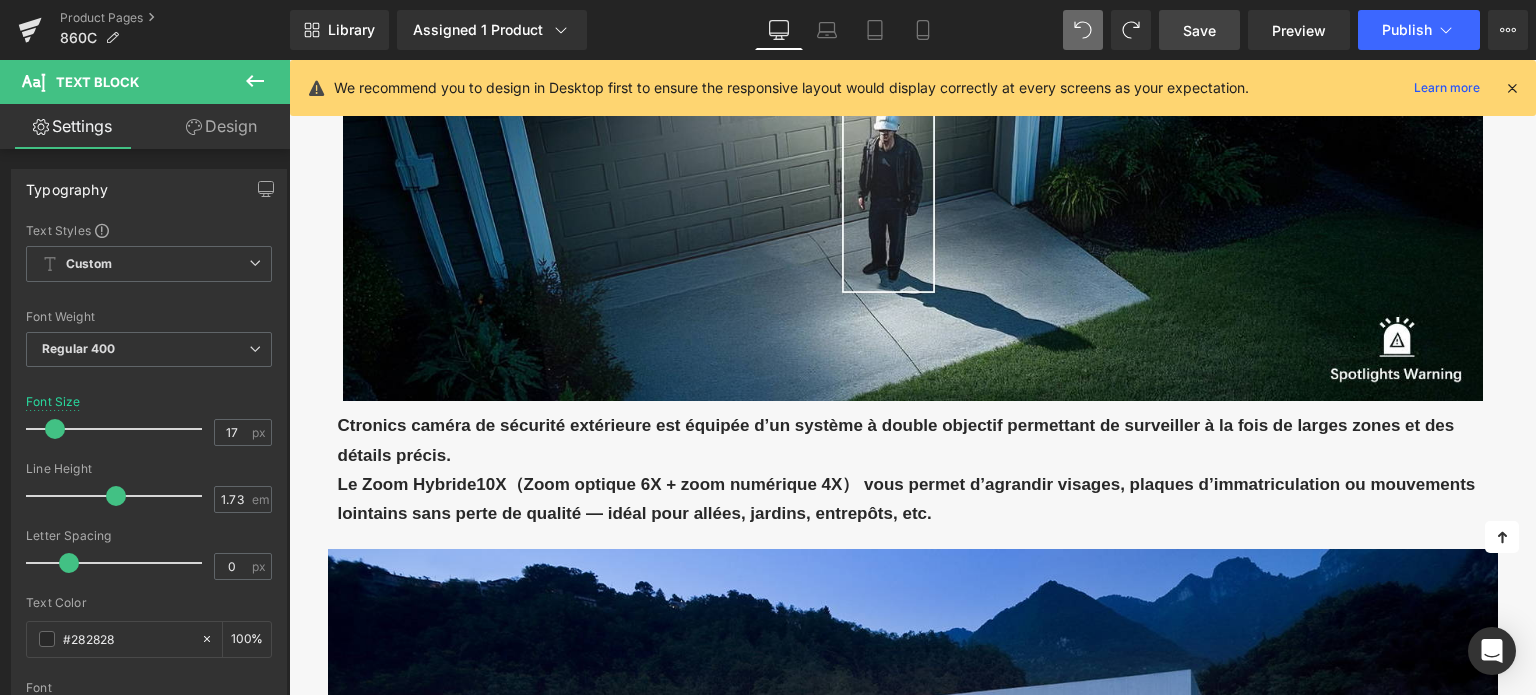click on "Ctronics caméra de sécurité extérieure est équipée d’un système à double objectif permettant de surveiller à la fois de larges zones et des détails précis." at bounding box center (918, 440) 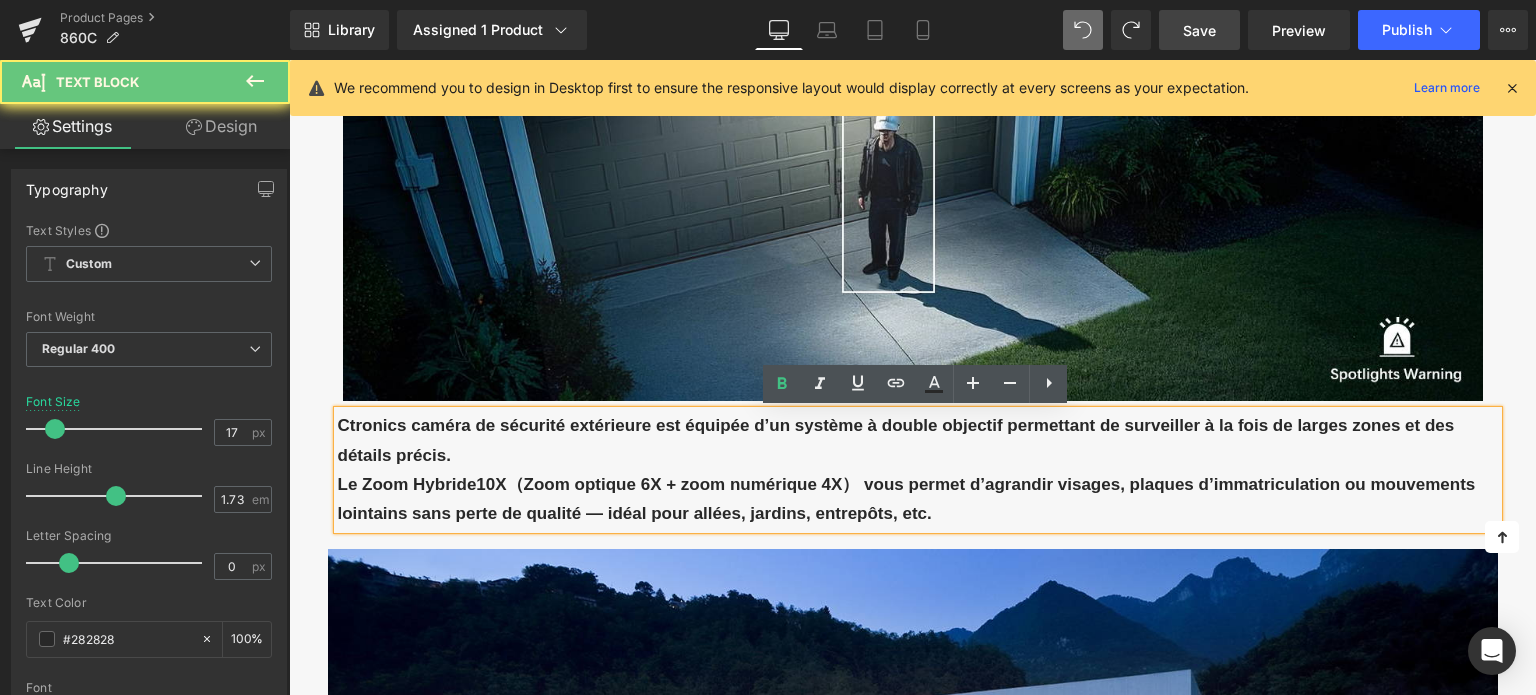 click on "Ctronics caméra de sécurité extérieure est équipée d’un système à double objectif permettant de surveiller à la fois de larges zones et des détails précis." at bounding box center [918, 440] 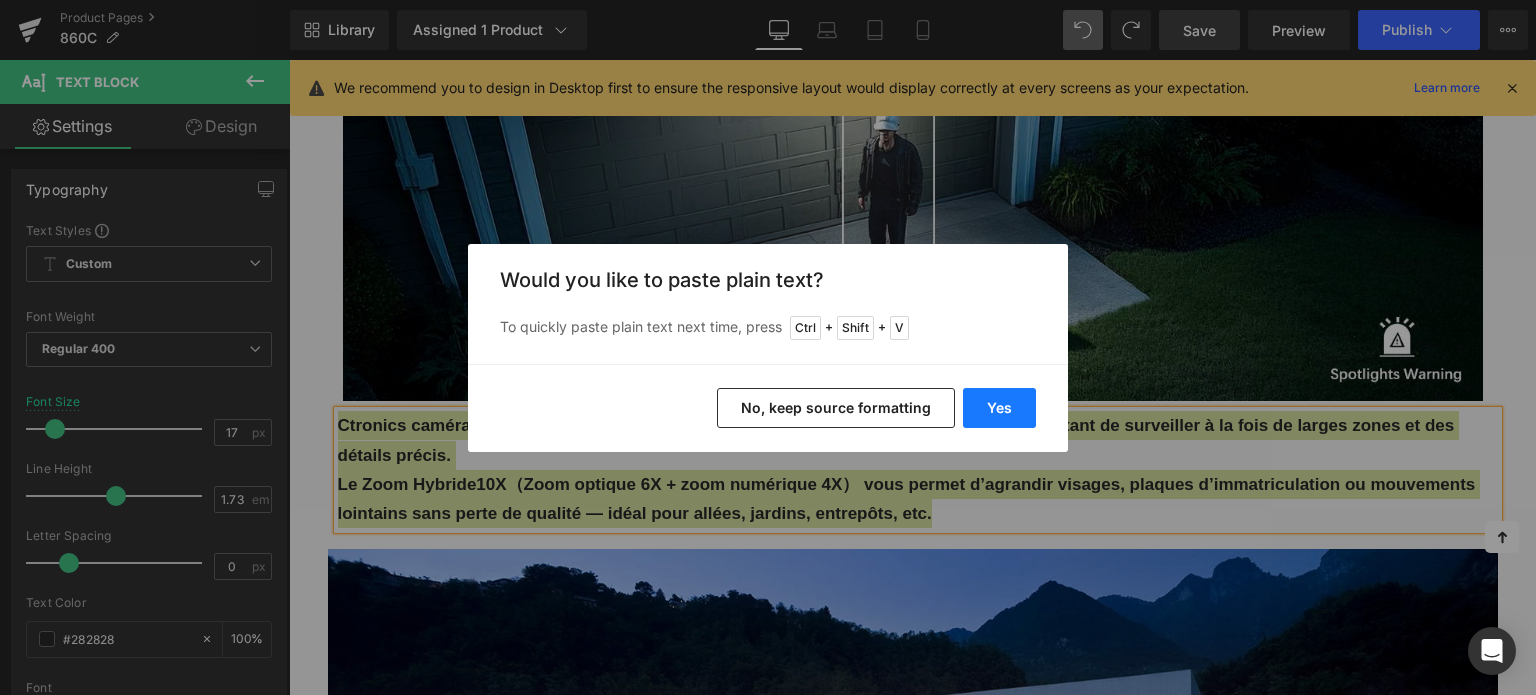 click on "Yes" at bounding box center [999, 408] 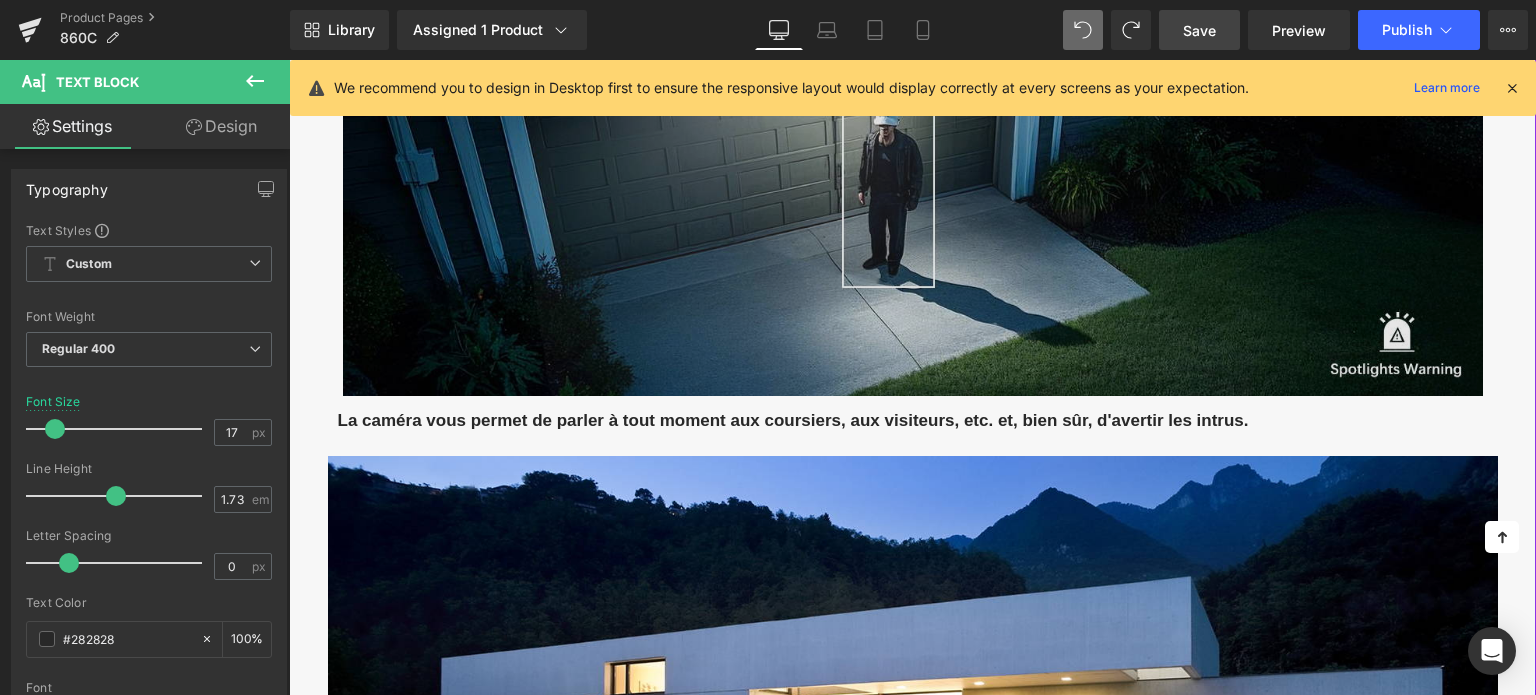 scroll, scrollTop: 2200, scrollLeft: 0, axis: vertical 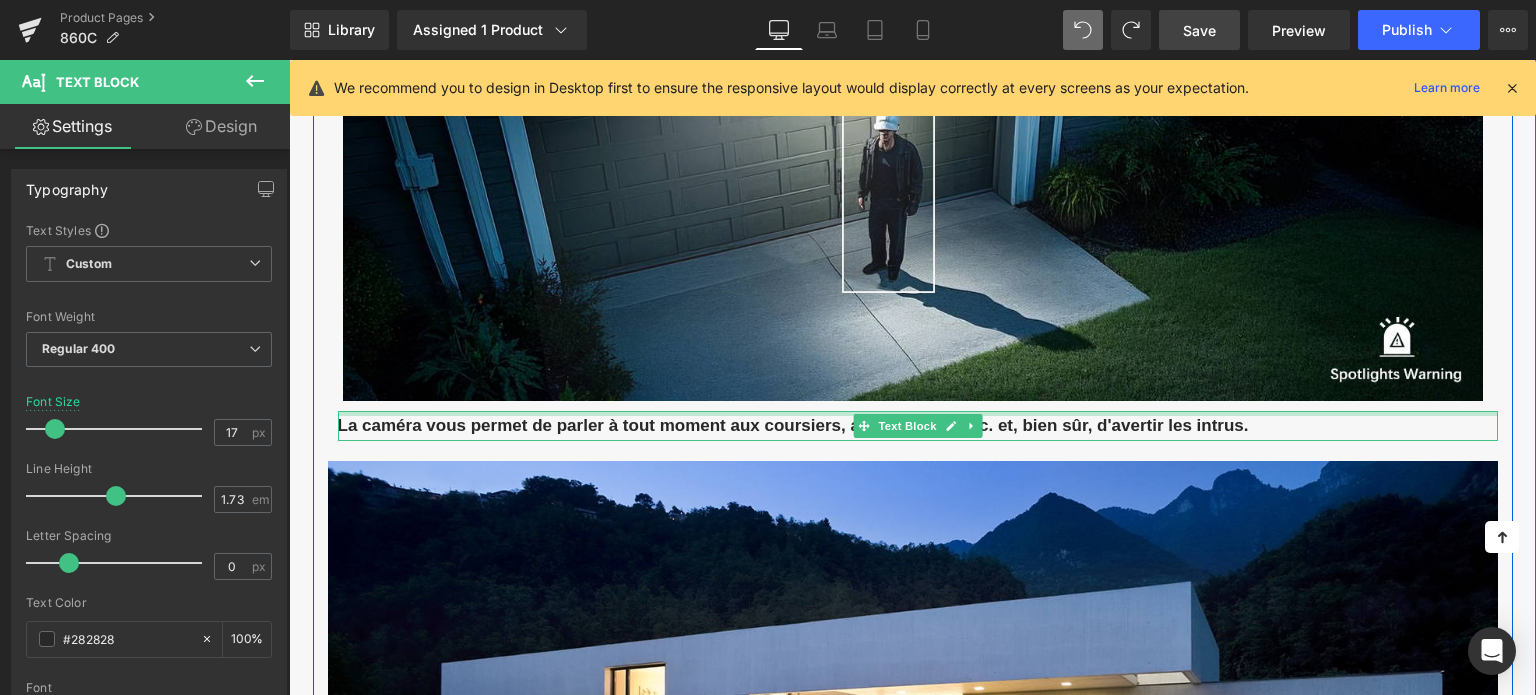 click on "La caméra vous permet de parler à tout moment aux coursiers, aux visiteurs, etc. et, bien sûr, d'avertir les intrus. Text Block" at bounding box center [918, 425] 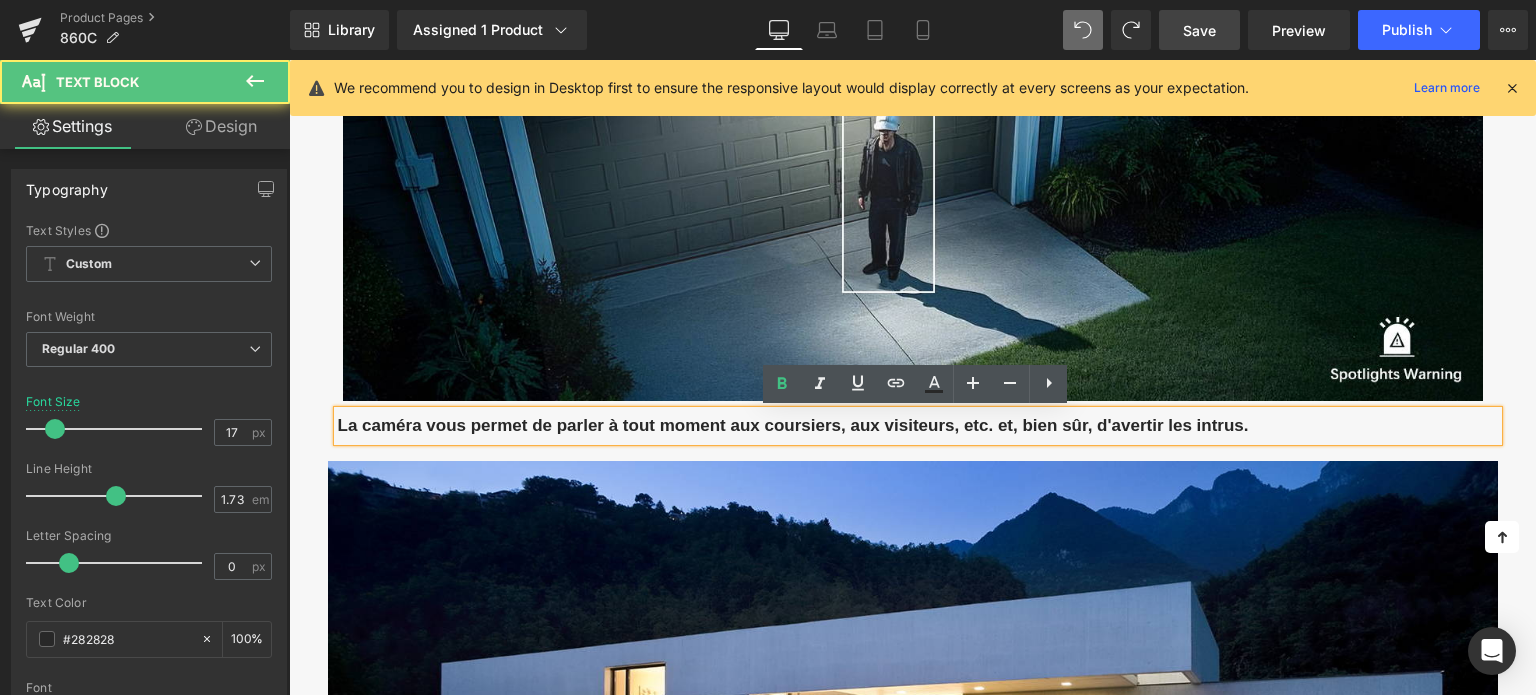 click on "La caméra vous permet de parler à tout moment aux coursiers, aux visiteurs, etc. et, bien sûr, d'avertir les intrus." at bounding box center [793, 425] 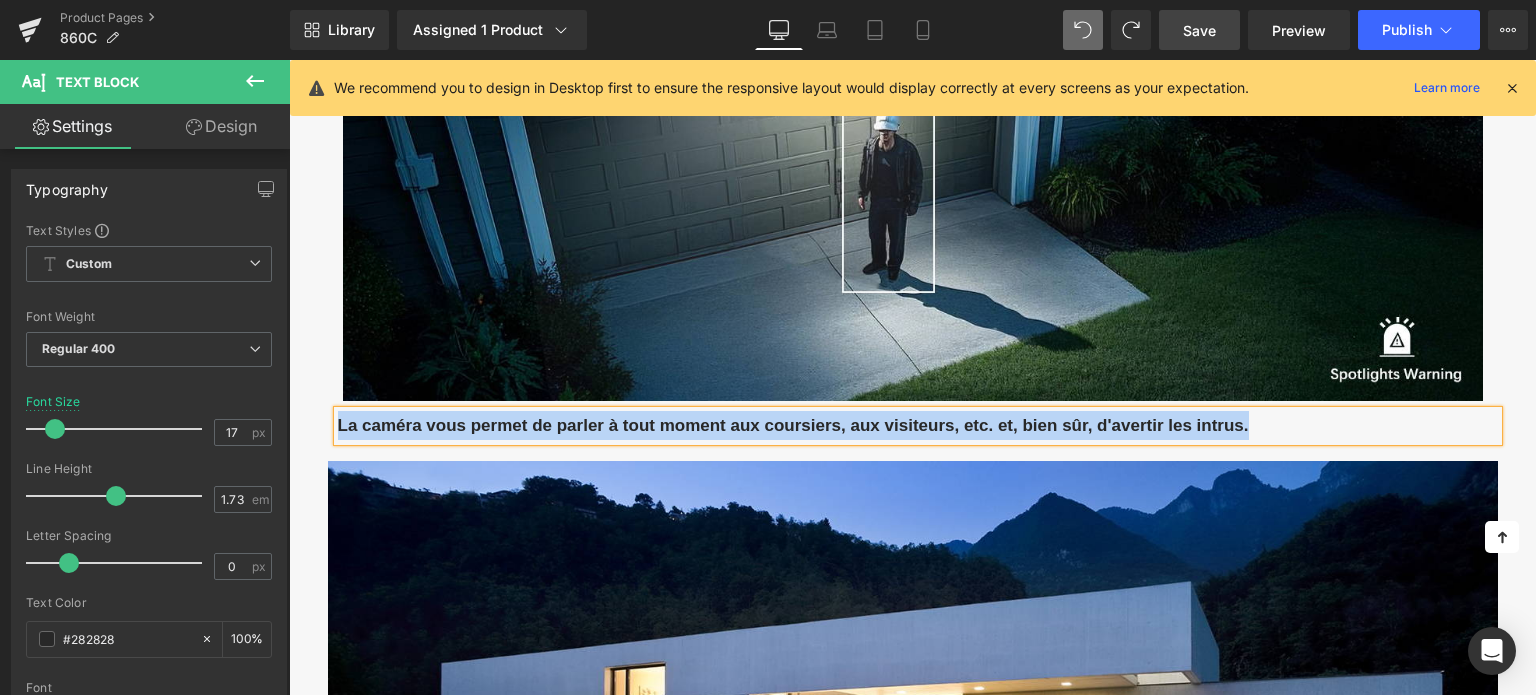 copy on "La caméra vous permet de parler à tout moment aux coursiers, aux visiteurs, etc. et, bien sûr, d'avertir les intrus." 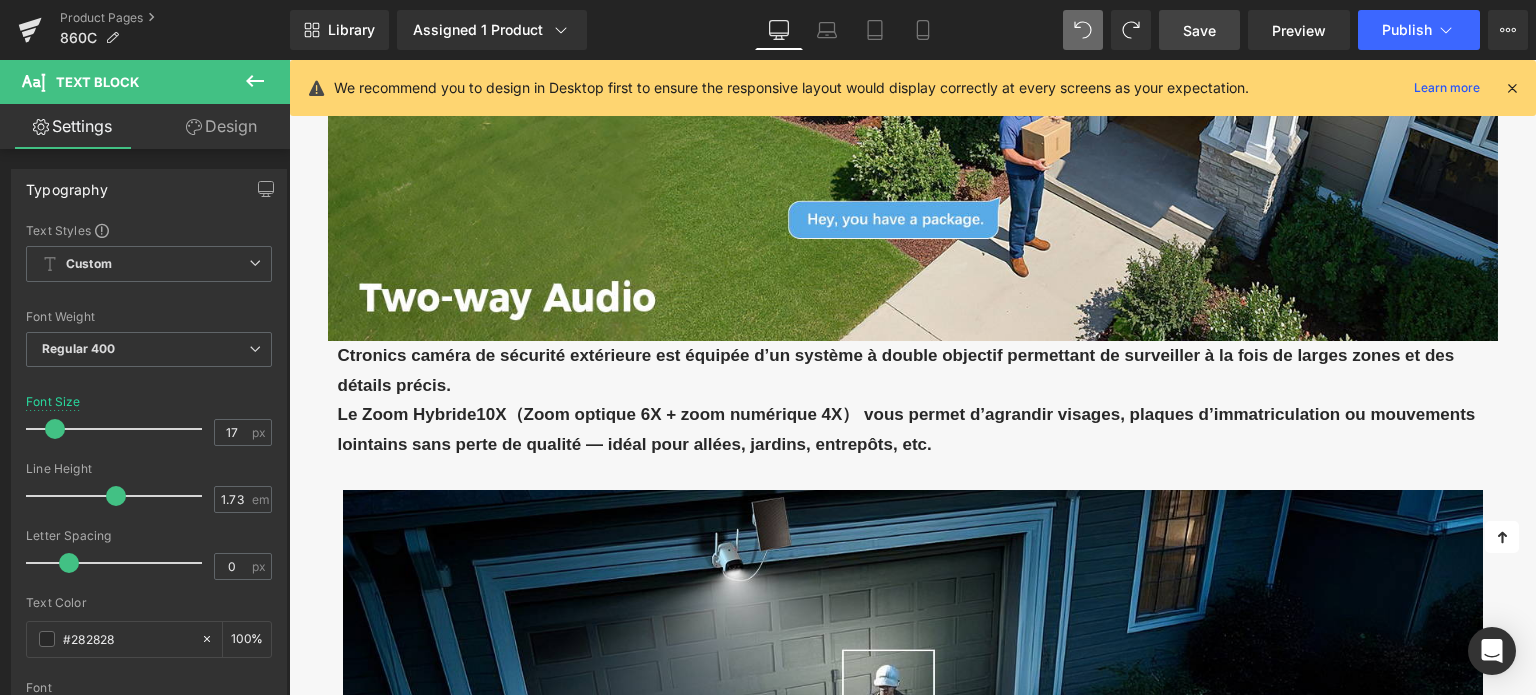 scroll, scrollTop: 1700, scrollLeft: 0, axis: vertical 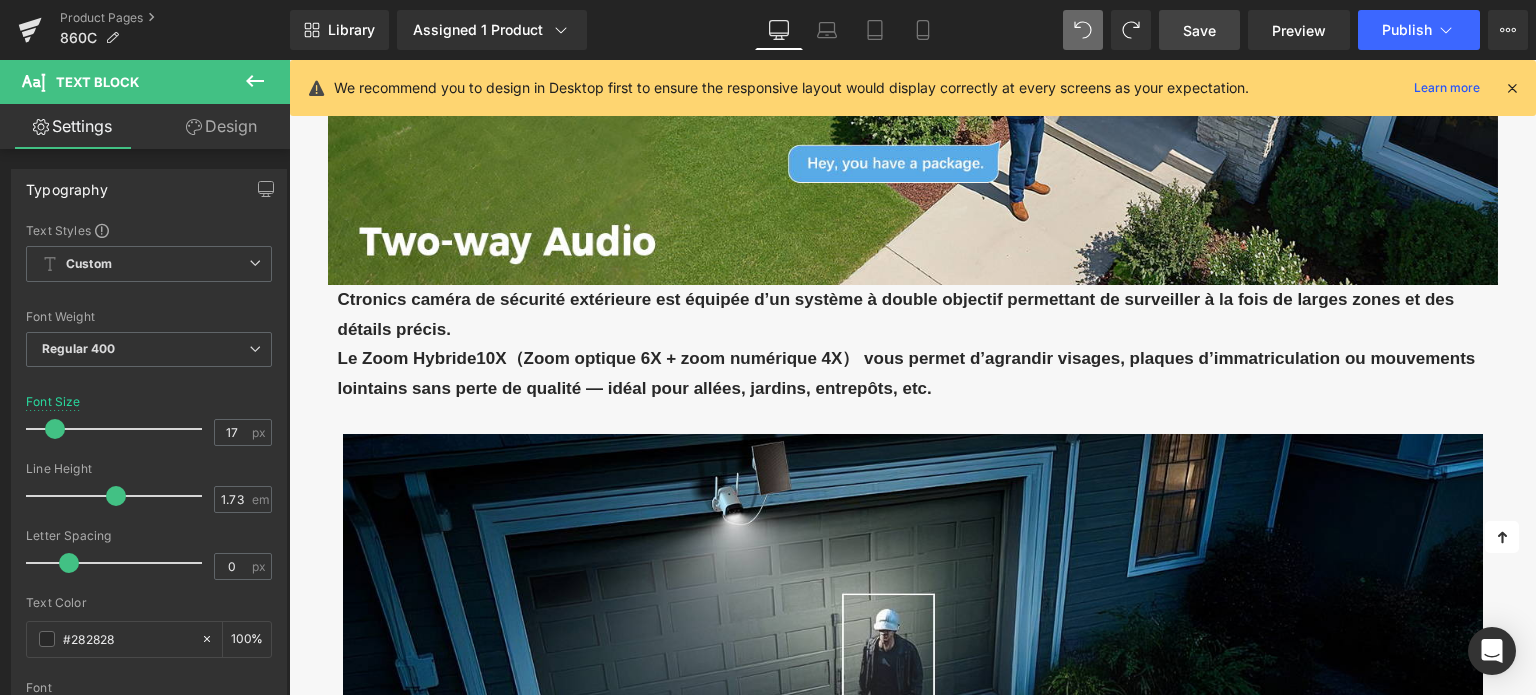 click on "Le Zoom Hybride10X（Zoom optique 6X + zoom numérique 4X） vous permet d’agrandir visages, plaques d’immatriculation ou mouvements lointains sans perte de qualité — idéal pour allées, jardins, entrepôts, etc." at bounding box center [918, 373] 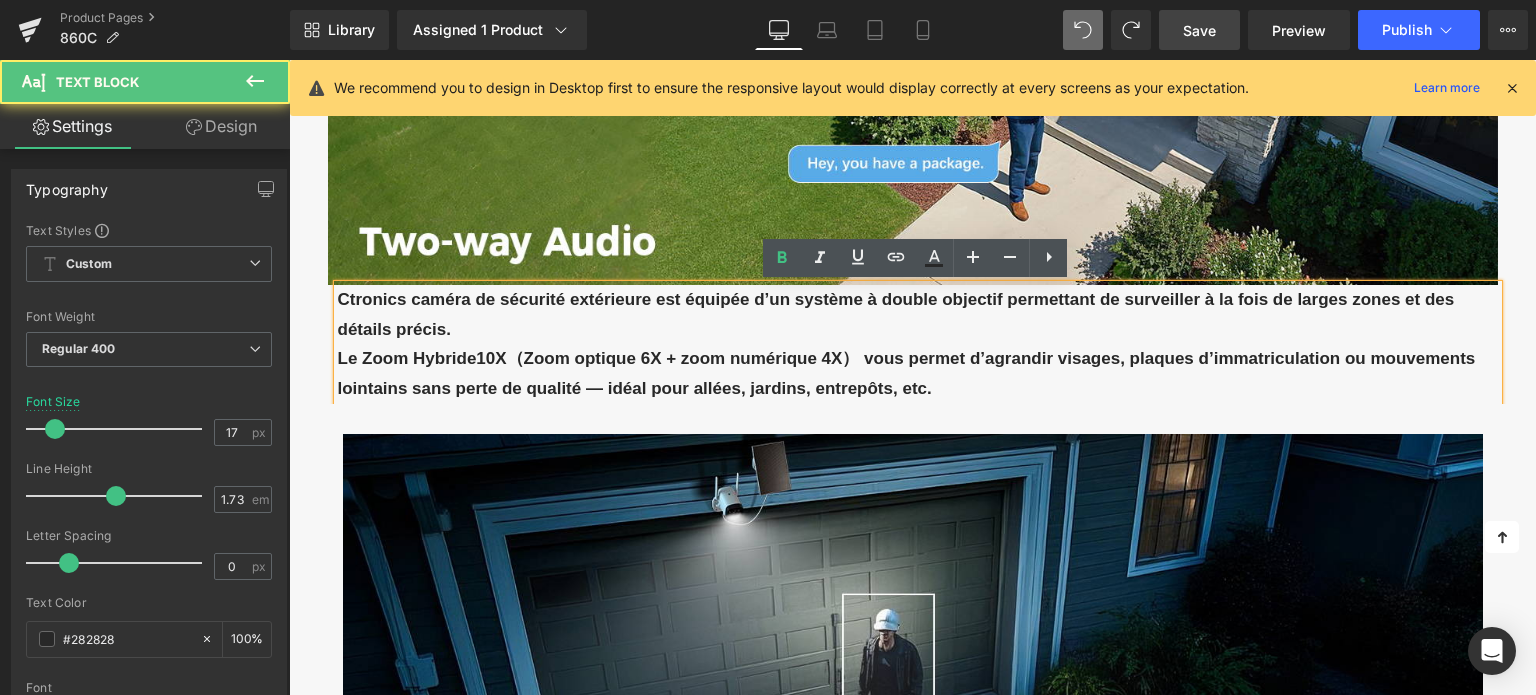 click on "Le Zoom Hybride10X（Zoom optique 6X + zoom numérique 4X） vous permet d’agrandir visages, plaques d’immatriculation ou mouvements lointains sans perte de qualité — idéal pour allées, jardins, entrepôts, etc." at bounding box center [907, 373] 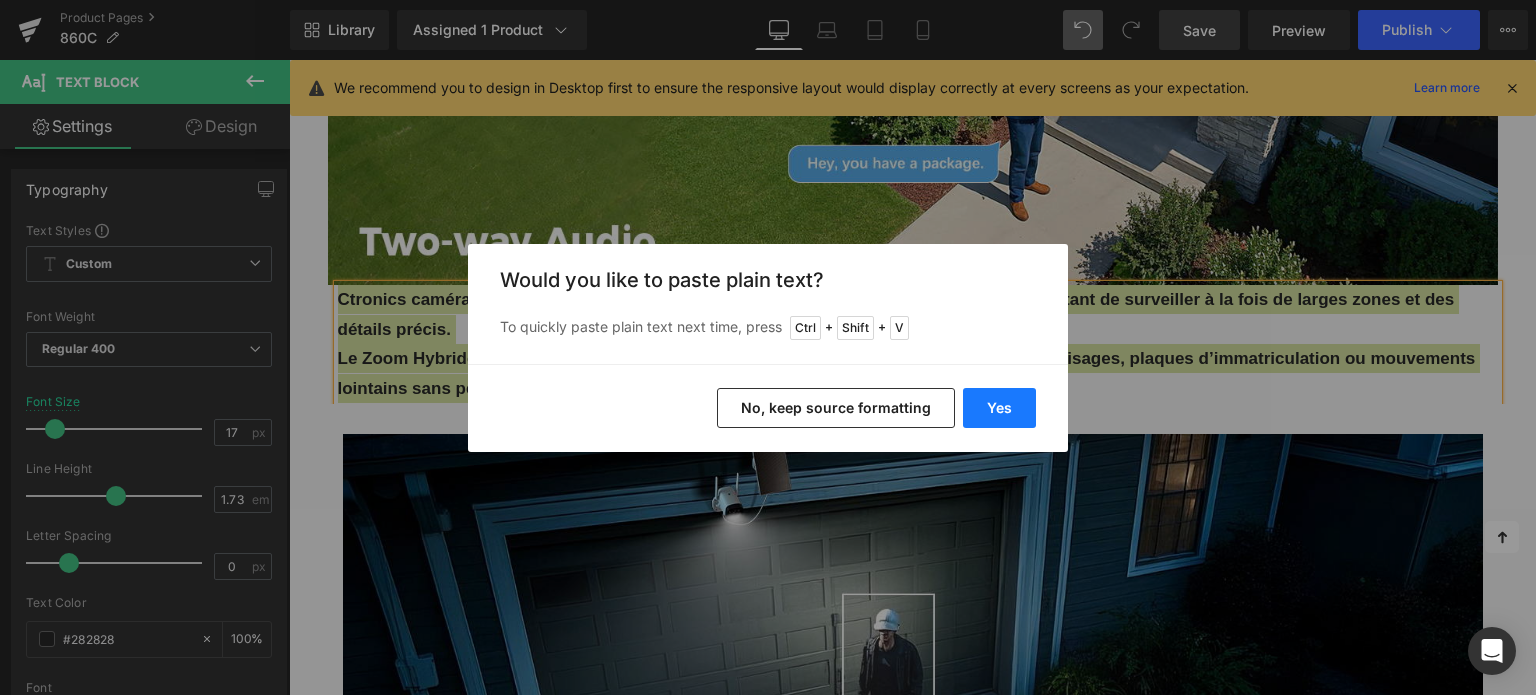 click on "Yes" at bounding box center (999, 408) 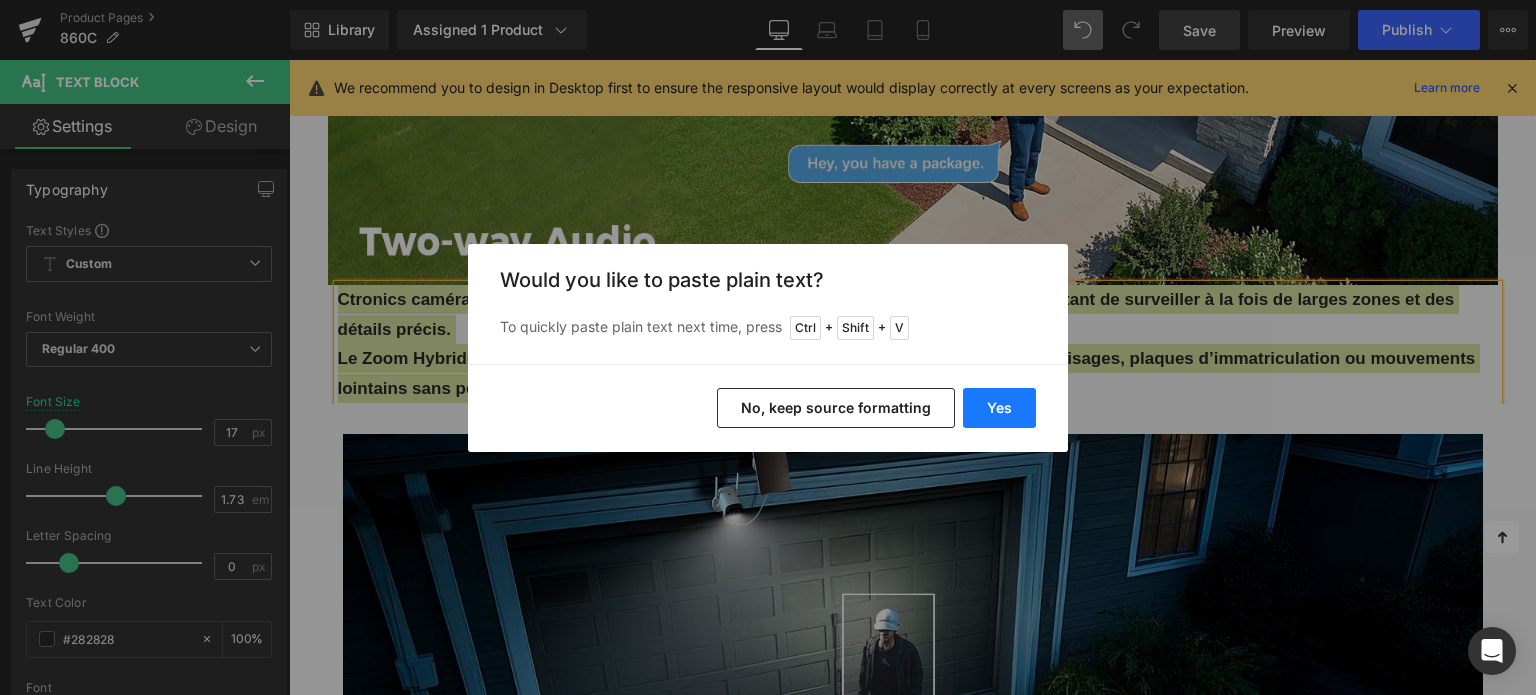 type 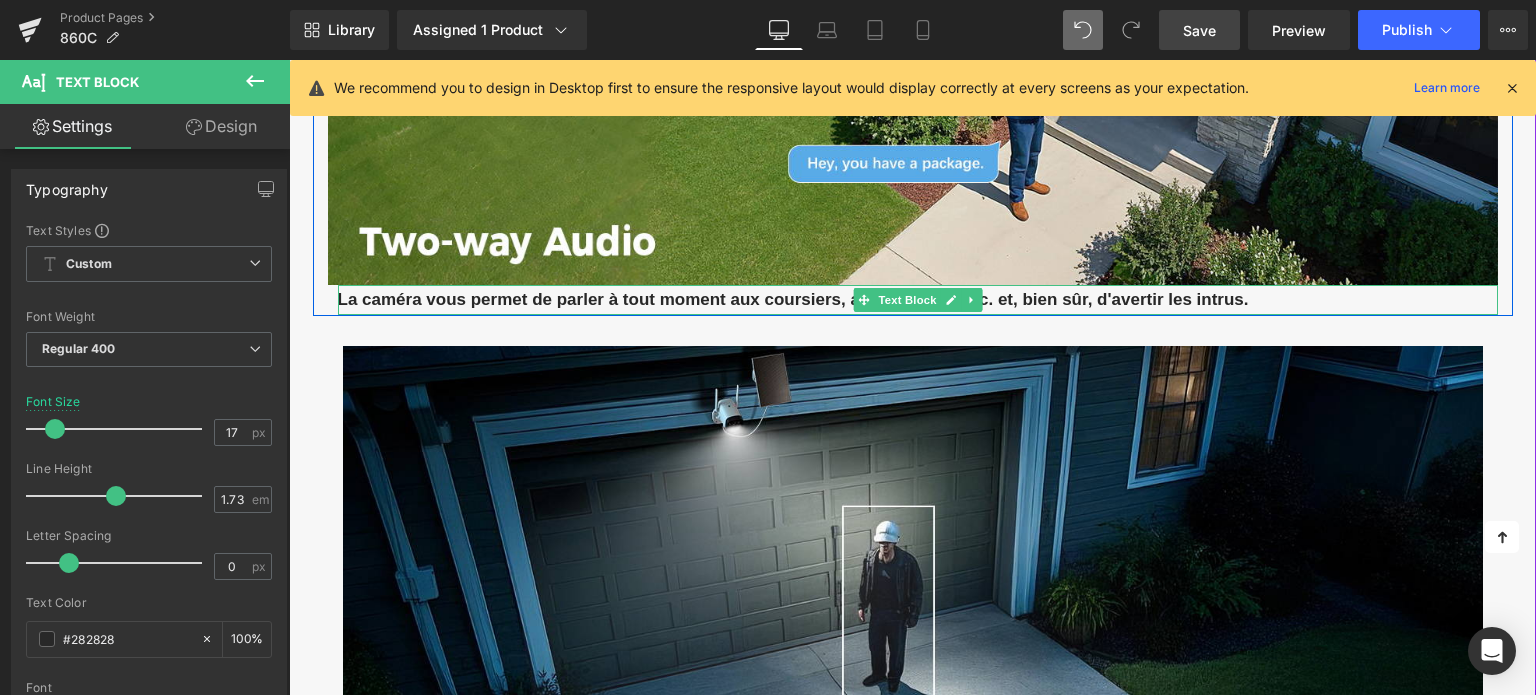 click on "La caméra vous permet de parler à tout moment aux coursiers, aux visiteurs, etc. et, bien sûr, d'avertir les intrus." at bounding box center (793, 299) 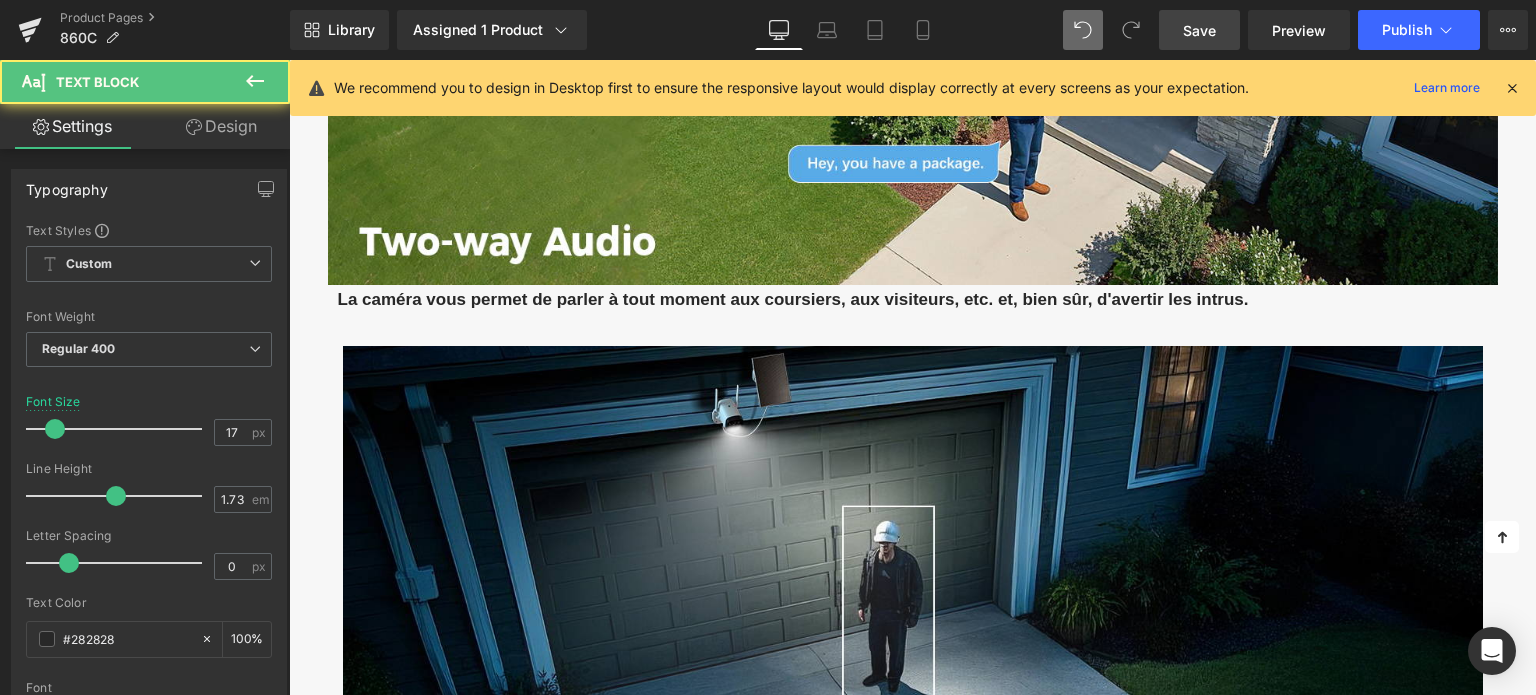 click 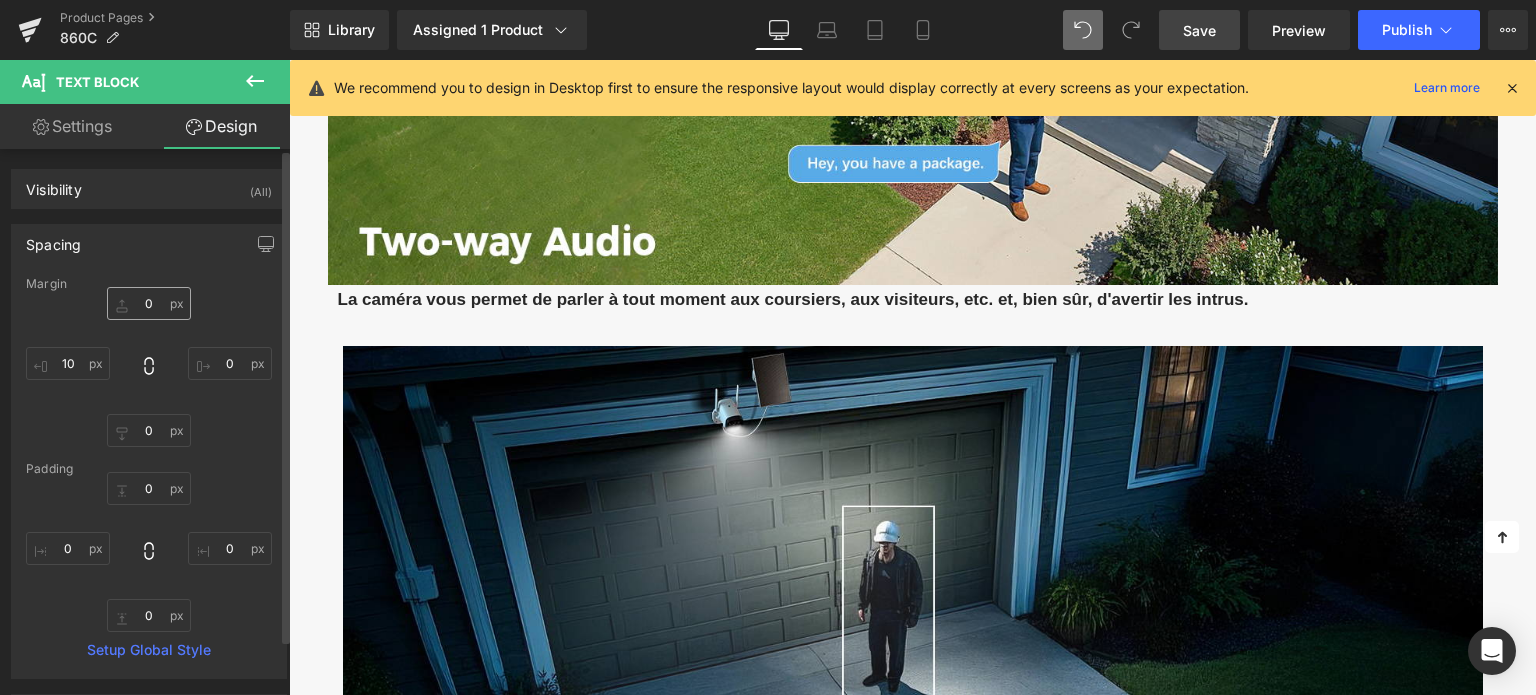 type on "0" 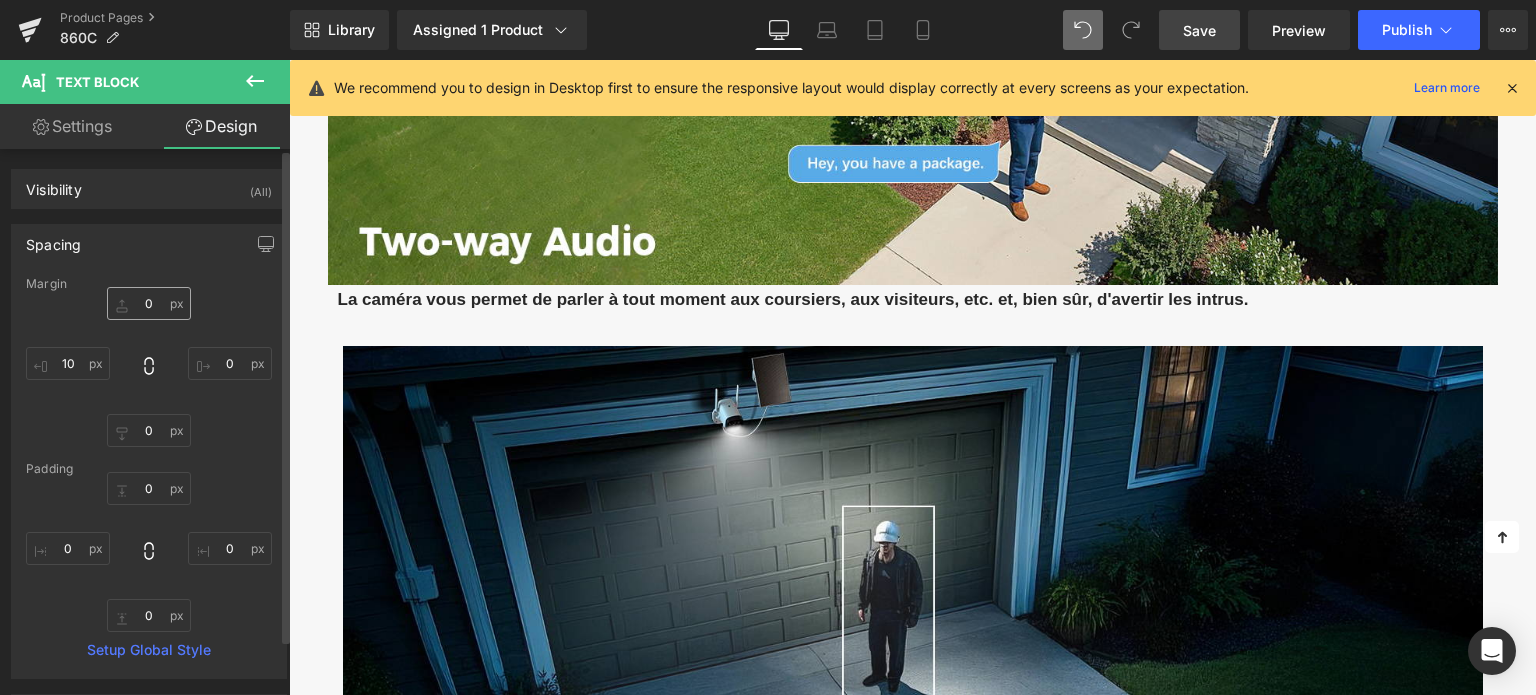 type on "0" 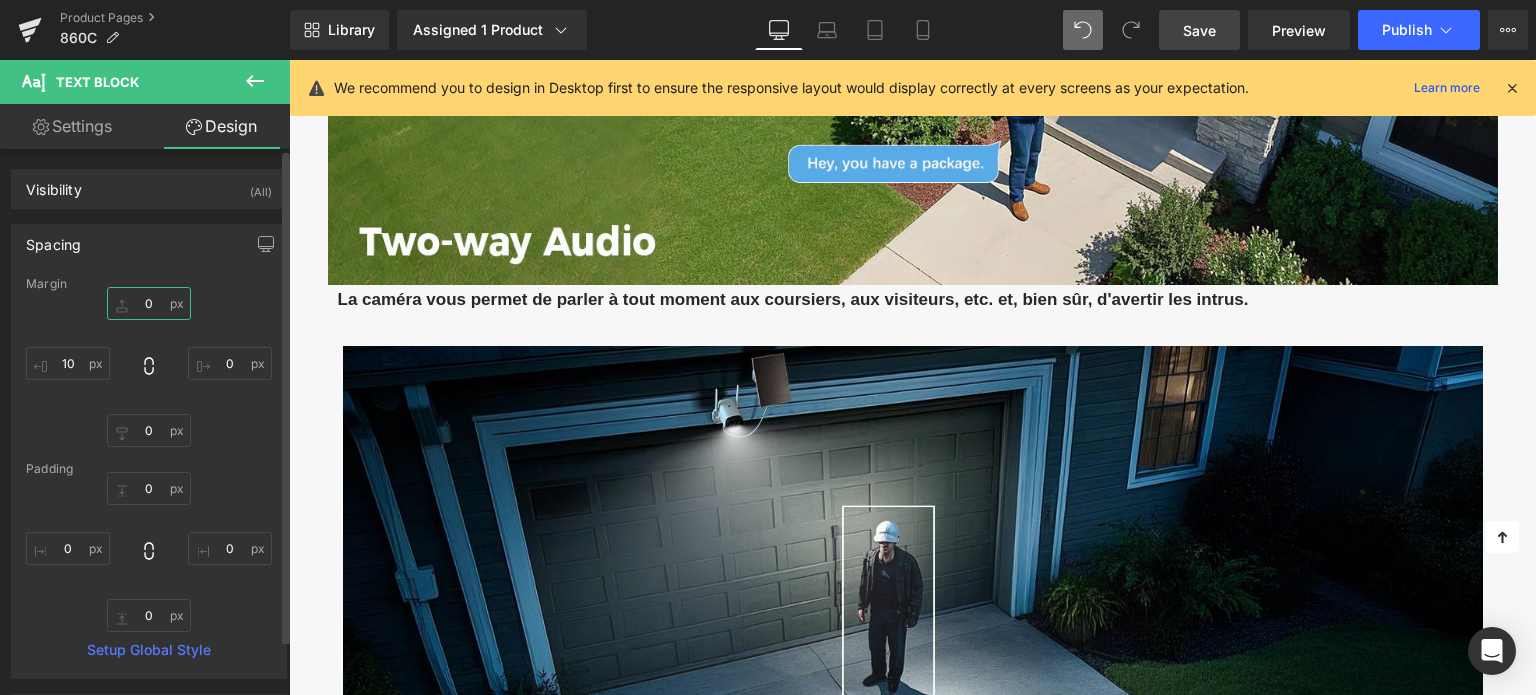 click on "0" at bounding box center [149, 303] 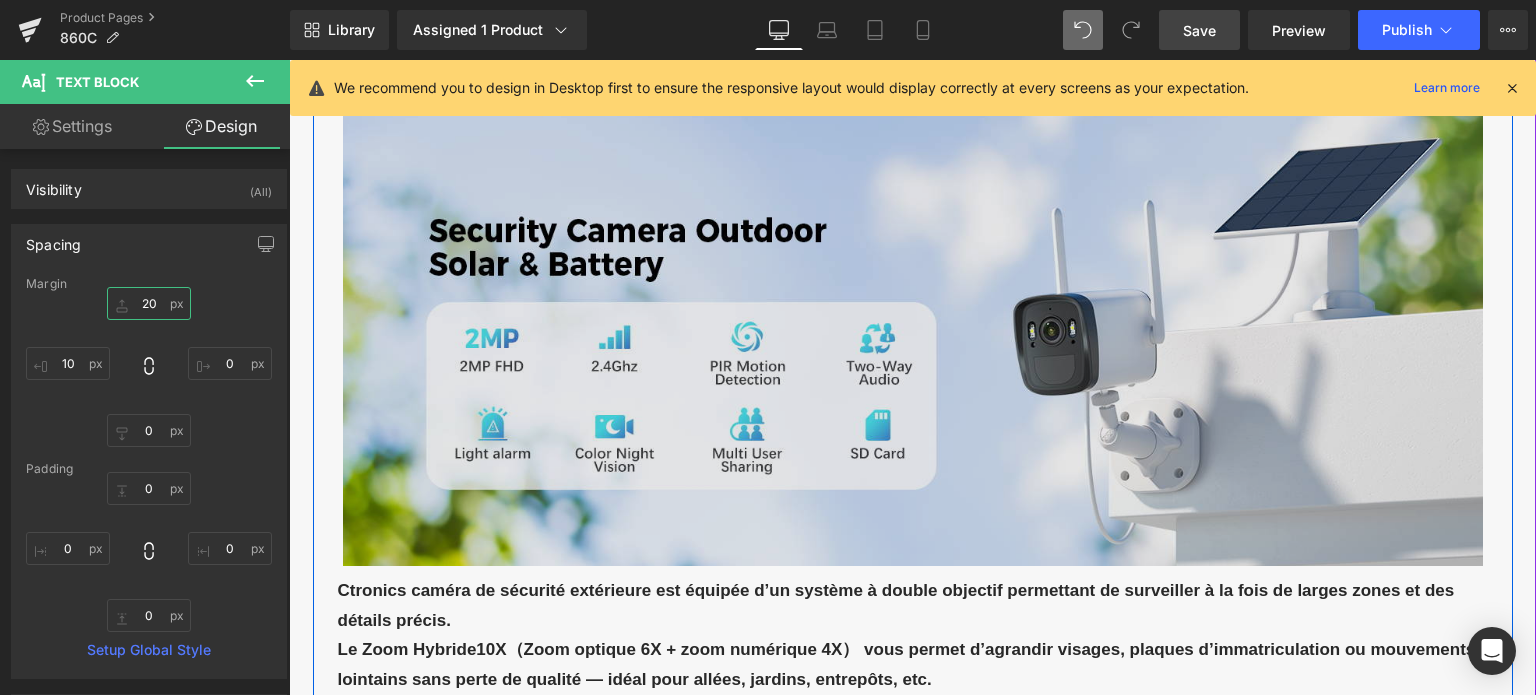 scroll, scrollTop: 800, scrollLeft: 0, axis: vertical 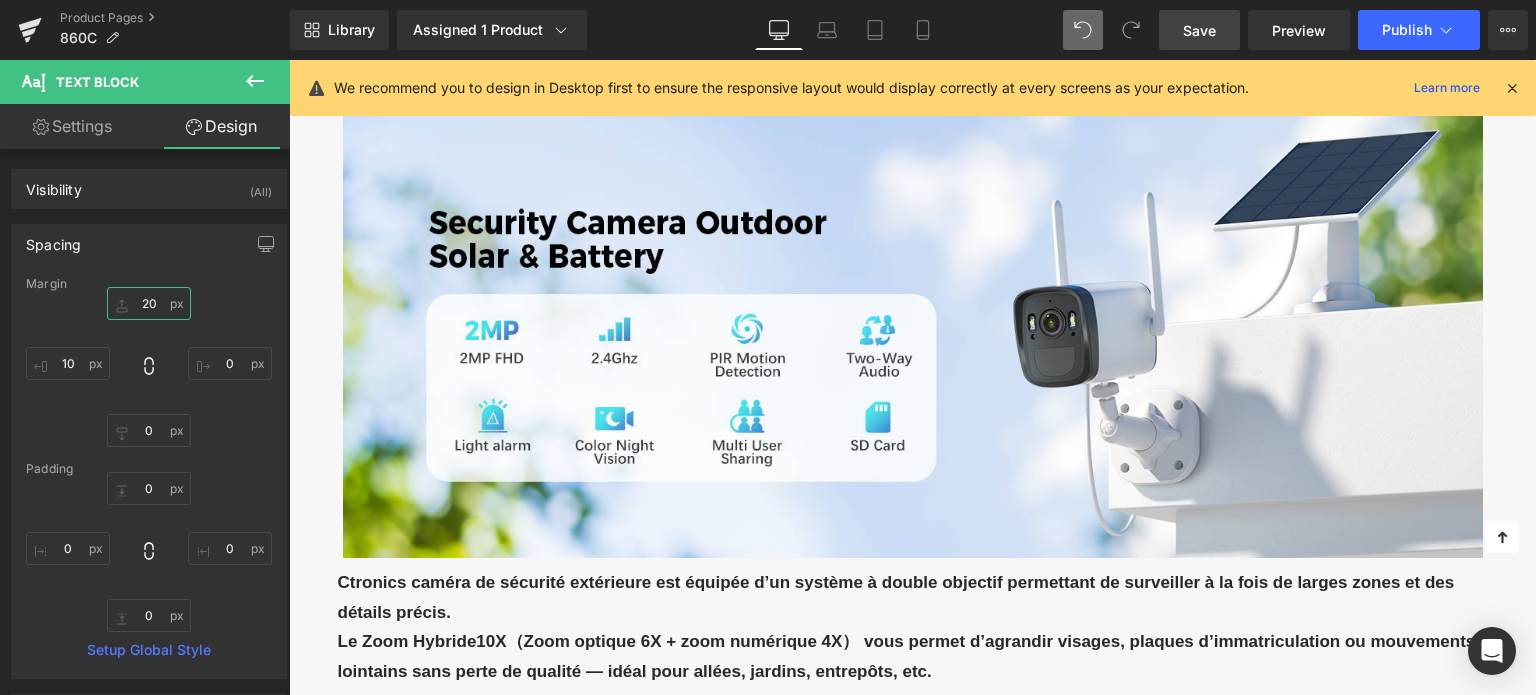 type on "20" 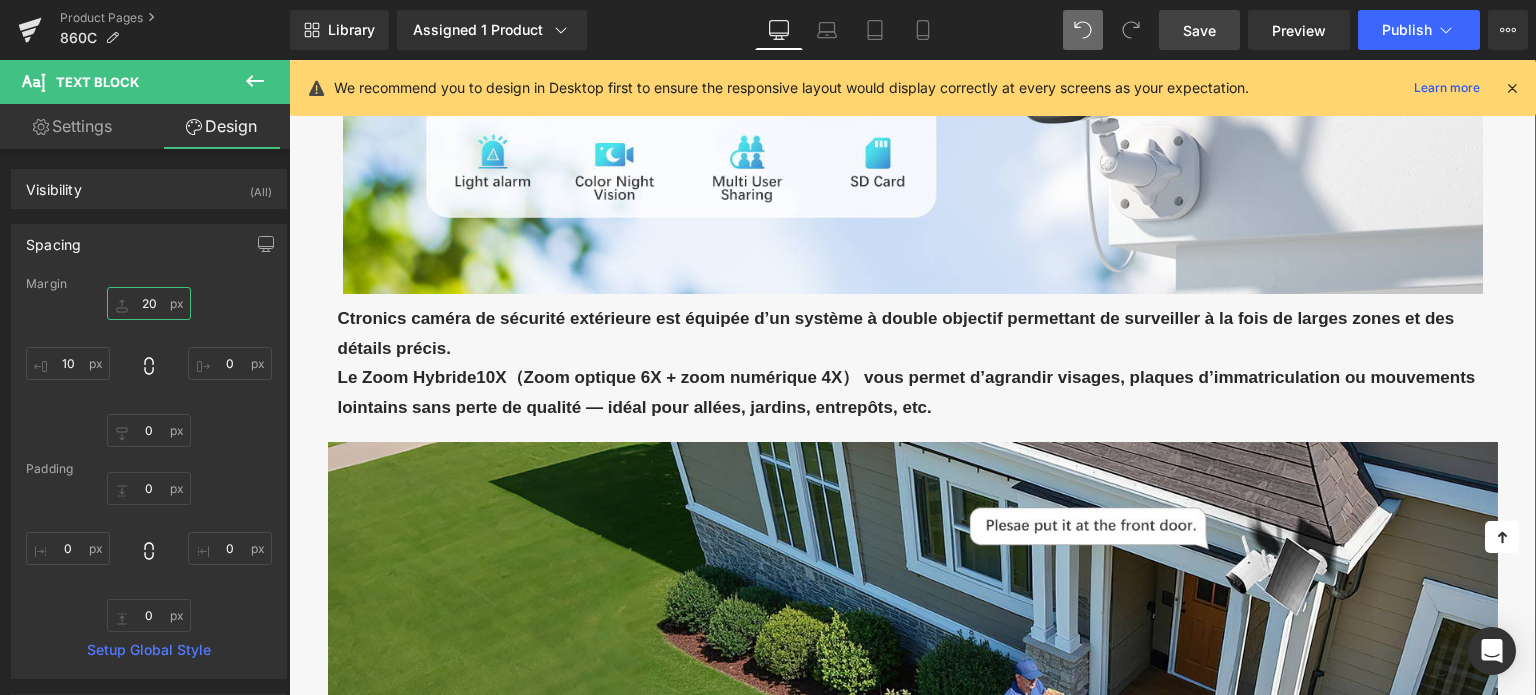scroll, scrollTop: 1100, scrollLeft: 0, axis: vertical 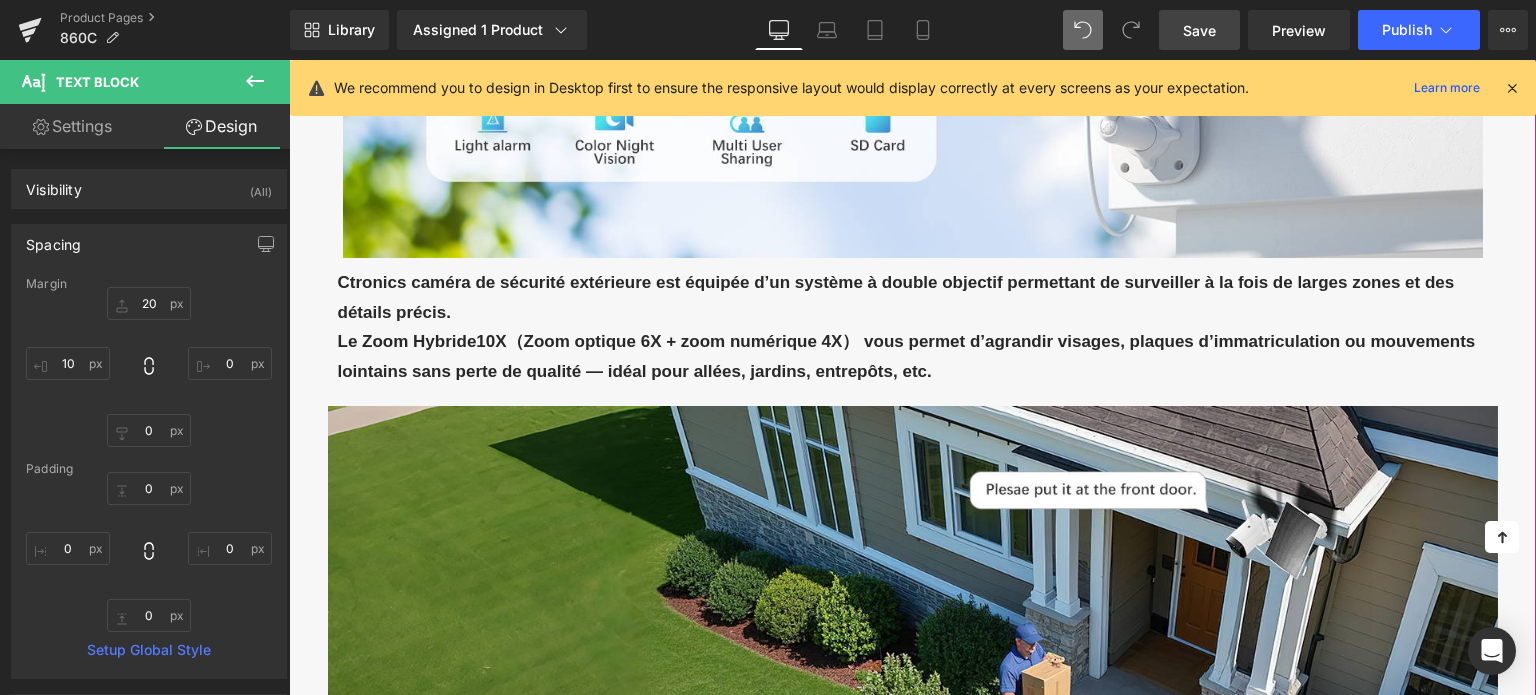 click on "Le Zoom Hybride10X（Zoom optique 6X + zoom numérique 4X） vous permet d’agrandir visages, plaques d’immatriculation ou mouvements lointains sans perte de qualité — idéal pour allées, jardins, entrepôts, etc." at bounding box center [918, 356] 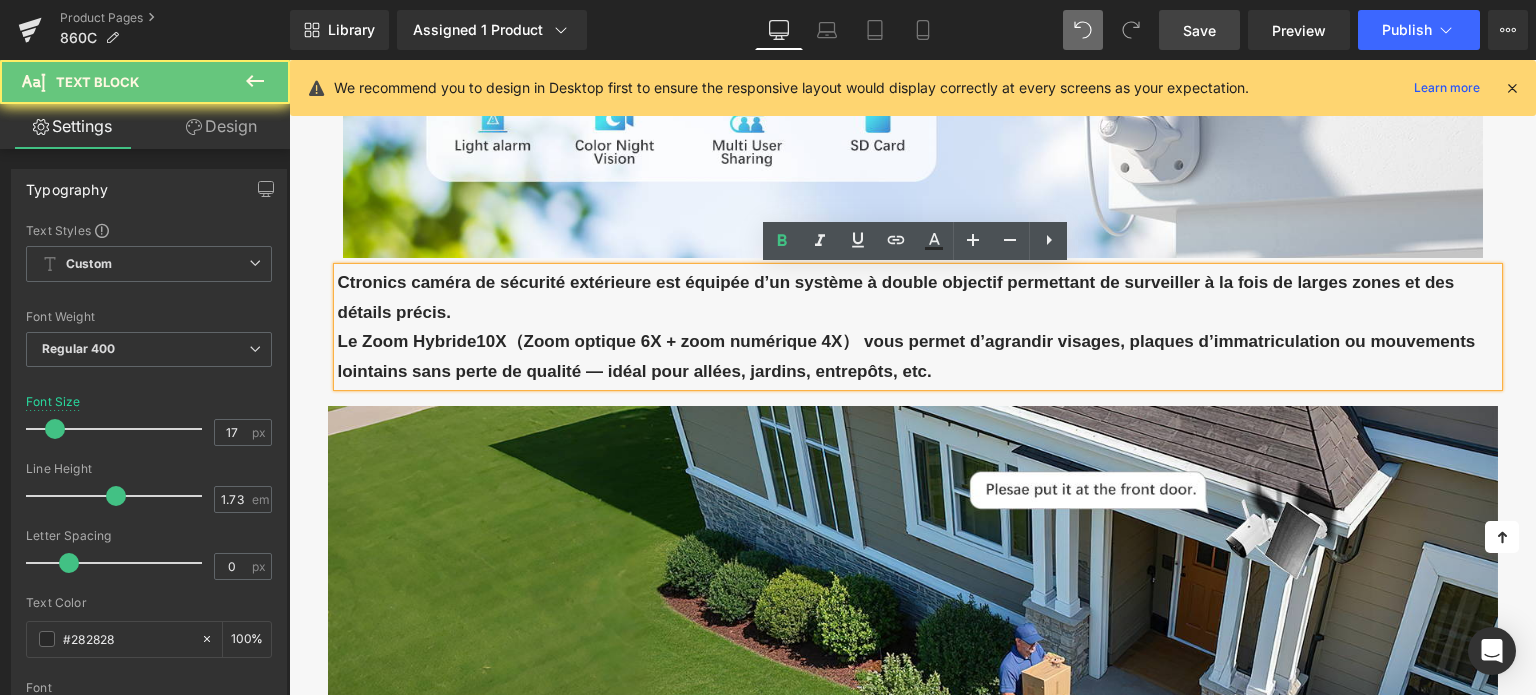 click on "Ctronics caméra de sécurité extérieure est équipée d’un système à double objectif permettant de surveiller à la fois de larges zones et des détails précis." at bounding box center (918, 297) 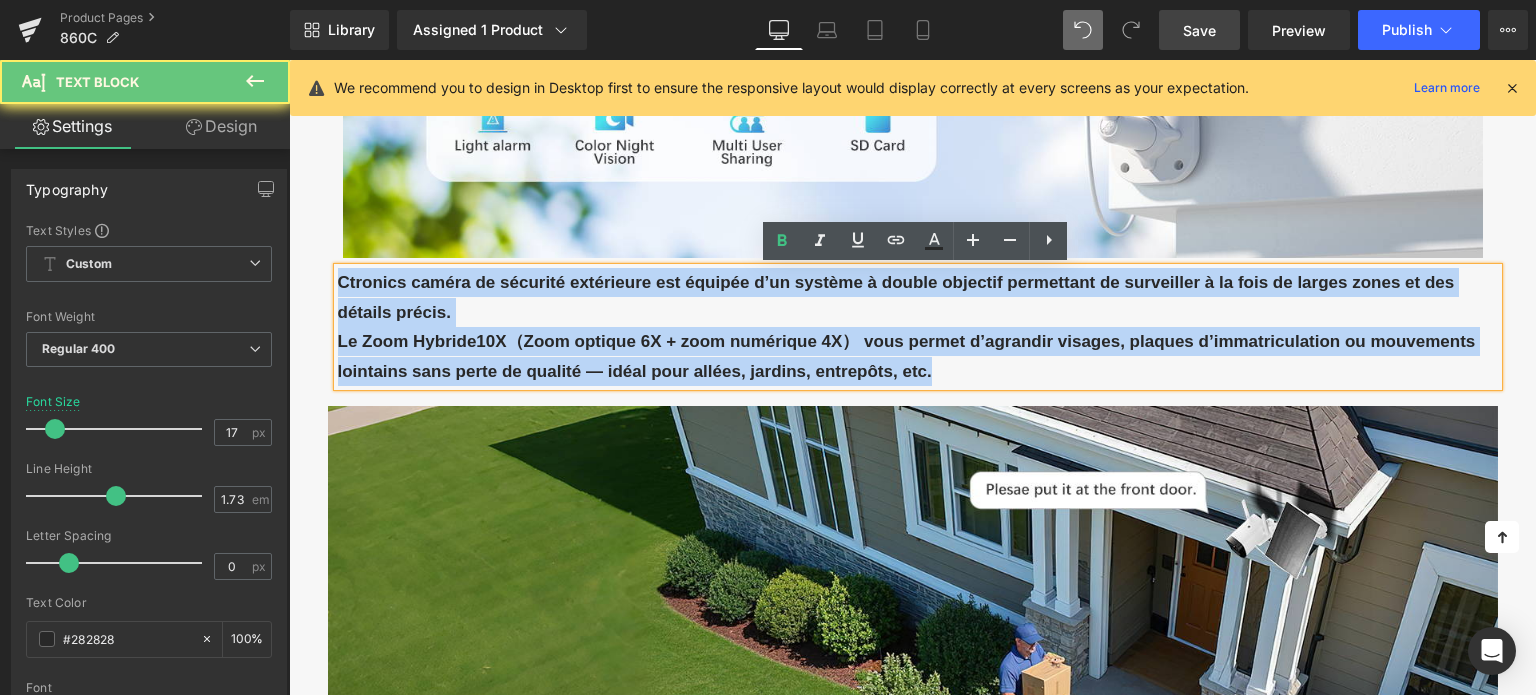 type 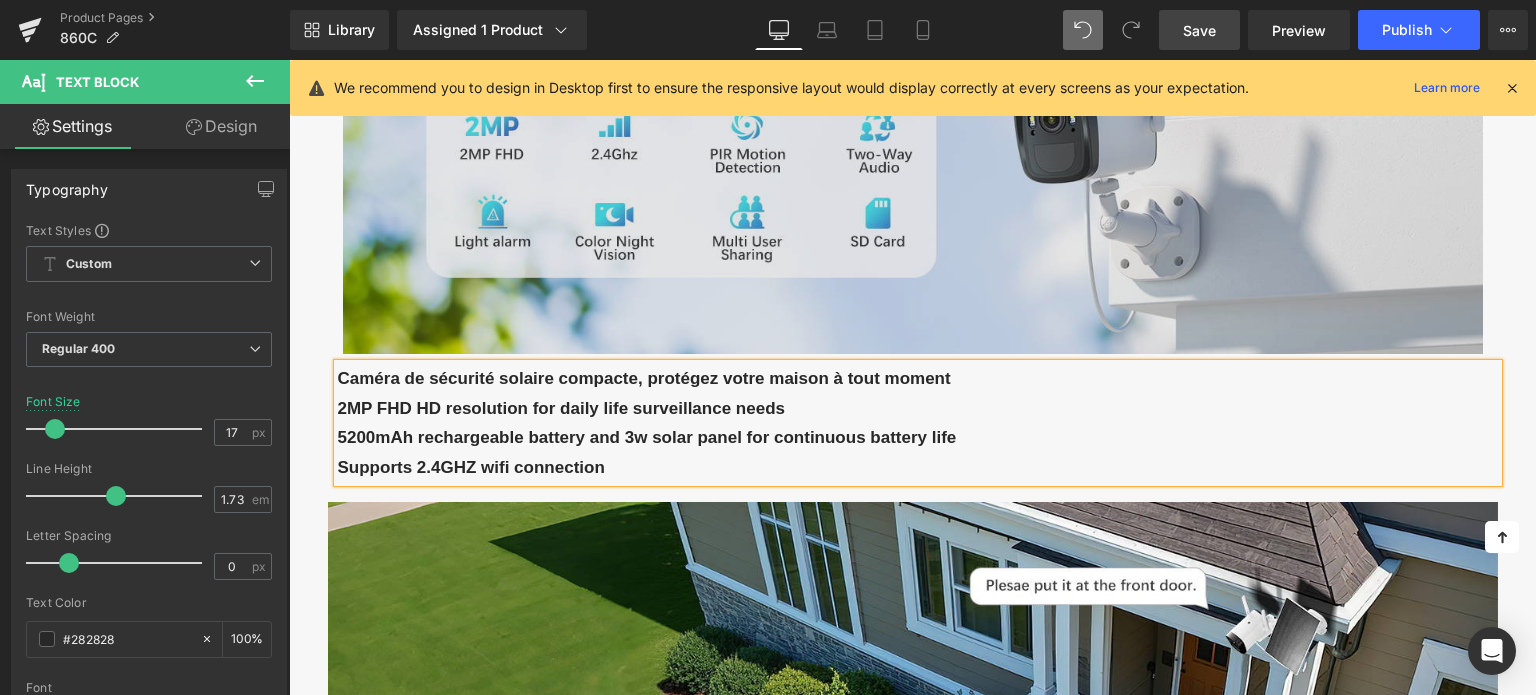 scroll, scrollTop: 1000, scrollLeft: 0, axis: vertical 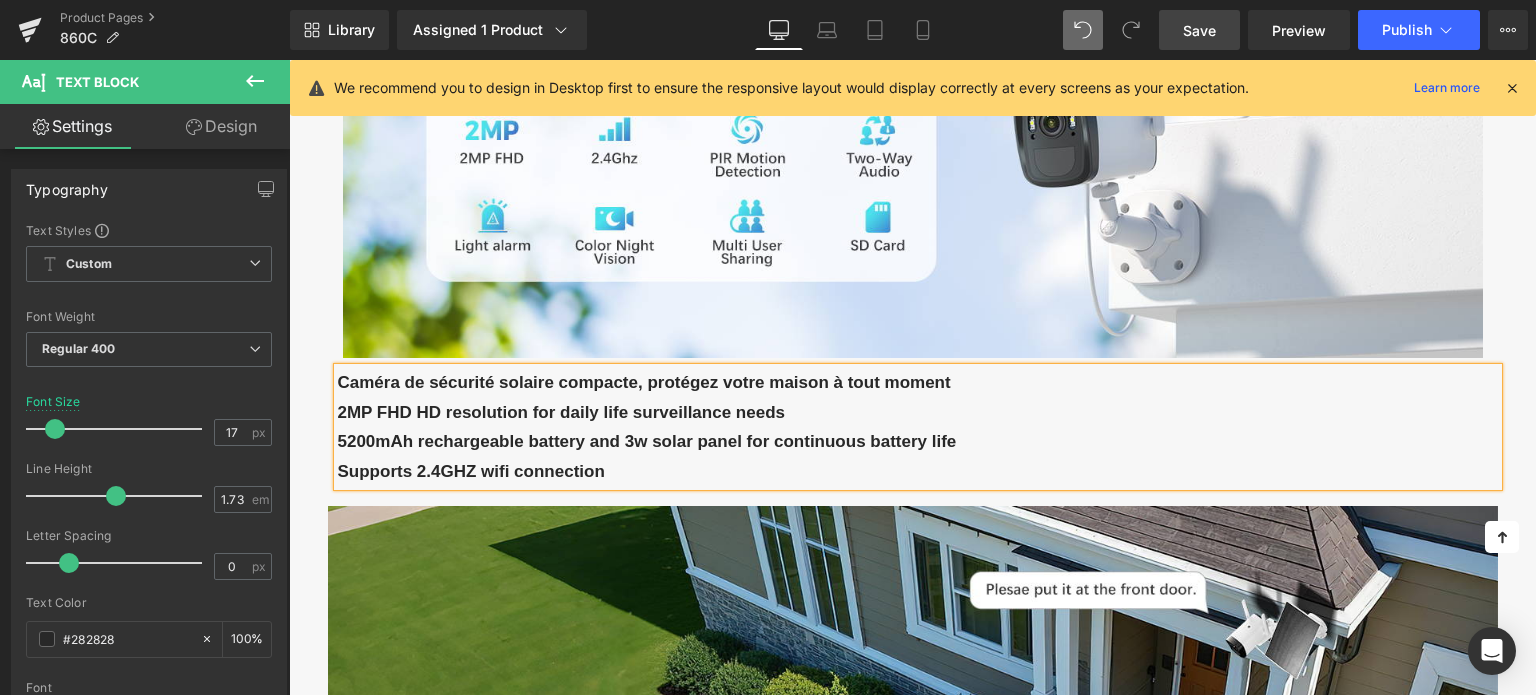 click on "Caméra de sécurité solaire compacte, protégez votre maison à tout moment" at bounding box center [644, 382] 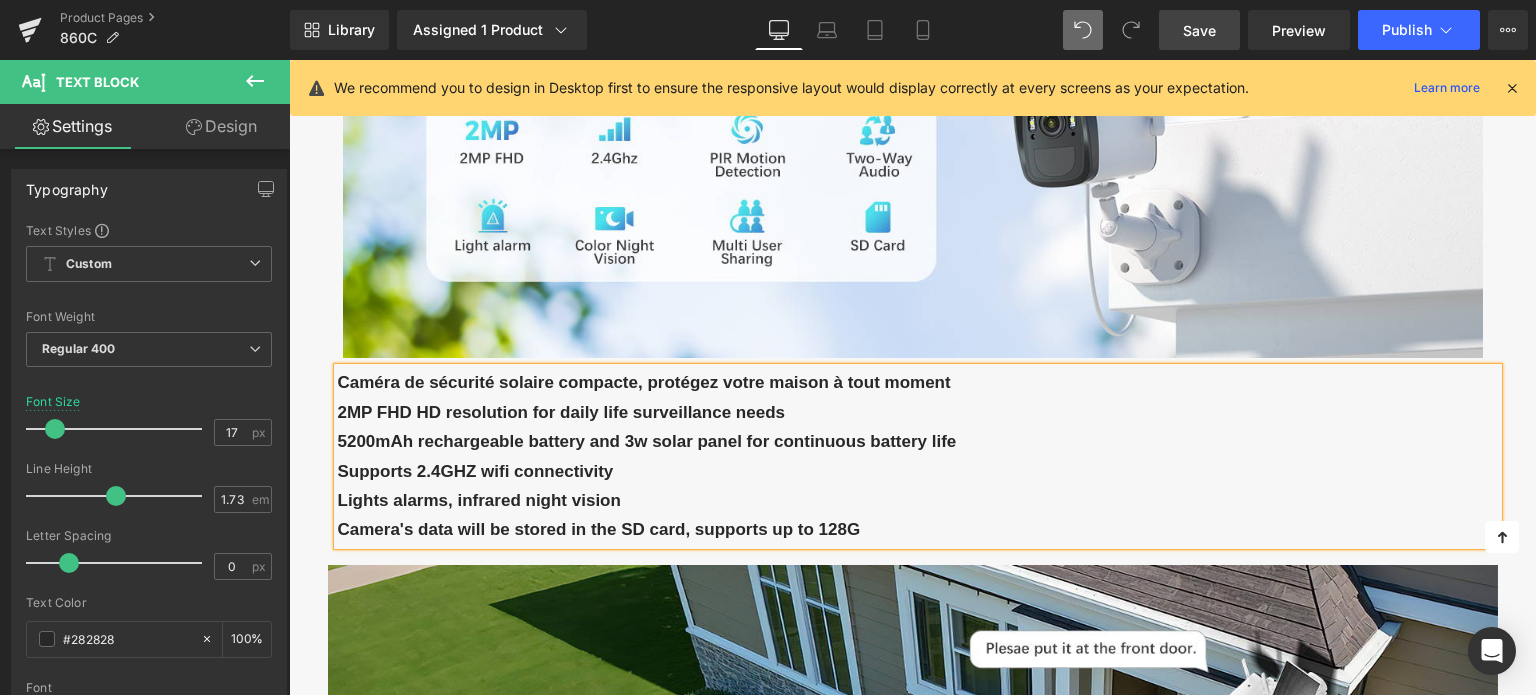 scroll, scrollTop: 900, scrollLeft: 0, axis: vertical 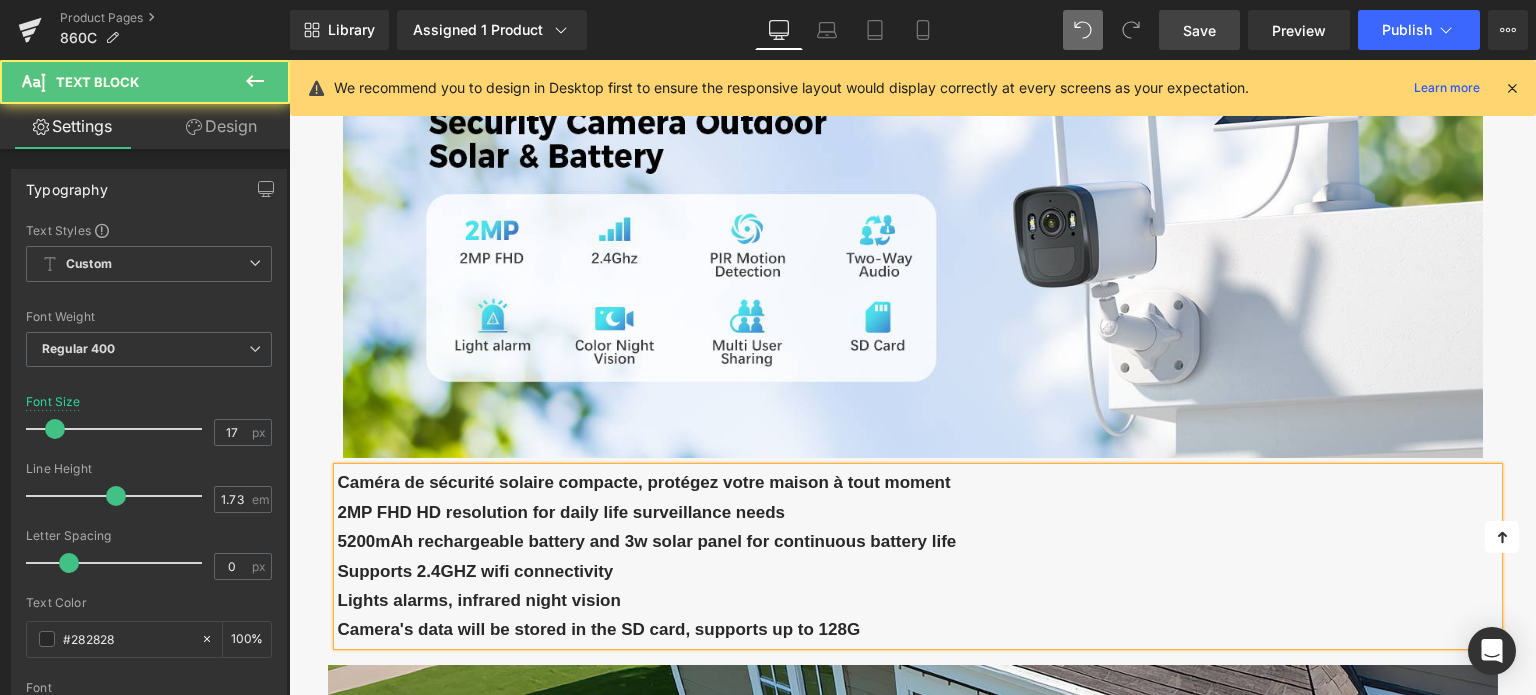 click on "Caméra de sécurité solaire compacte, protégez votre maison à tout moment" at bounding box center [918, 482] 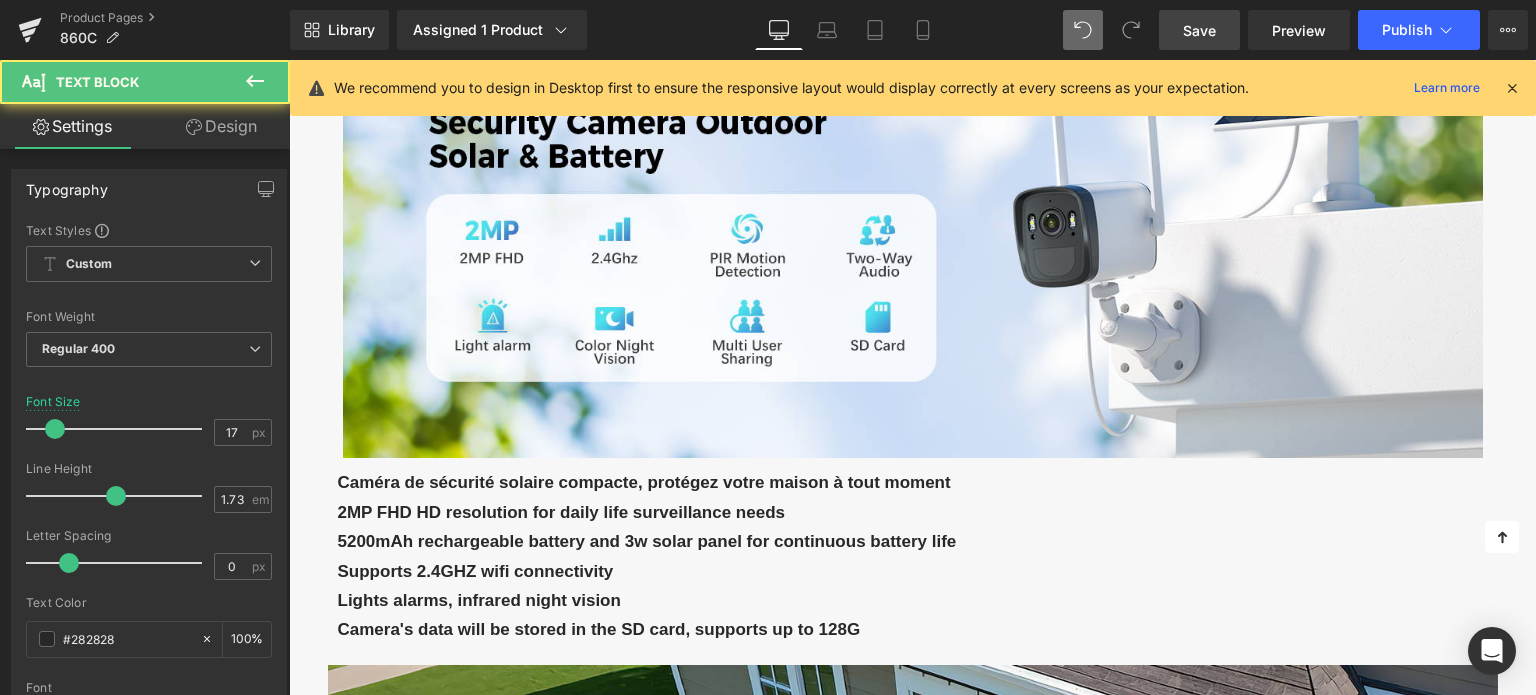 drag, startPoint x: 208, startPoint y: 126, endPoint x: 135, endPoint y: 211, distance: 112.04463 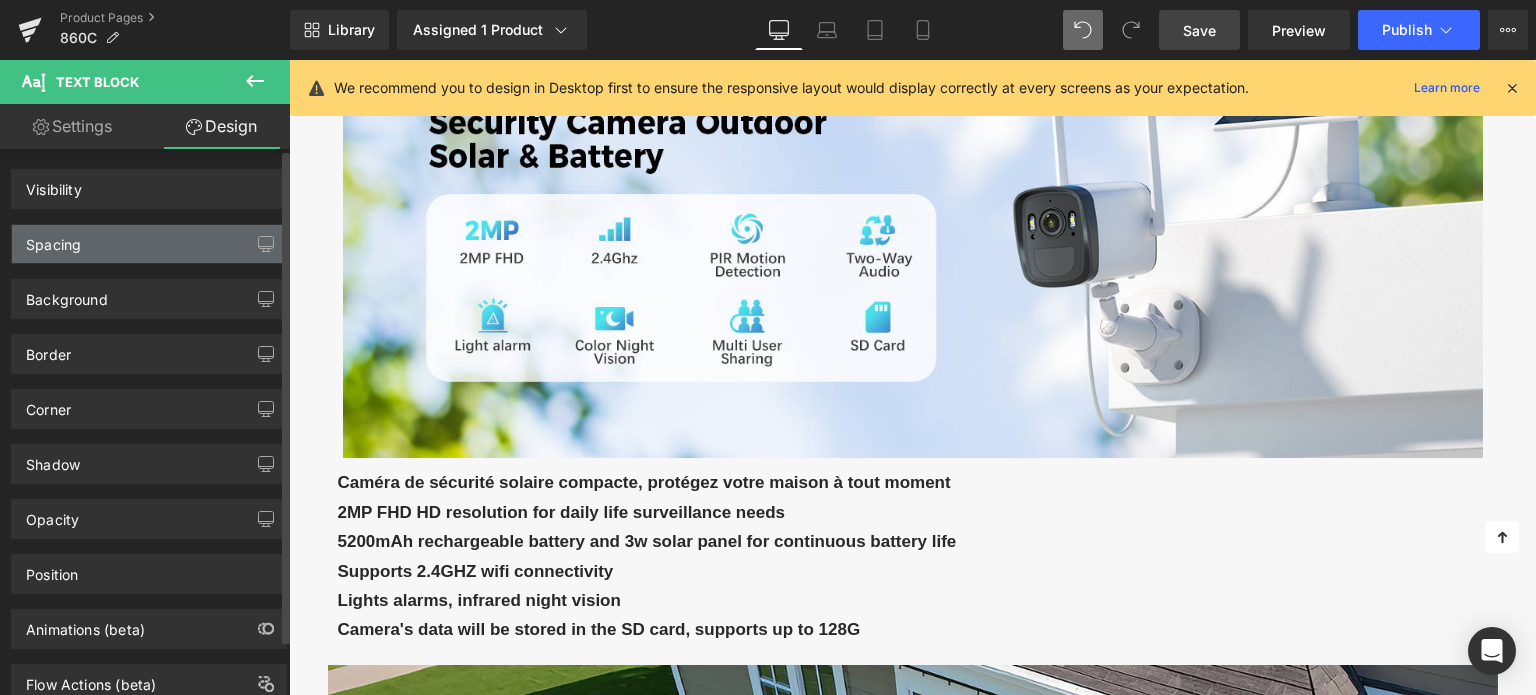 click on "Spacing" at bounding box center [149, 244] 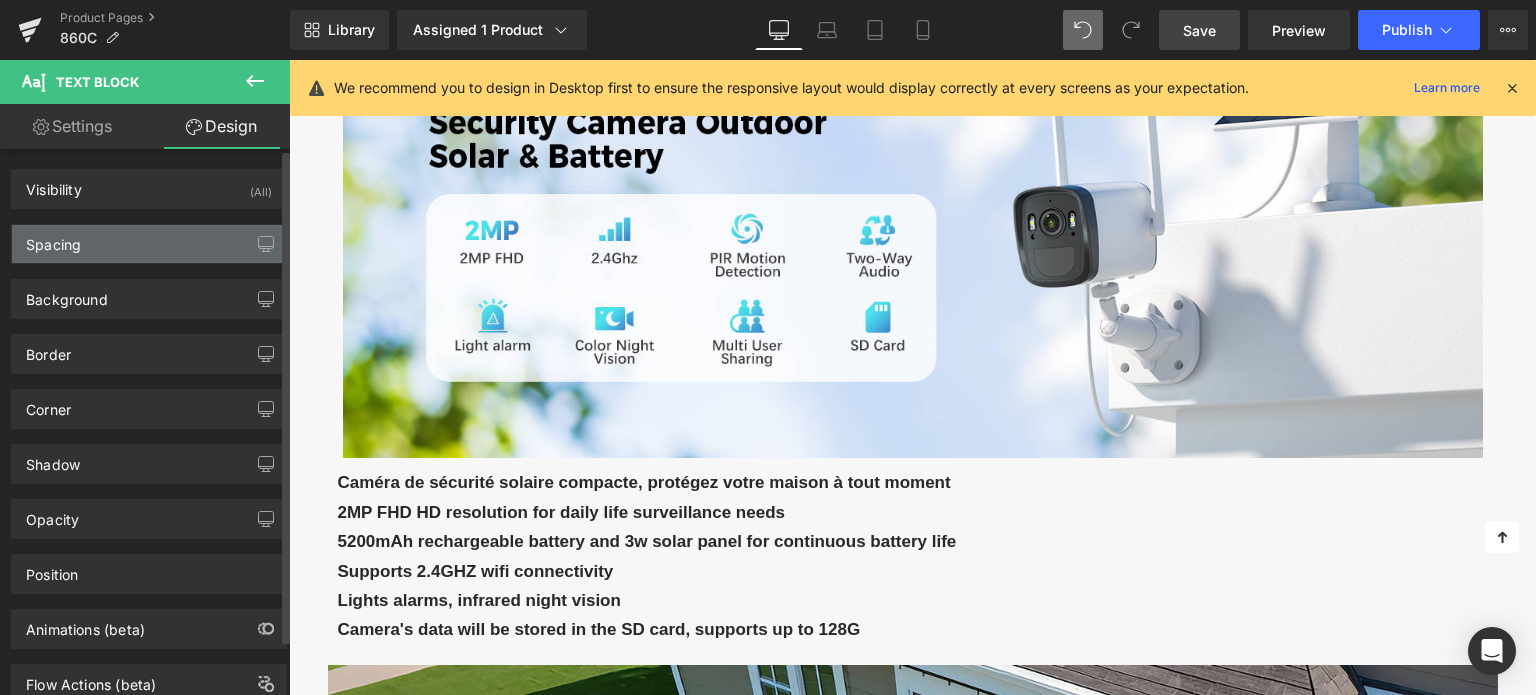 click on "Spacing" at bounding box center [149, 244] 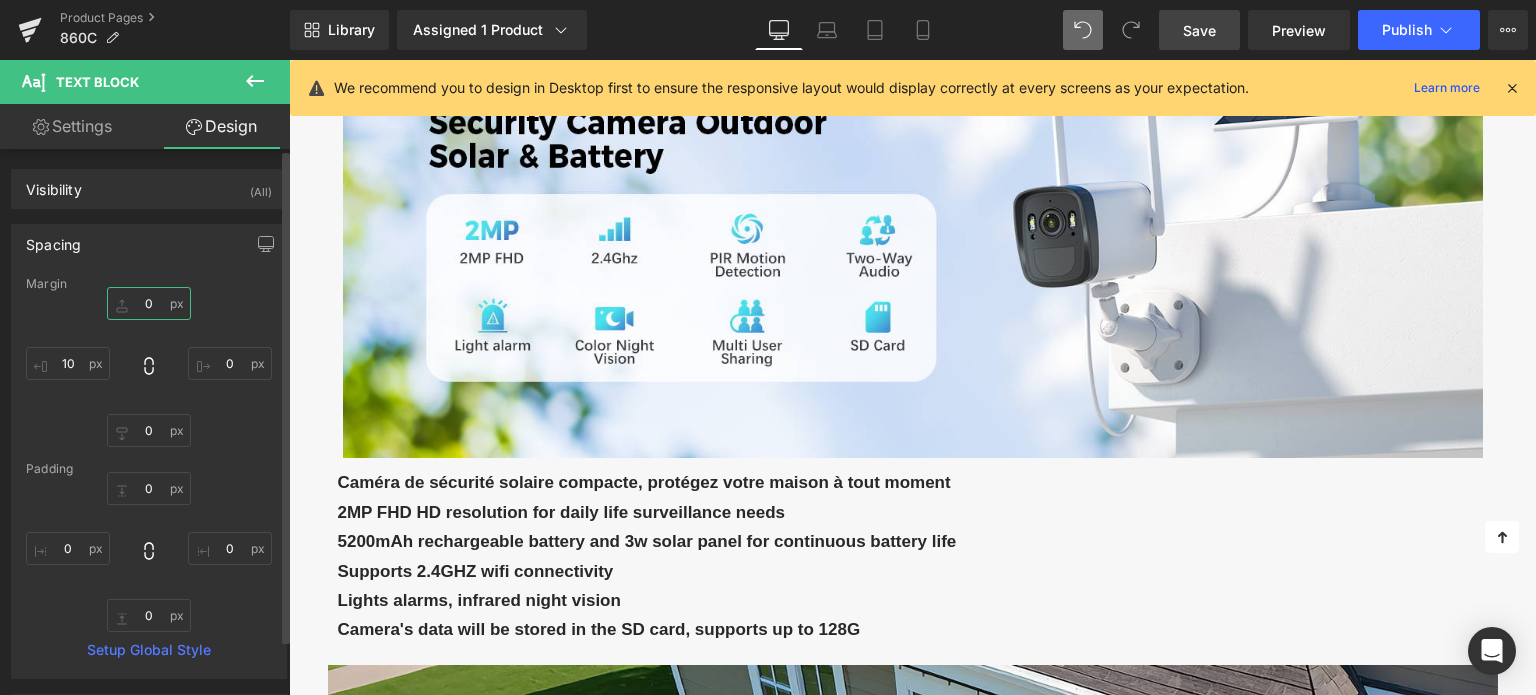 click on "0" at bounding box center (149, 303) 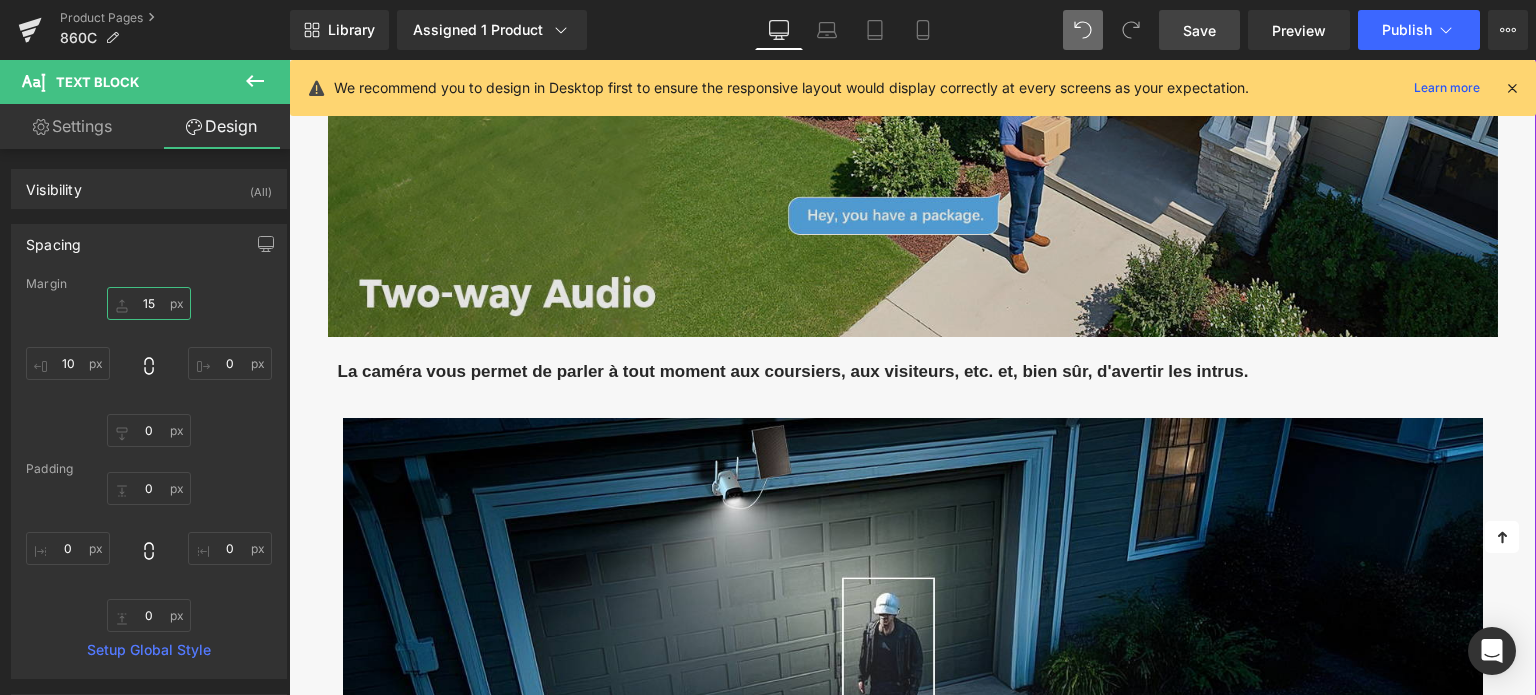 scroll, scrollTop: 1900, scrollLeft: 0, axis: vertical 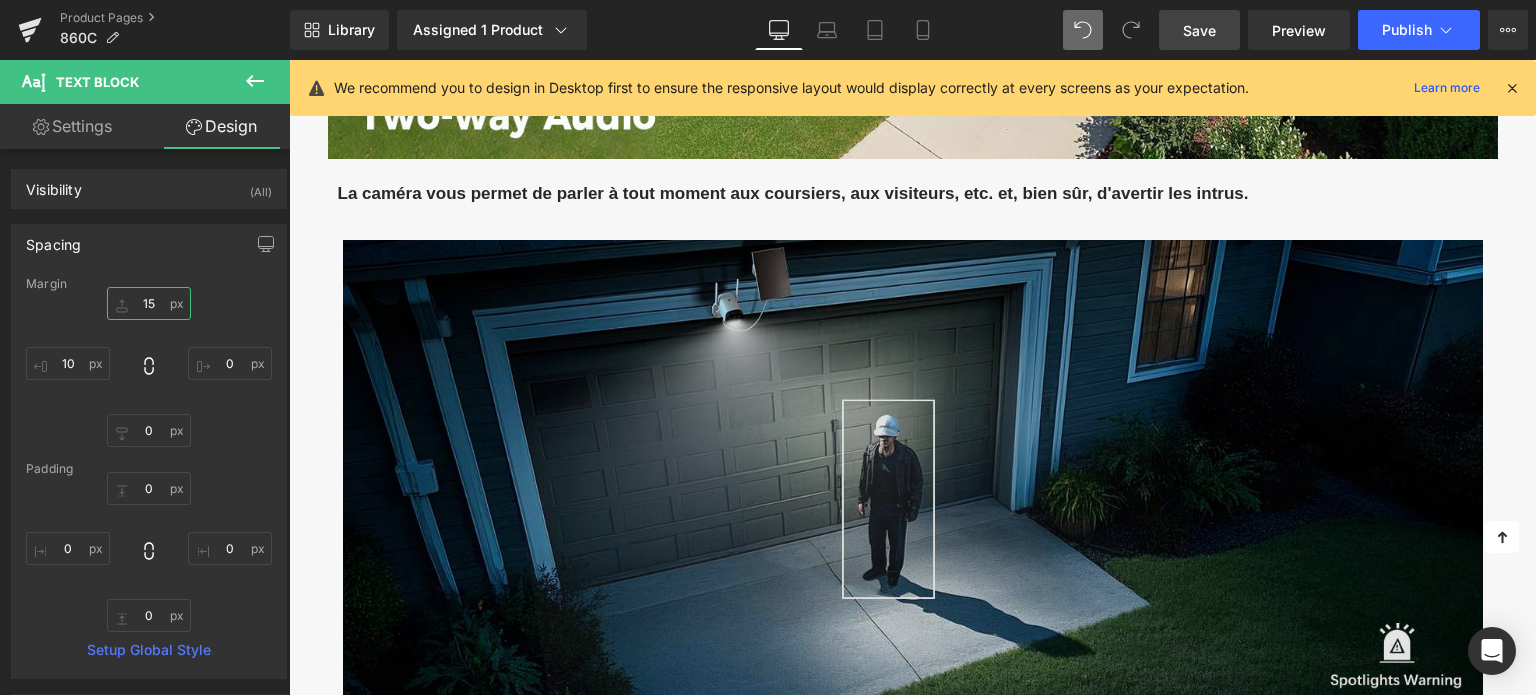 type on "15" 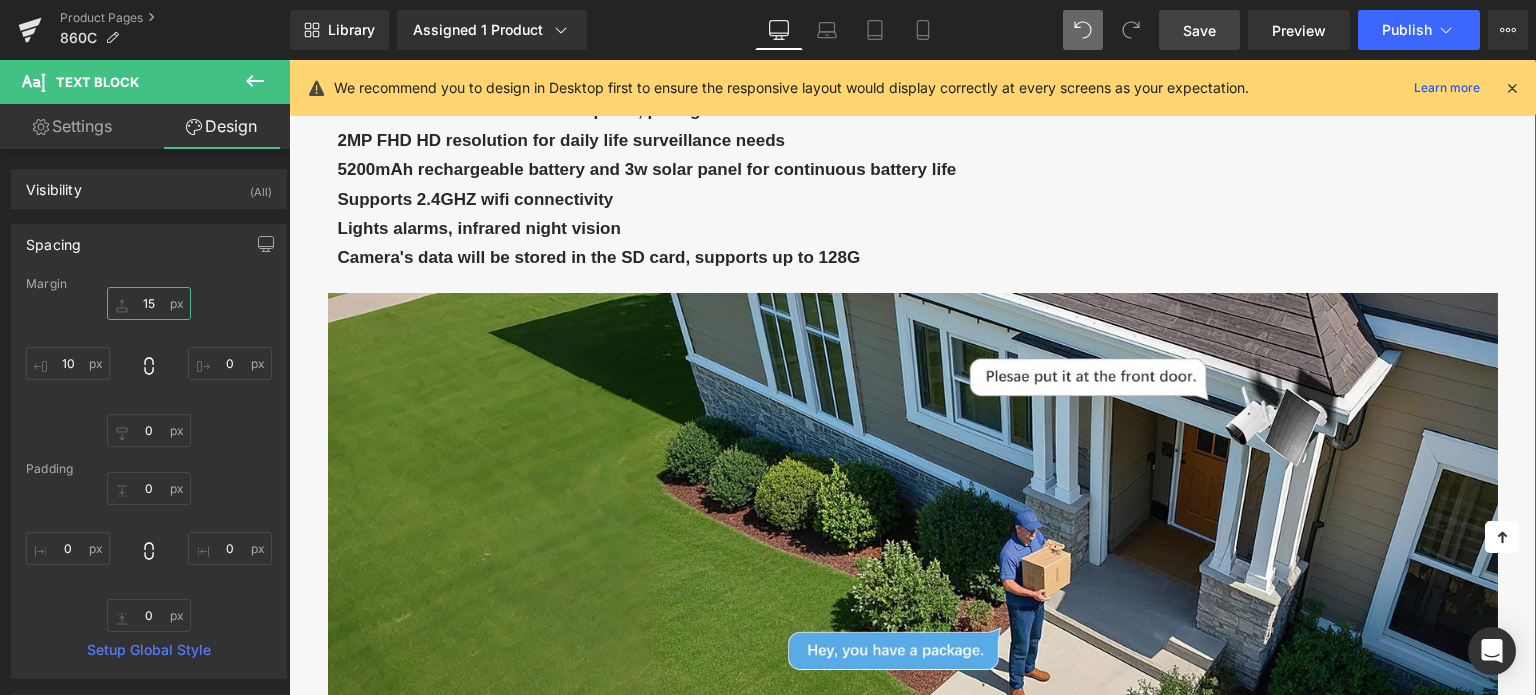 scroll, scrollTop: 900, scrollLeft: 0, axis: vertical 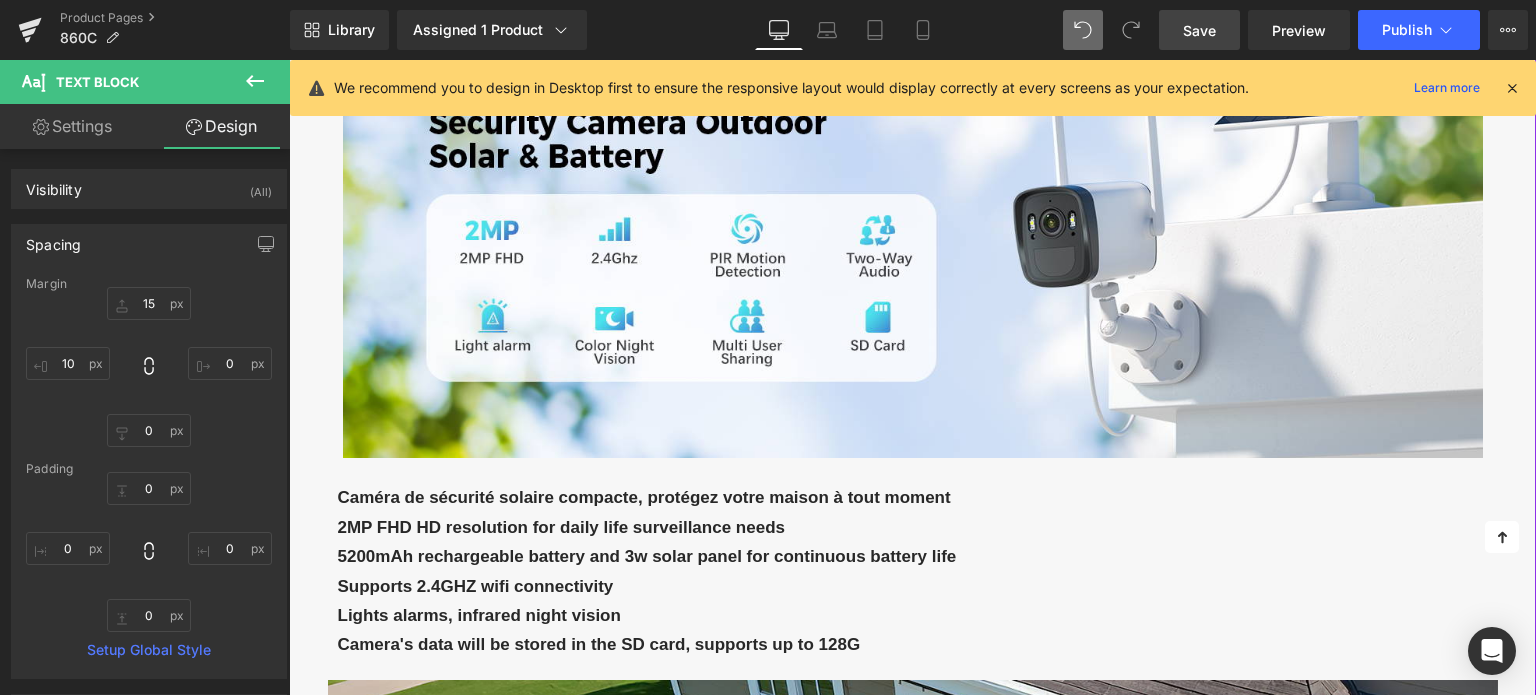 click on "2MP FHD HD resolution for daily life surveillance needs" at bounding box center (561, 527) 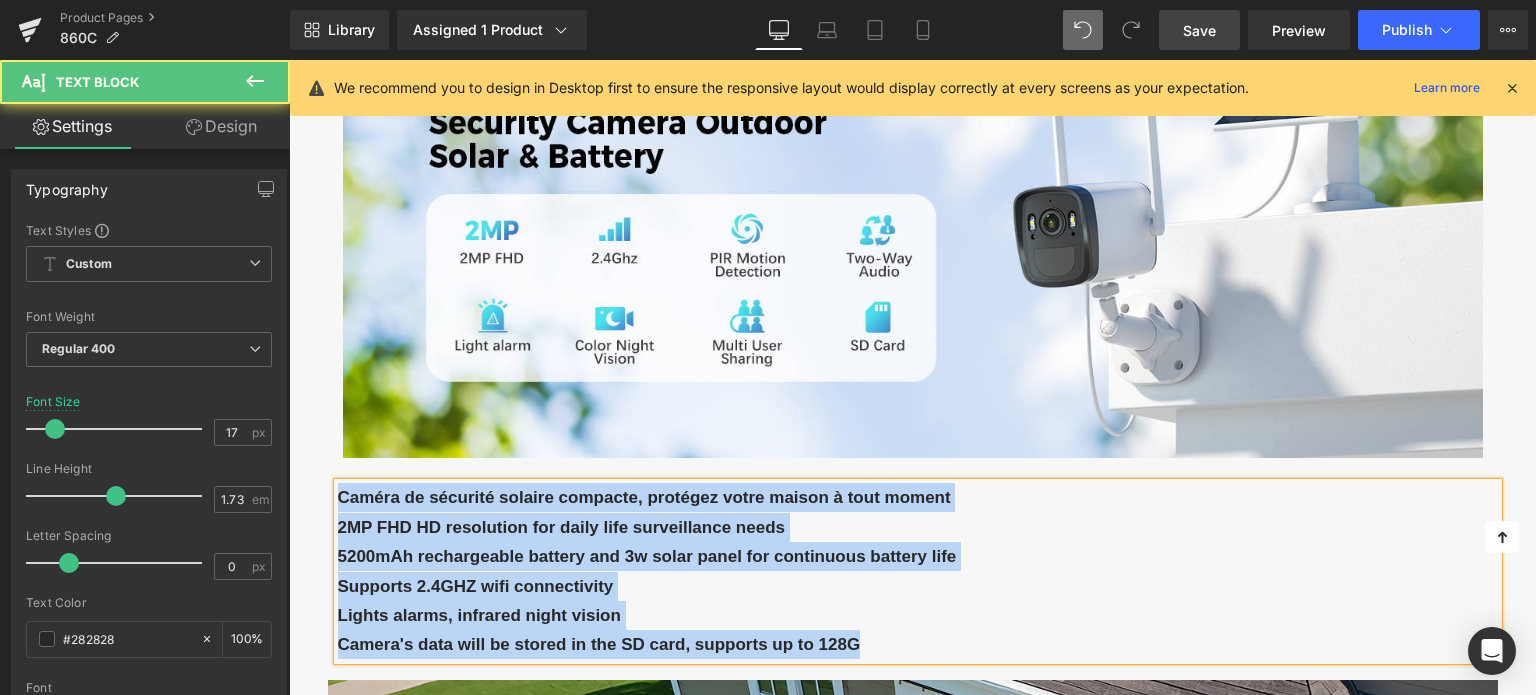 click on "2MP FHD HD resolution for daily life surveillance needs" at bounding box center (561, 527) 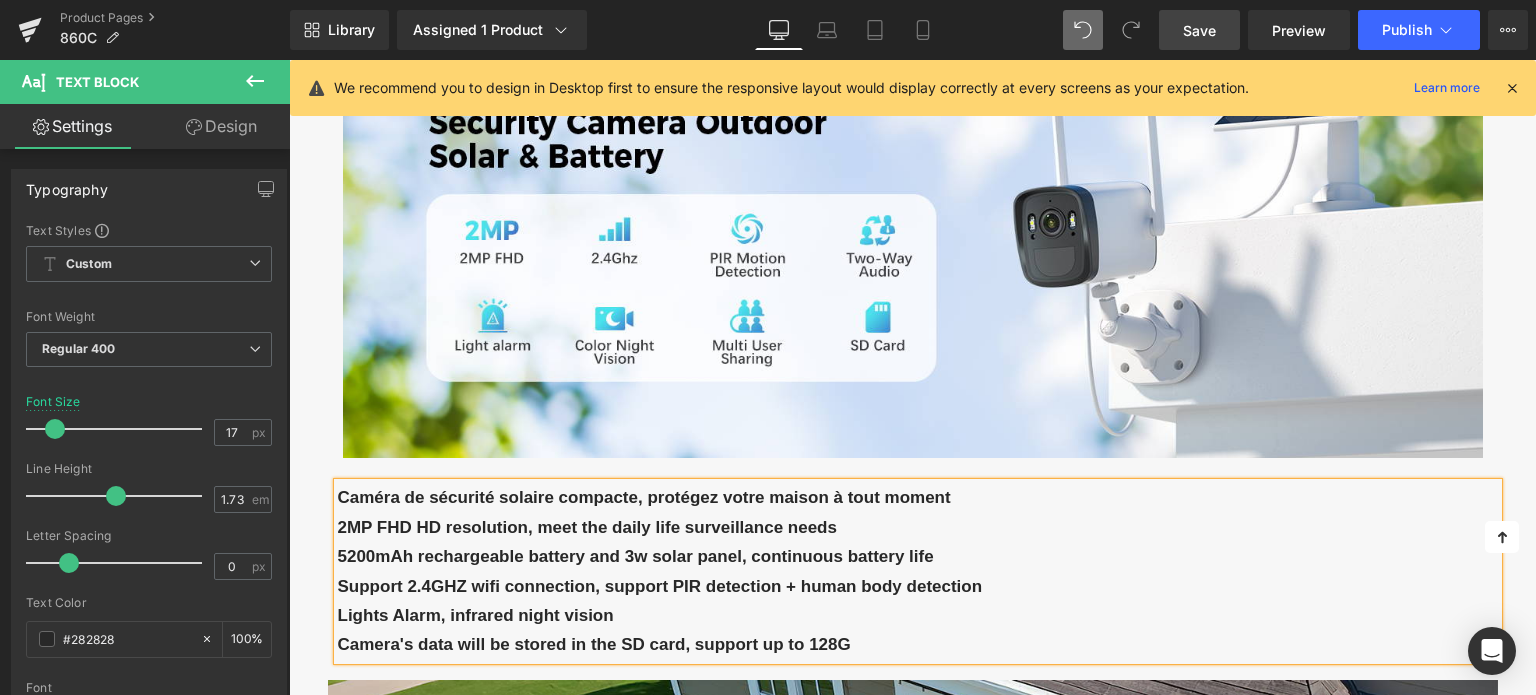 click on "Save" at bounding box center (1199, 30) 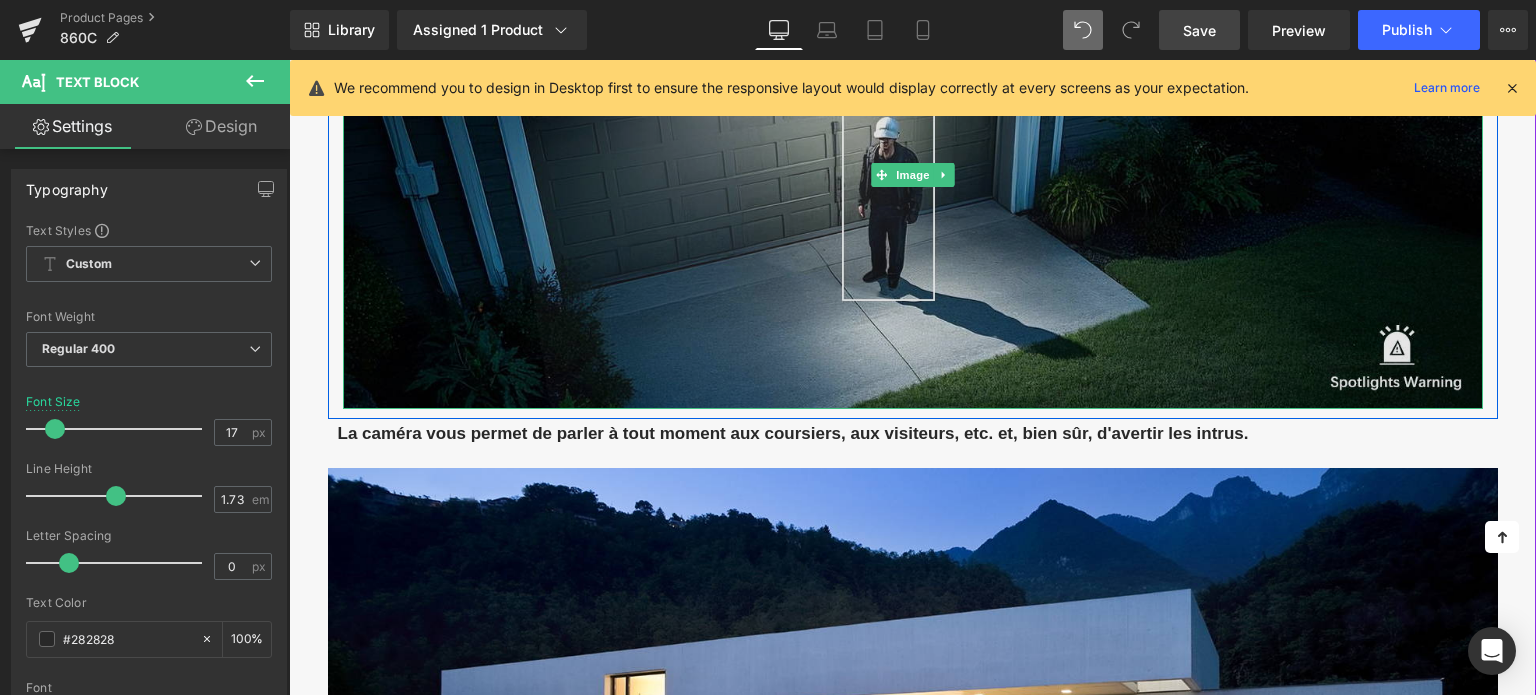 scroll, scrollTop: 2300, scrollLeft: 0, axis: vertical 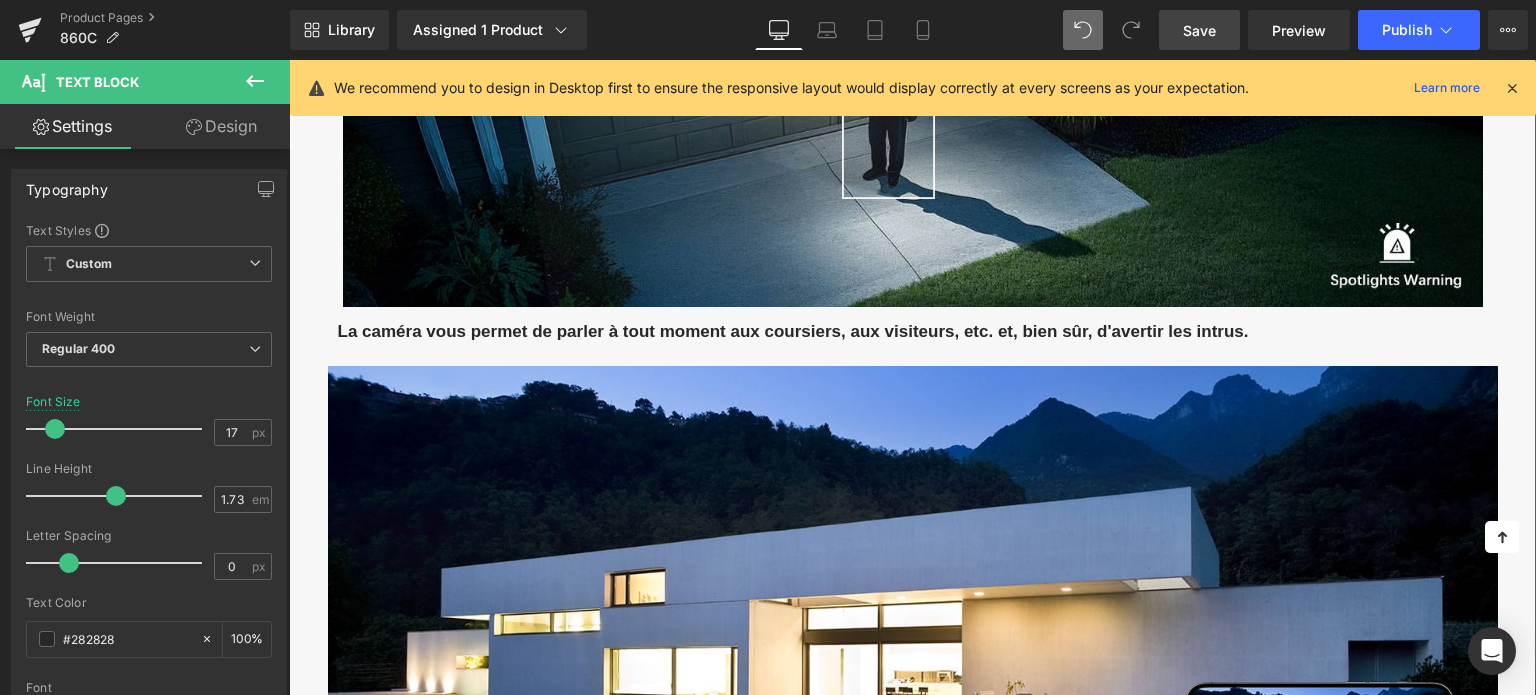 click on "La caméra vous permet de parler à tout moment aux coursiers, aux visiteurs, etc. et, bien sûr, d'avertir les intrus." at bounding box center [793, 331] 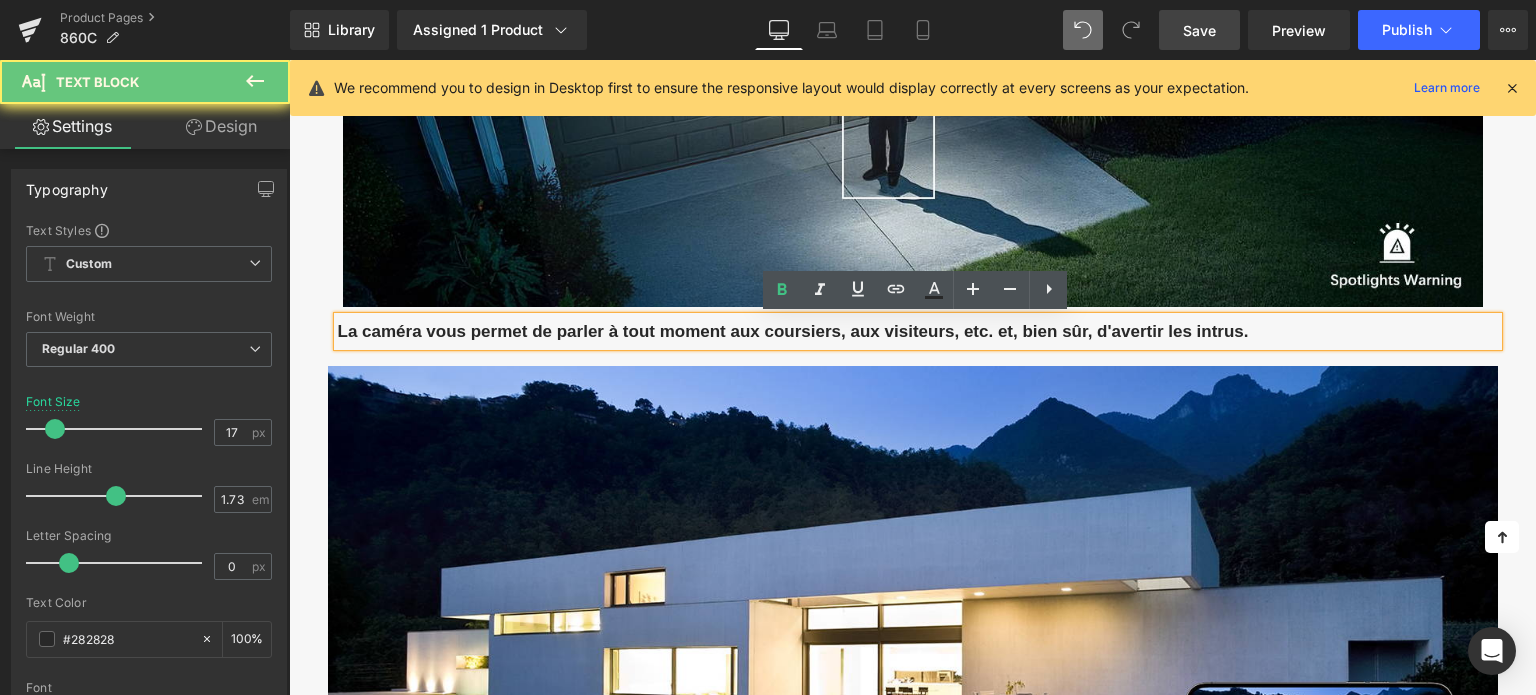 click on "La caméra vous permet de parler à tout moment aux coursiers, aux visiteurs, etc. et, bien sûr, d'avertir les intrus." at bounding box center (793, 331) 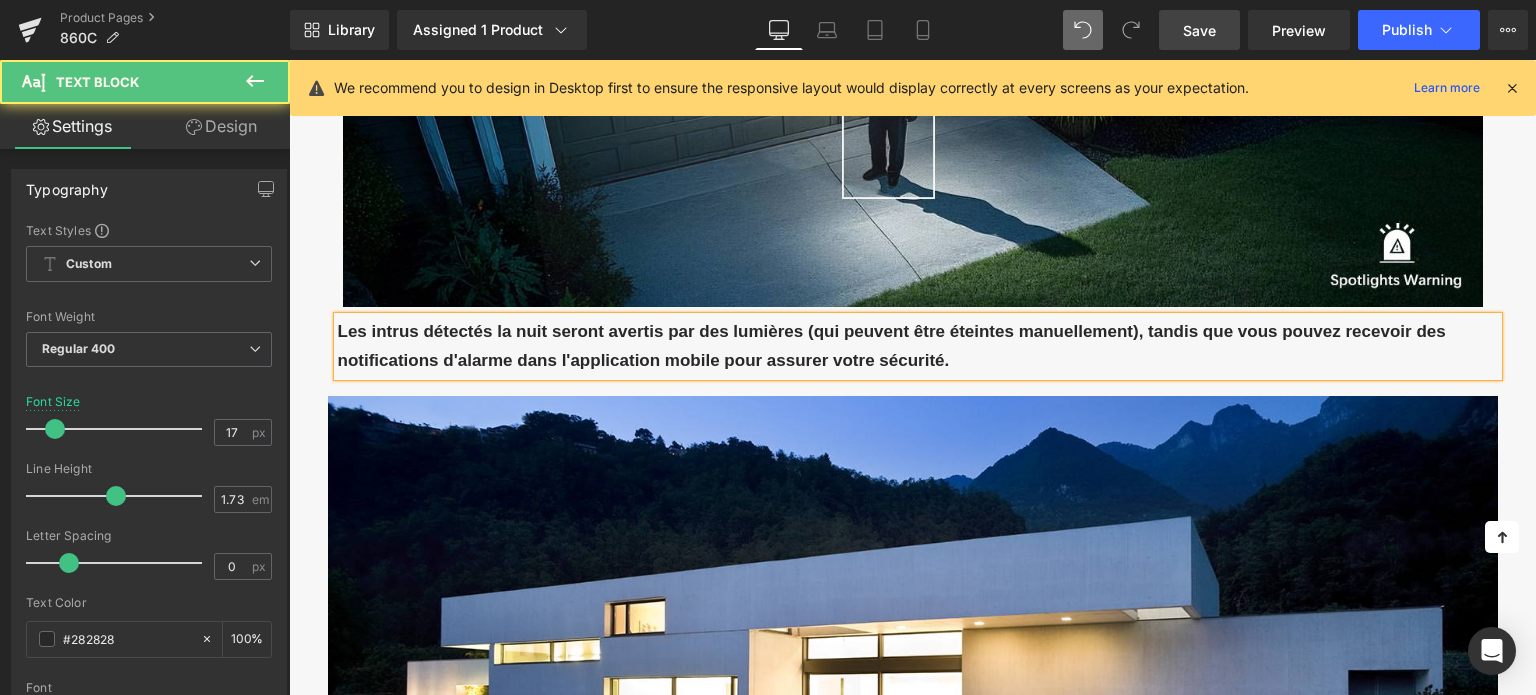 click on "Les intrus détectés la nuit seront avertis par des lumières (qui peuvent être éteintes manuellement), tandis que vous pouvez recevoir des notifications d'alarme dans l'application mobile pour assurer votre sécurité." at bounding box center (892, 346) 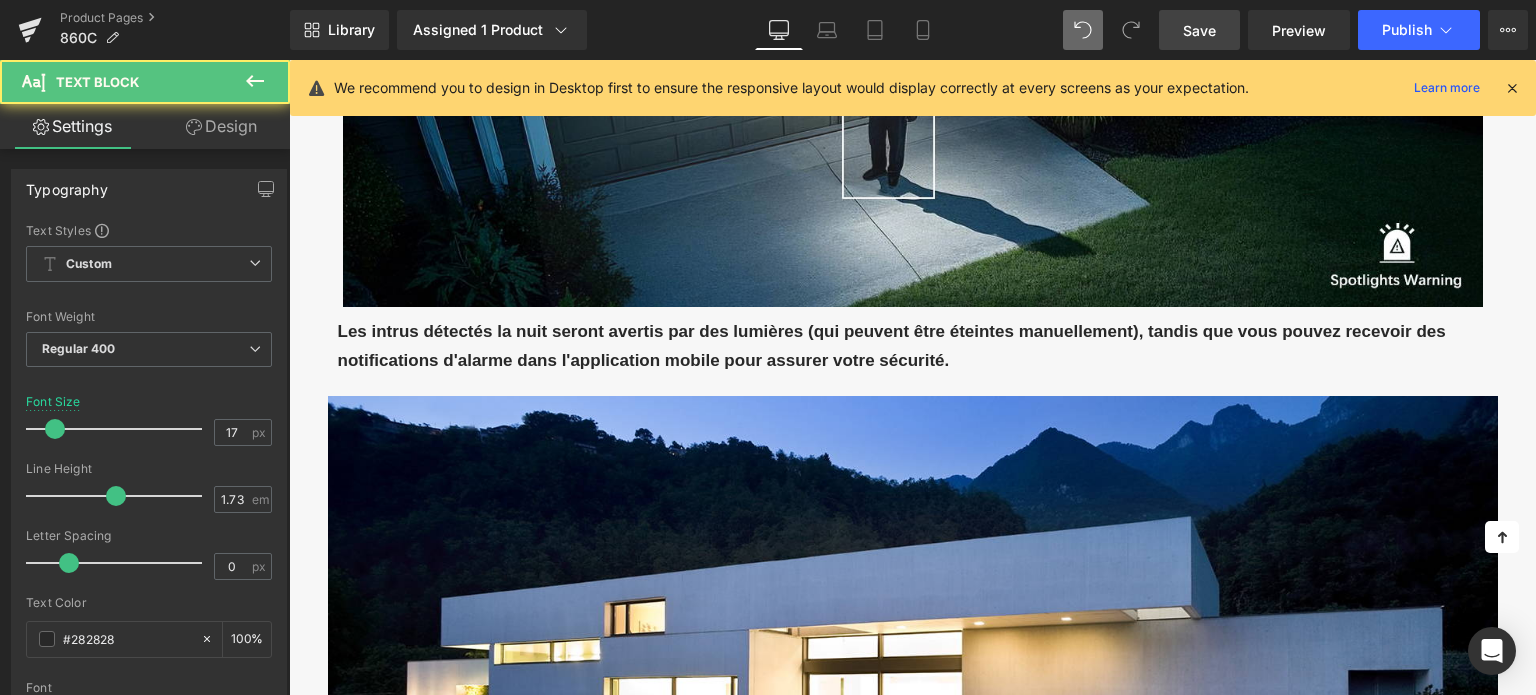 click on "Design" at bounding box center [221, 126] 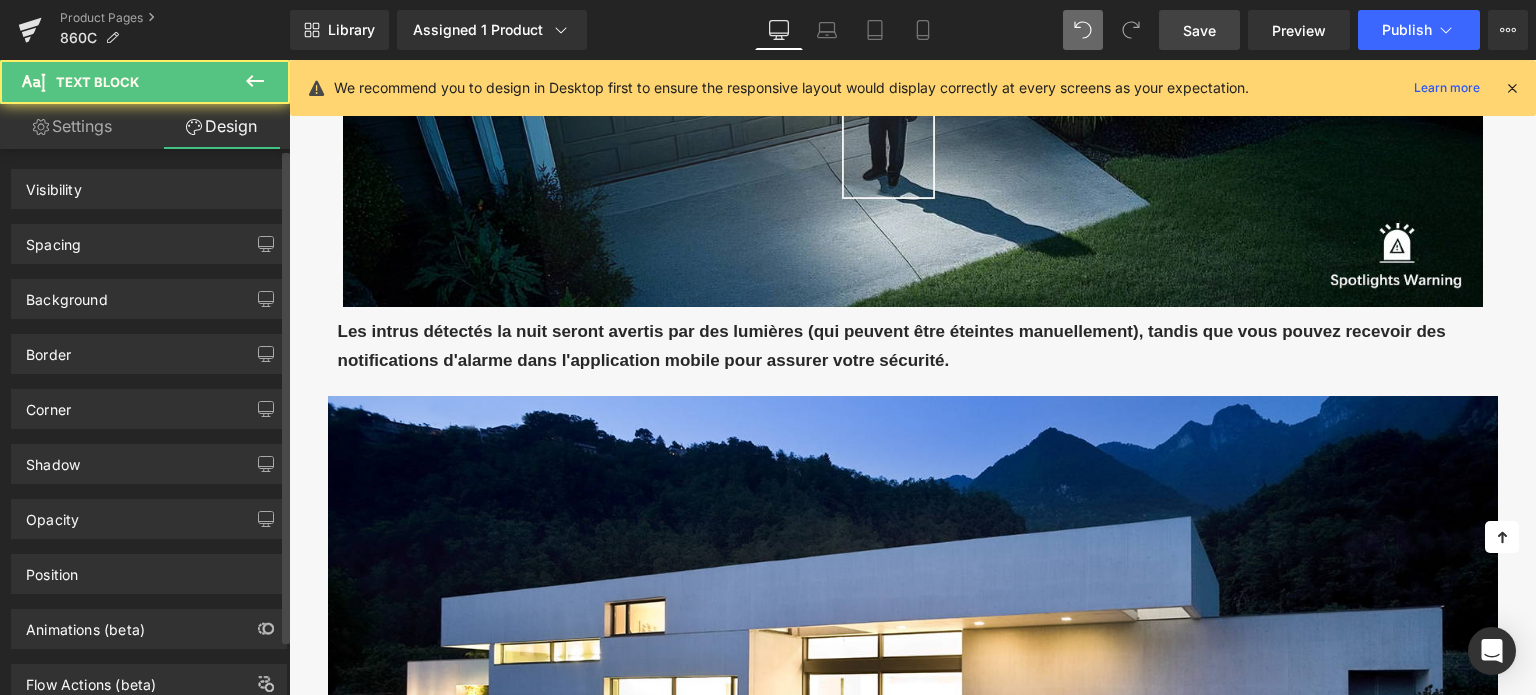 click on "Spacing" at bounding box center [149, 244] 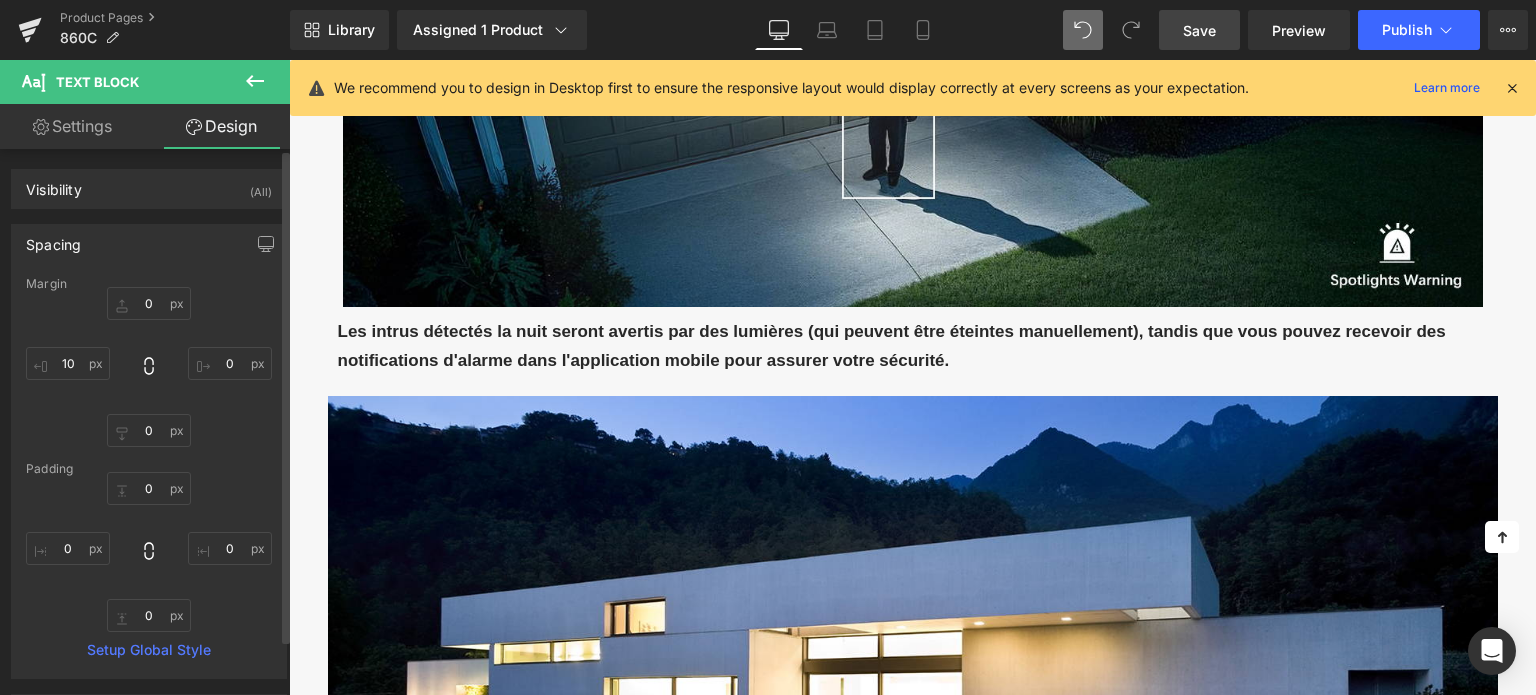 type on "0" 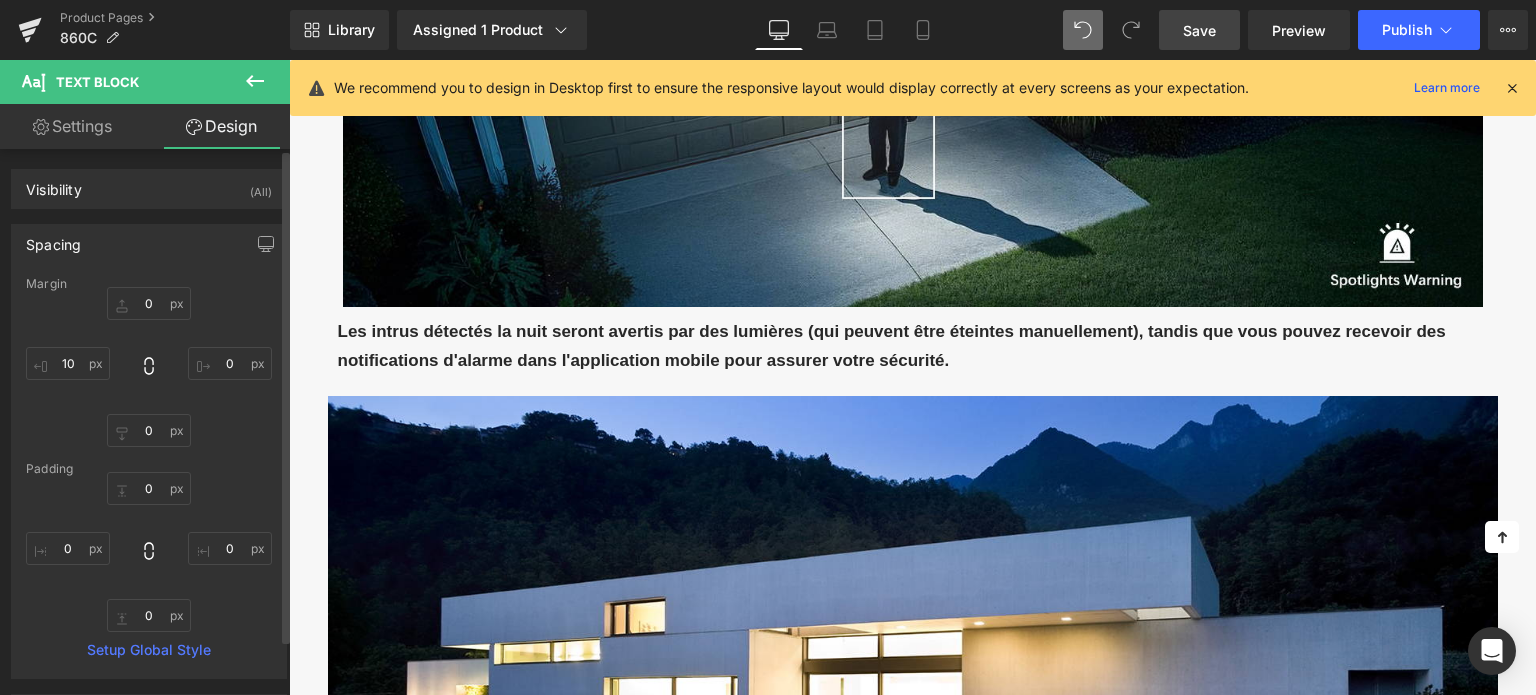 type on "0" 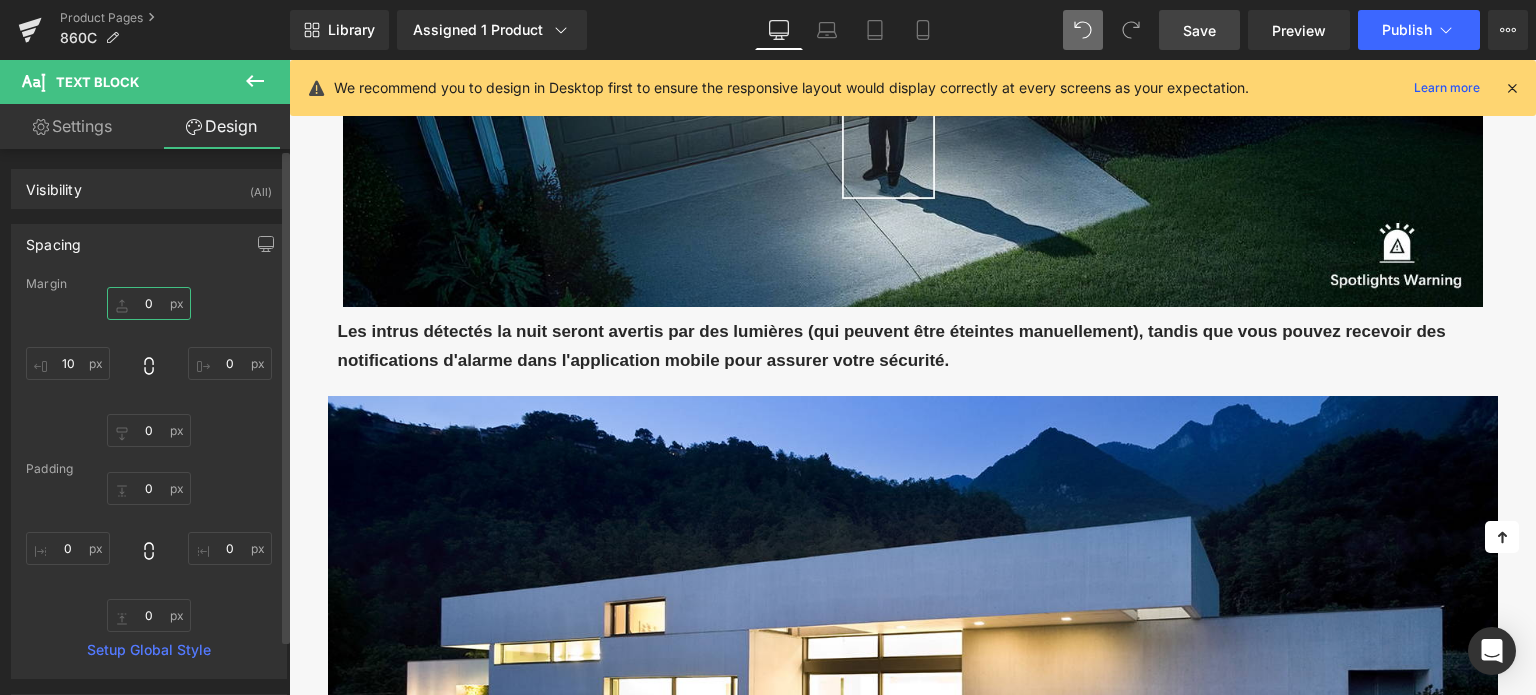 drag, startPoint x: 152, startPoint y: 293, endPoint x: 164, endPoint y: 296, distance: 12.369317 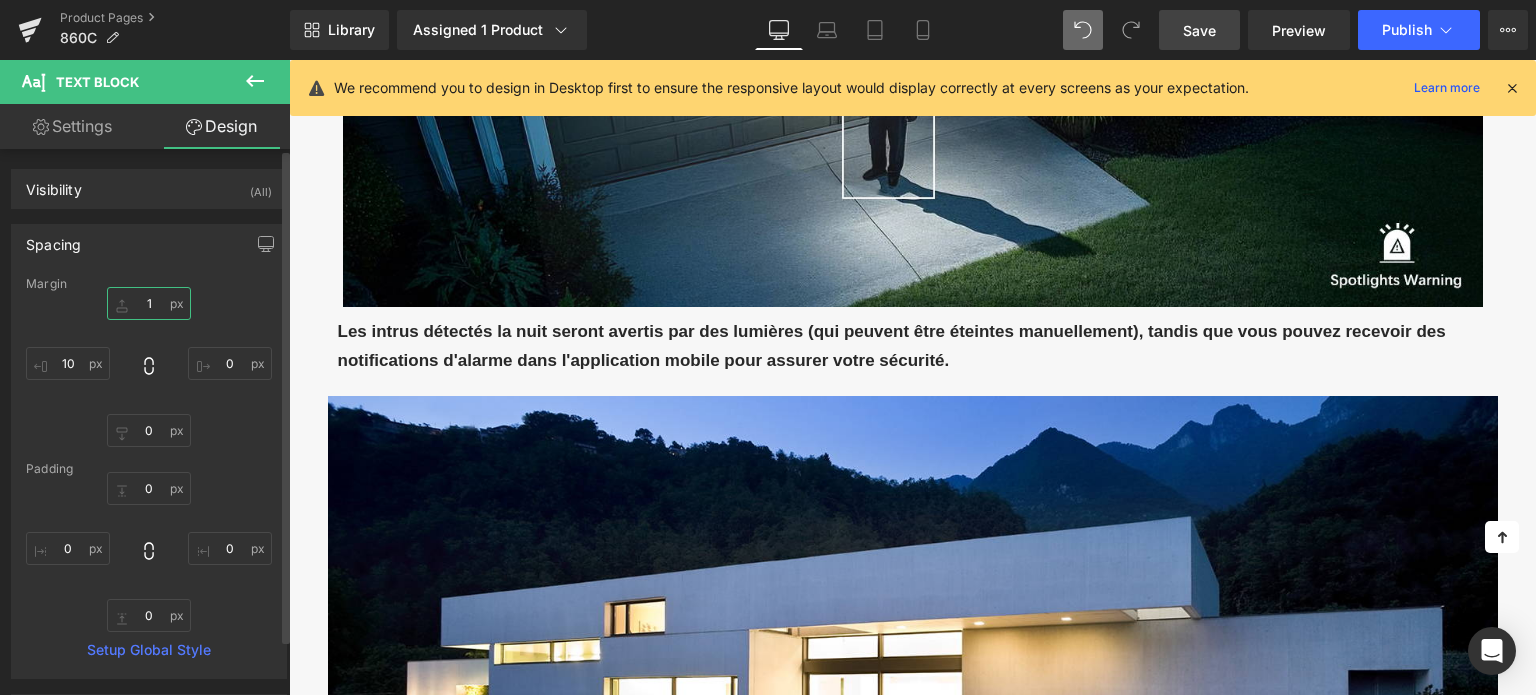 type on "15" 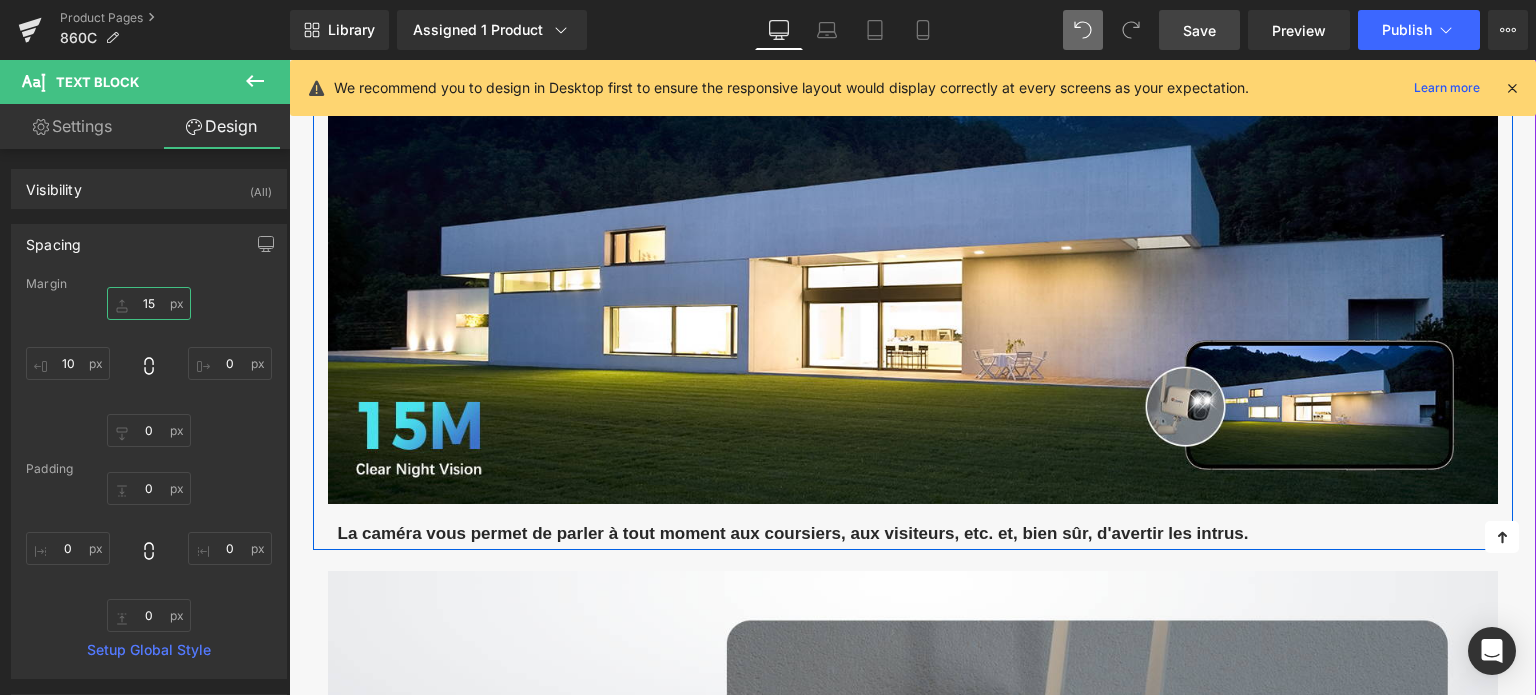 scroll, scrollTop: 2800, scrollLeft: 0, axis: vertical 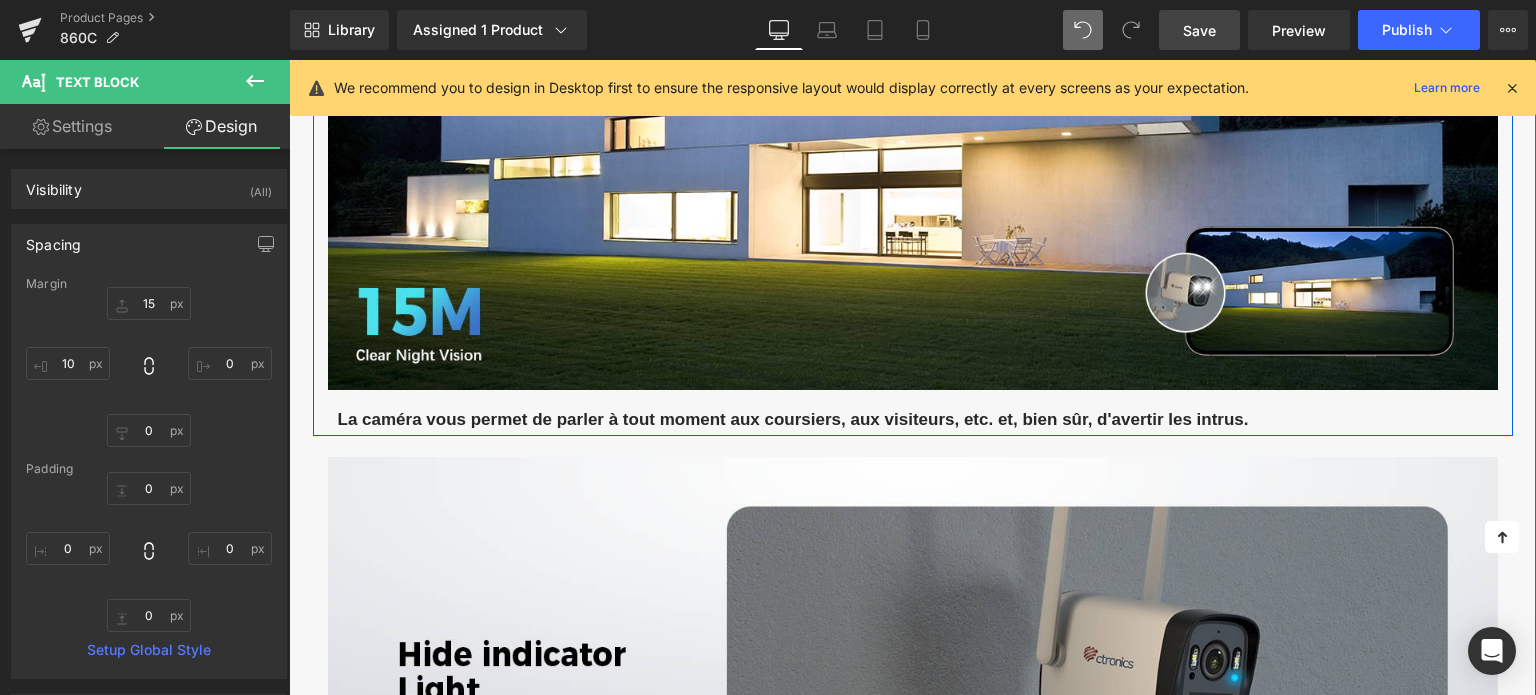 click at bounding box center [289, 60] 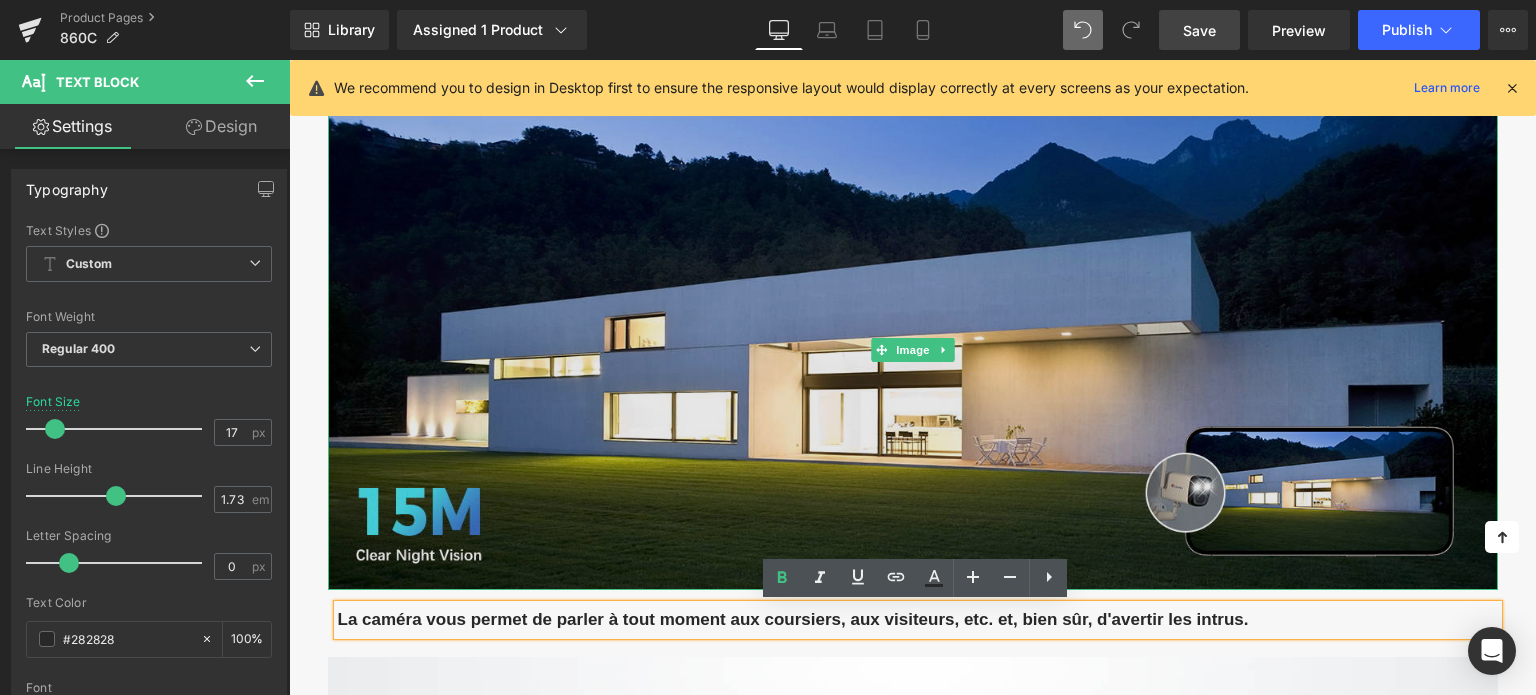scroll, scrollTop: 2800, scrollLeft: 0, axis: vertical 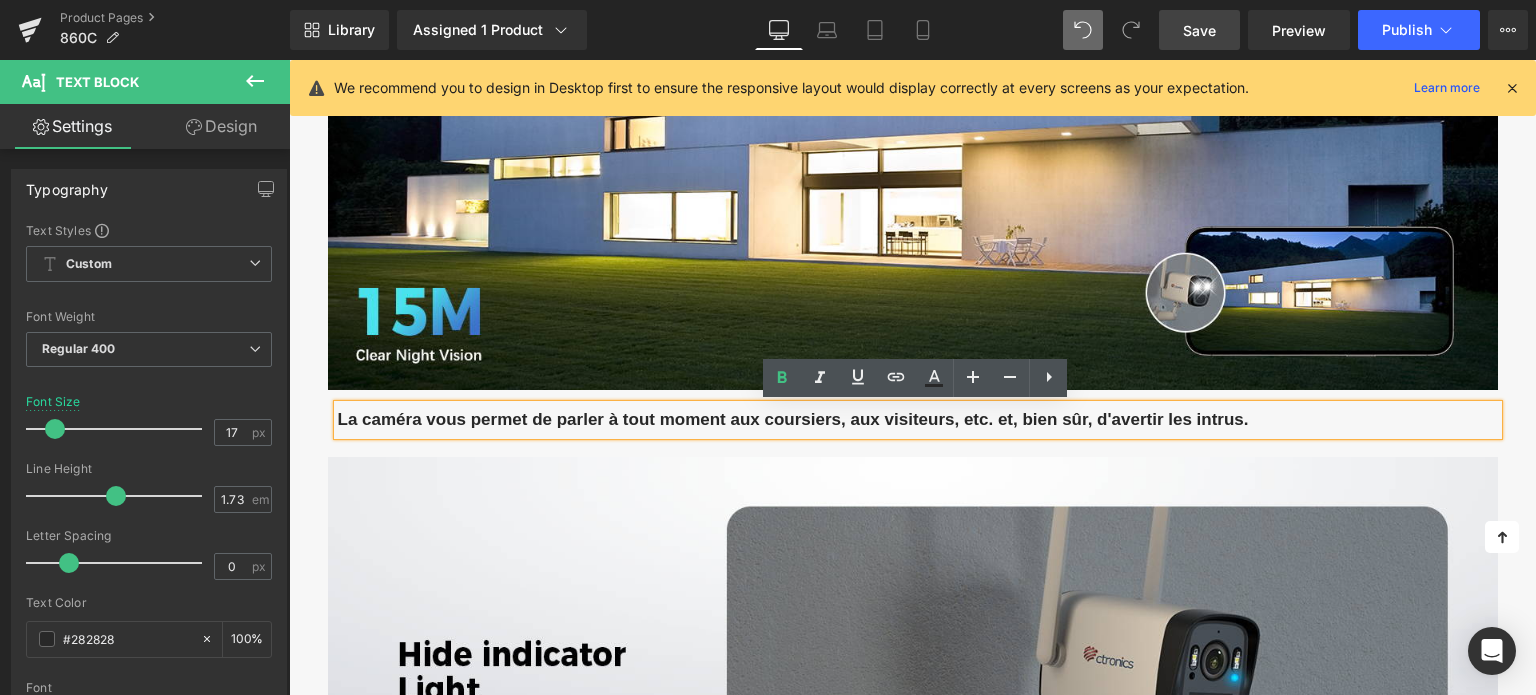 click on "La caméra vous permet de parler à tout moment aux coursiers, aux visiteurs, etc. et, bien sûr, d'avertir les intrus." at bounding box center (793, 419) 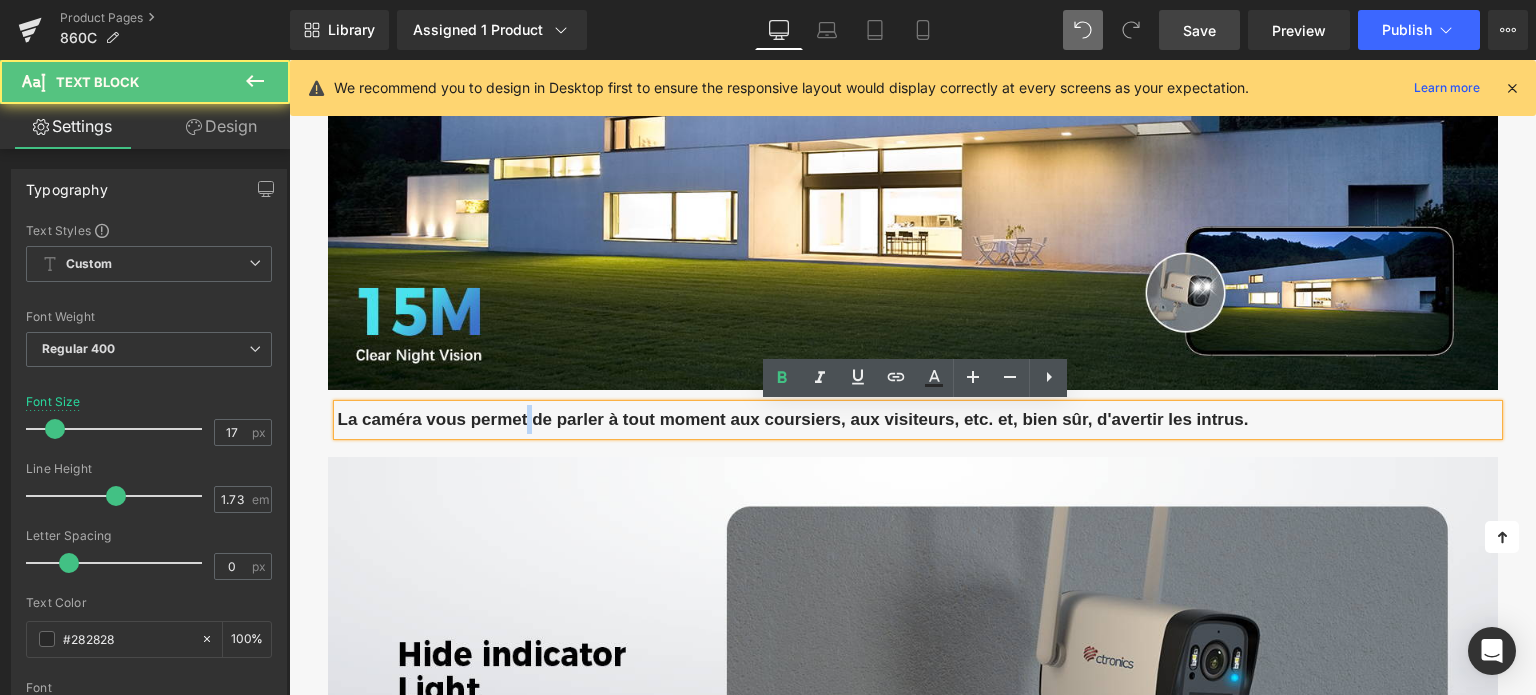 click on "La caméra vous permet de parler à tout moment aux coursiers, aux visiteurs, etc. et, bien sûr, d'avertir les intrus." at bounding box center (793, 419) 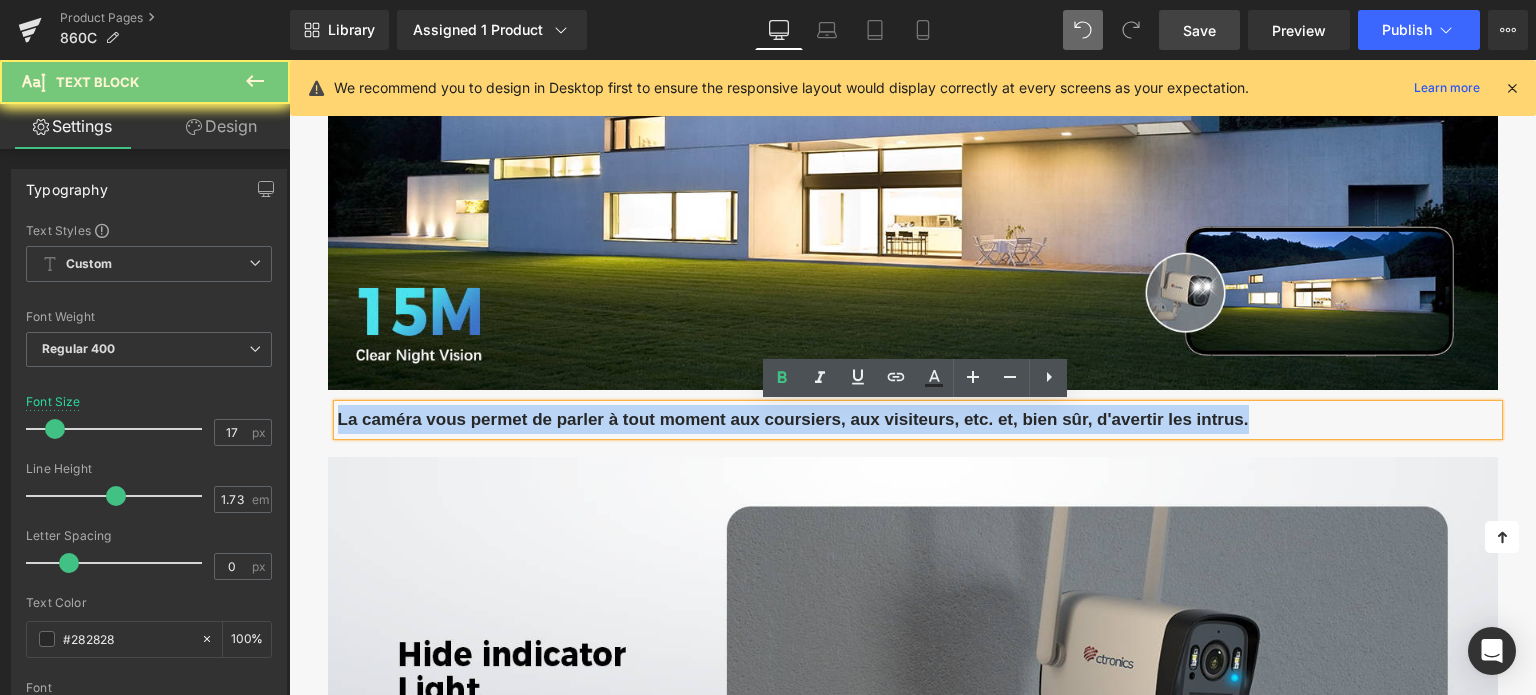 click on "La caméra vous permet de parler à tout moment aux coursiers, aux visiteurs, etc. et, bien sûr, d'avertir les intrus." at bounding box center (793, 419) 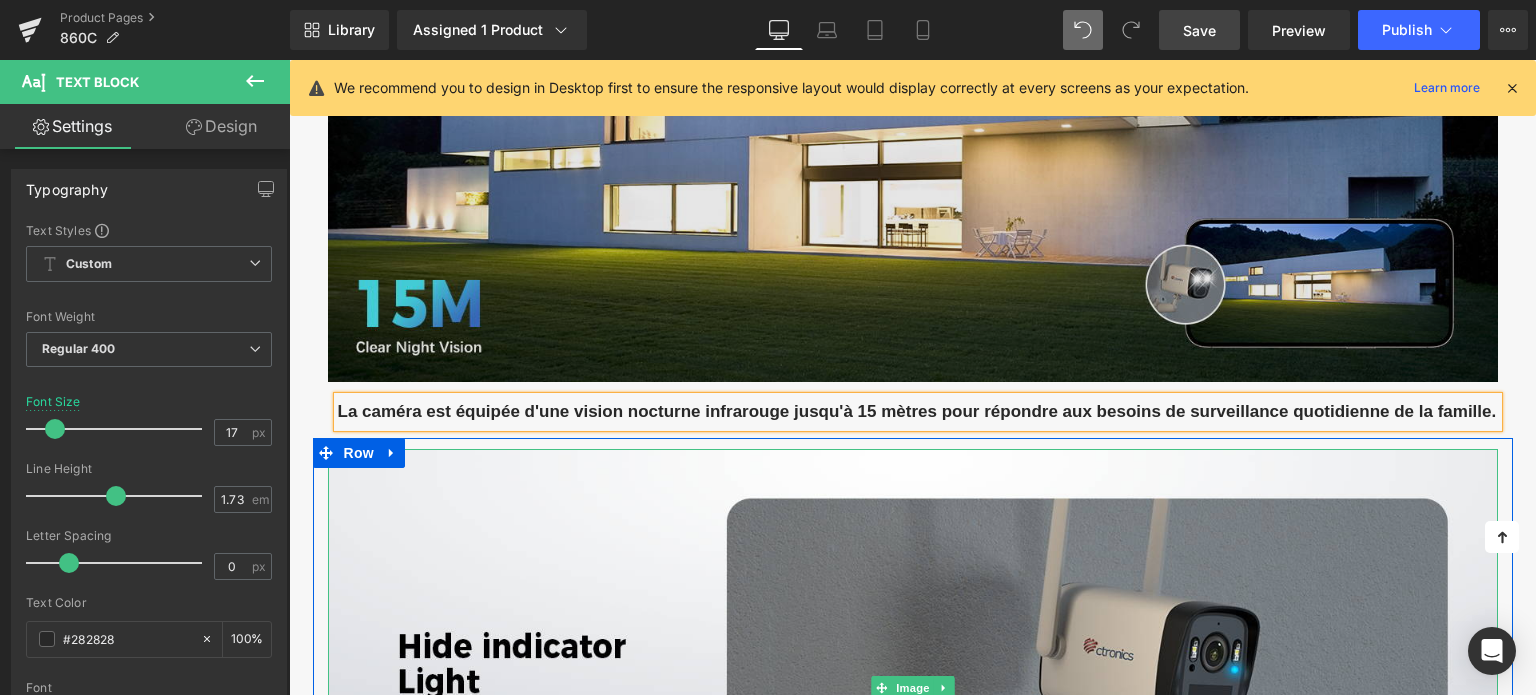 scroll, scrollTop: 2800, scrollLeft: 0, axis: vertical 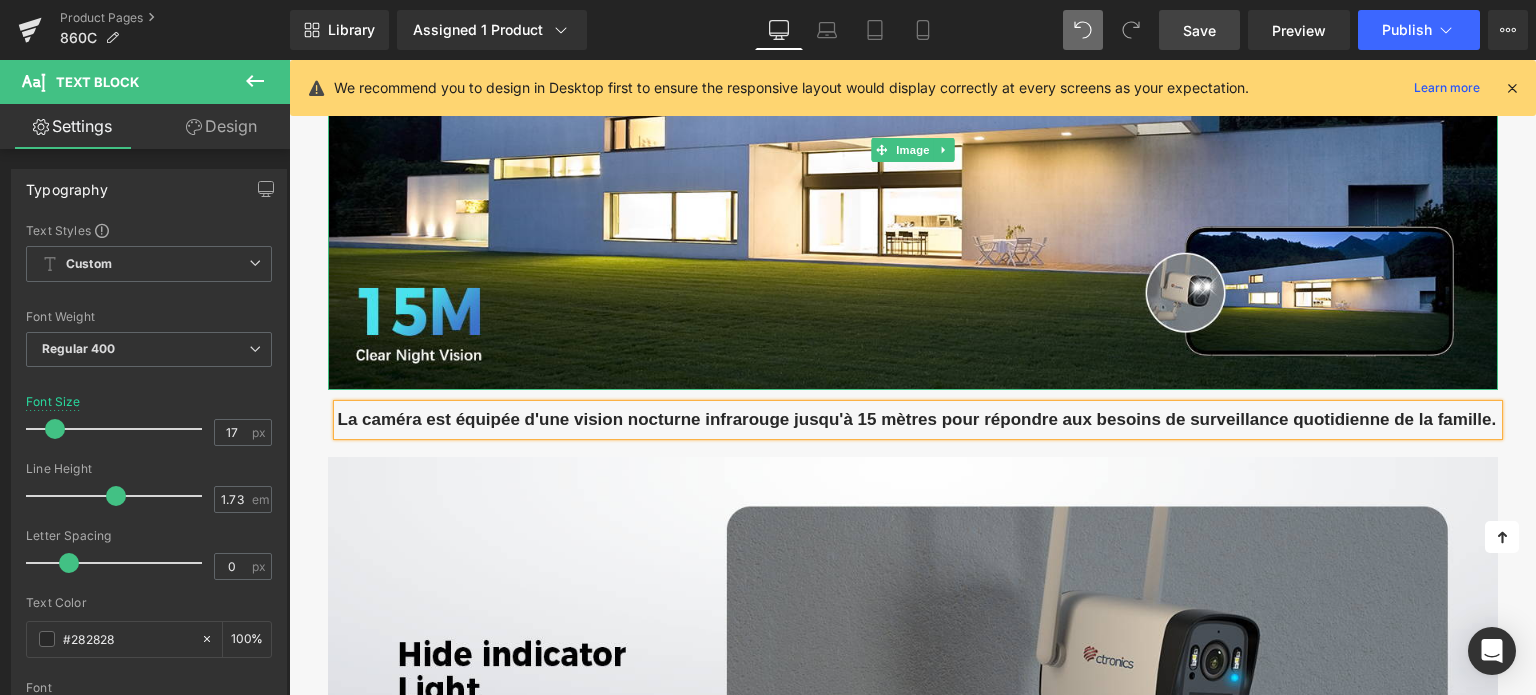 click at bounding box center [913, 151] 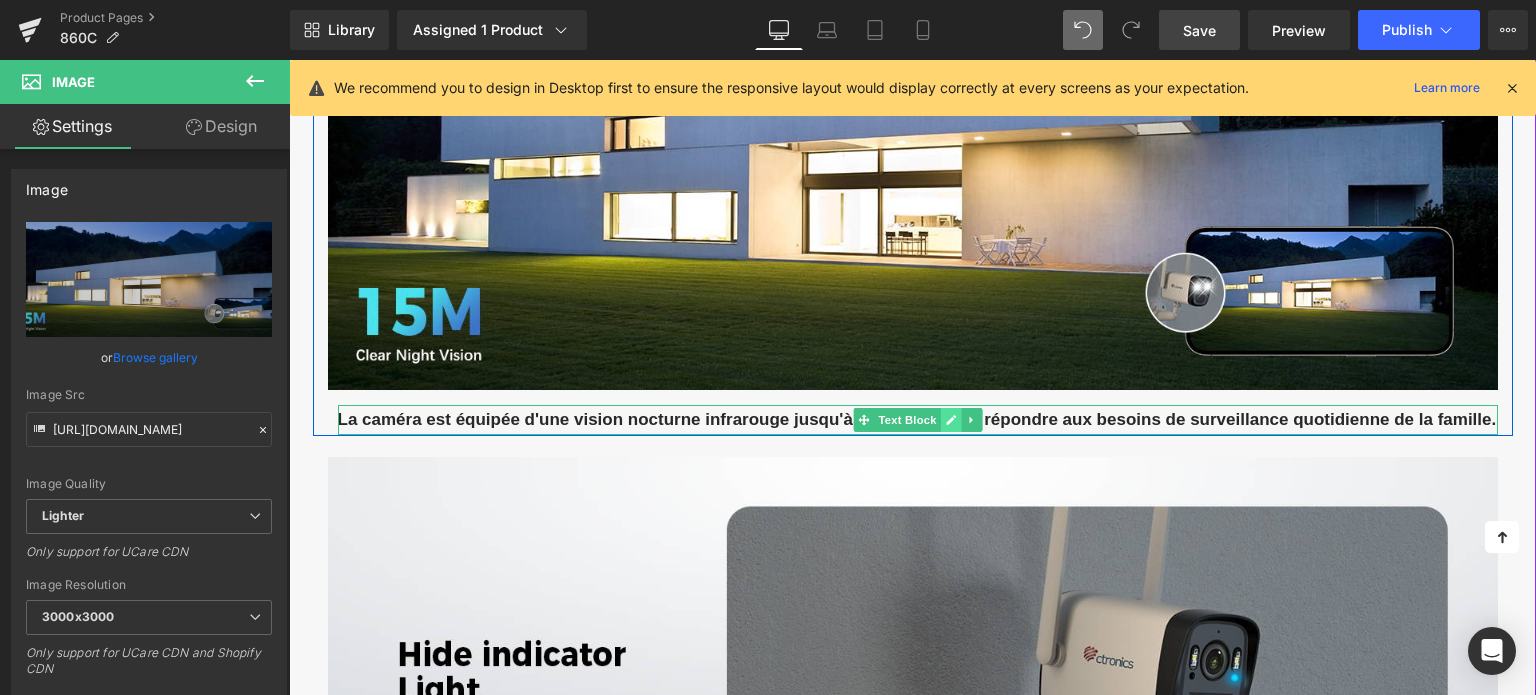click at bounding box center [950, 420] 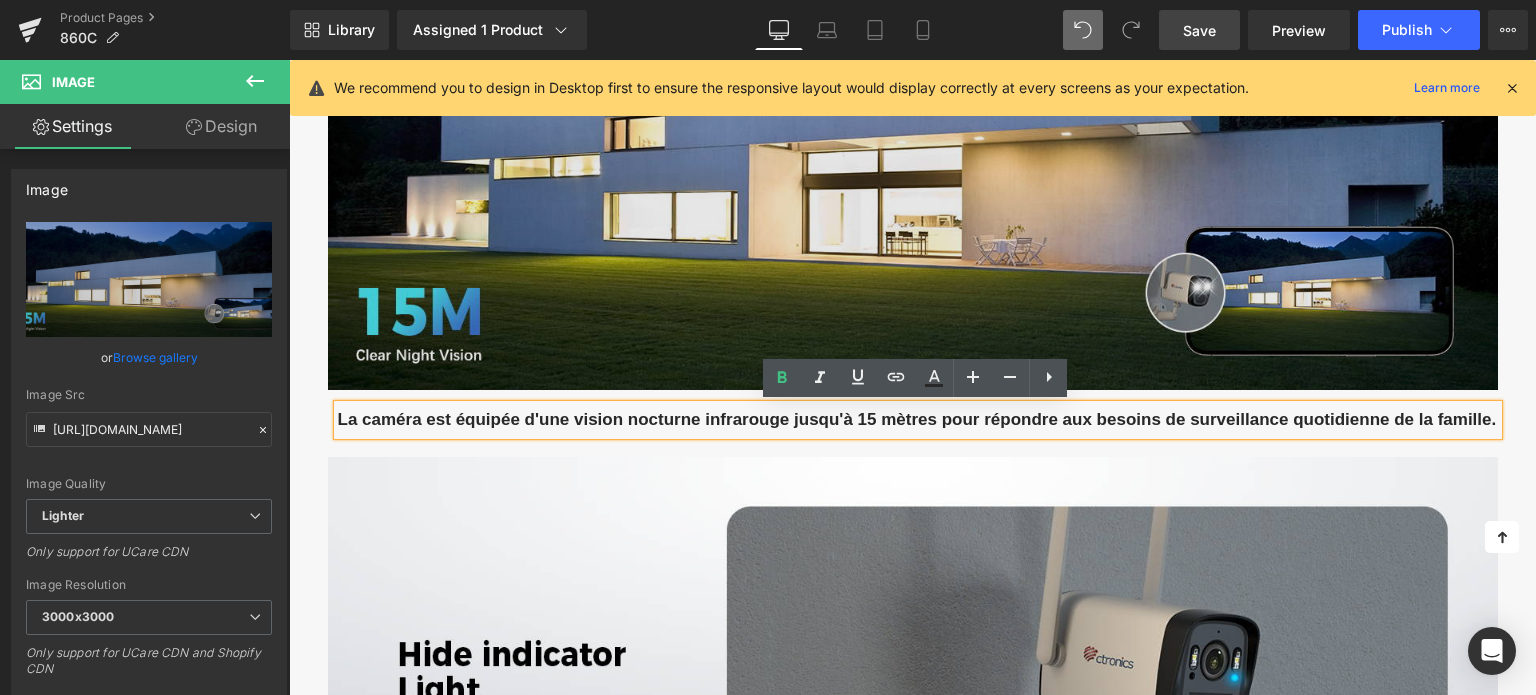 click at bounding box center (913, 151) 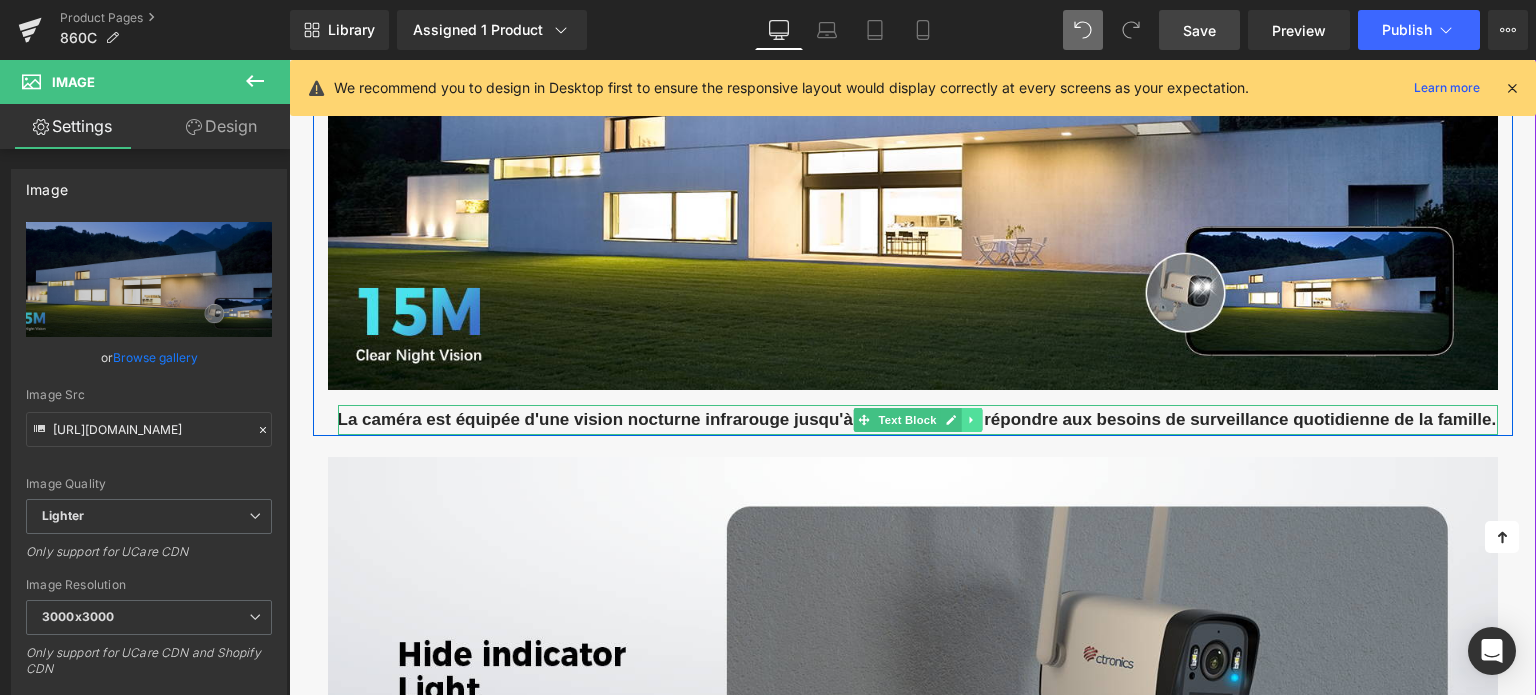 click 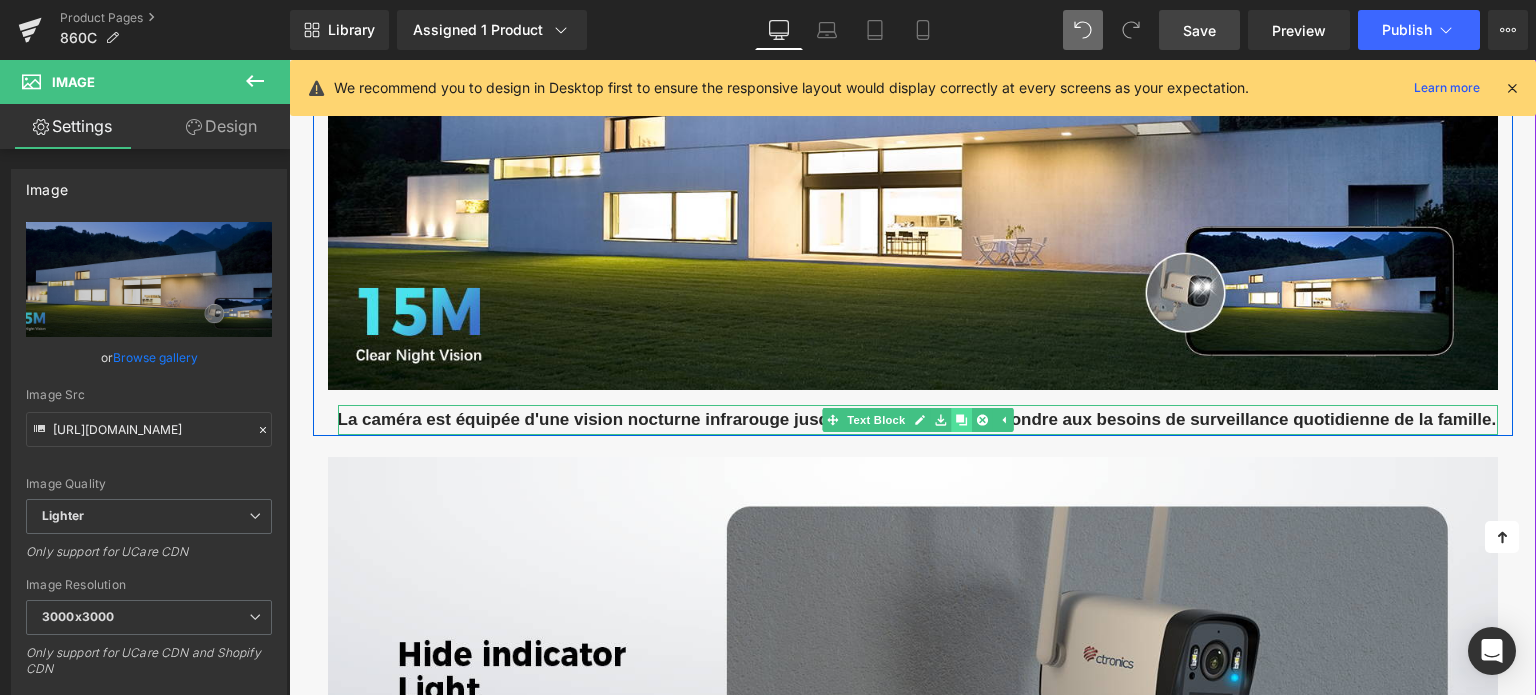click 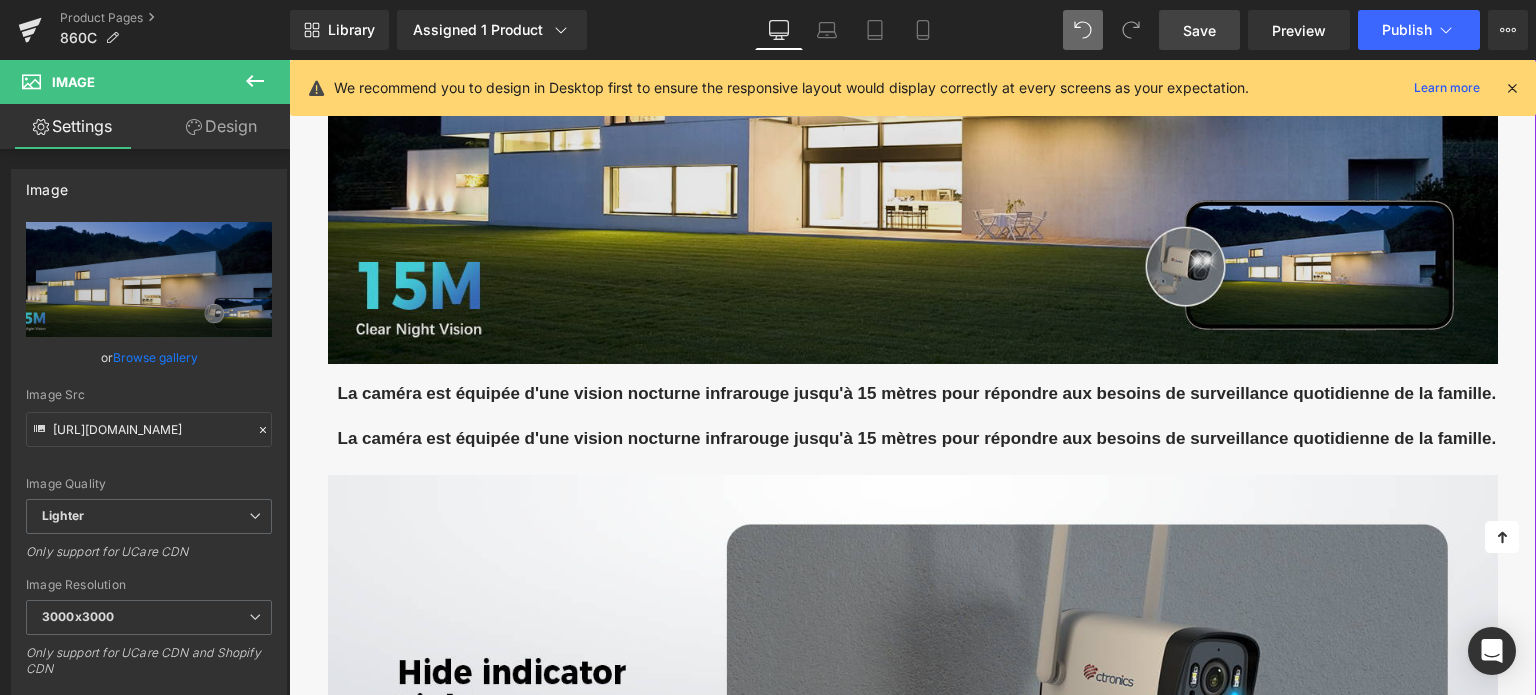 scroll, scrollTop: 2809, scrollLeft: 0, axis: vertical 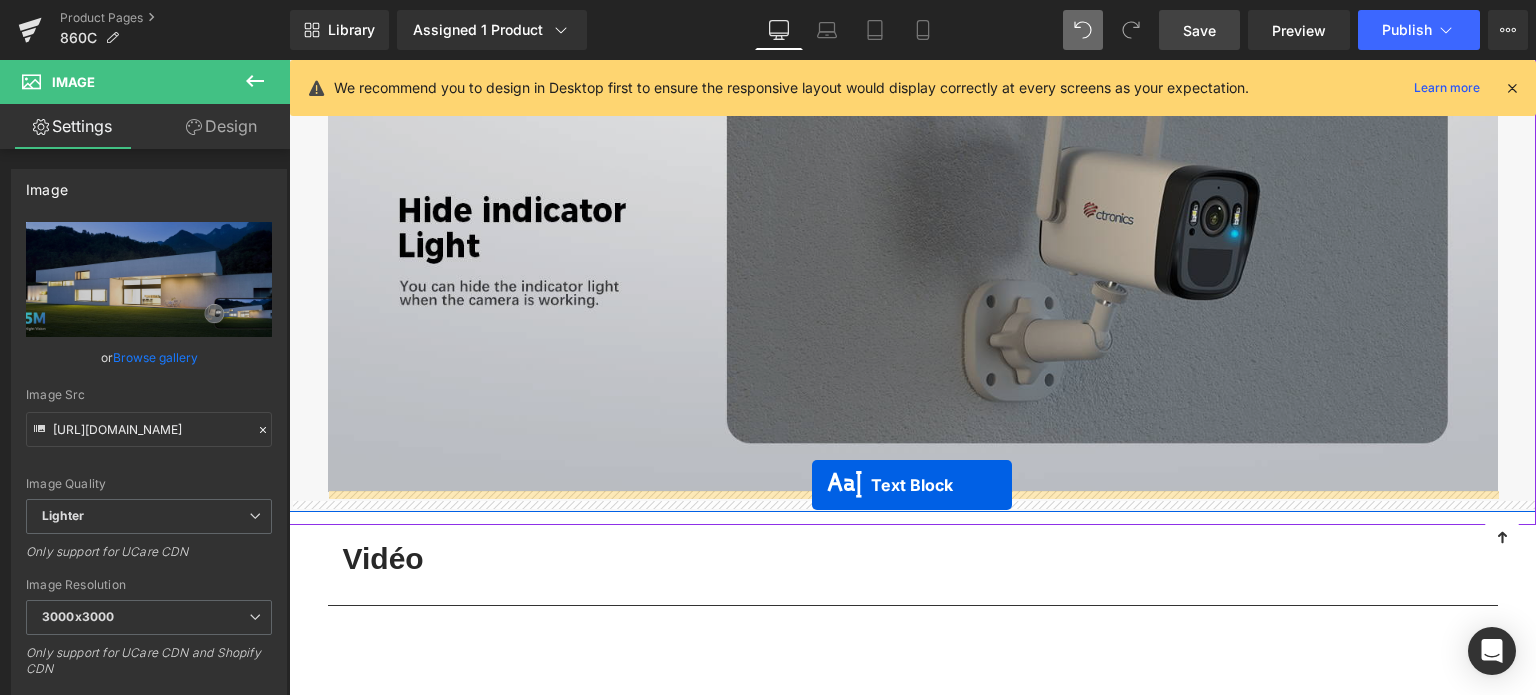 drag, startPoint x: 860, startPoint y: 455, endPoint x: 812, endPoint y: 486, distance: 57.14018 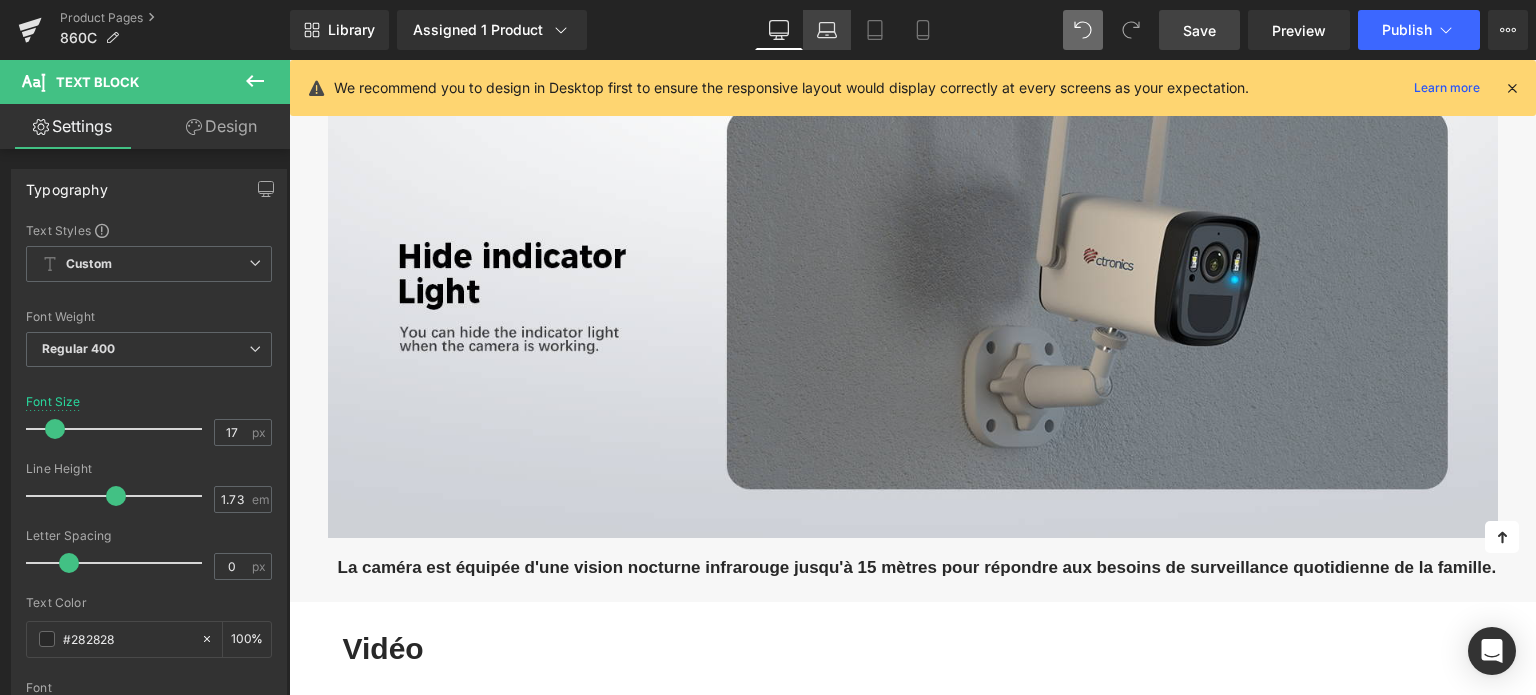 scroll, scrollTop: 3197, scrollLeft: 0, axis: vertical 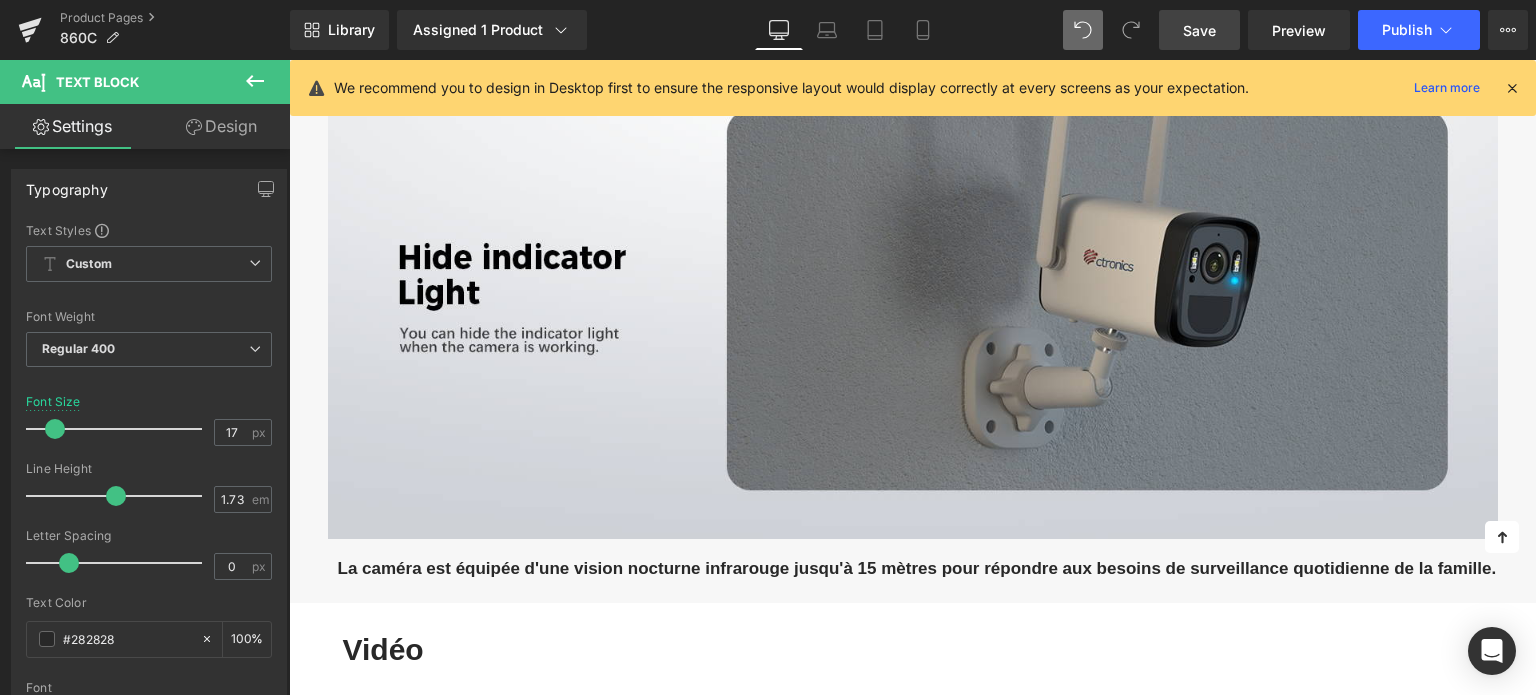 click on "La caméra est équipée d'une vision nocturne infrarouge jusqu'à 15 mètres pour répondre aux besoins de surveillance quotidienne de la famille." at bounding box center (917, 568) 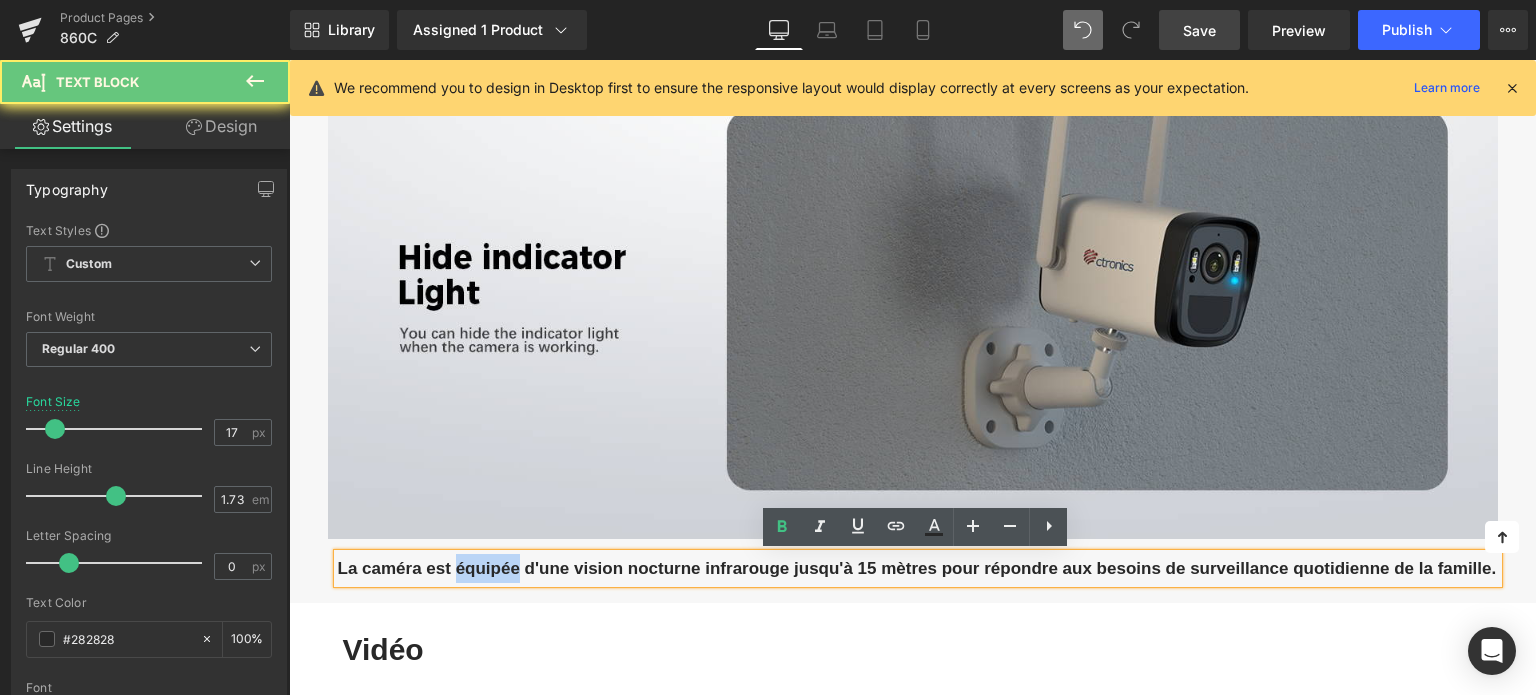 click on "La caméra est équipée d'une vision nocturne infrarouge jusqu'à 15 mètres pour répondre aux besoins de surveillance quotidienne de la famille." at bounding box center (917, 568) 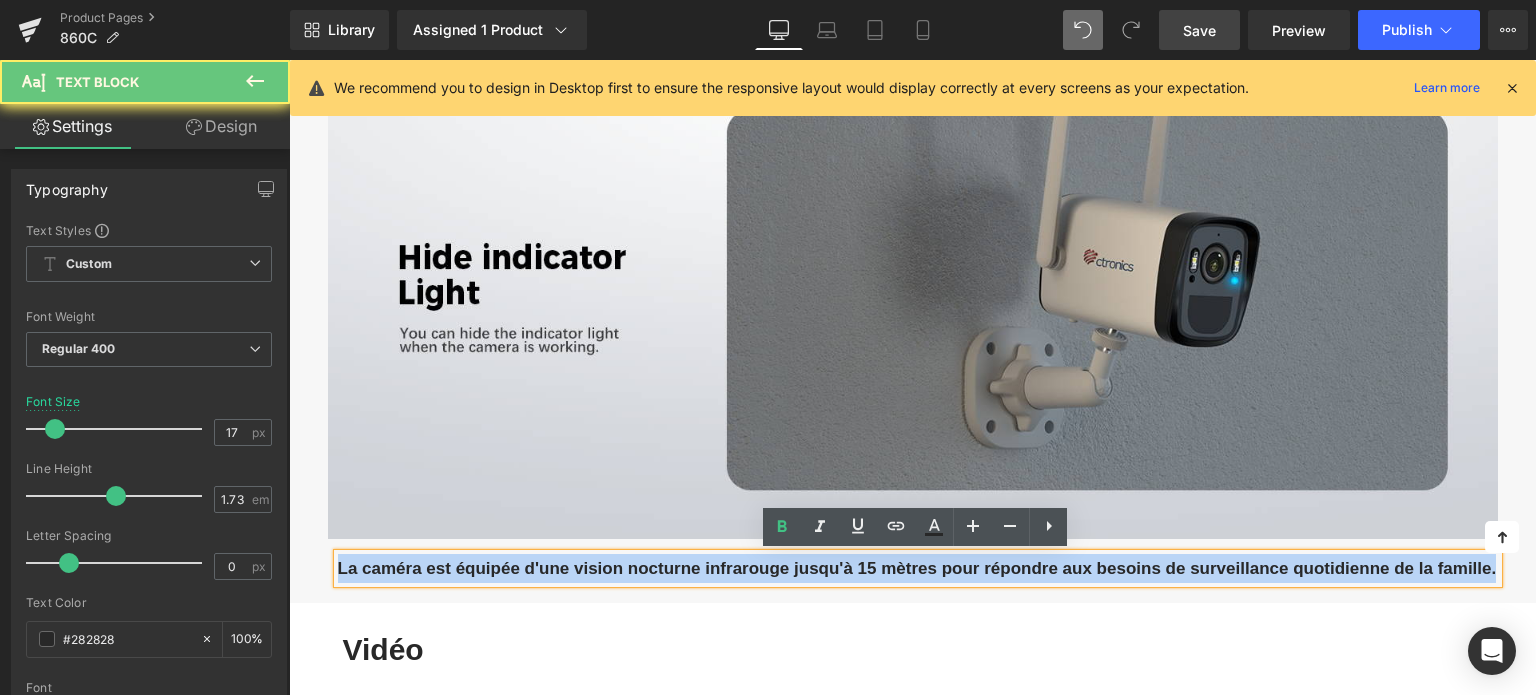 click on "La caméra est équipée d'une vision nocturne infrarouge jusqu'à 15 mètres pour répondre aux besoins de surveillance quotidienne de la famille." at bounding box center [917, 568] 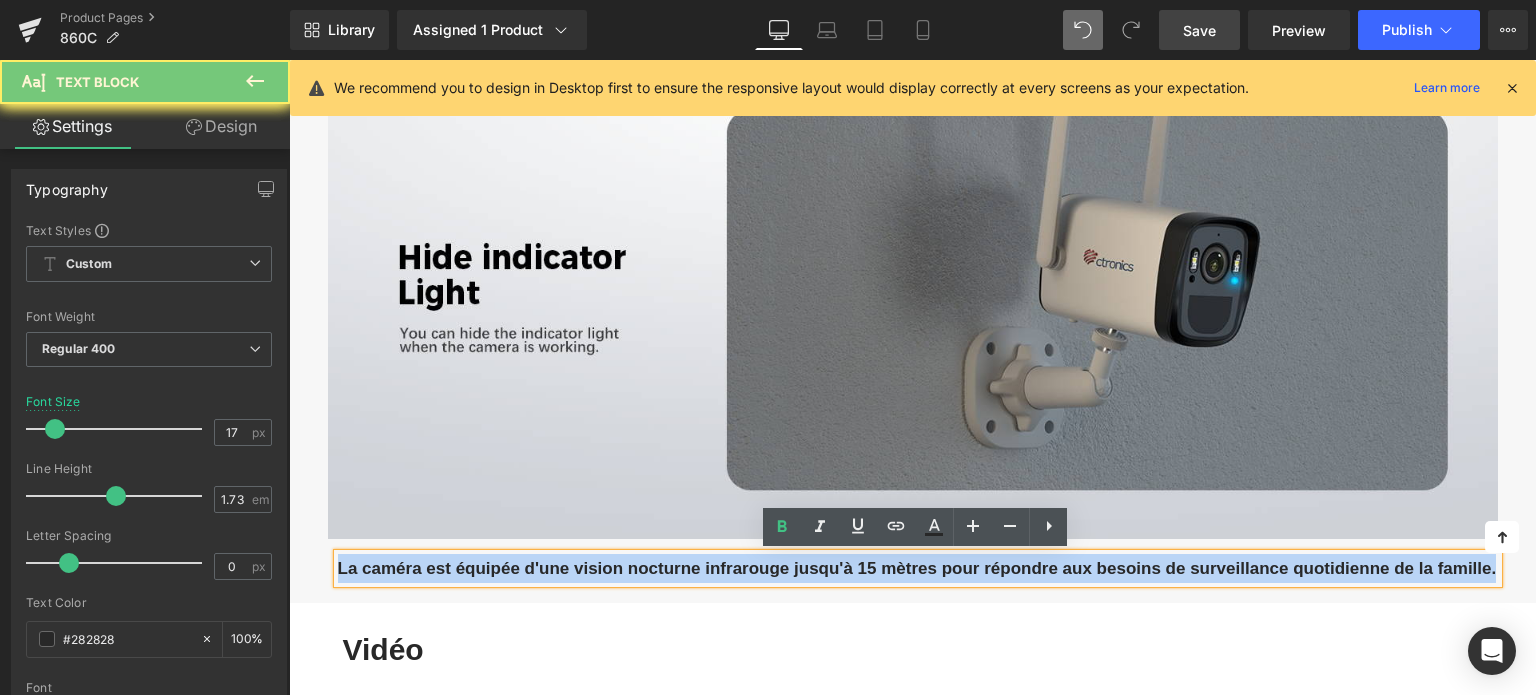 paste 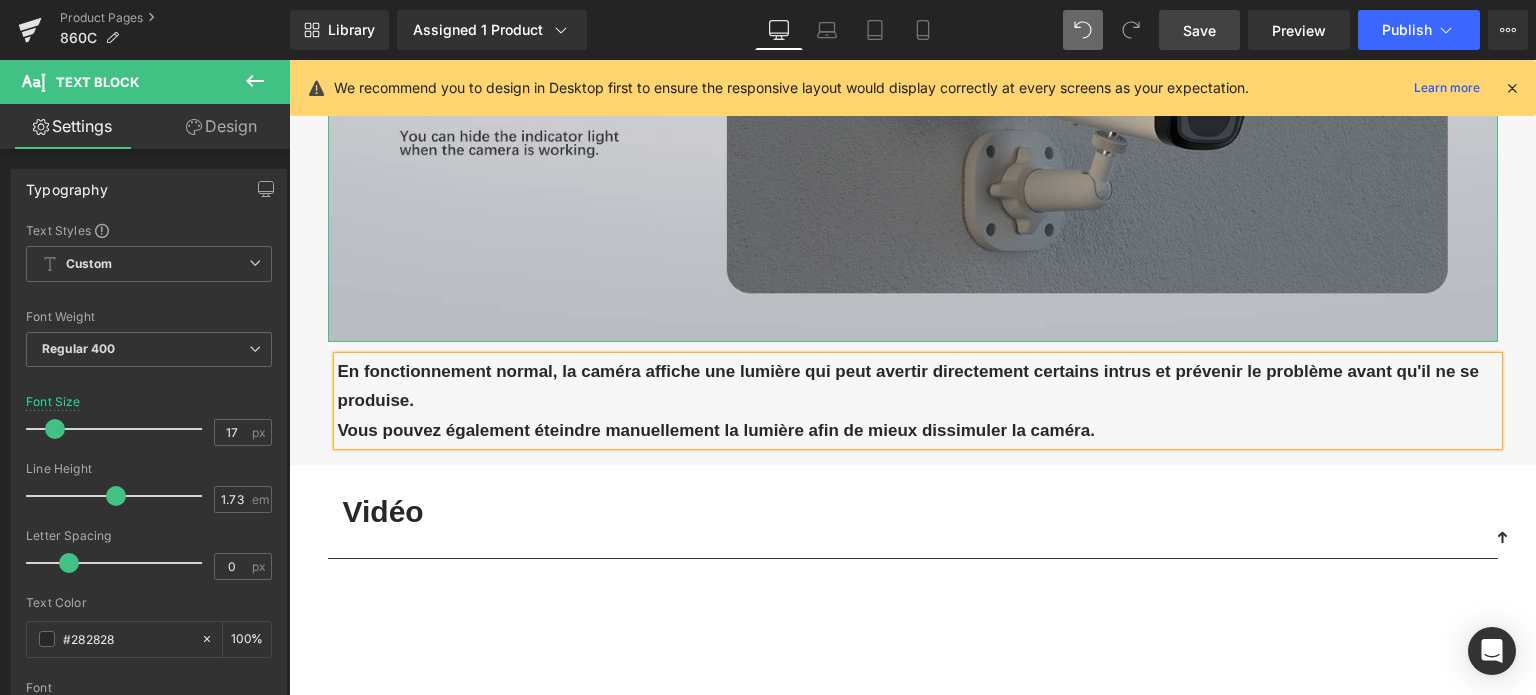scroll, scrollTop: 3397, scrollLeft: 0, axis: vertical 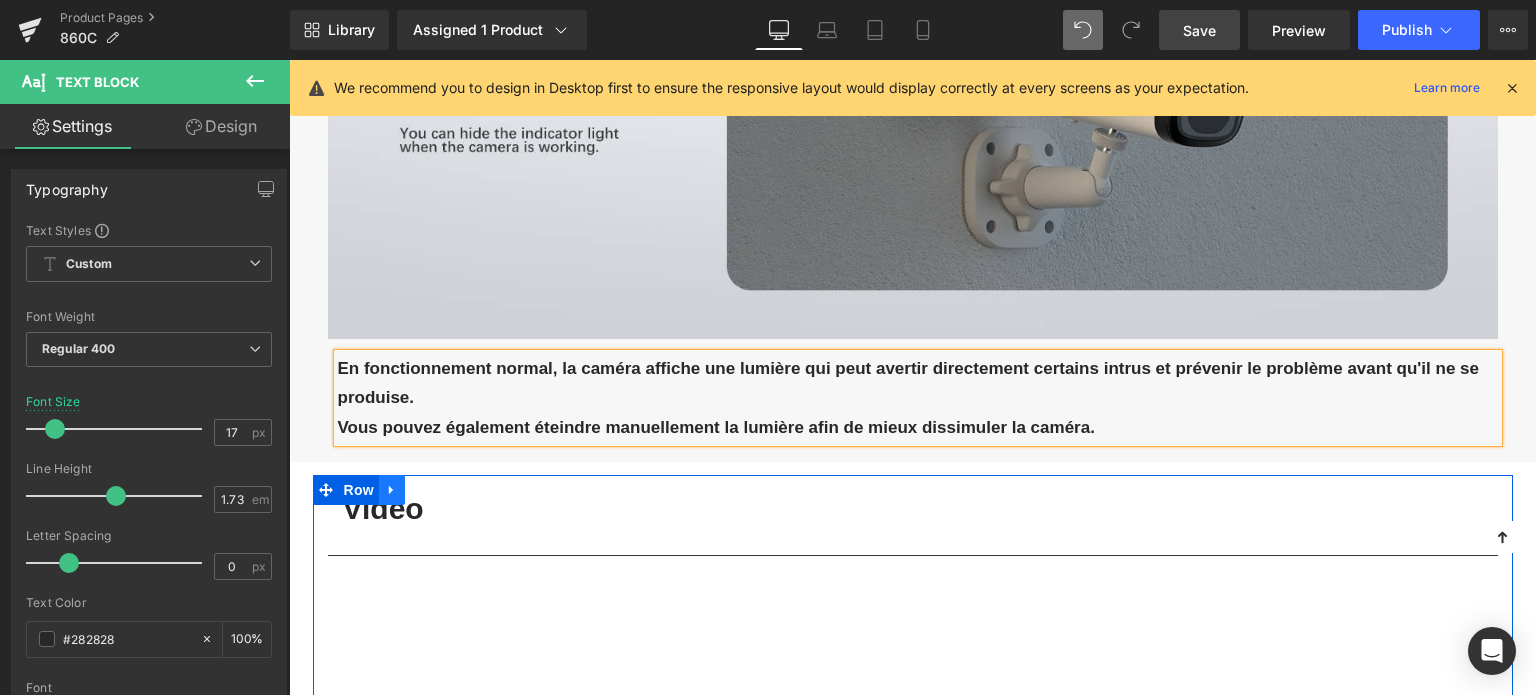 click 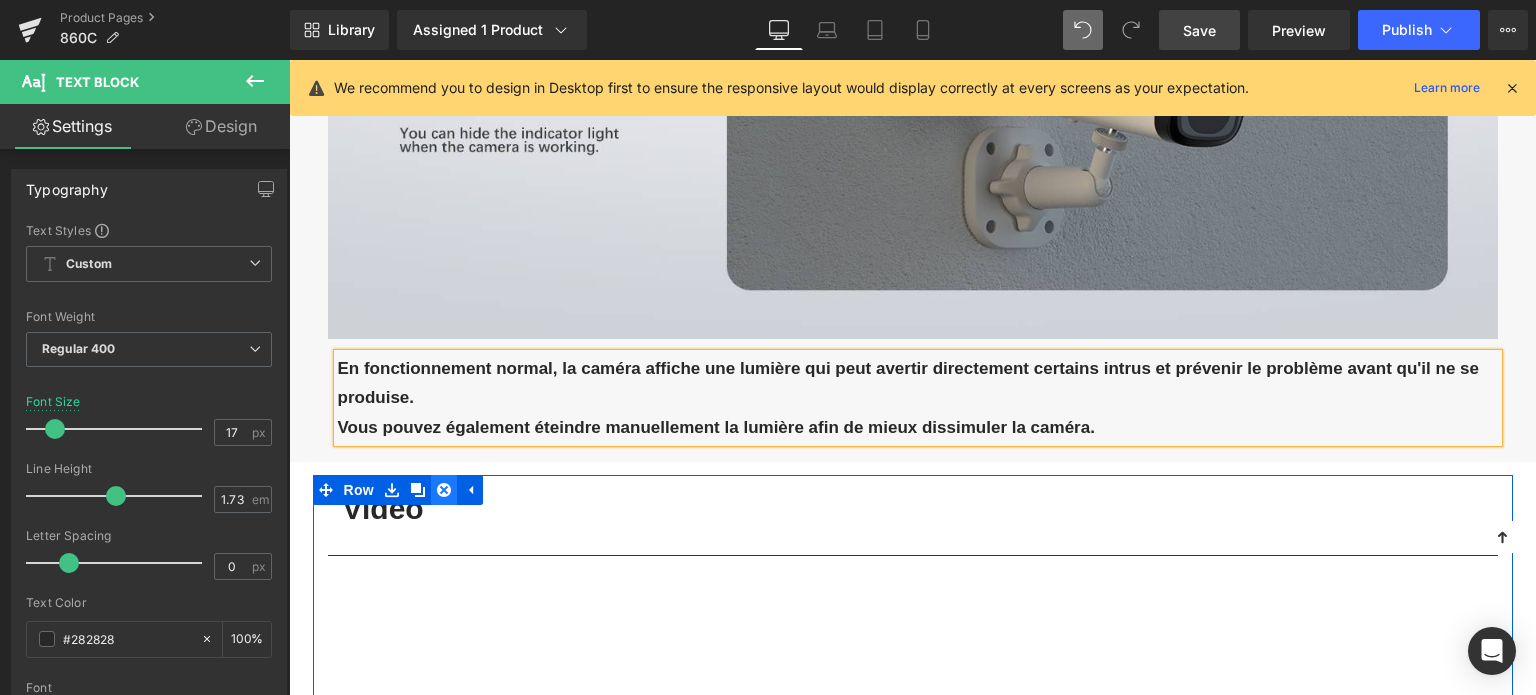 click at bounding box center (444, 490) 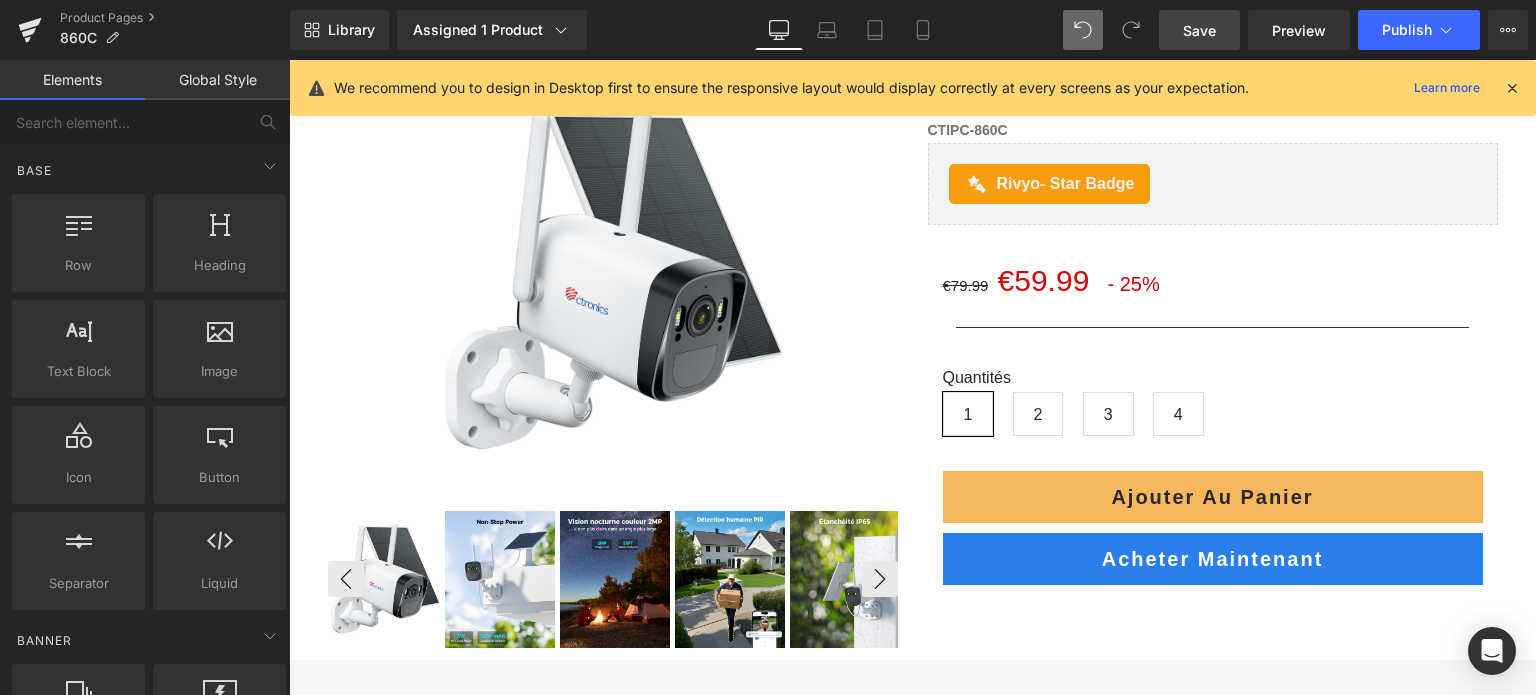 scroll, scrollTop: 0, scrollLeft: 0, axis: both 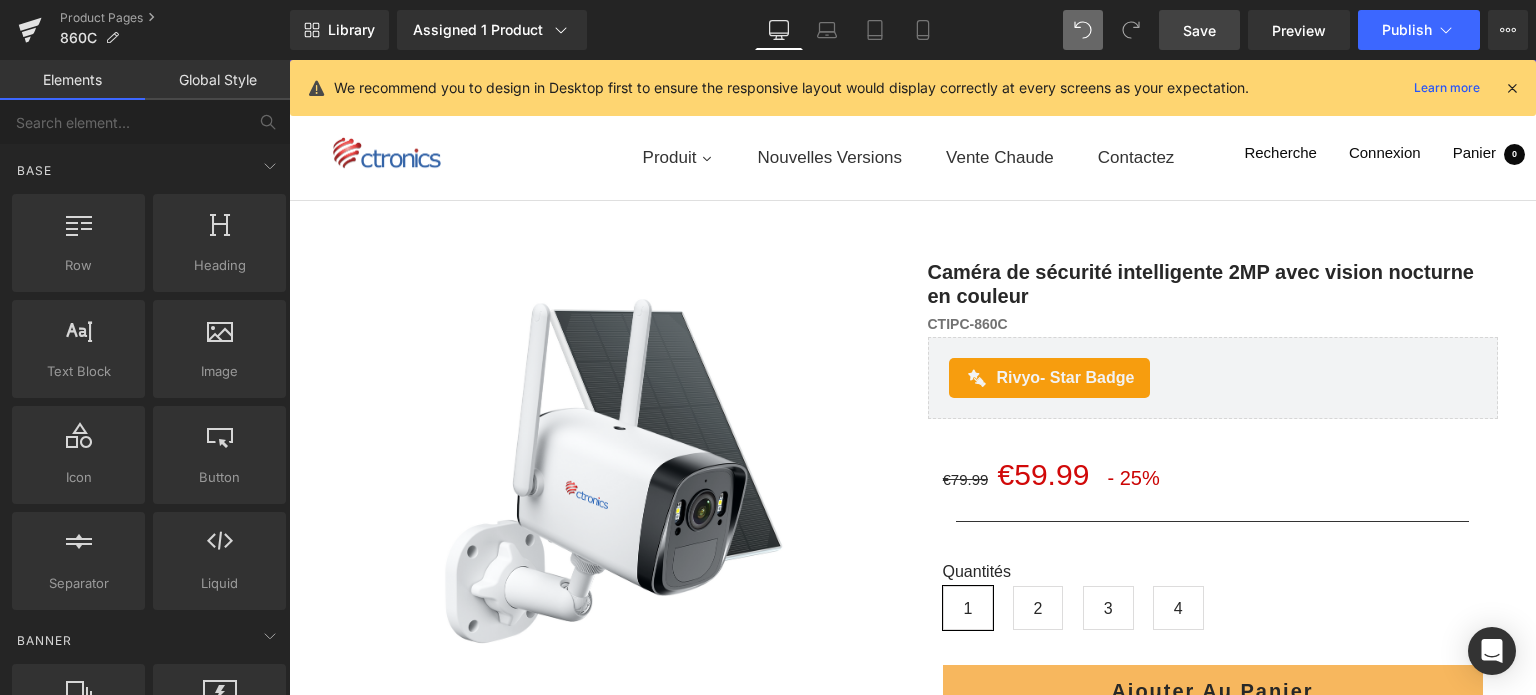 click on "Save" at bounding box center [1199, 30] 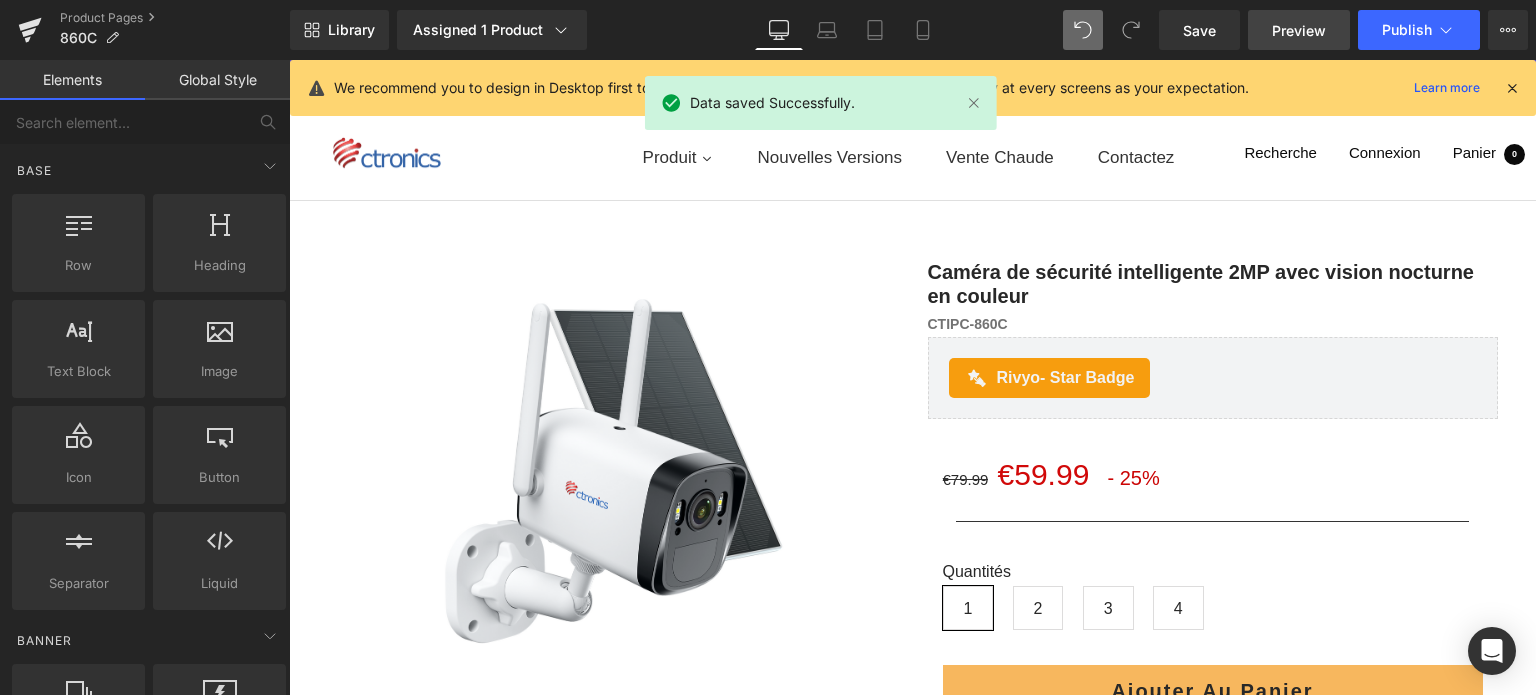 click on "Preview" at bounding box center [1299, 30] 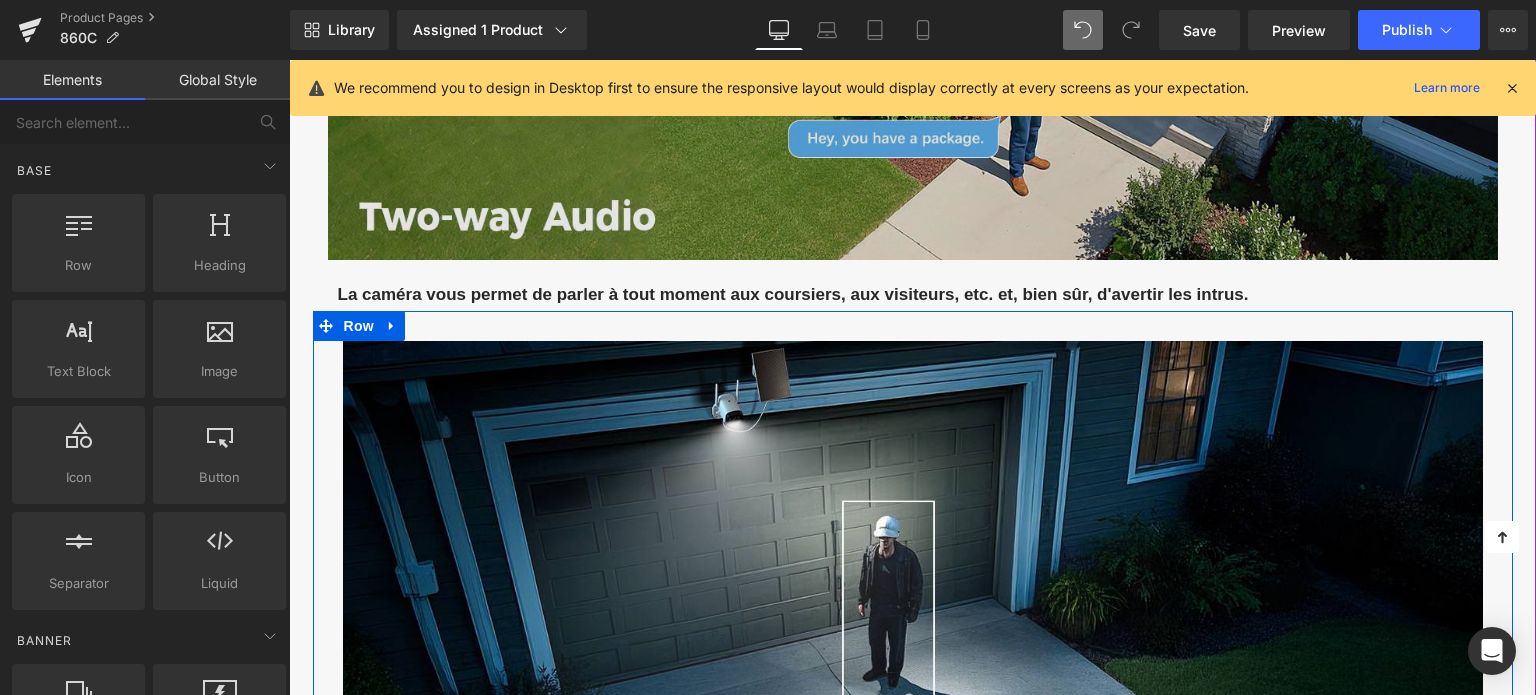 scroll, scrollTop: 1800, scrollLeft: 0, axis: vertical 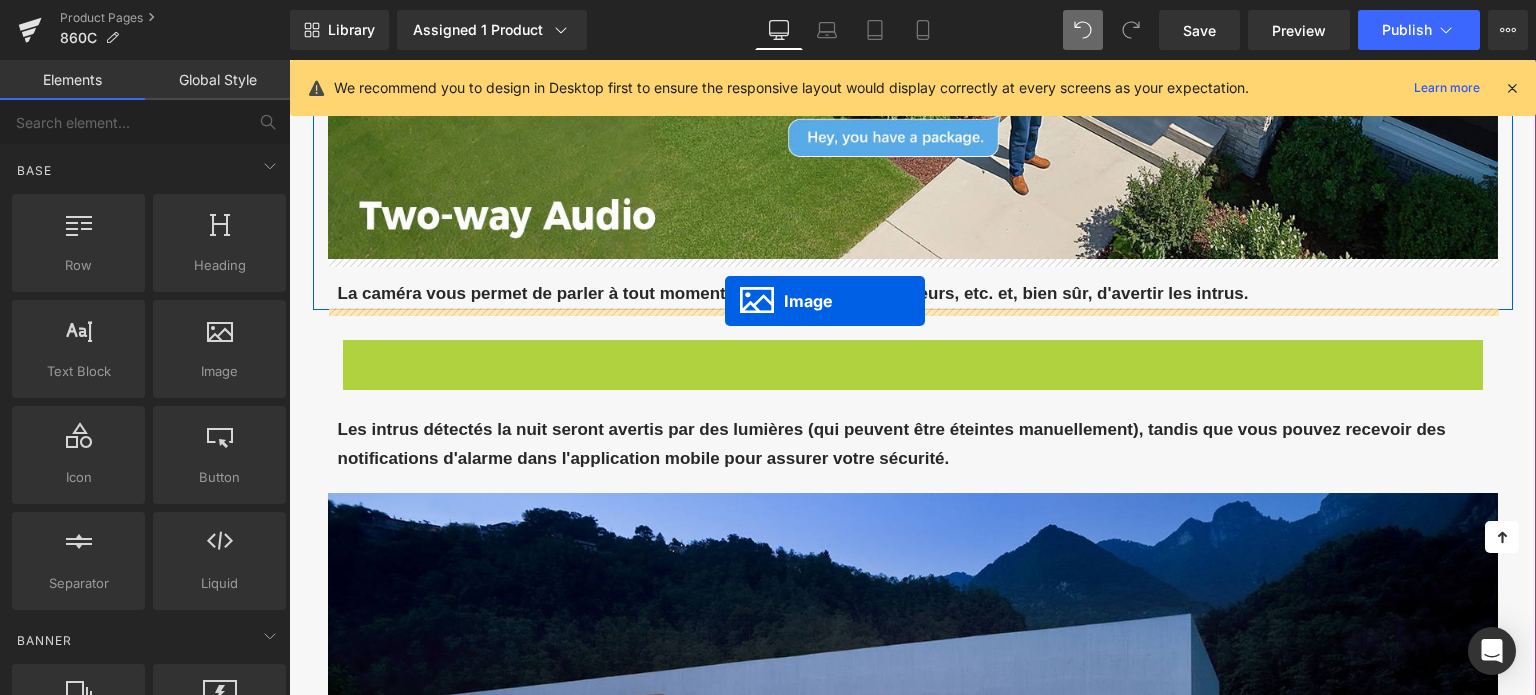 drag, startPoint x: 869, startPoint y: 564, endPoint x: 725, endPoint y: 301, distance: 299.8416 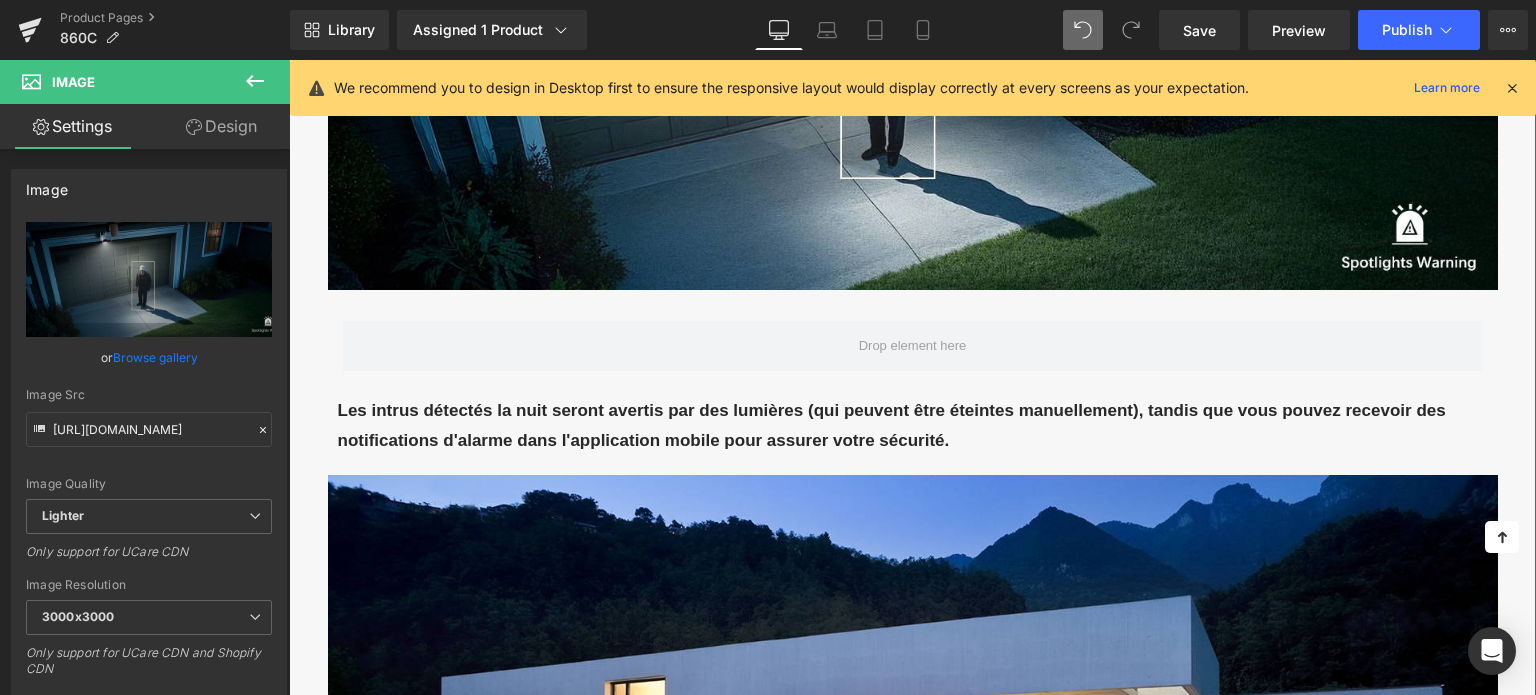 scroll, scrollTop: 2300, scrollLeft: 0, axis: vertical 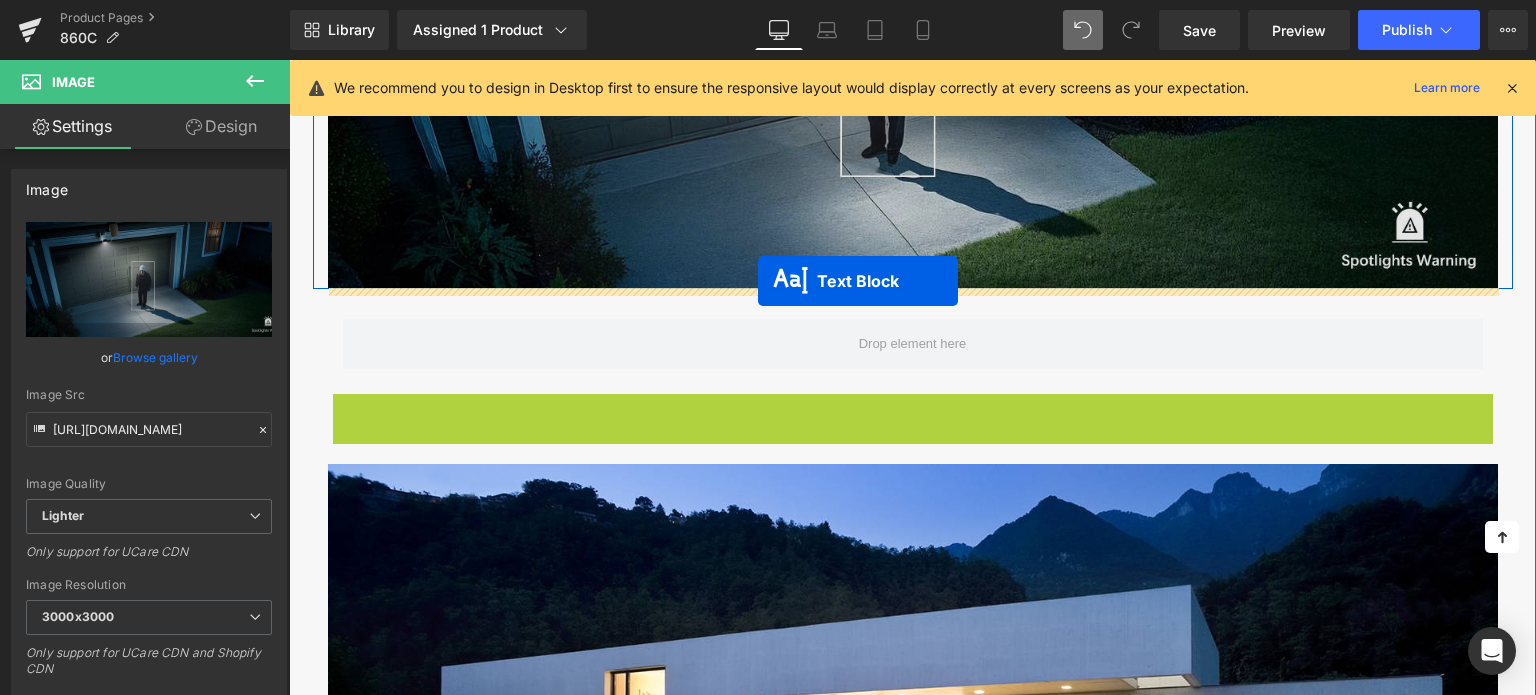 drag, startPoint x: 856, startPoint y: 425, endPoint x: 758, endPoint y: 281, distance: 174.1838 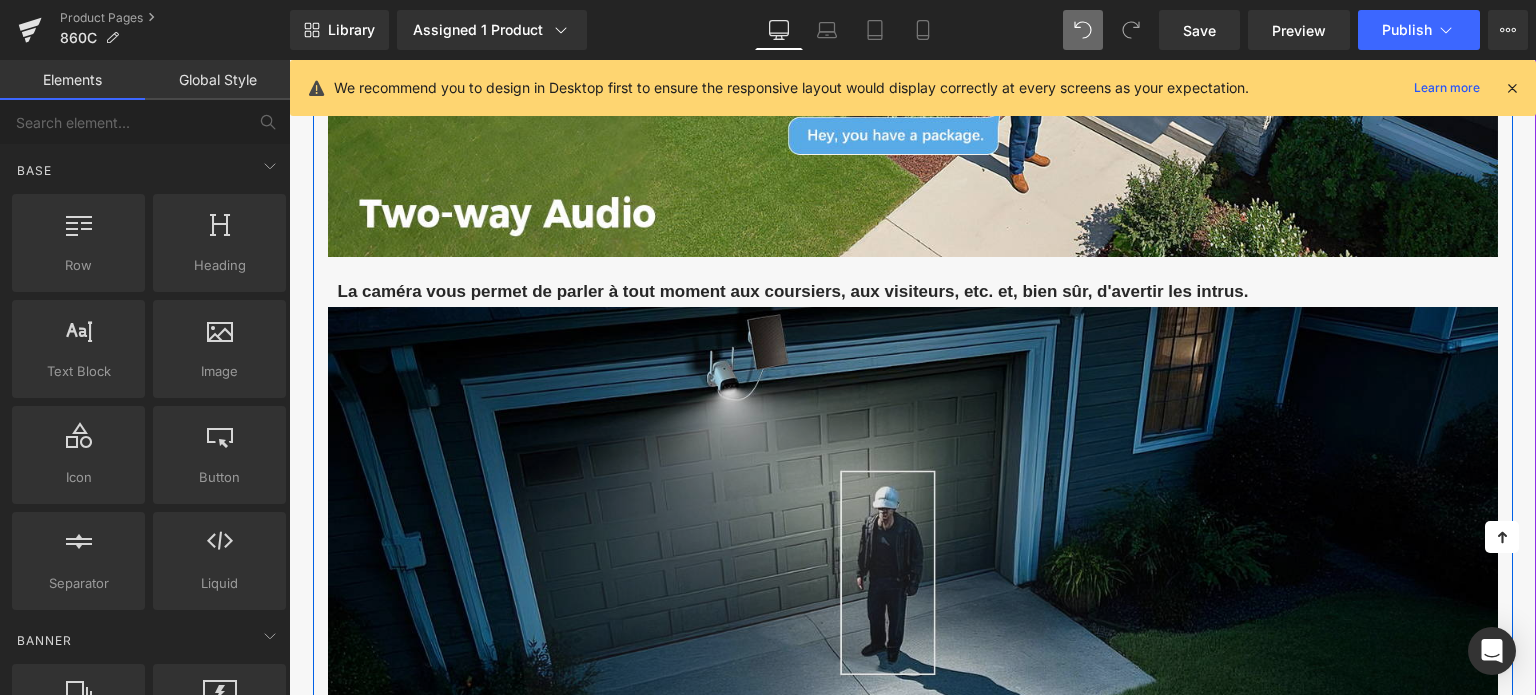 scroll, scrollTop: 1800, scrollLeft: 0, axis: vertical 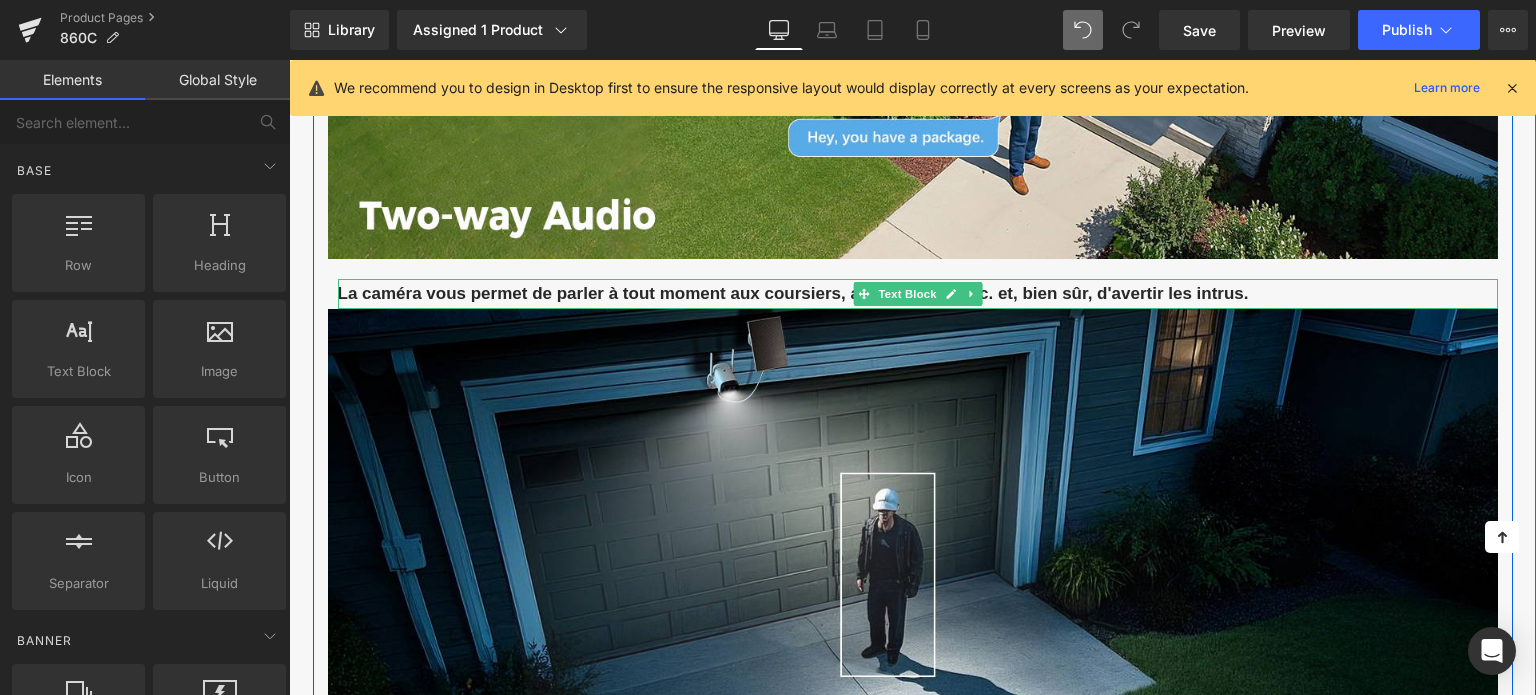 click on "La caméra vous permet de parler à tout moment aux coursiers, aux visiteurs, etc. et, bien sûr, d'avertir les intrus." at bounding box center (793, 293) 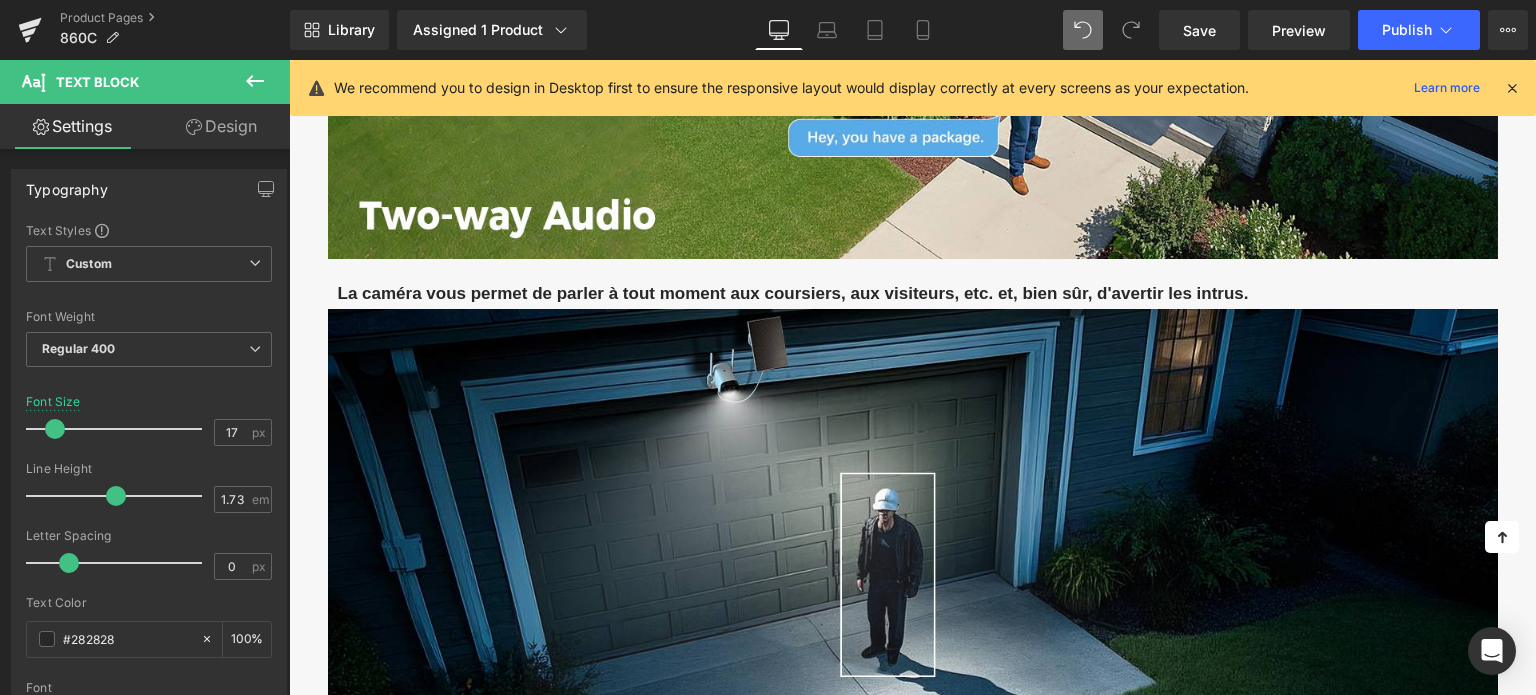click on "Design" at bounding box center [221, 126] 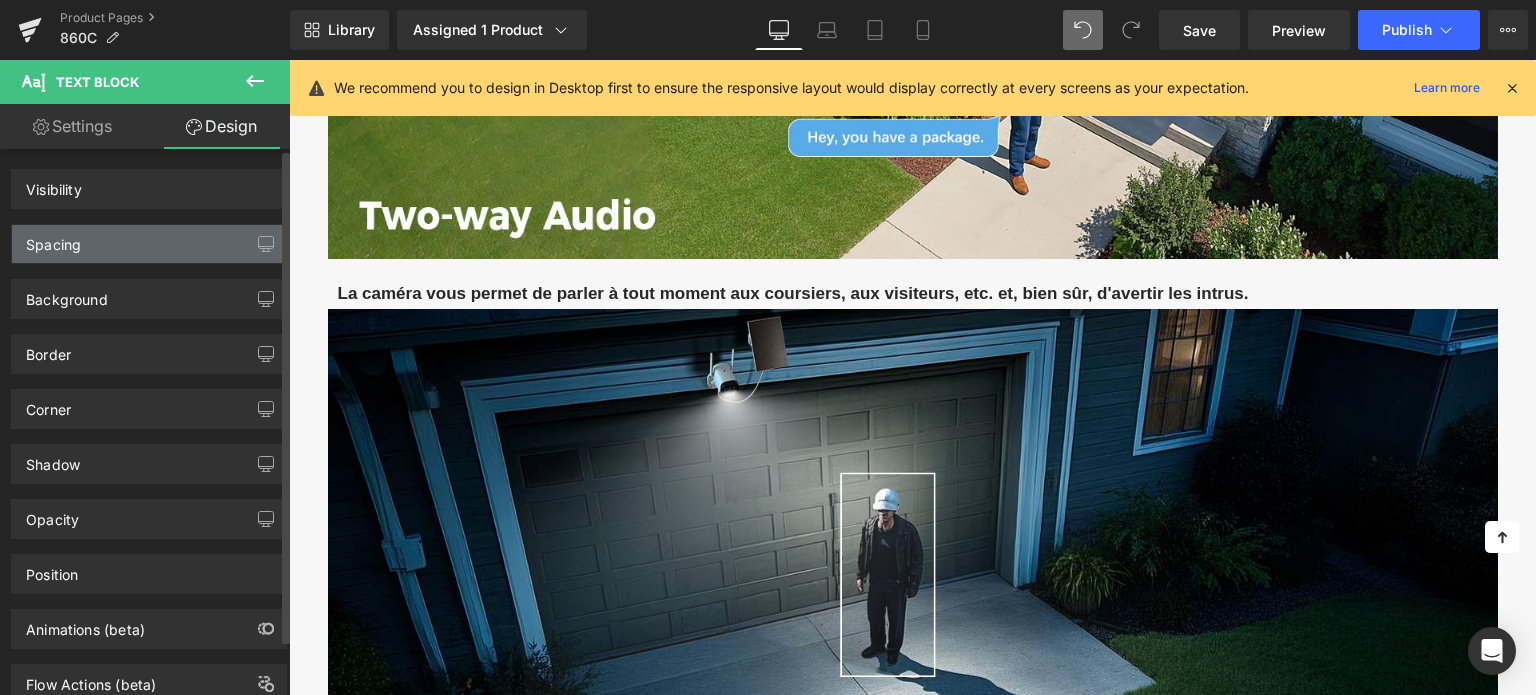 click on "Spacing
[GEOGRAPHIC_DATA]
[GEOGRAPHIC_DATA]" at bounding box center [149, 236] 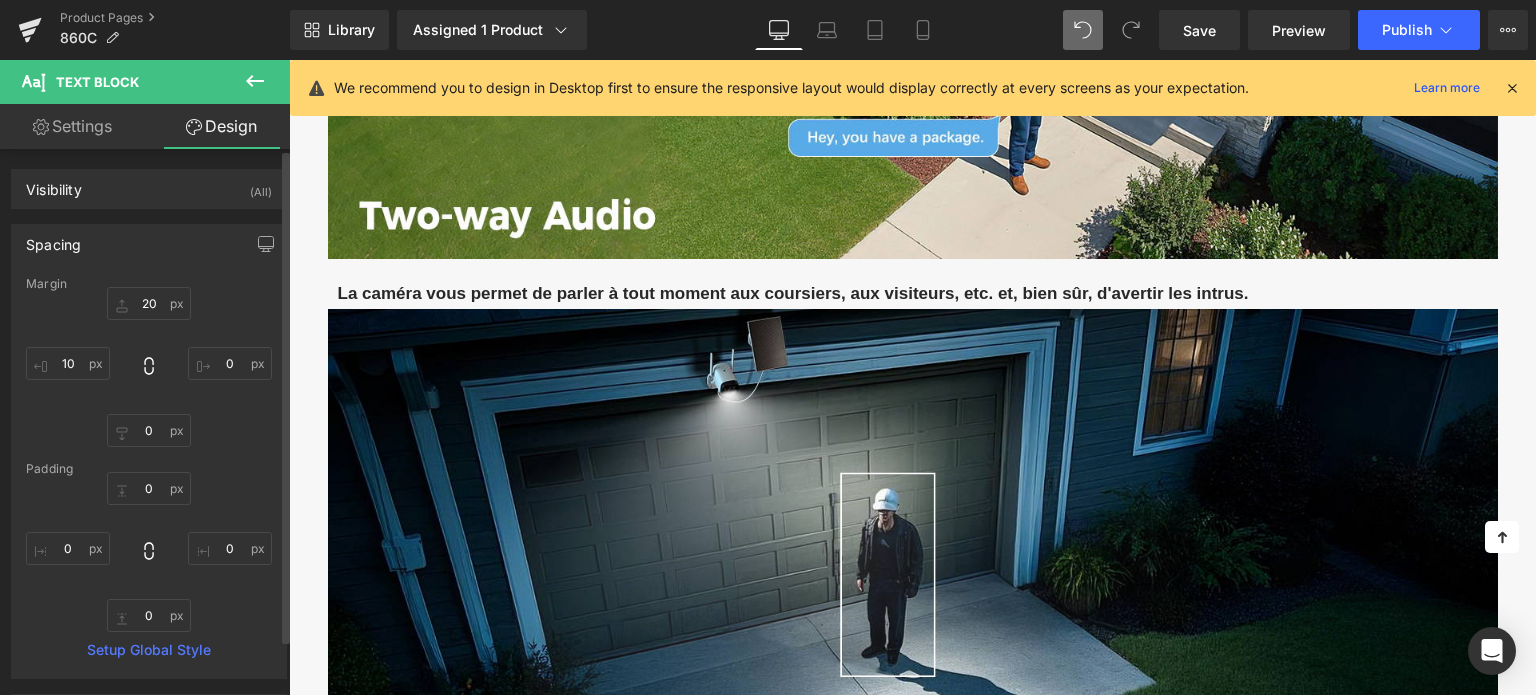 type on "20" 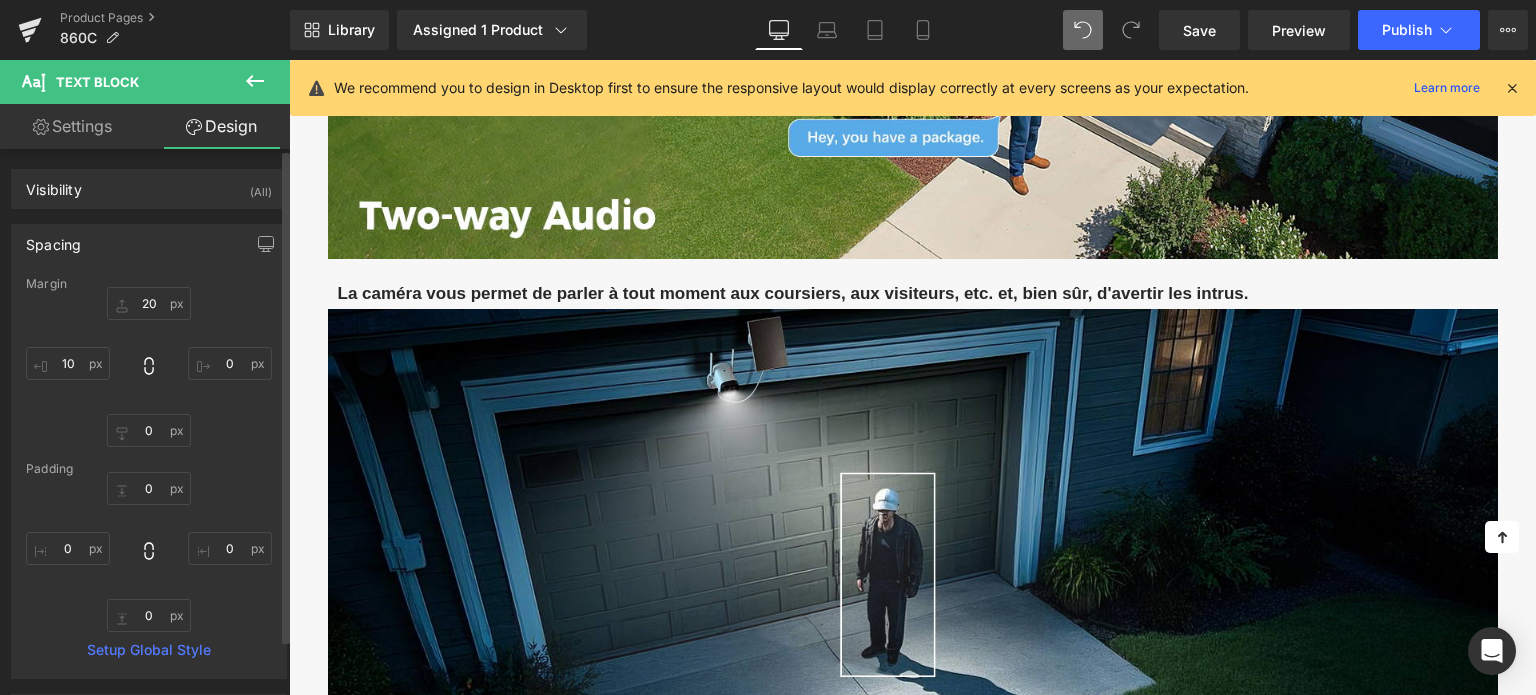 type on "0" 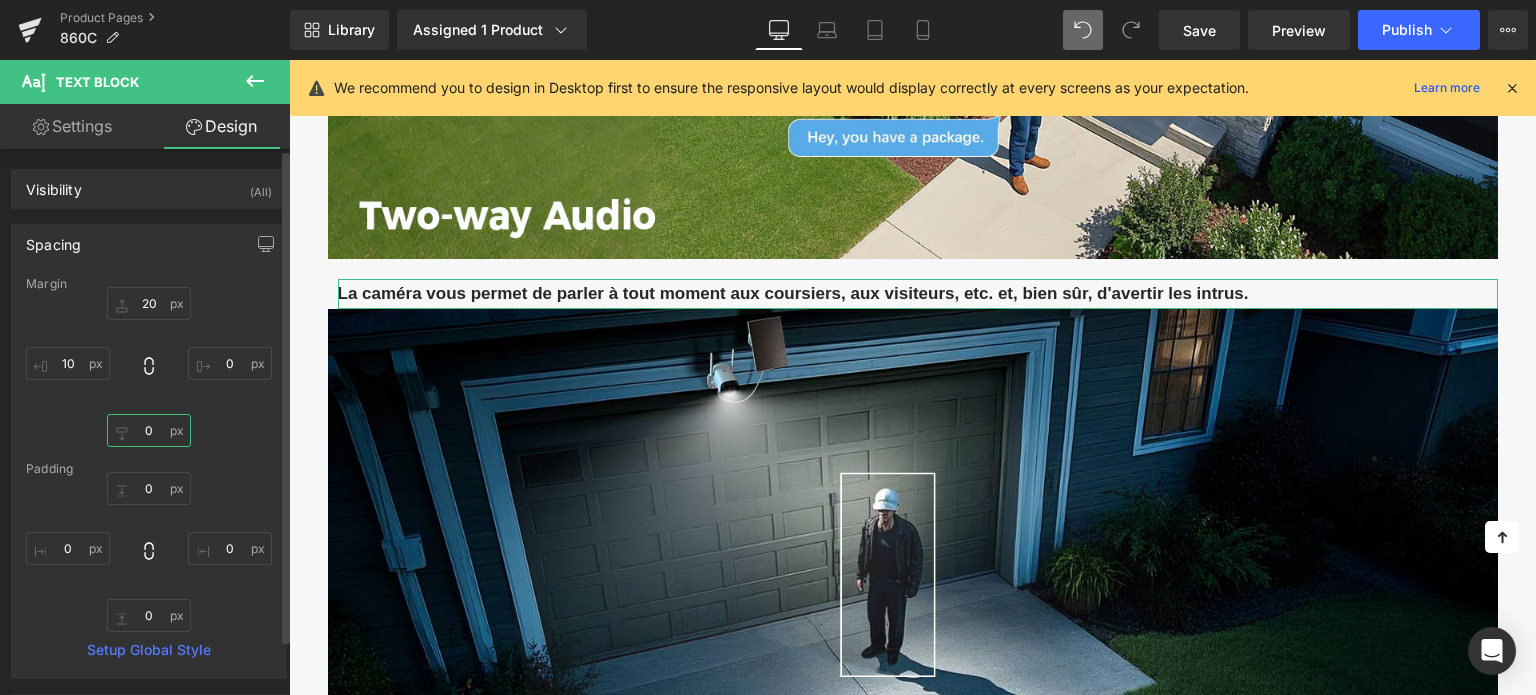 click on "0" at bounding box center (149, 430) 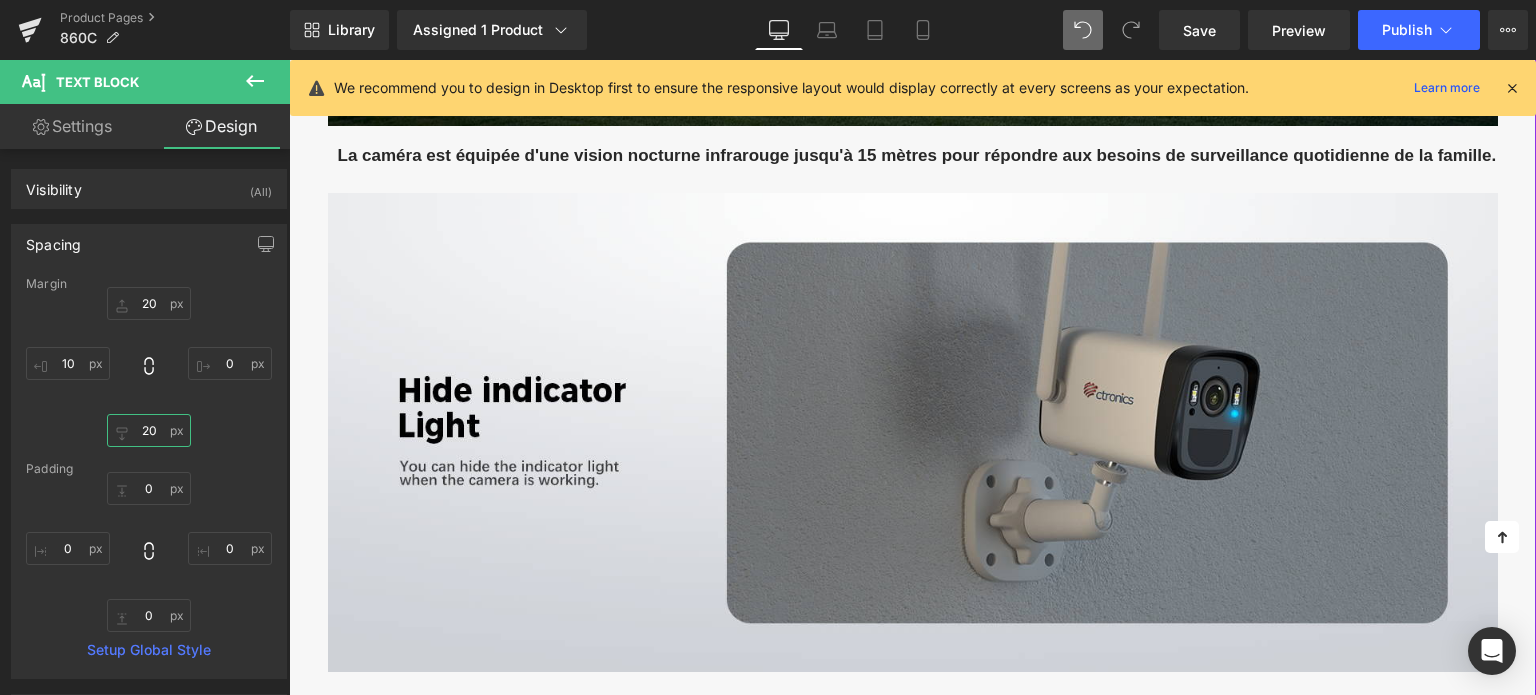 scroll, scrollTop: 3300, scrollLeft: 0, axis: vertical 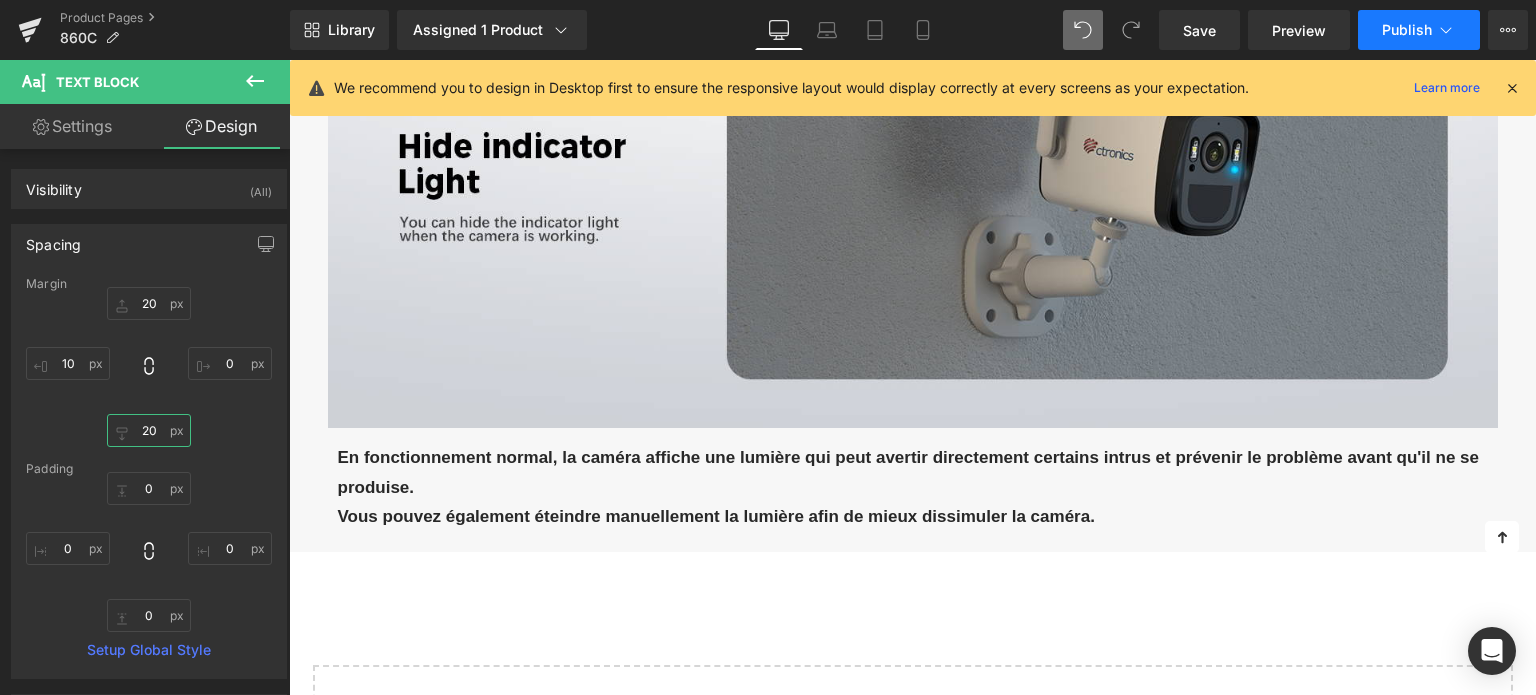 type on "20" 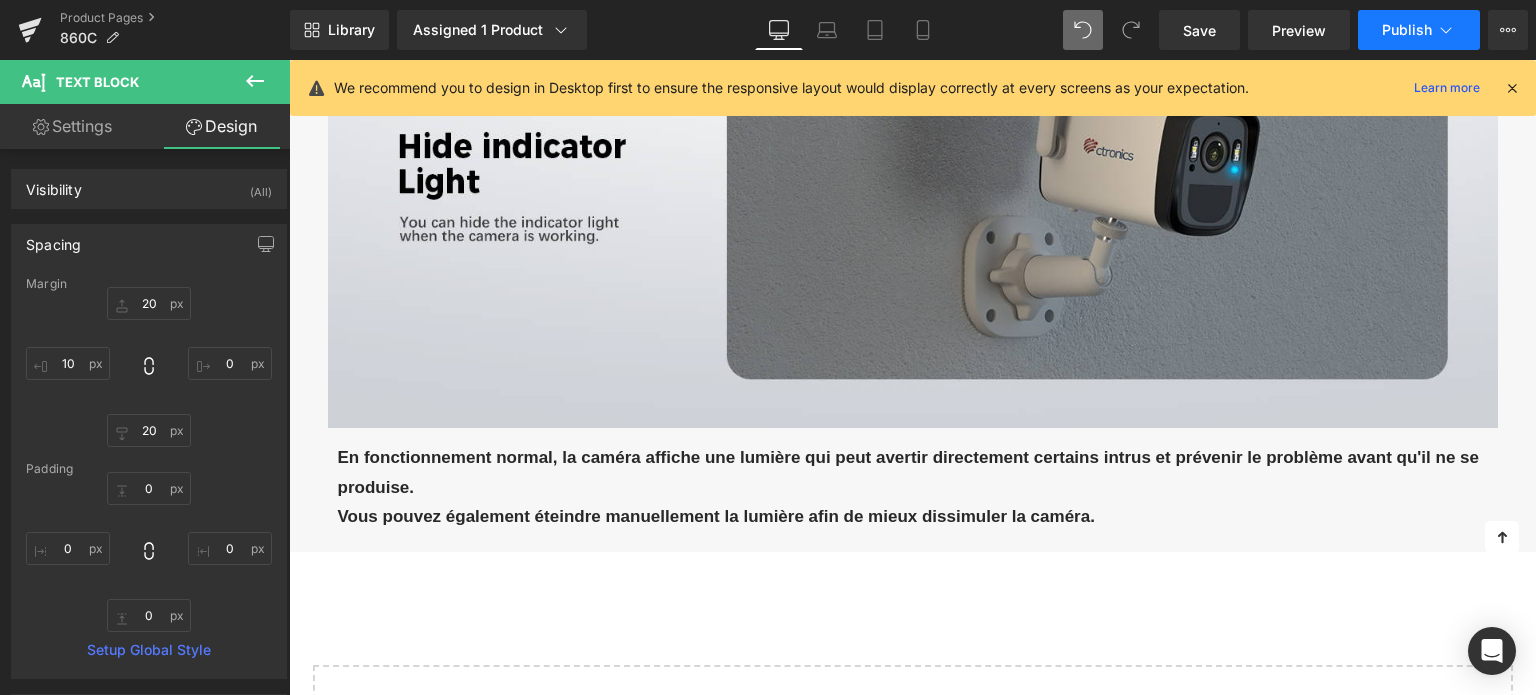 click on "Publish" at bounding box center [1407, 30] 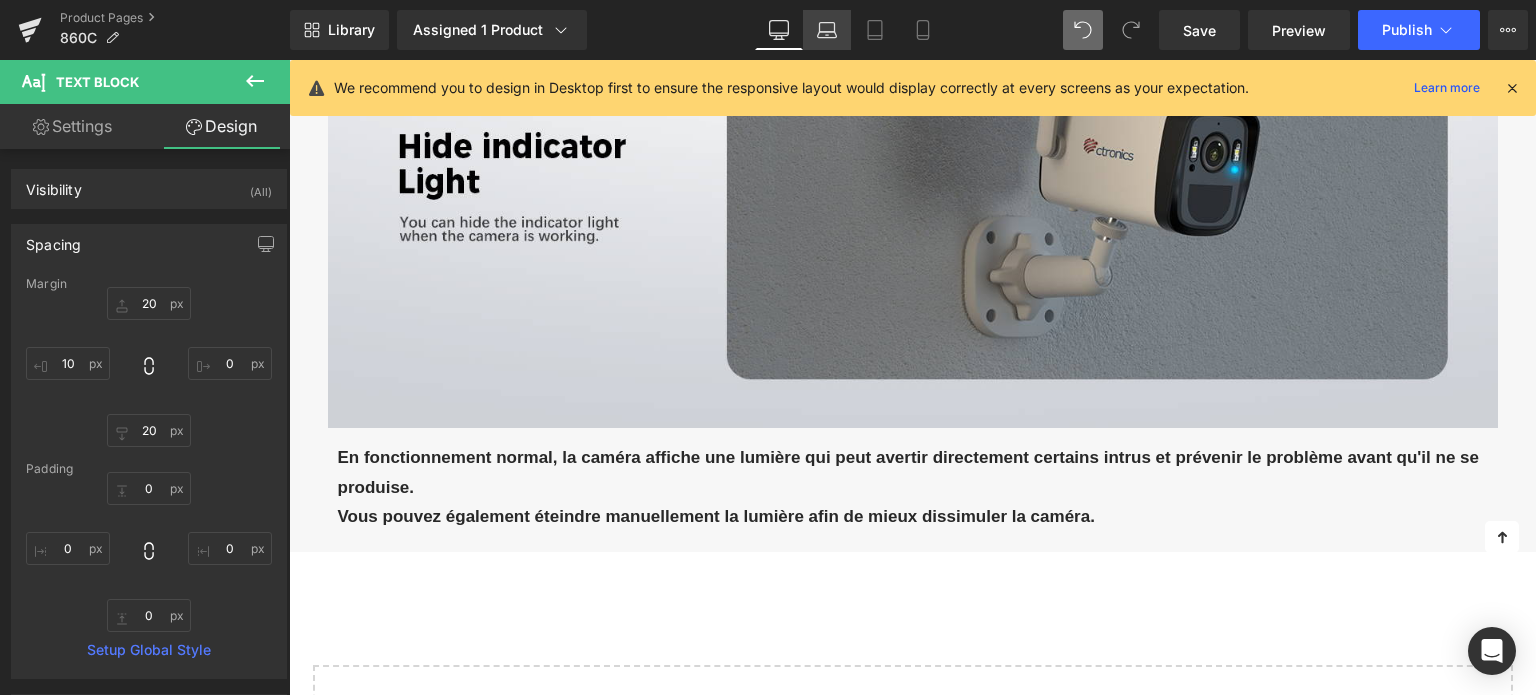 click on "Laptop" at bounding box center [827, 30] 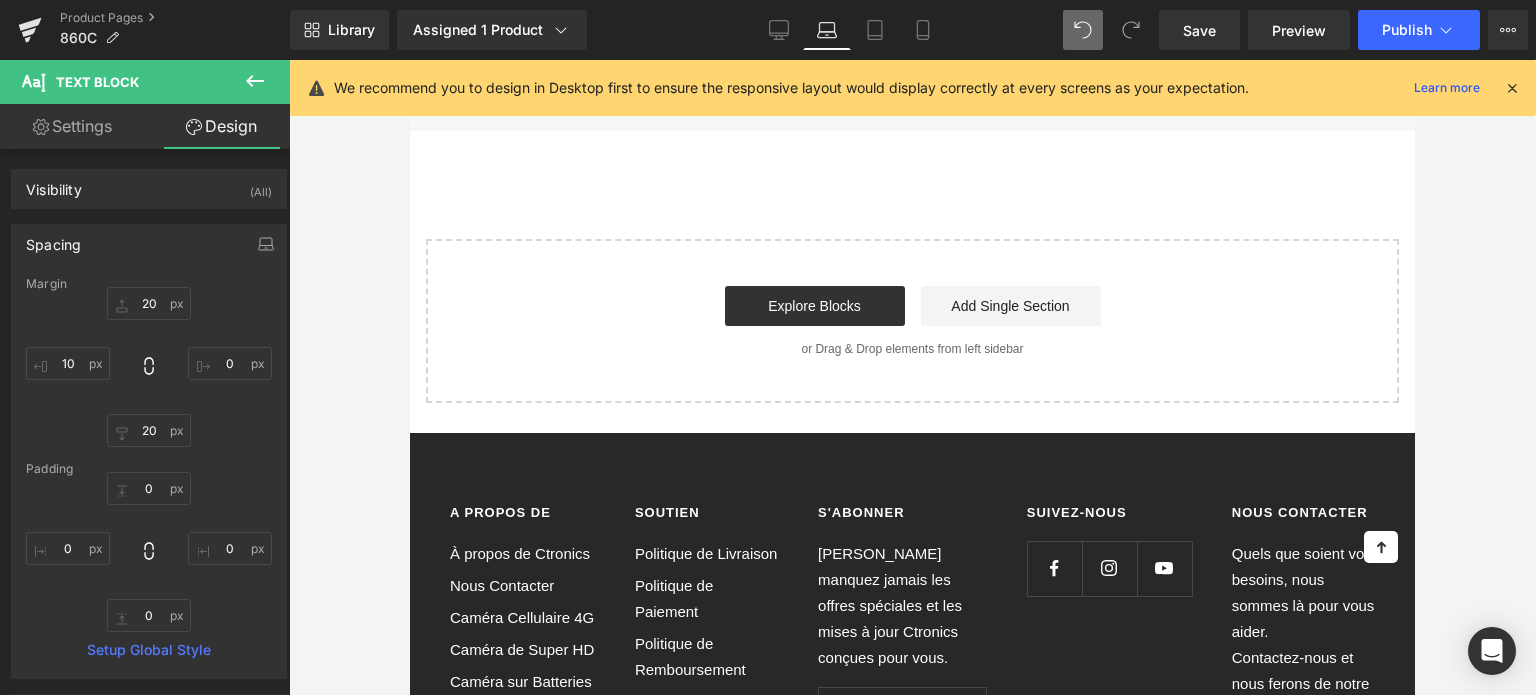 type on "20" 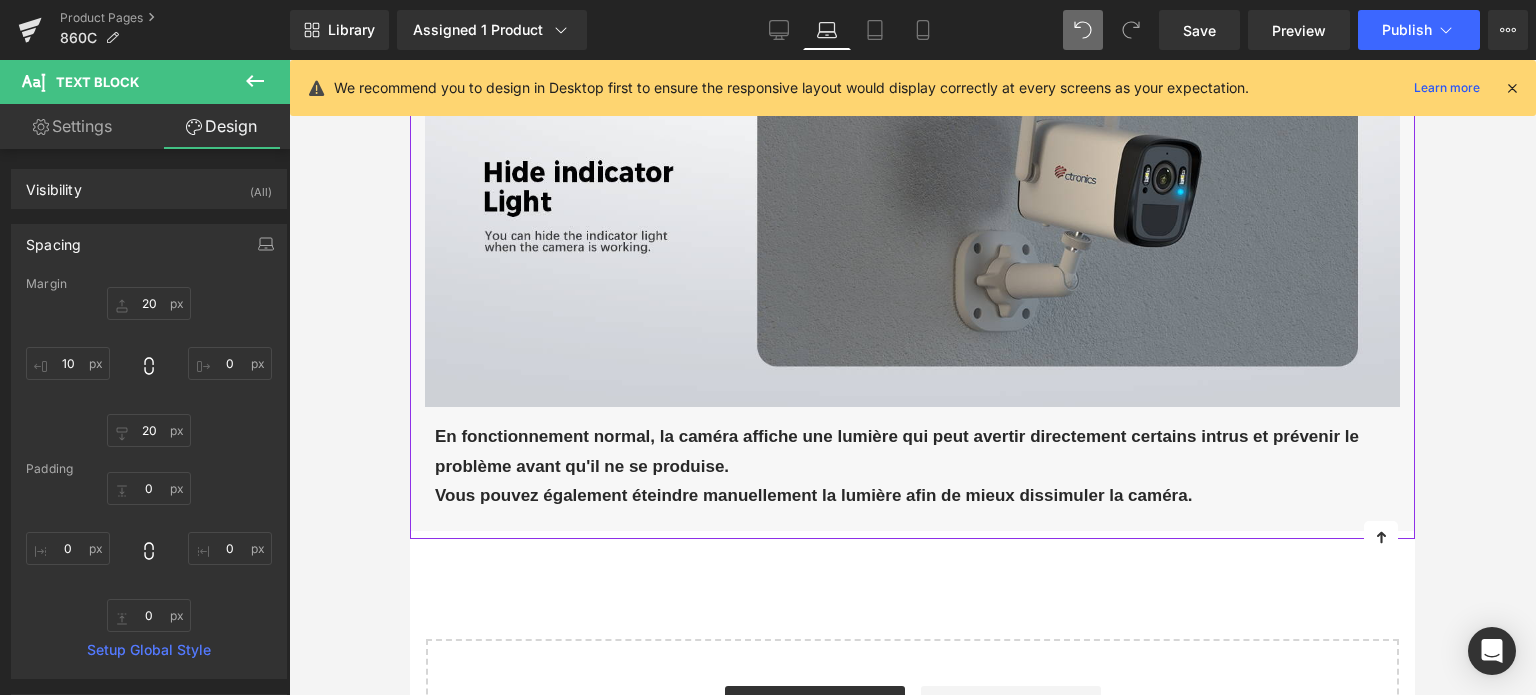 scroll, scrollTop: 3300, scrollLeft: 0, axis: vertical 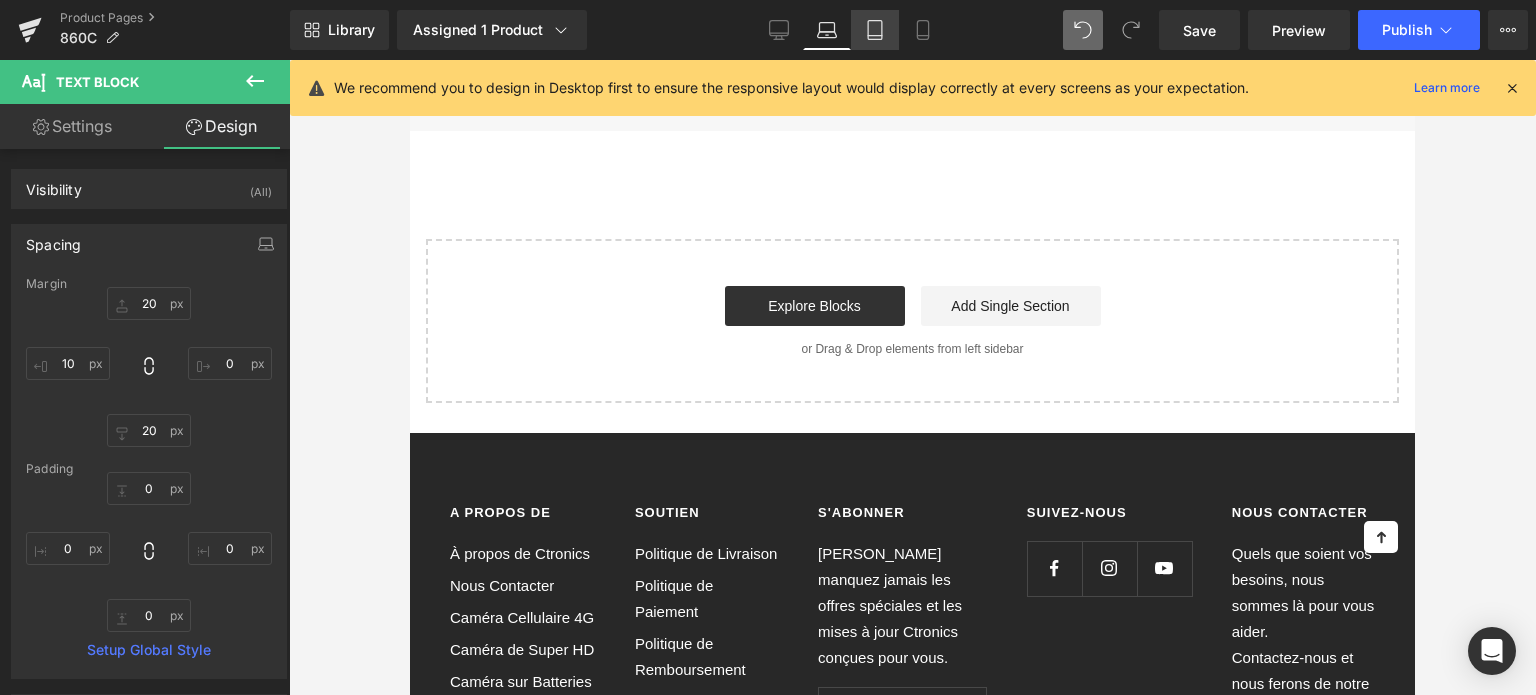 click on "Tablet" at bounding box center (875, 30) 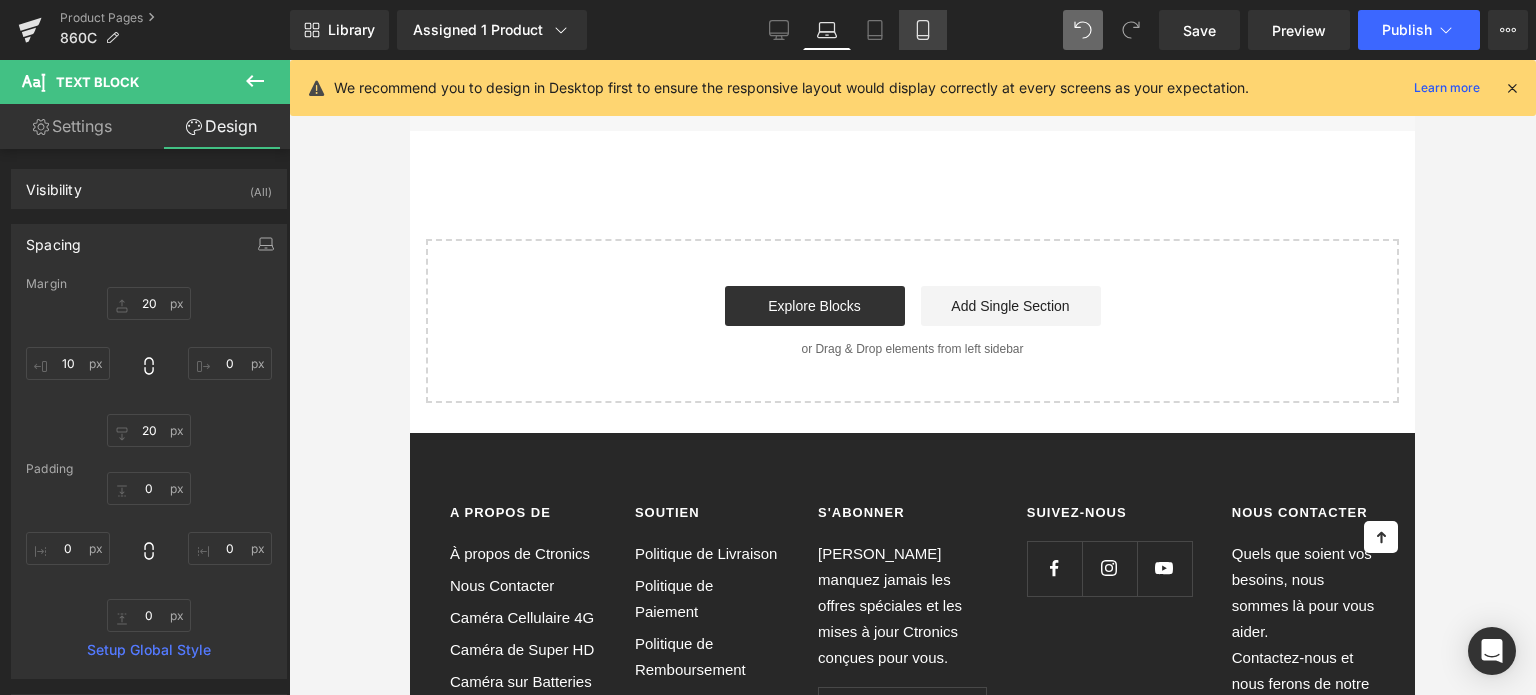 type on "20" 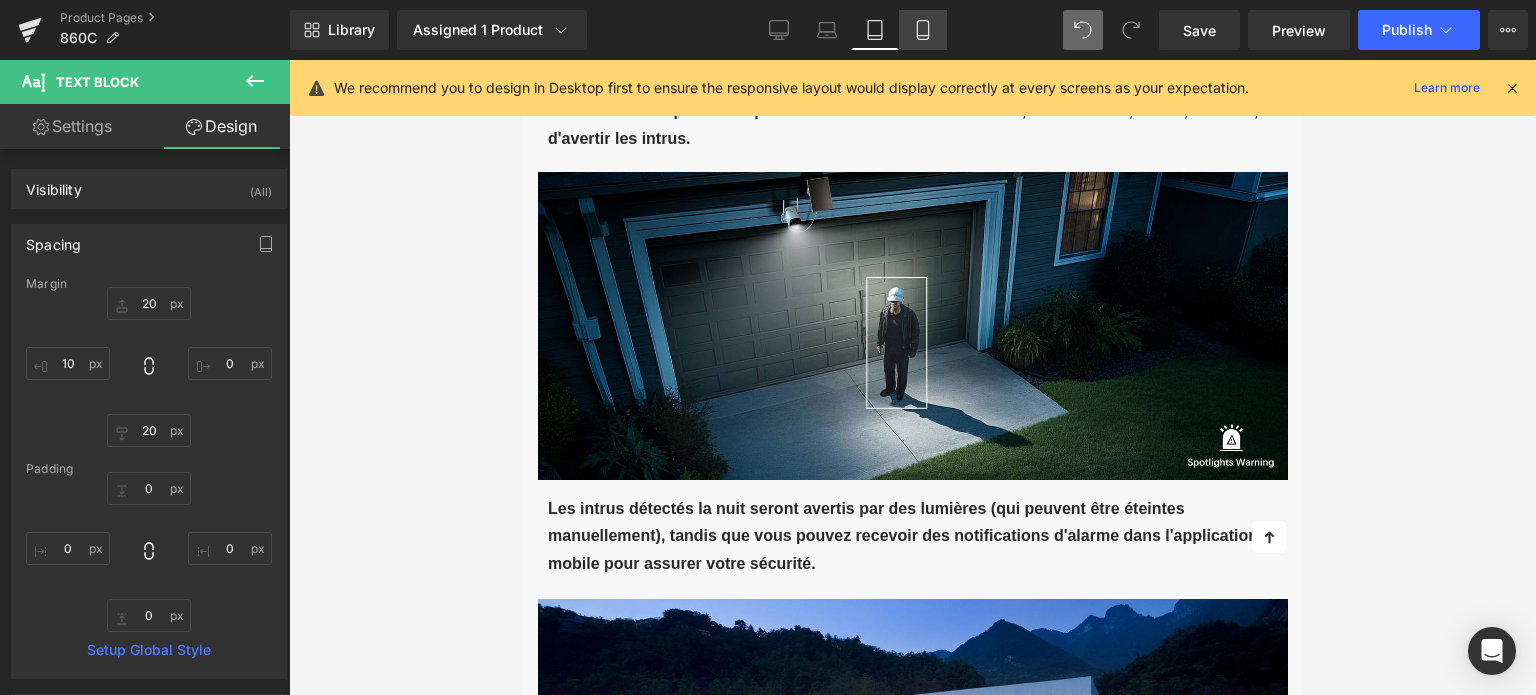 click 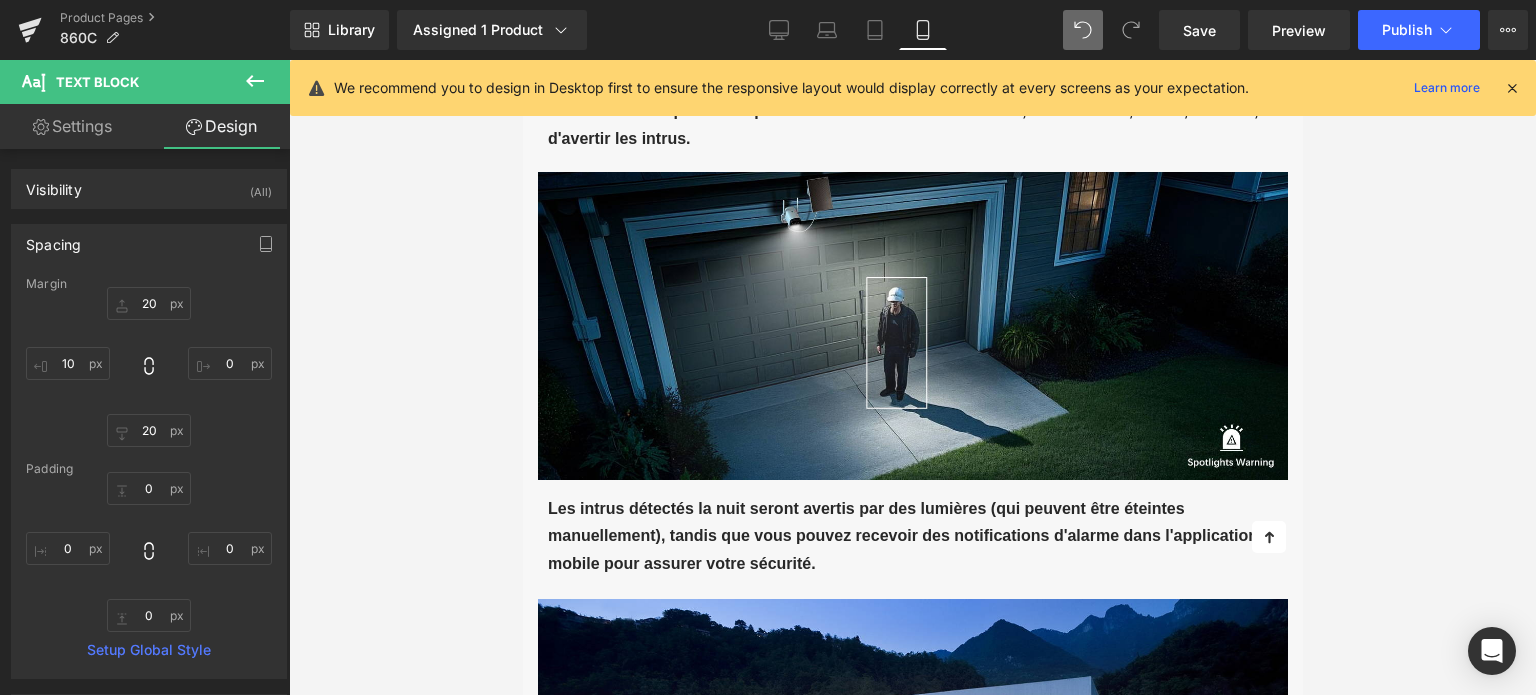 type on "20" 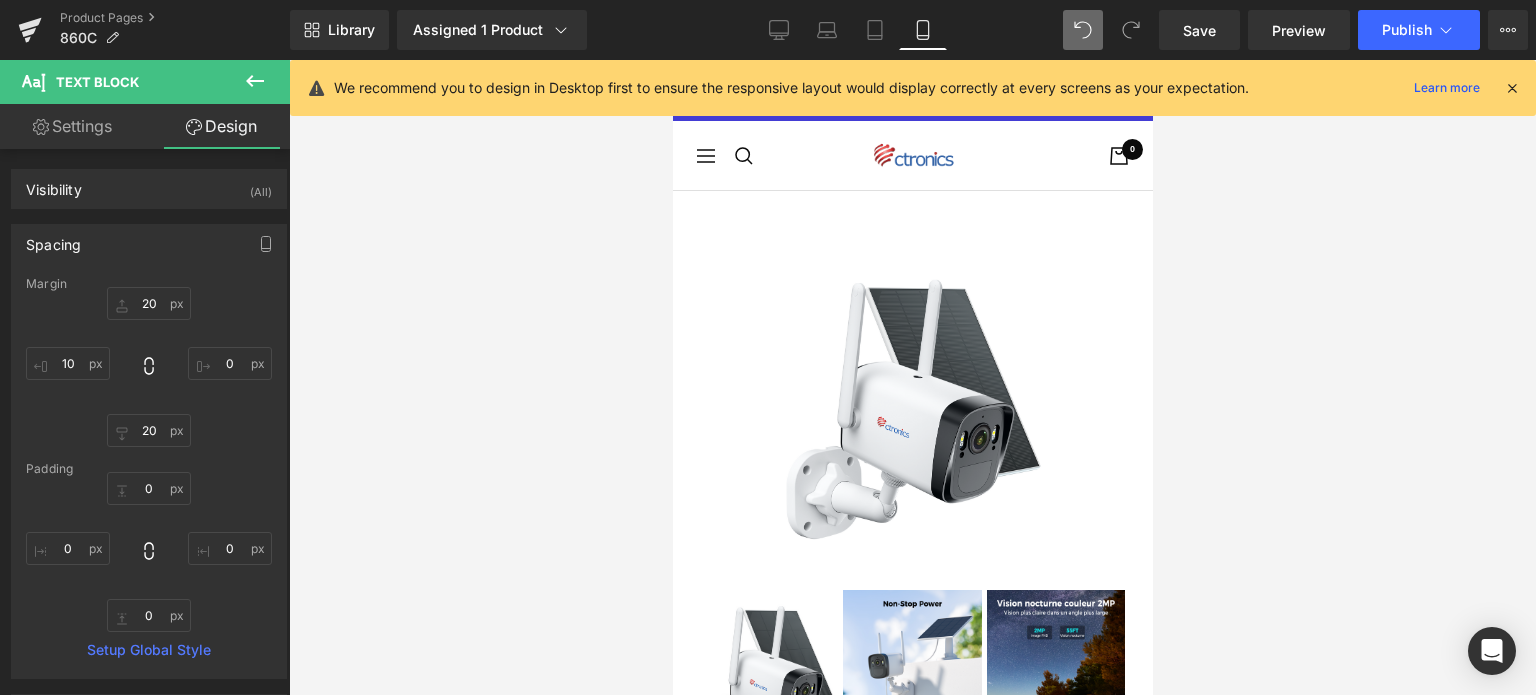 scroll, scrollTop: 0, scrollLeft: 0, axis: both 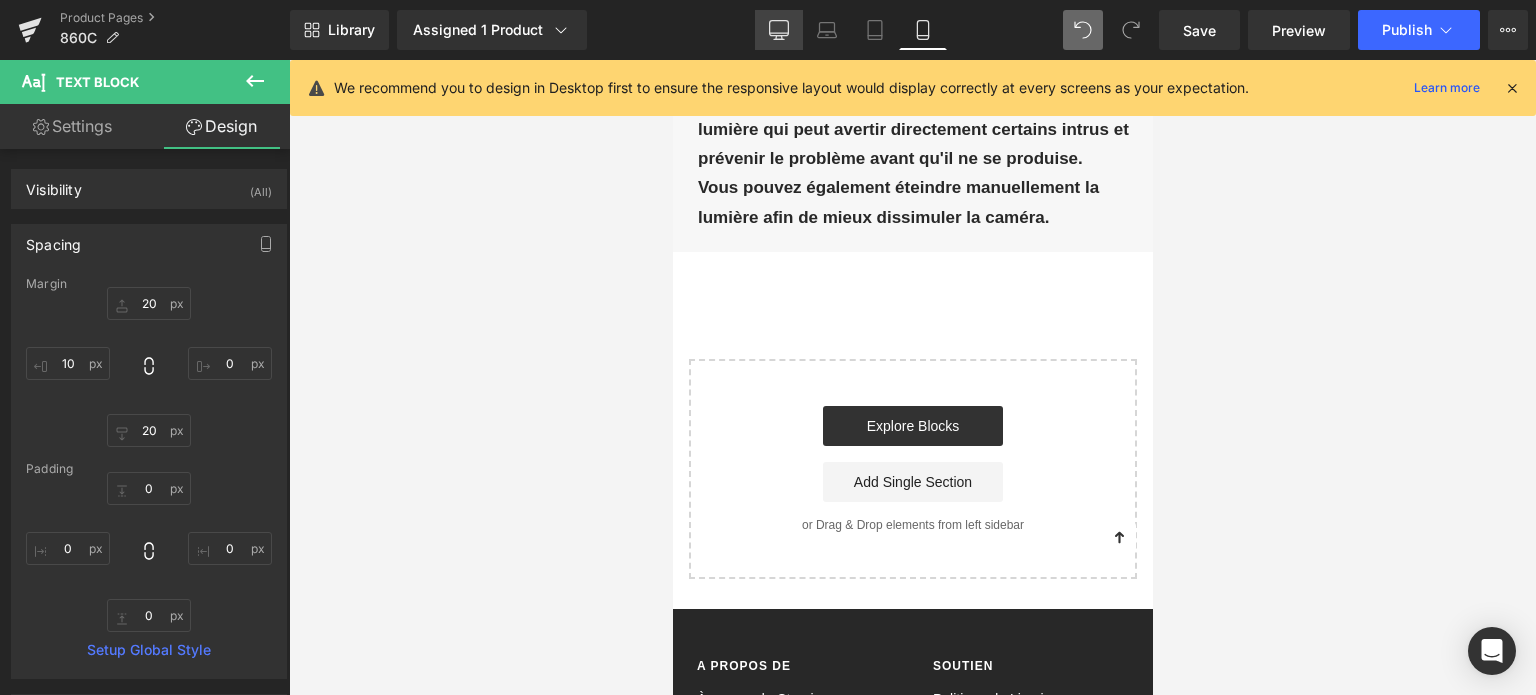 click on "Desktop" at bounding box center (779, 30) 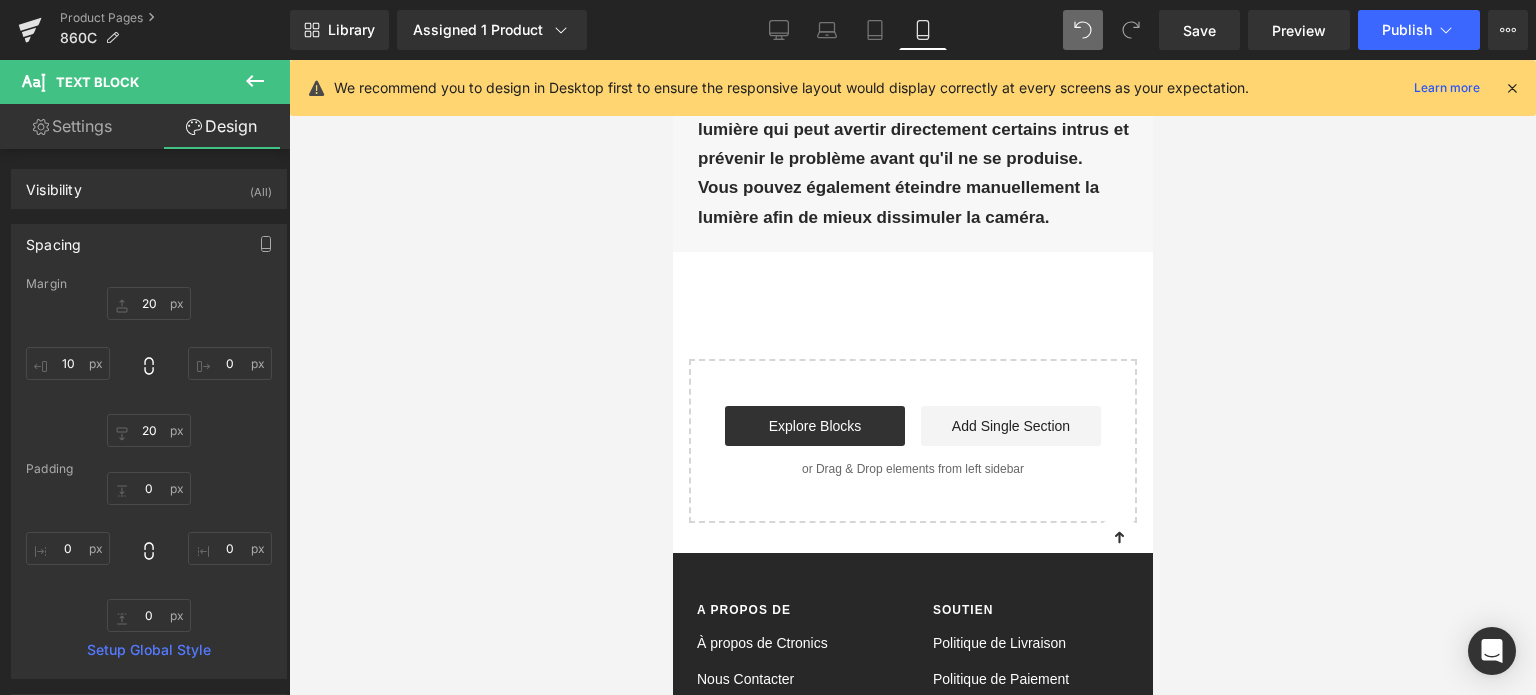 type on "20" 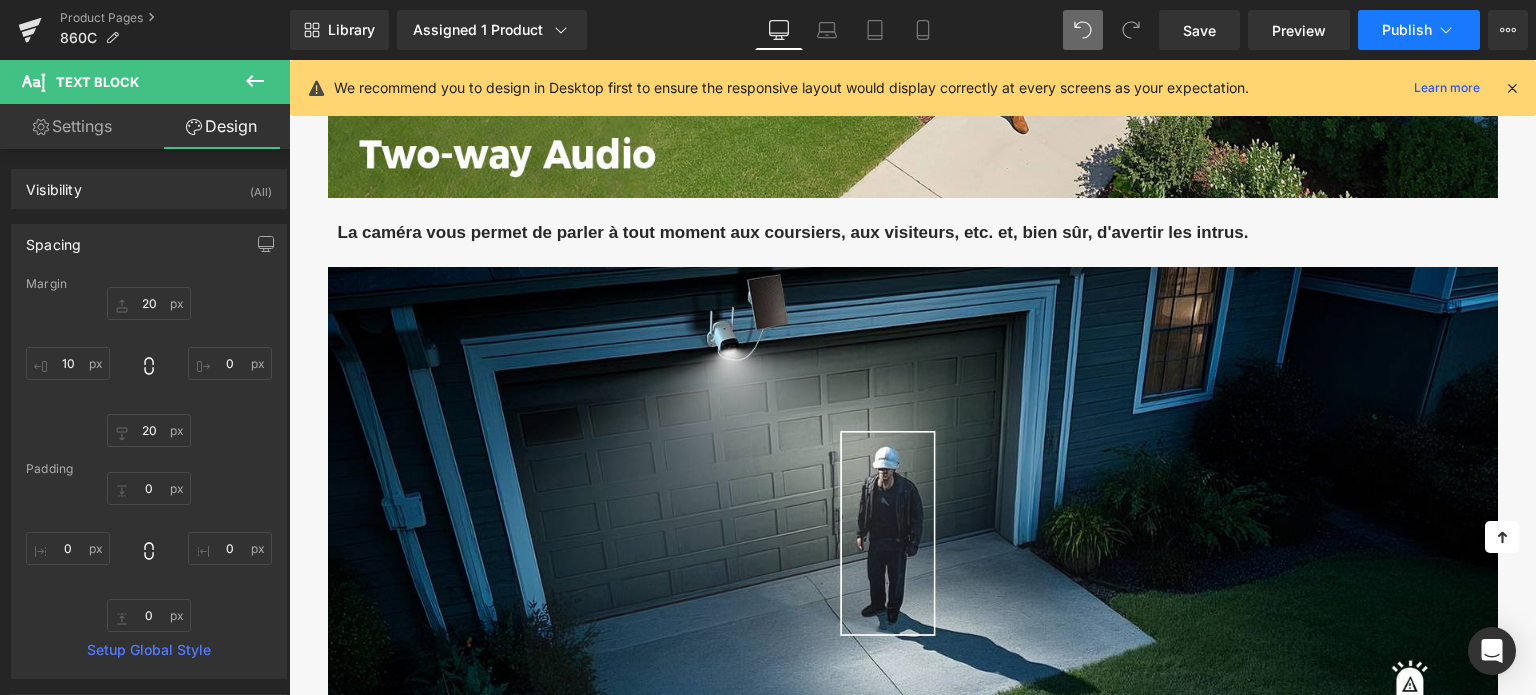 scroll, scrollTop: 1862, scrollLeft: 0, axis: vertical 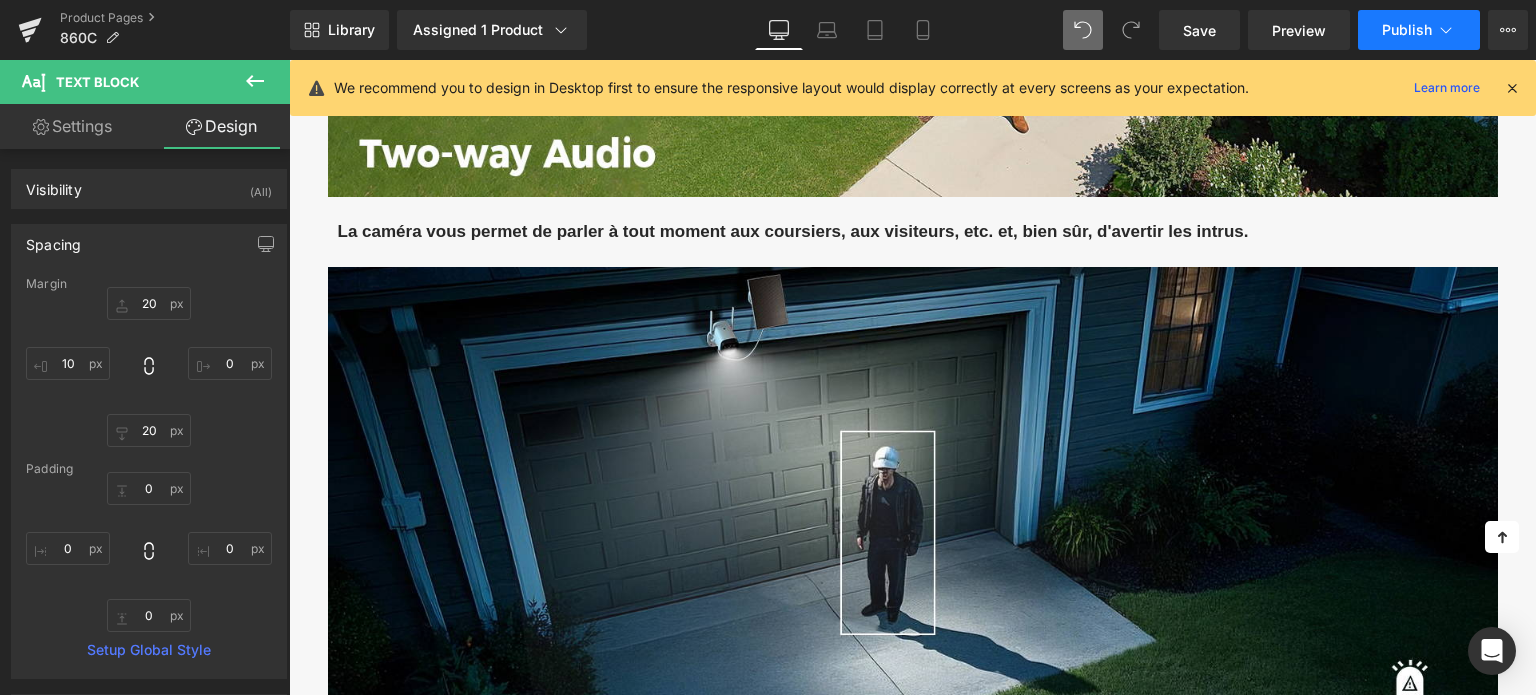 click on "Publish" at bounding box center (1407, 30) 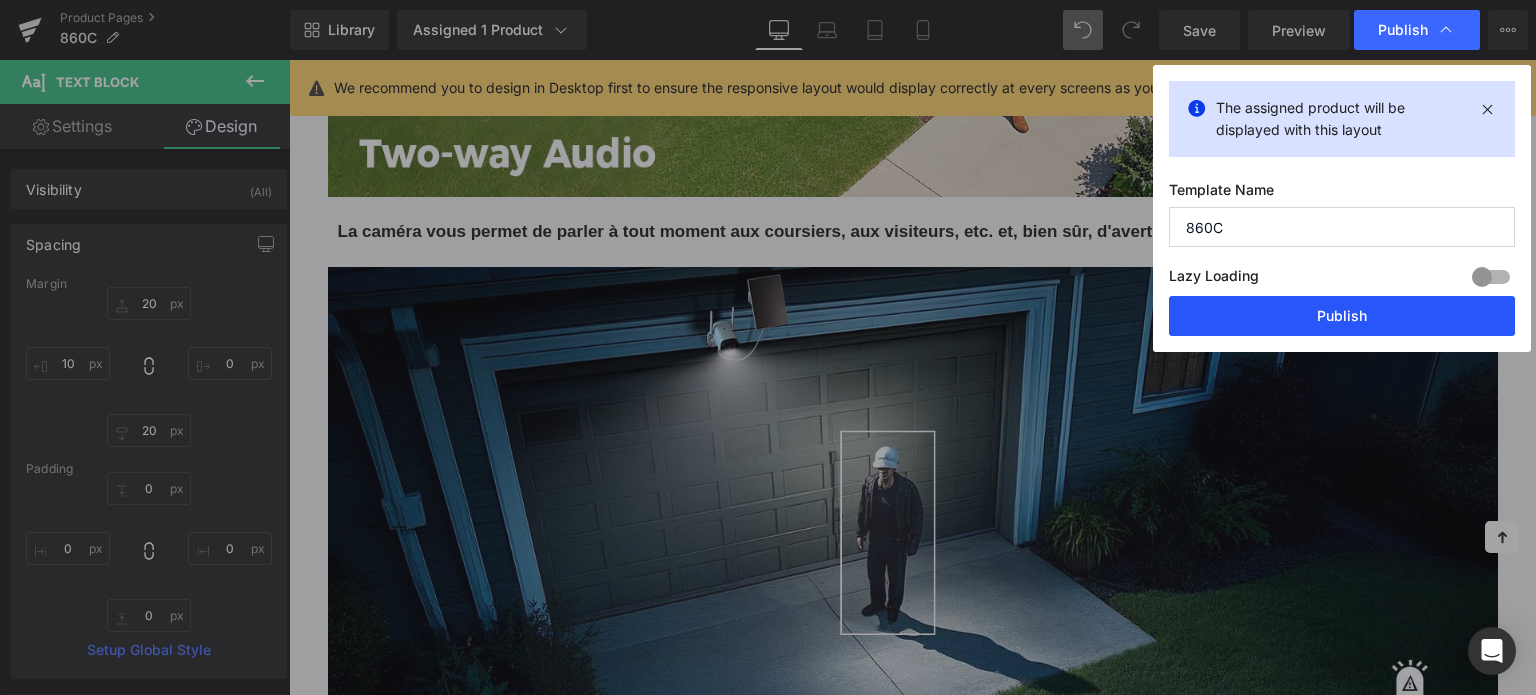 click on "Publish" at bounding box center [1342, 316] 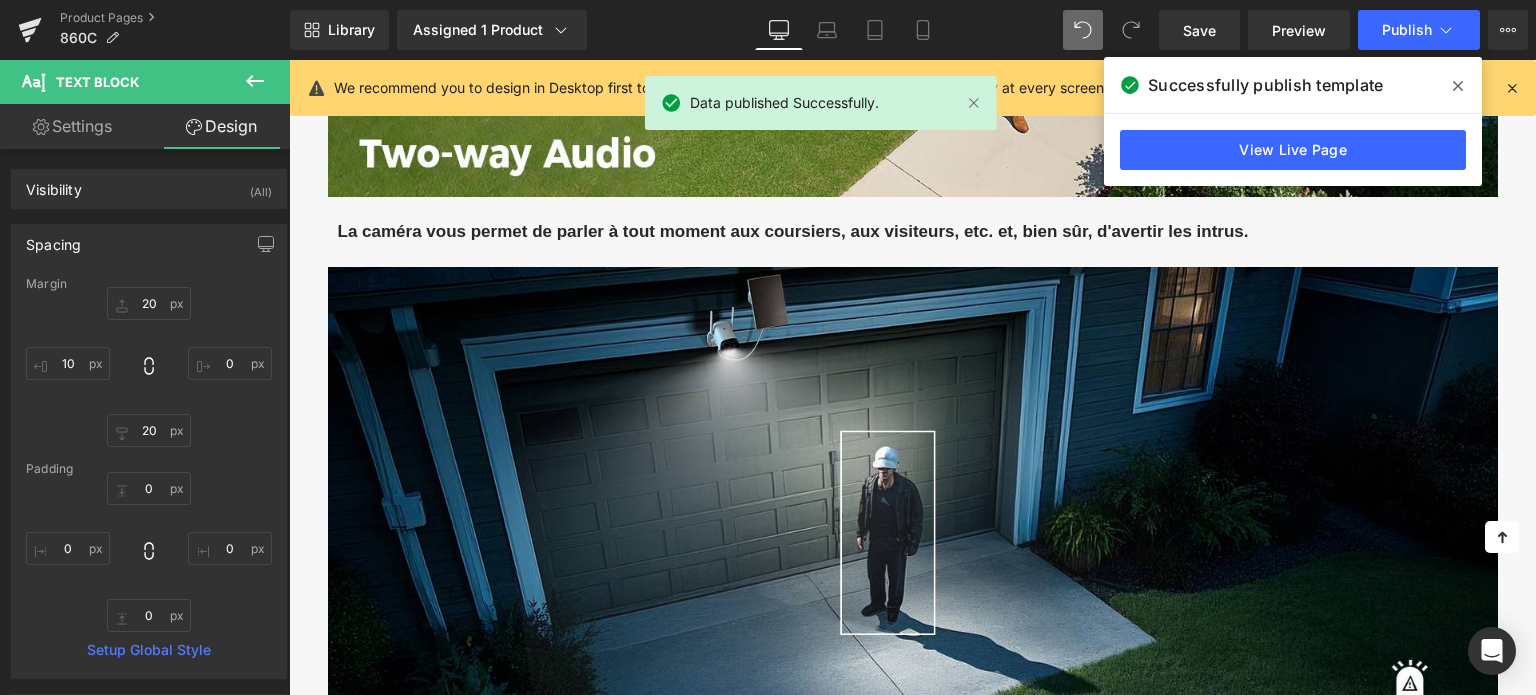 click 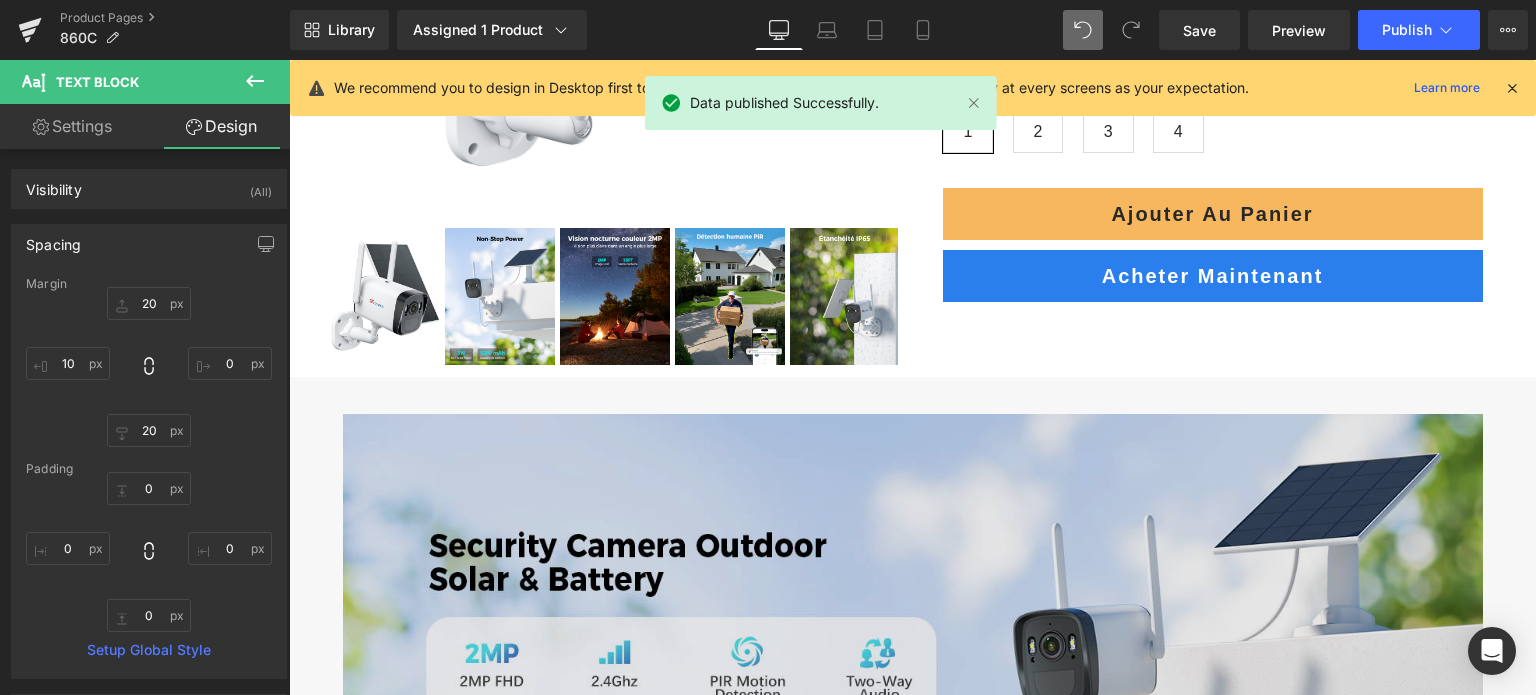 scroll, scrollTop: 762, scrollLeft: 0, axis: vertical 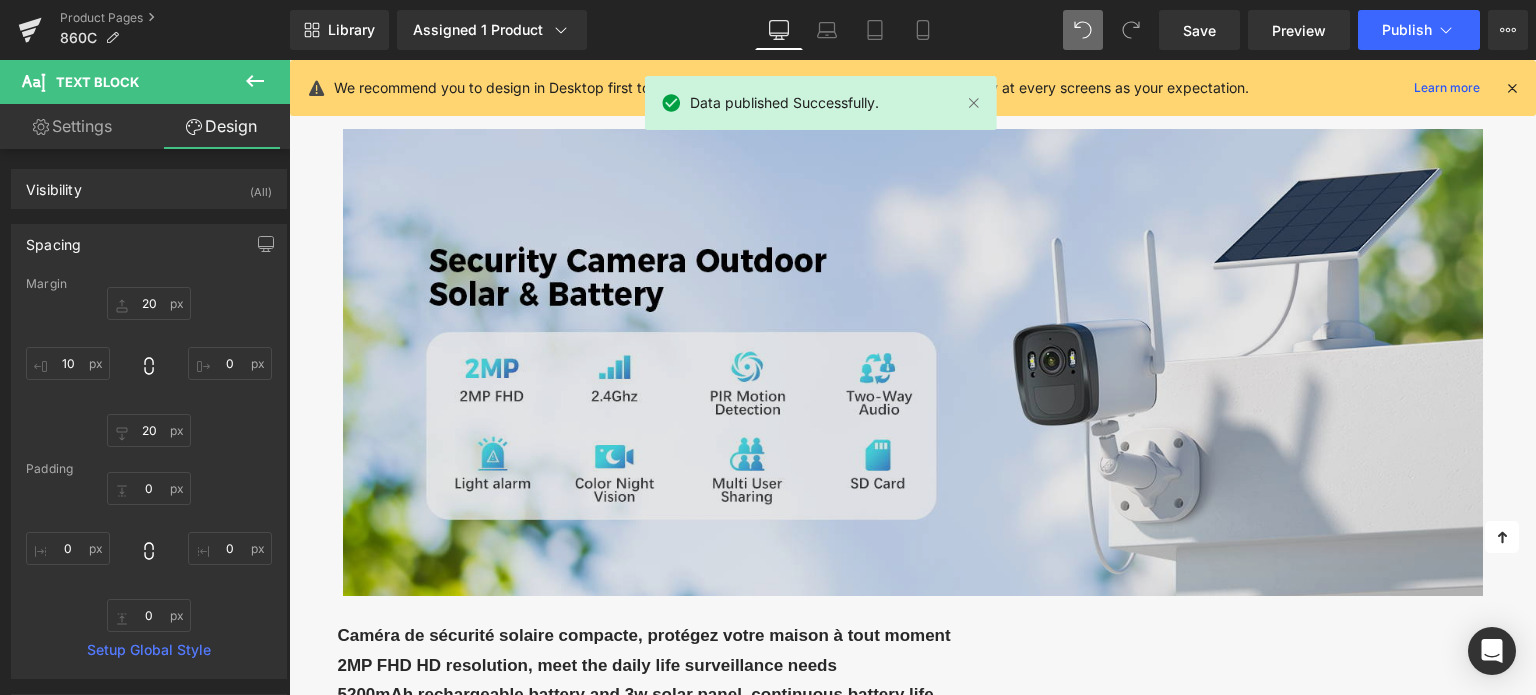 click at bounding box center [913, 362] 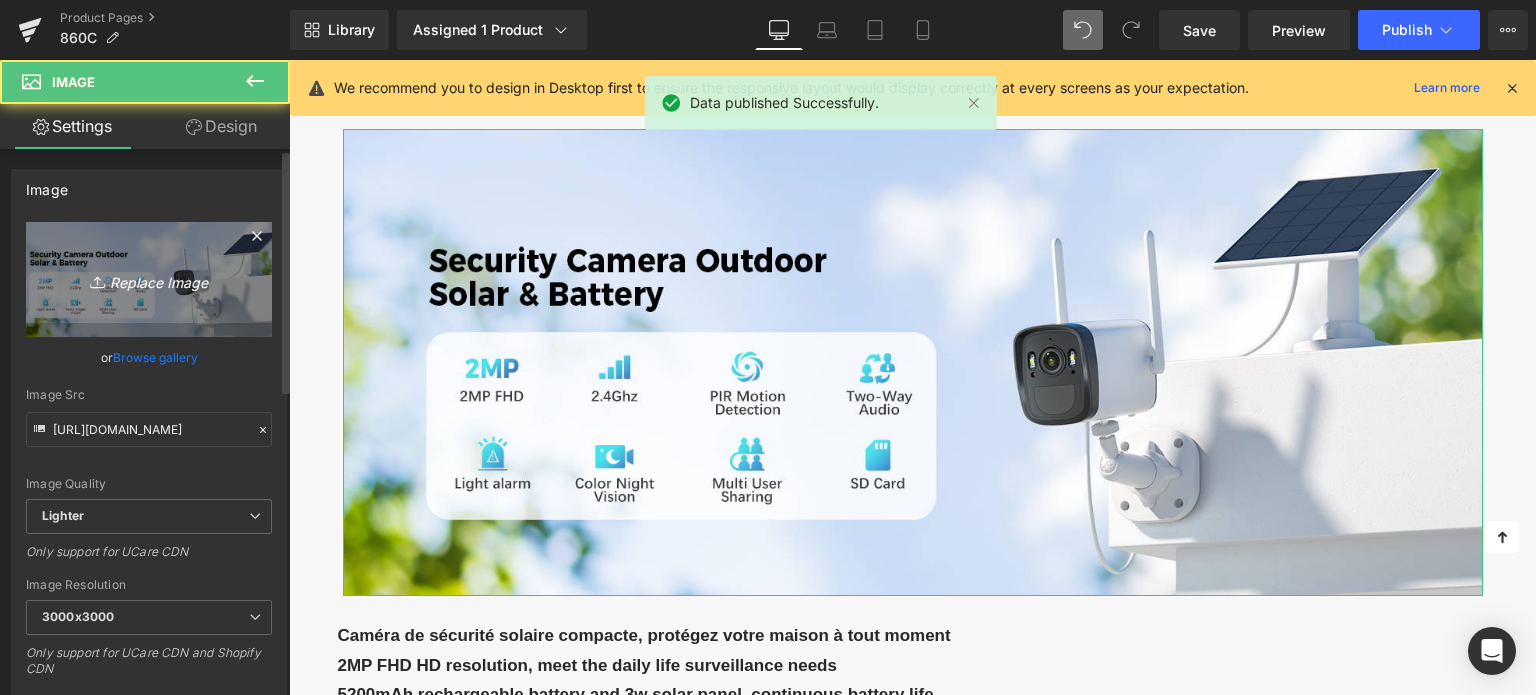 click on "Replace Image" at bounding box center (149, 279) 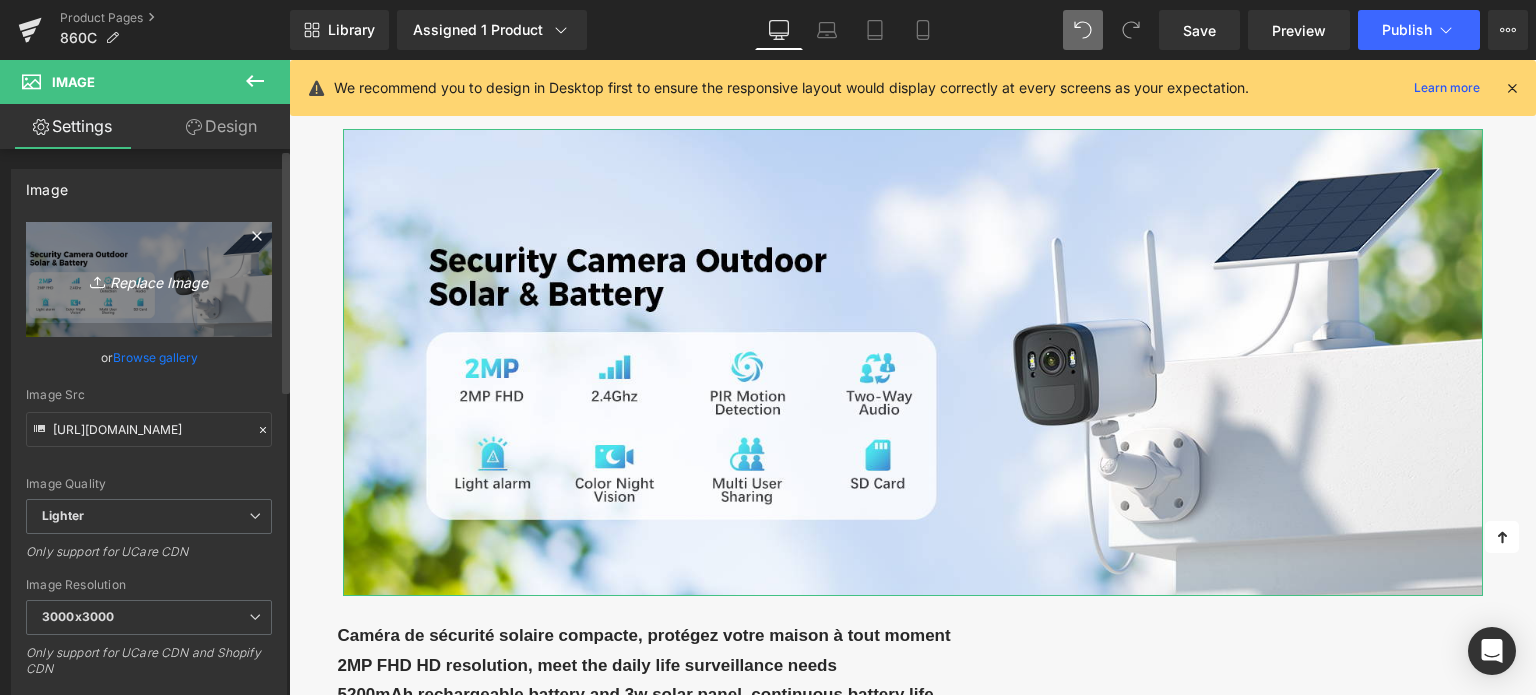 type on "C:\fakepath\画板 8.png" 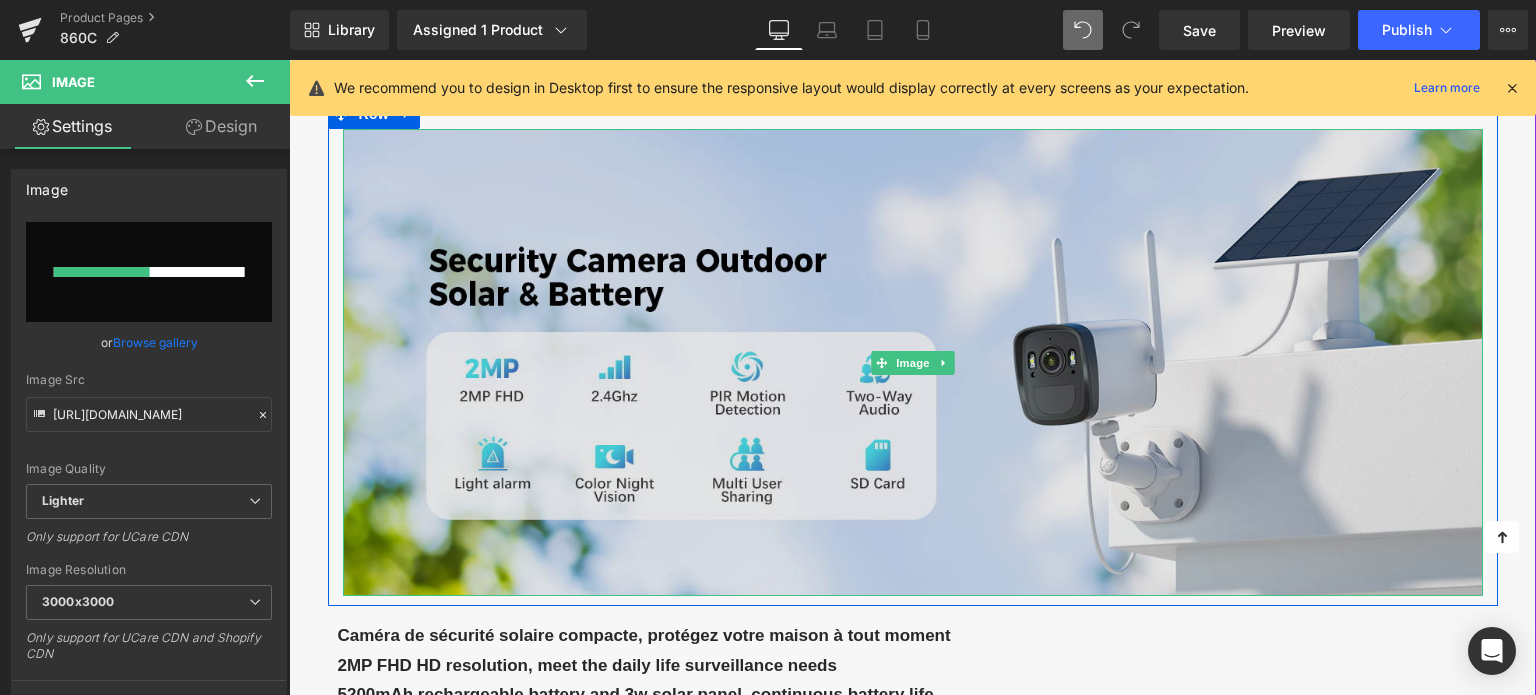 type 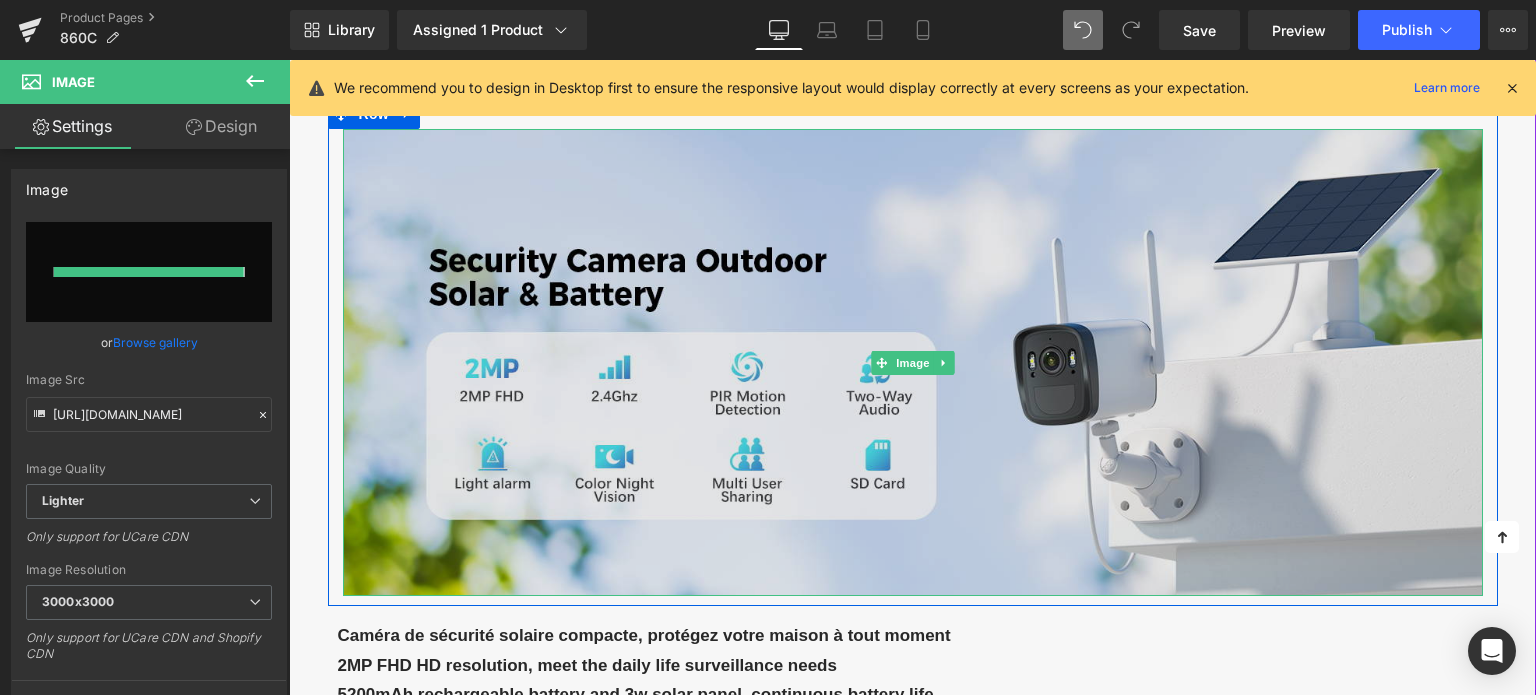 type on "[URL][DOMAIN_NAME]" 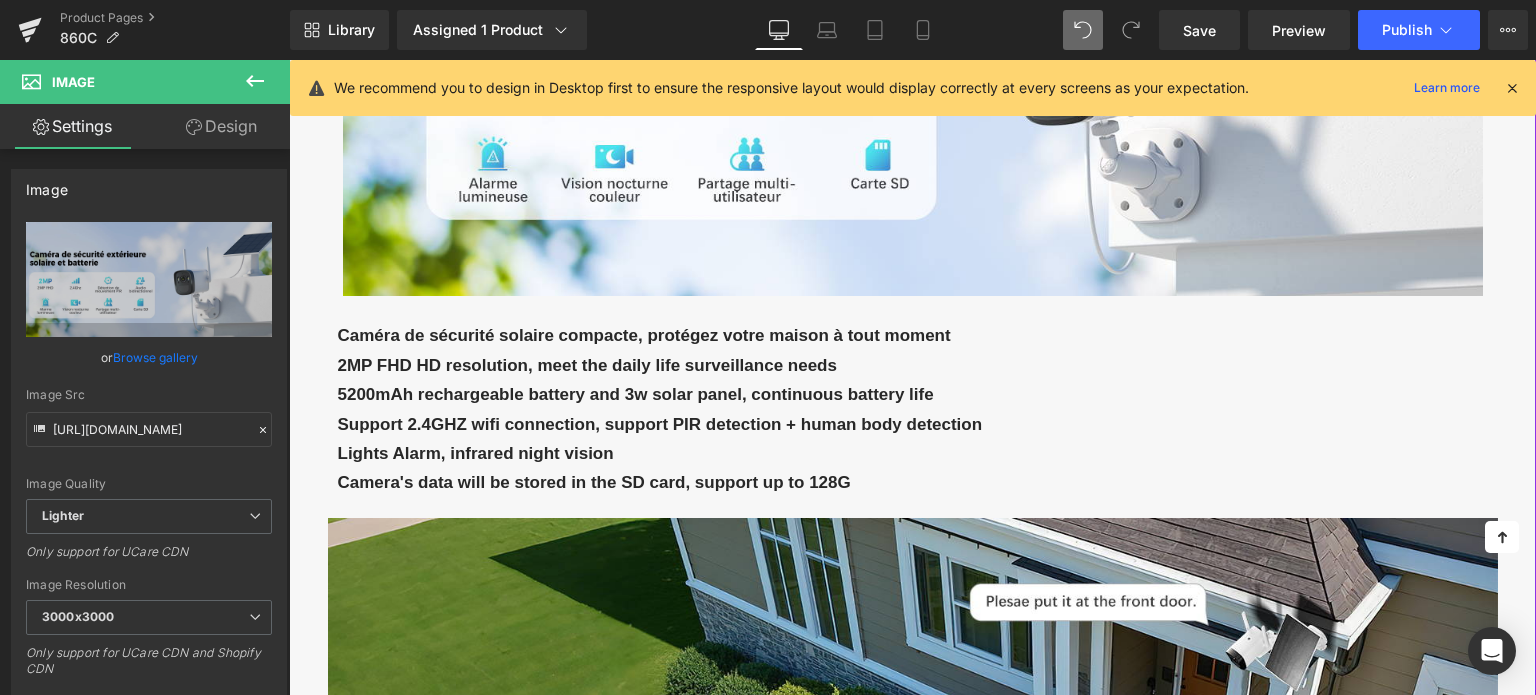 scroll, scrollTop: 1262, scrollLeft: 0, axis: vertical 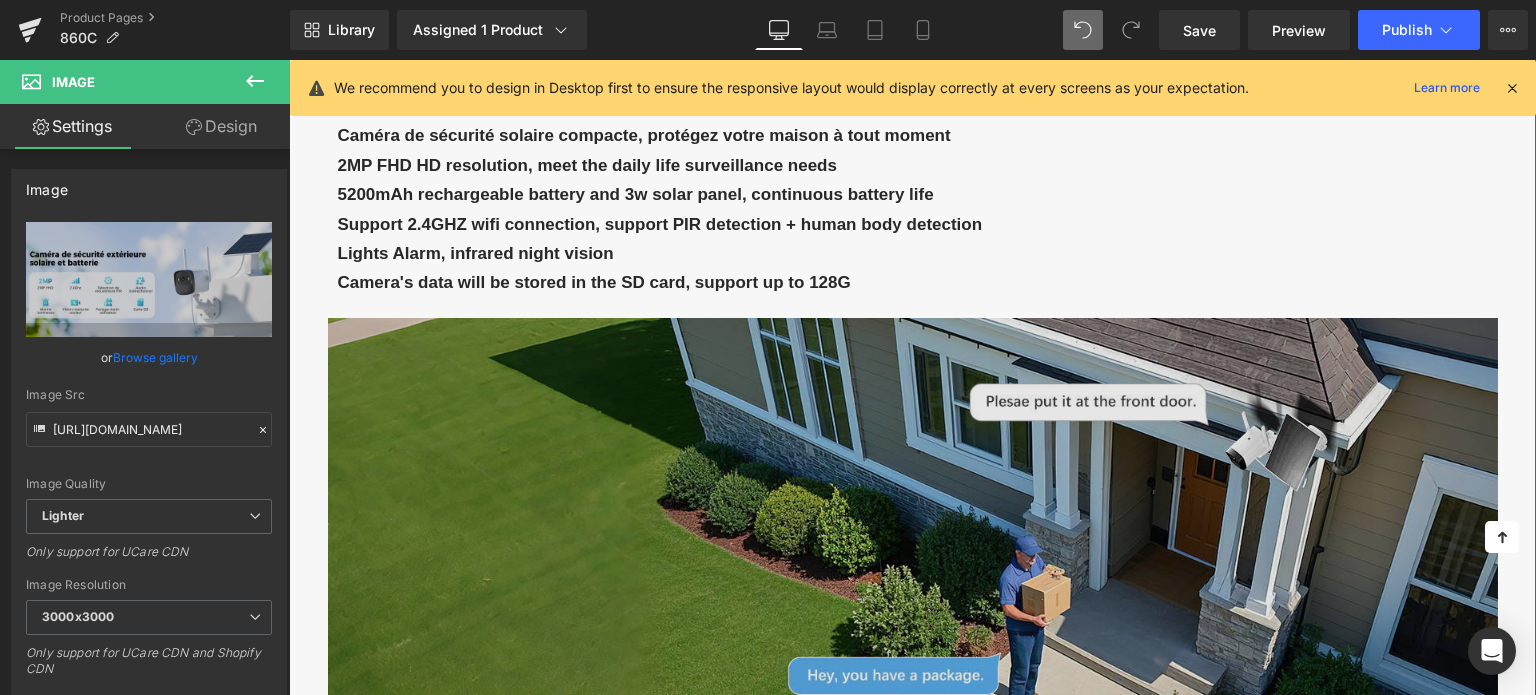 click at bounding box center [913, 558] 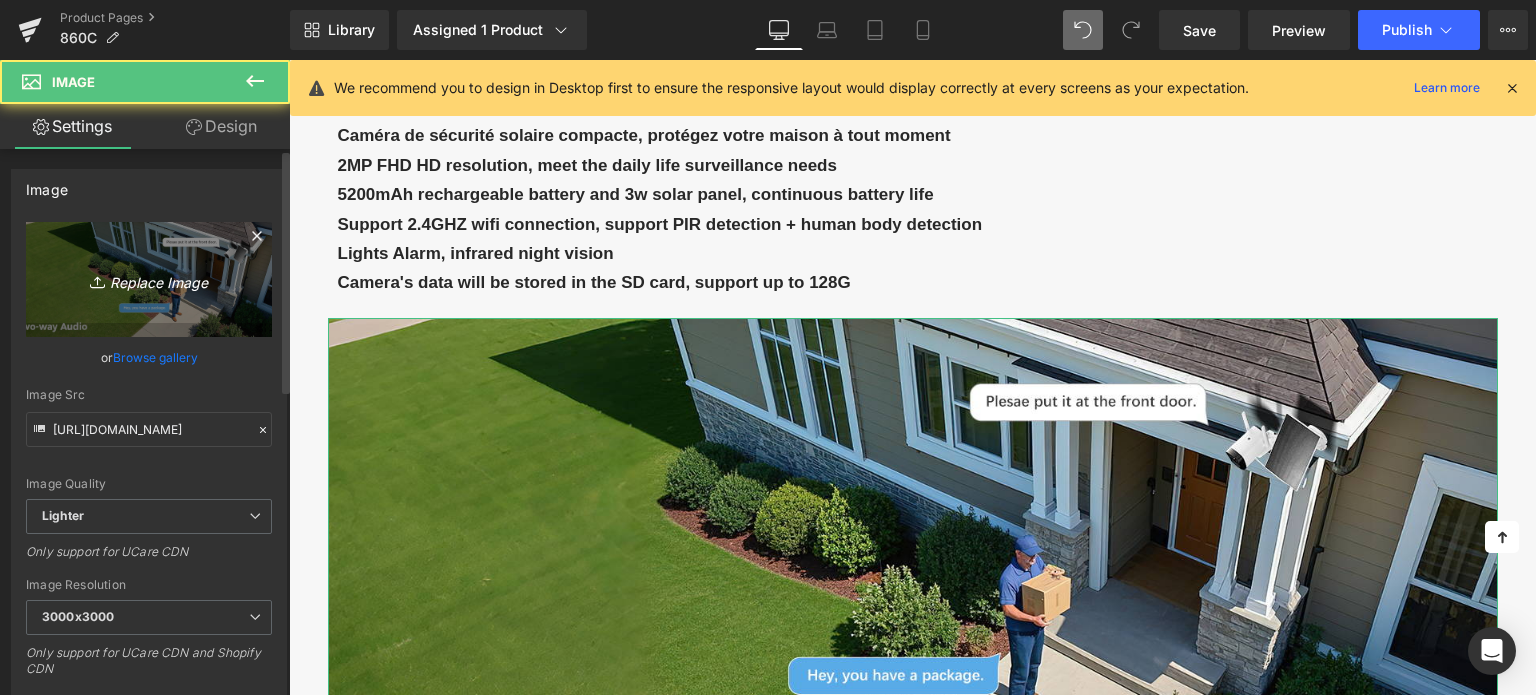 click on "Replace Image" at bounding box center [149, 279] 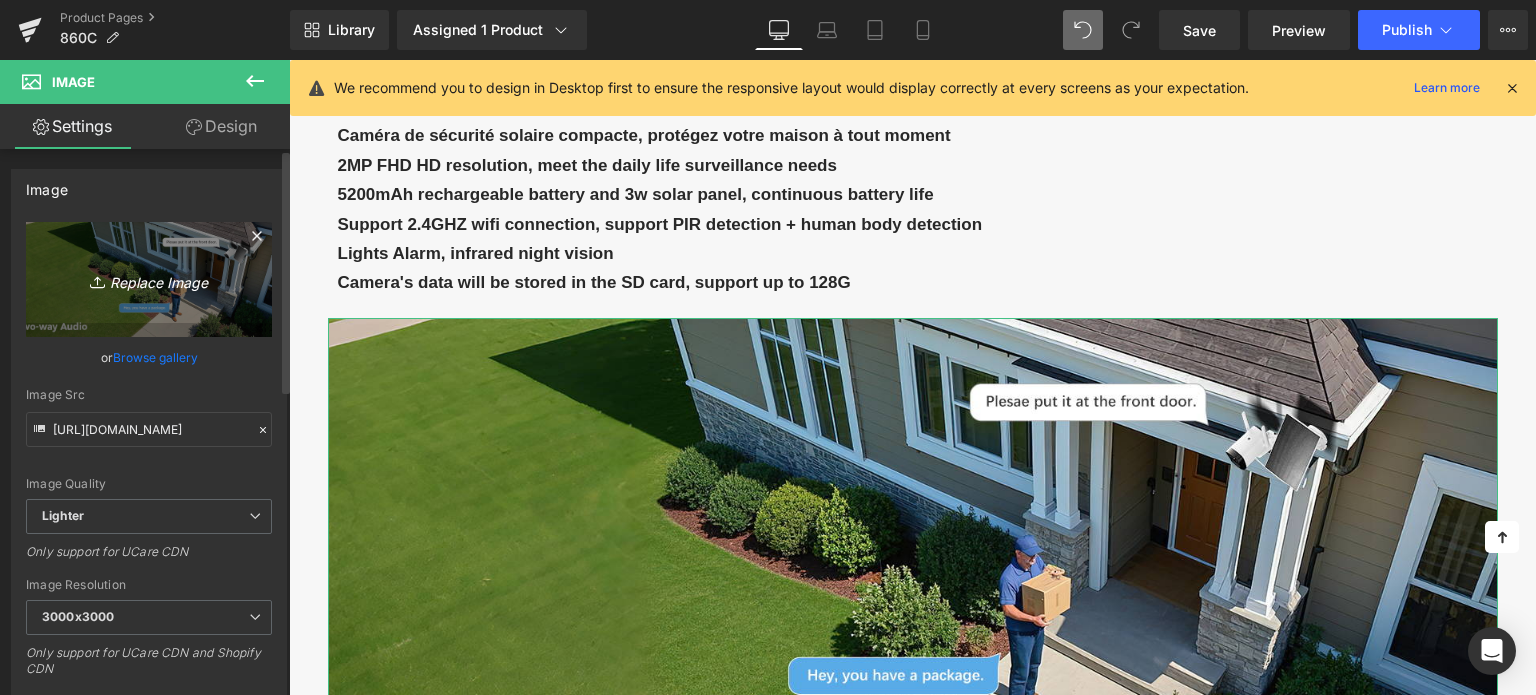 type on "C:\fakepath\画板 7.png" 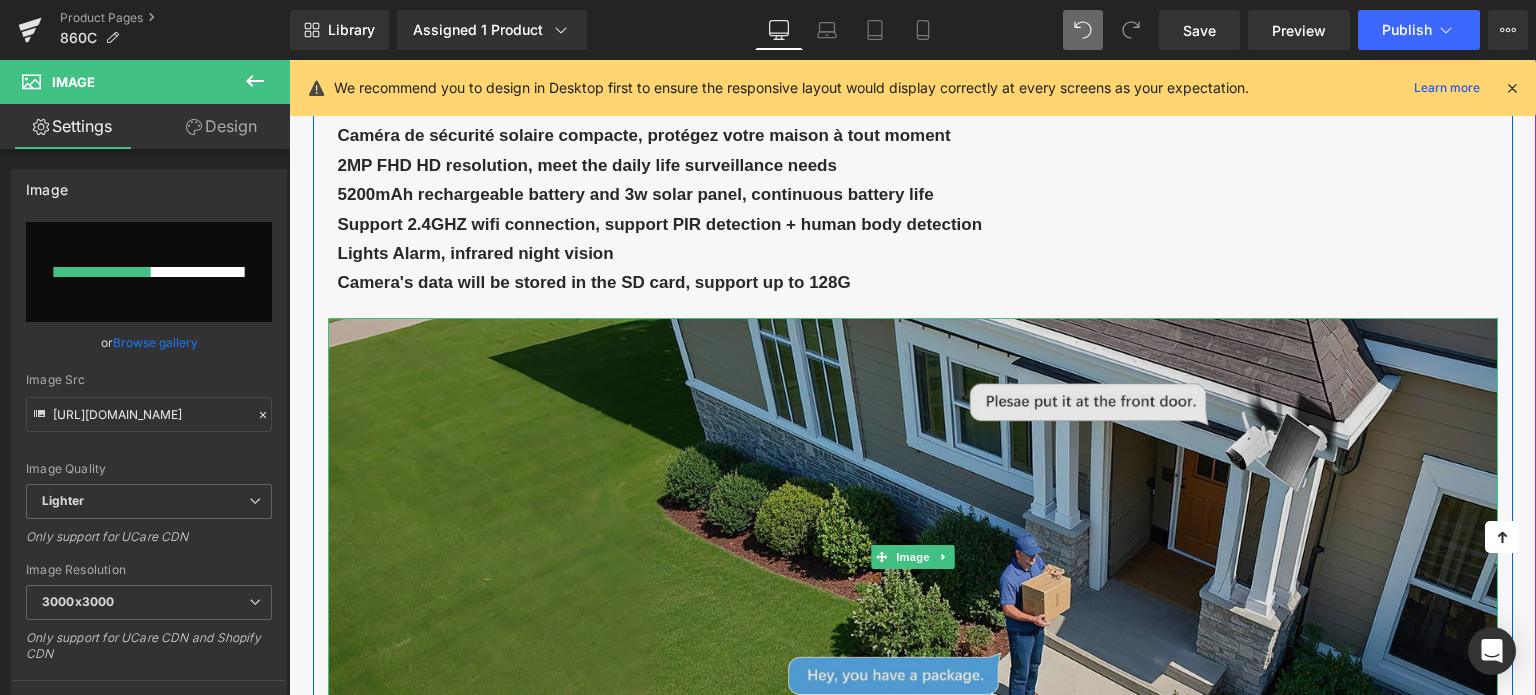 type 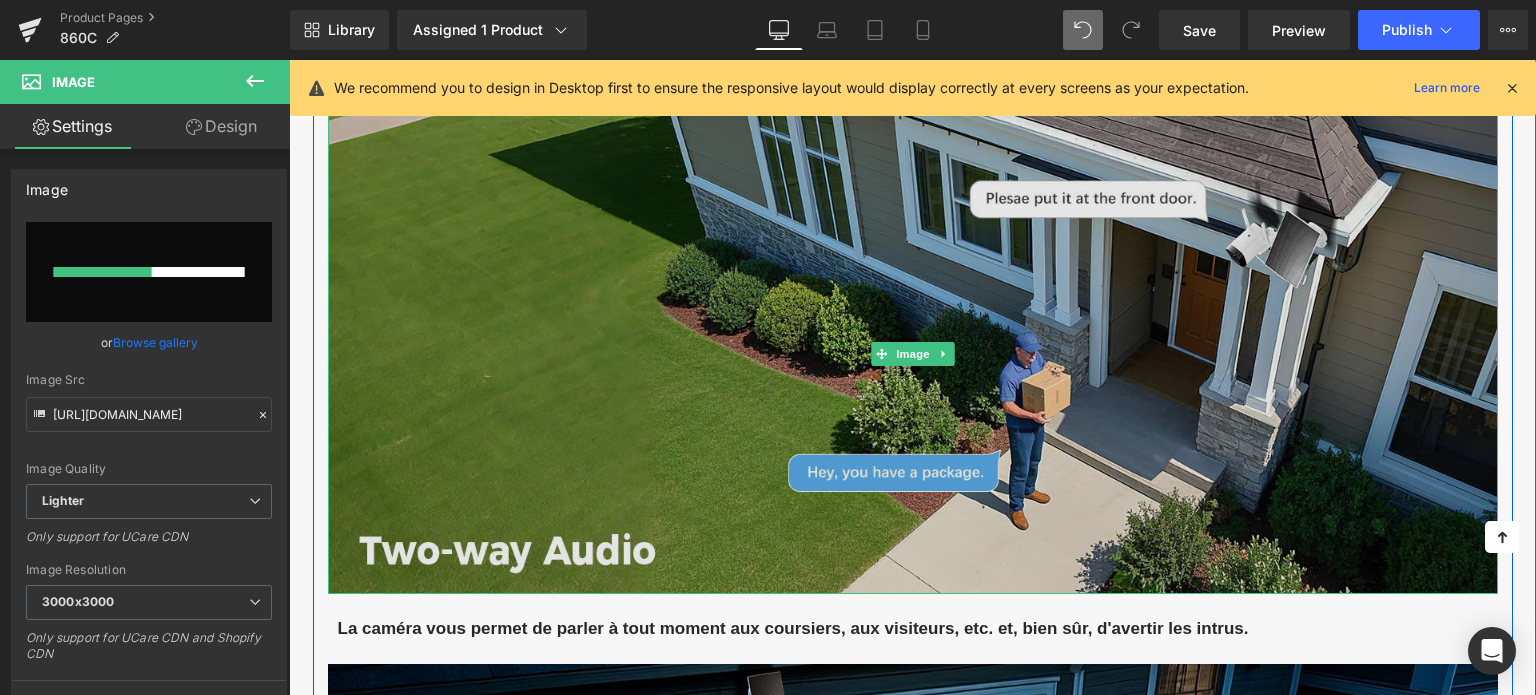 scroll, scrollTop: 1562, scrollLeft: 0, axis: vertical 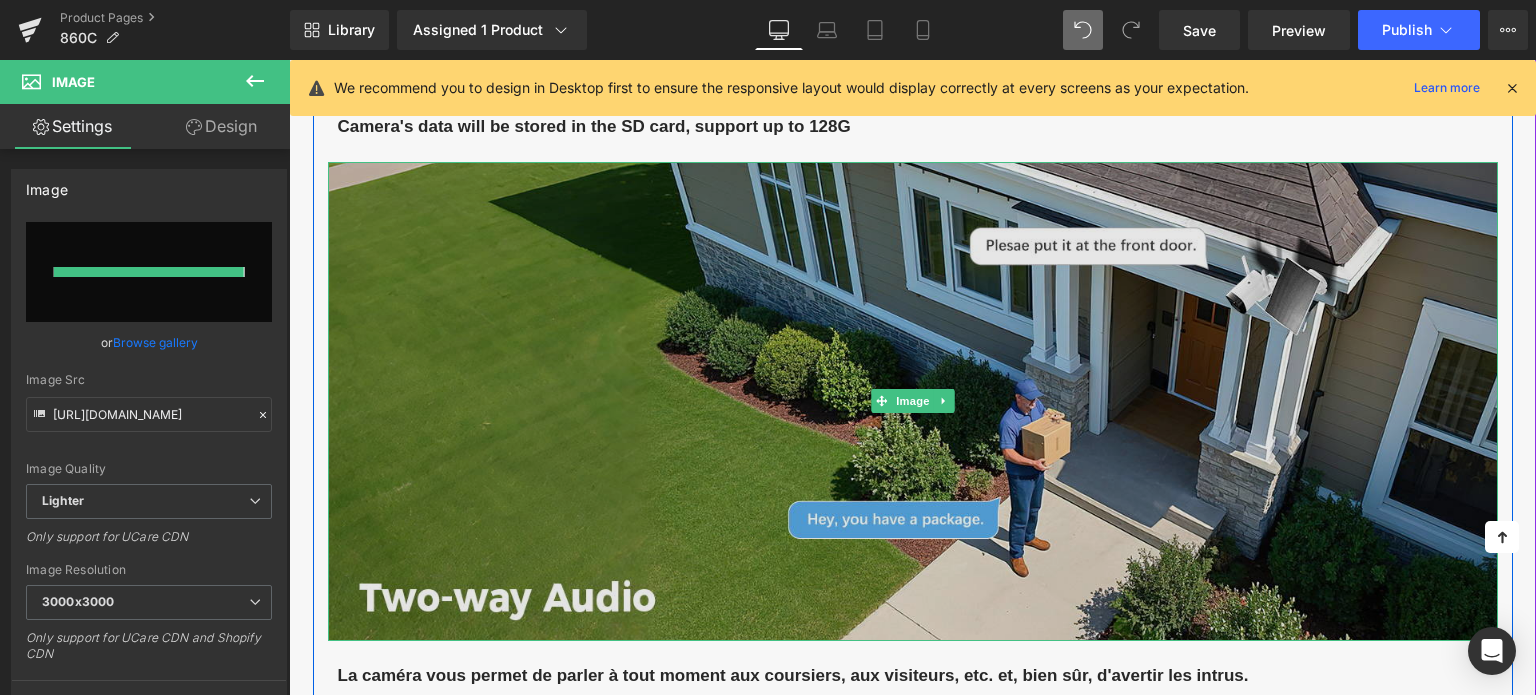 type on "[URL][DOMAIN_NAME]" 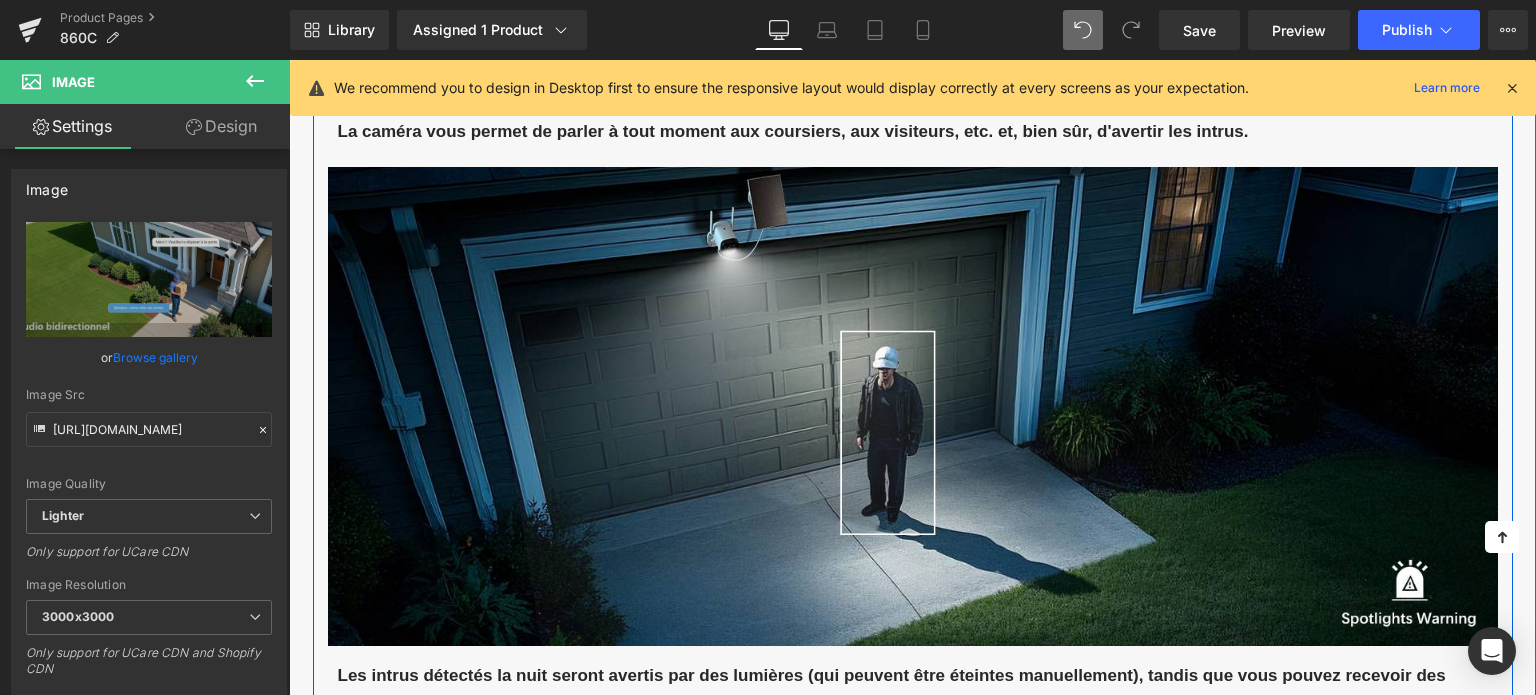 scroll, scrollTop: 2162, scrollLeft: 0, axis: vertical 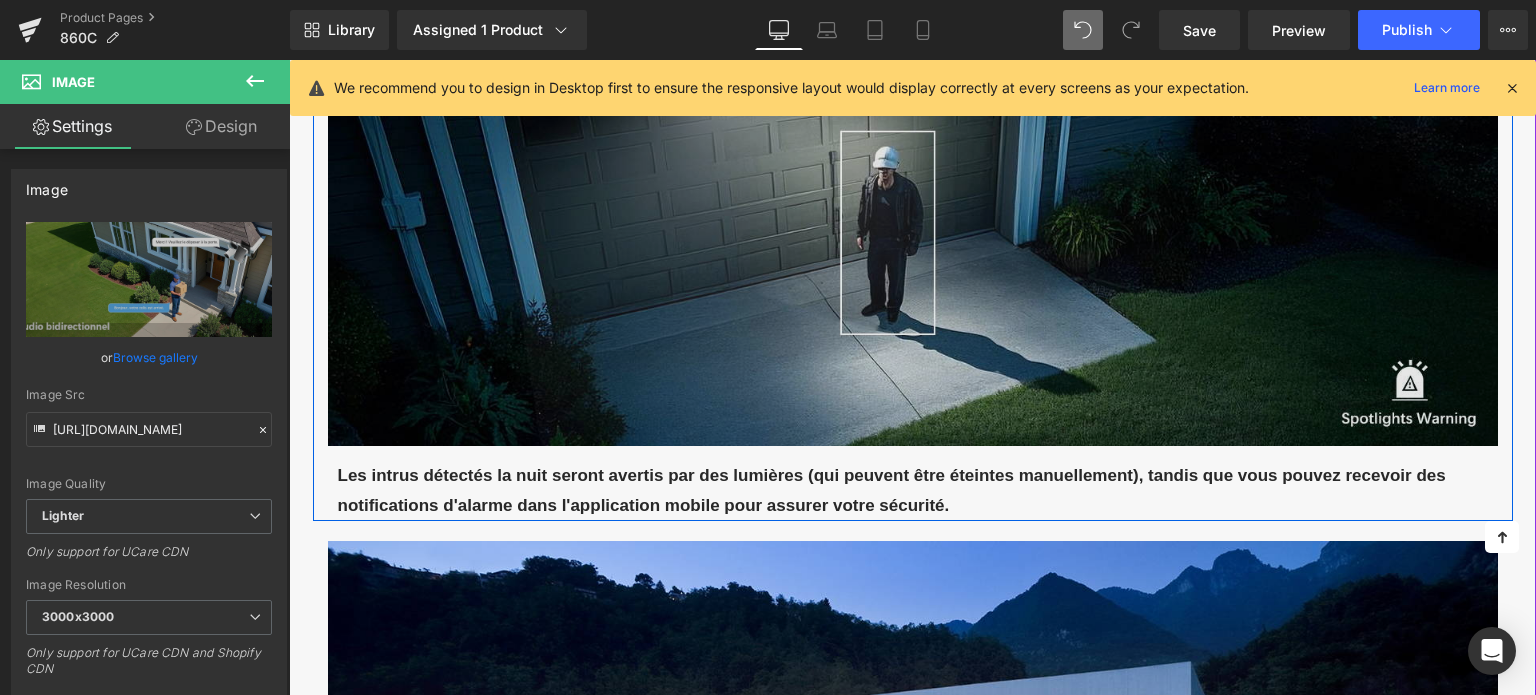 click at bounding box center [913, 207] 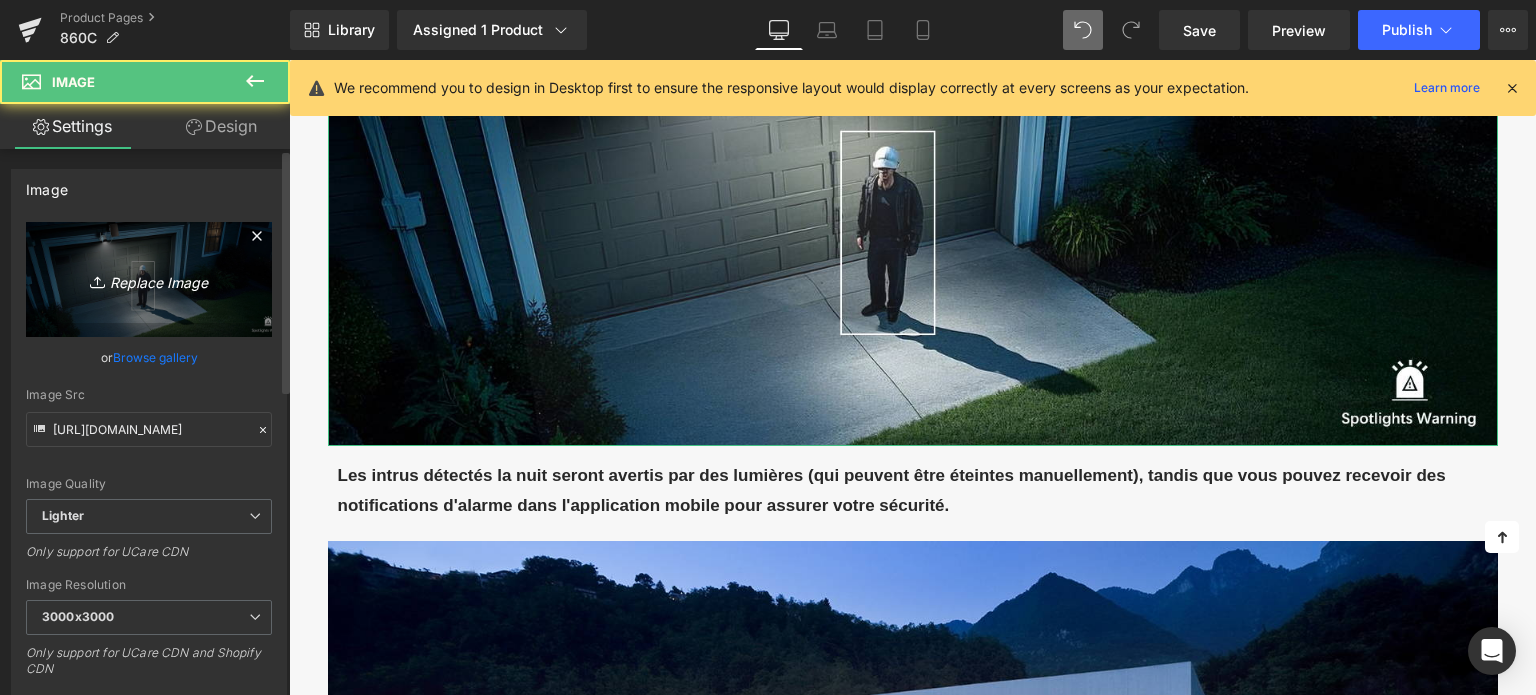 click on "Replace Image" at bounding box center (149, 279) 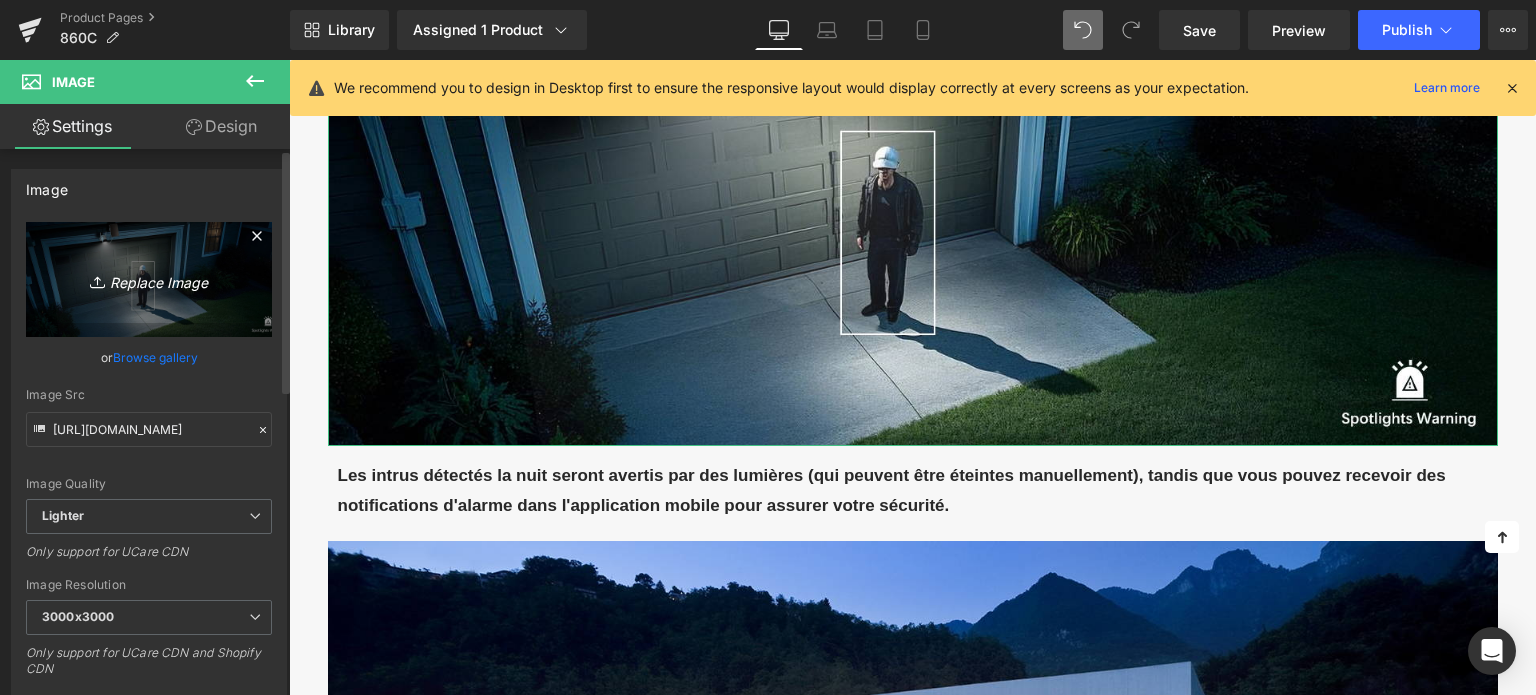 type on "C:\fakepath\画板 10.png" 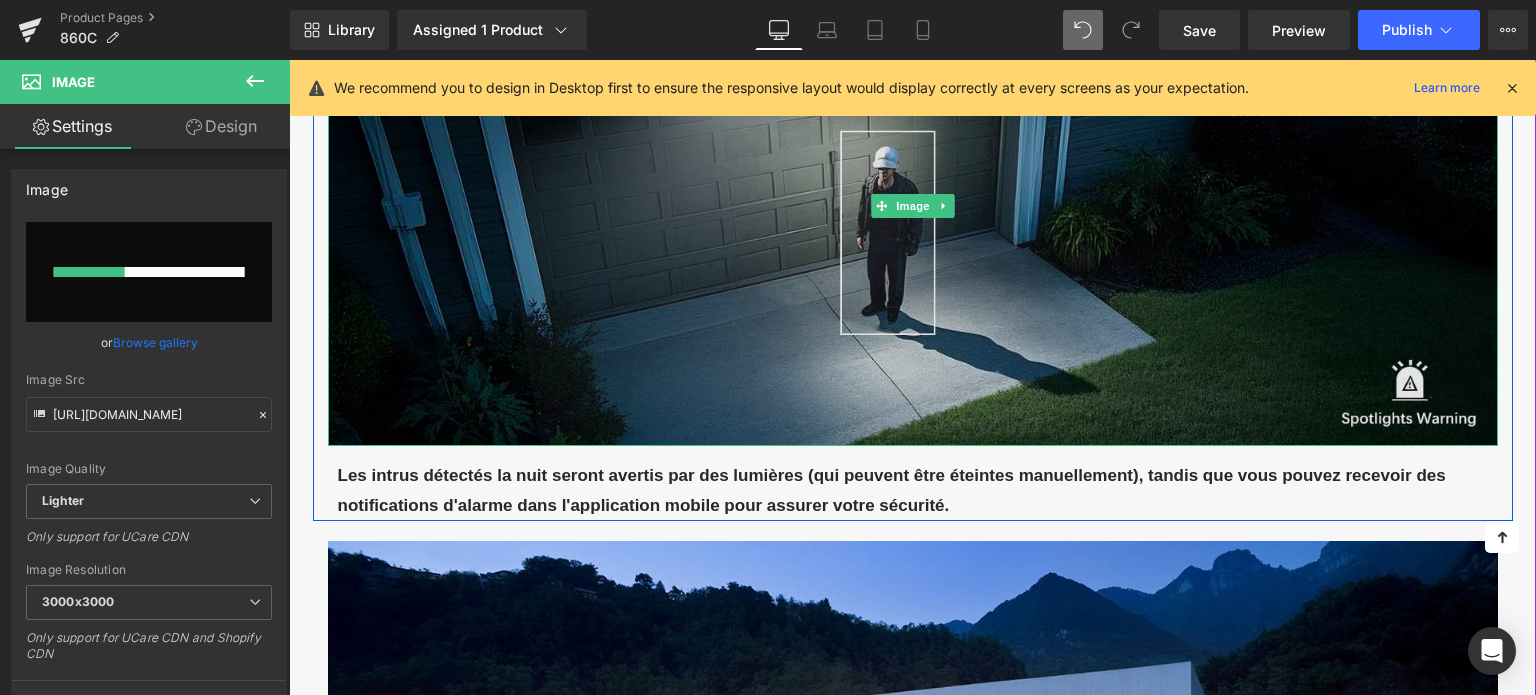 type 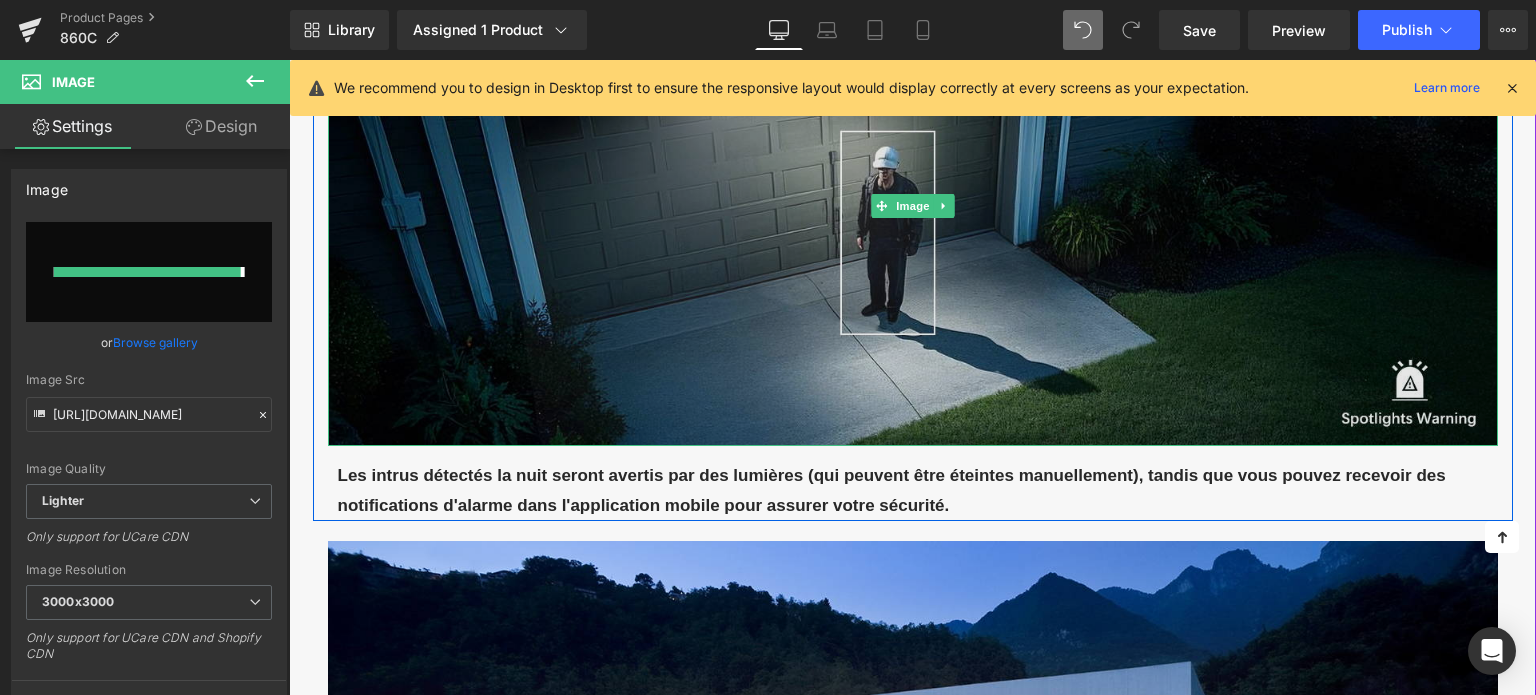 type on "[URL][DOMAIN_NAME]" 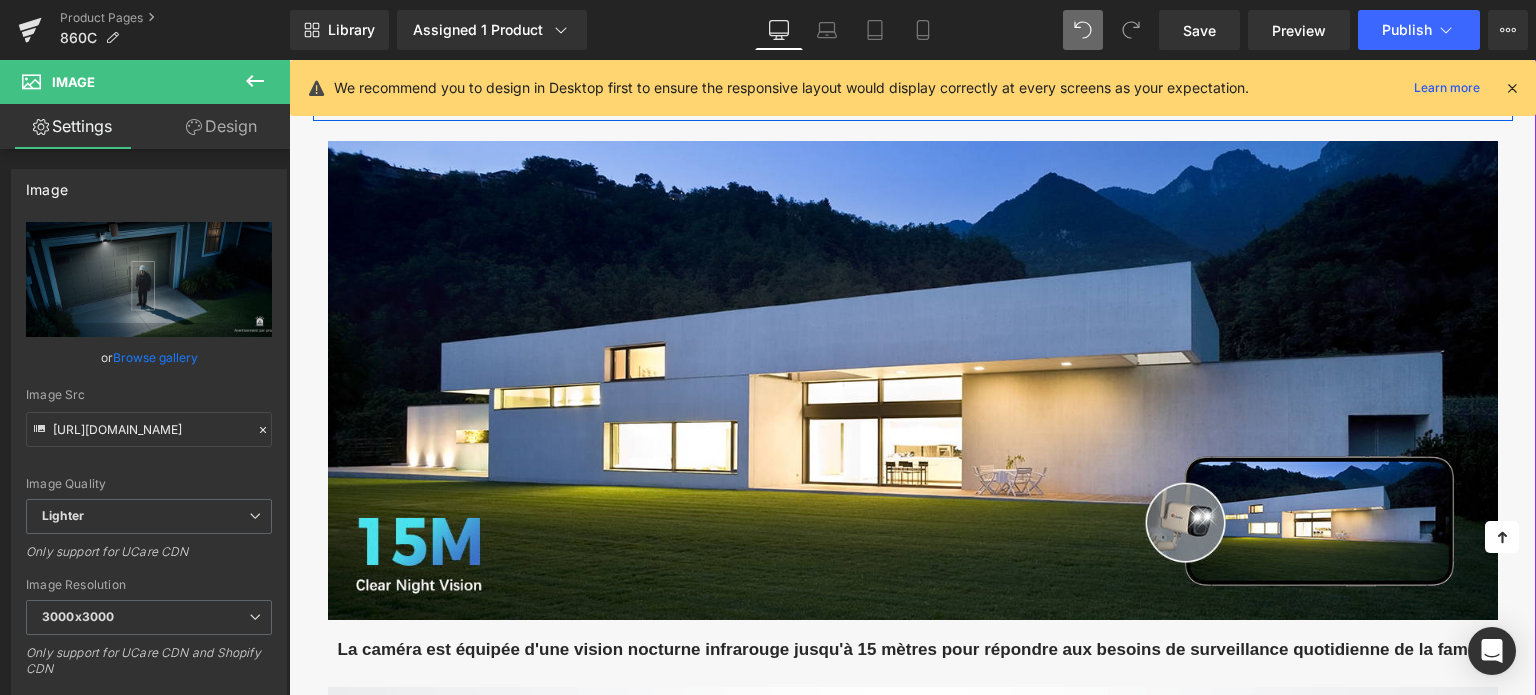 scroll, scrollTop: 2662, scrollLeft: 0, axis: vertical 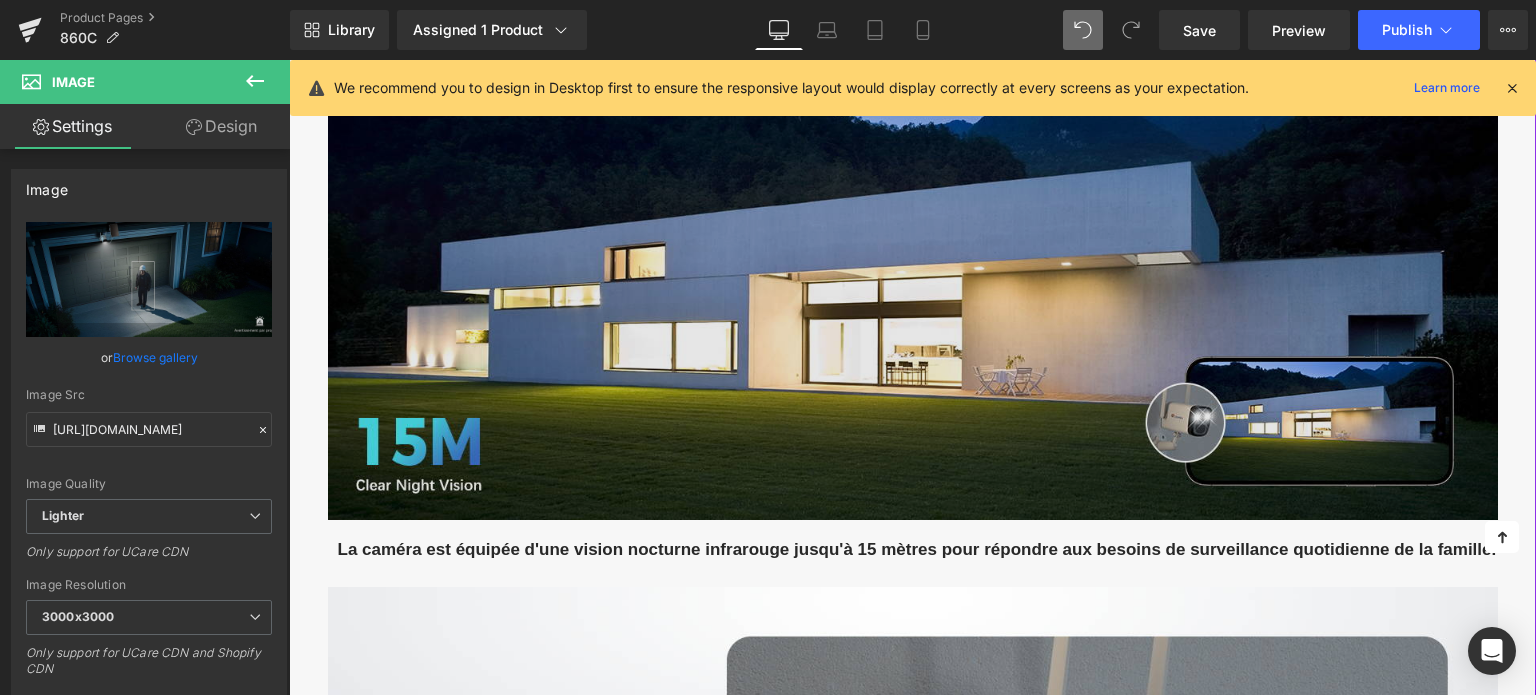 click at bounding box center [913, 281] 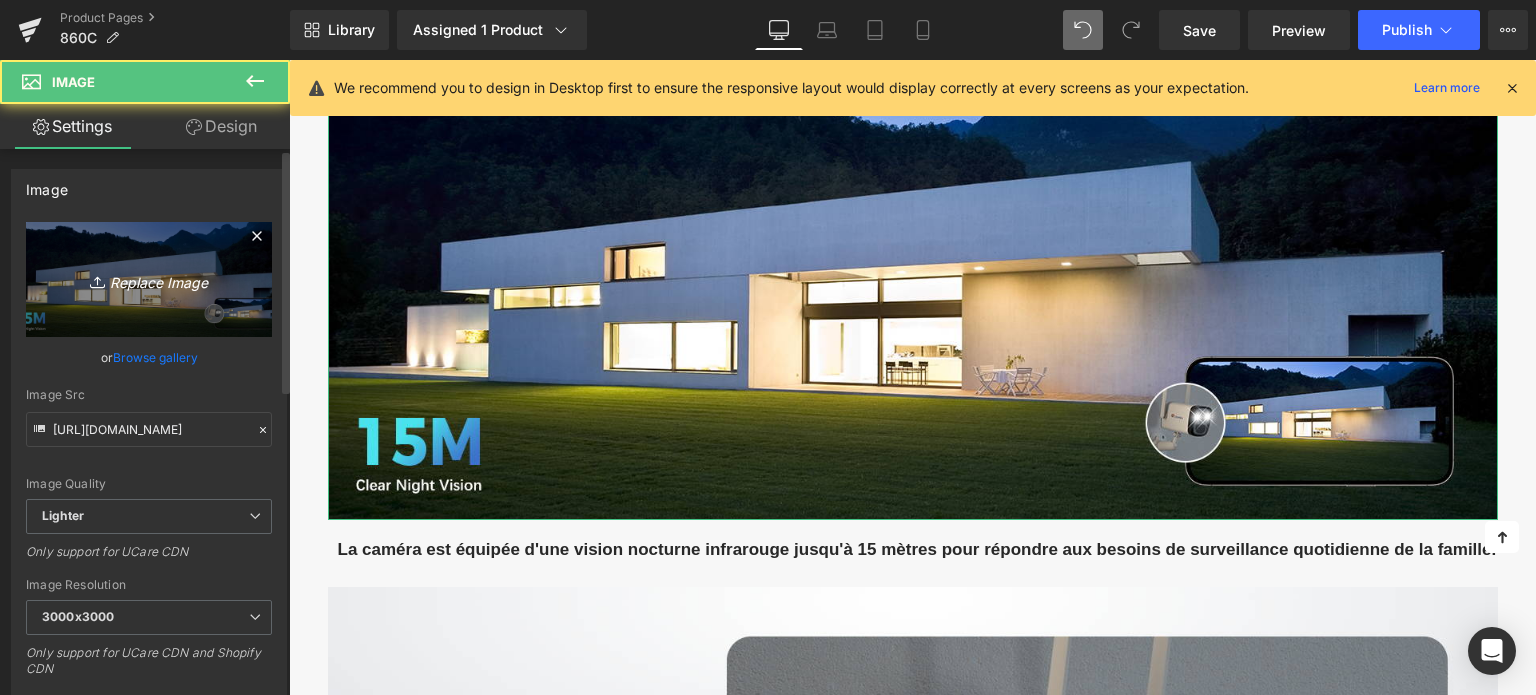 click on "Replace Image" at bounding box center (149, 279) 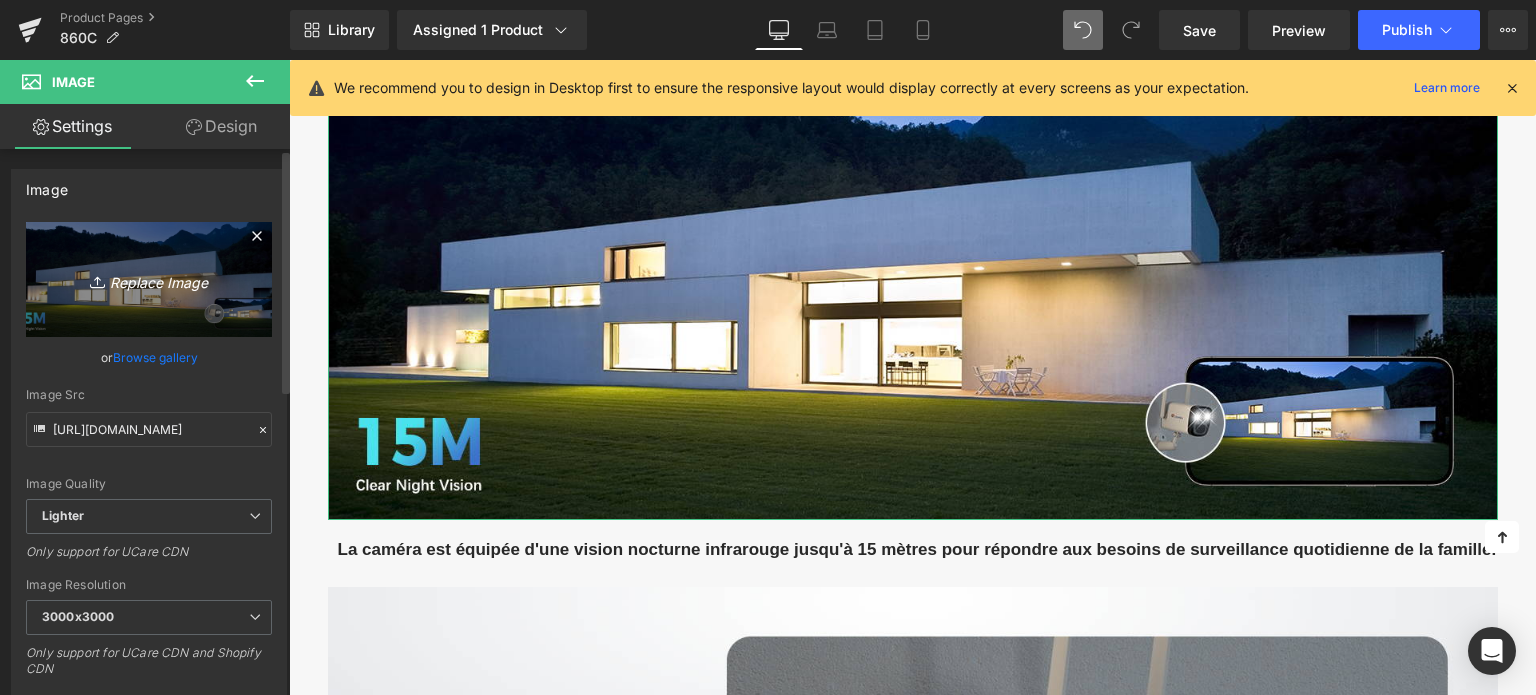 type on "C:\fakepath\画板 11.png" 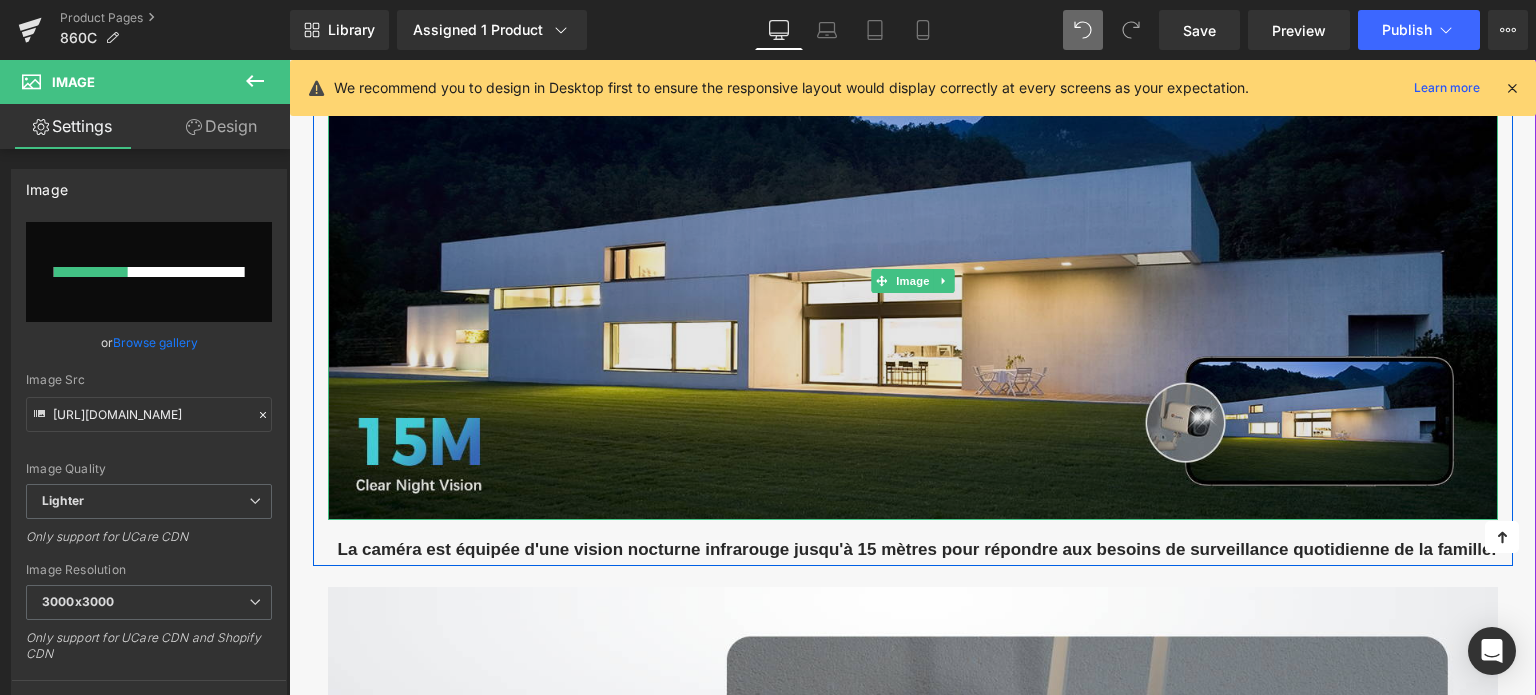 type 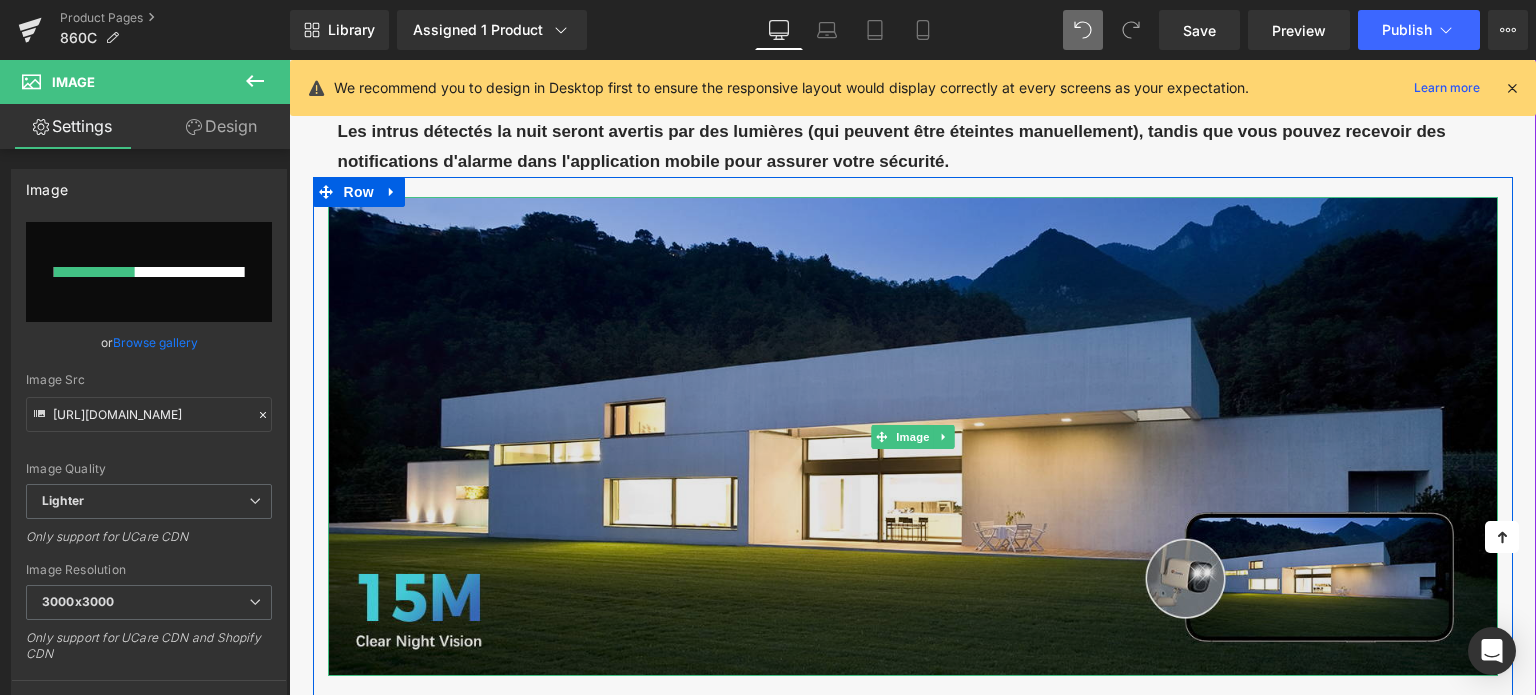 scroll, scrollTop: 2462, scrollLeft: 0, axis: vertical 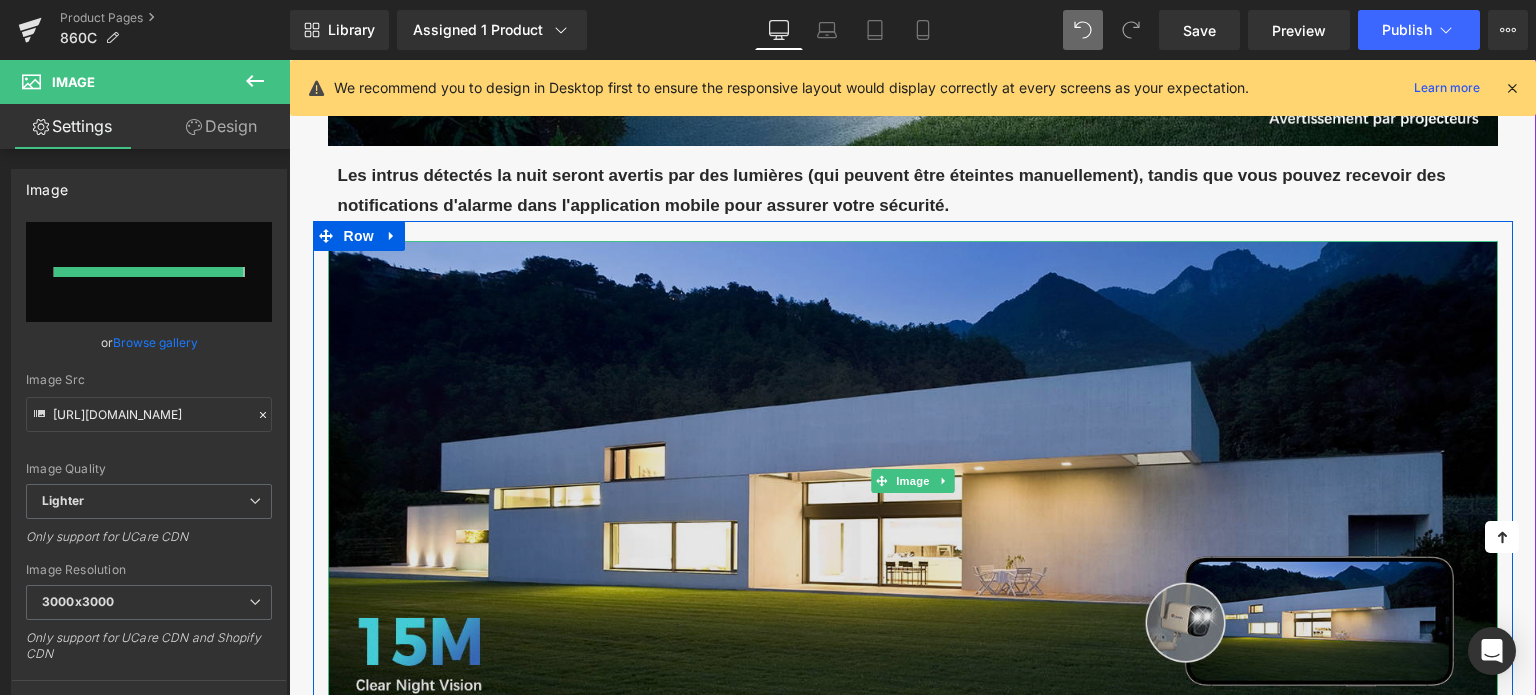 type on "[URL][DOMAIN_NAME]" 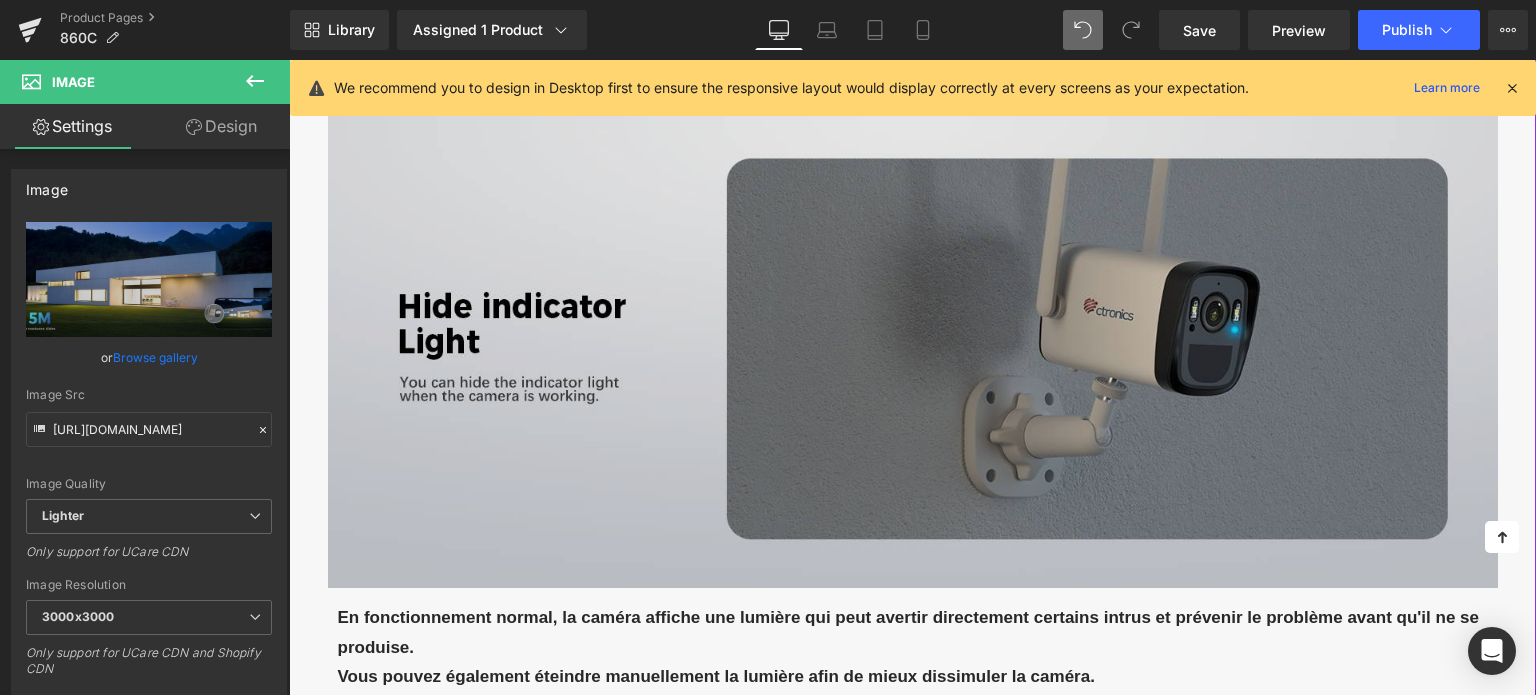 scroll, scrollTop: 3262, scrollLeft: 0, axis: vertical 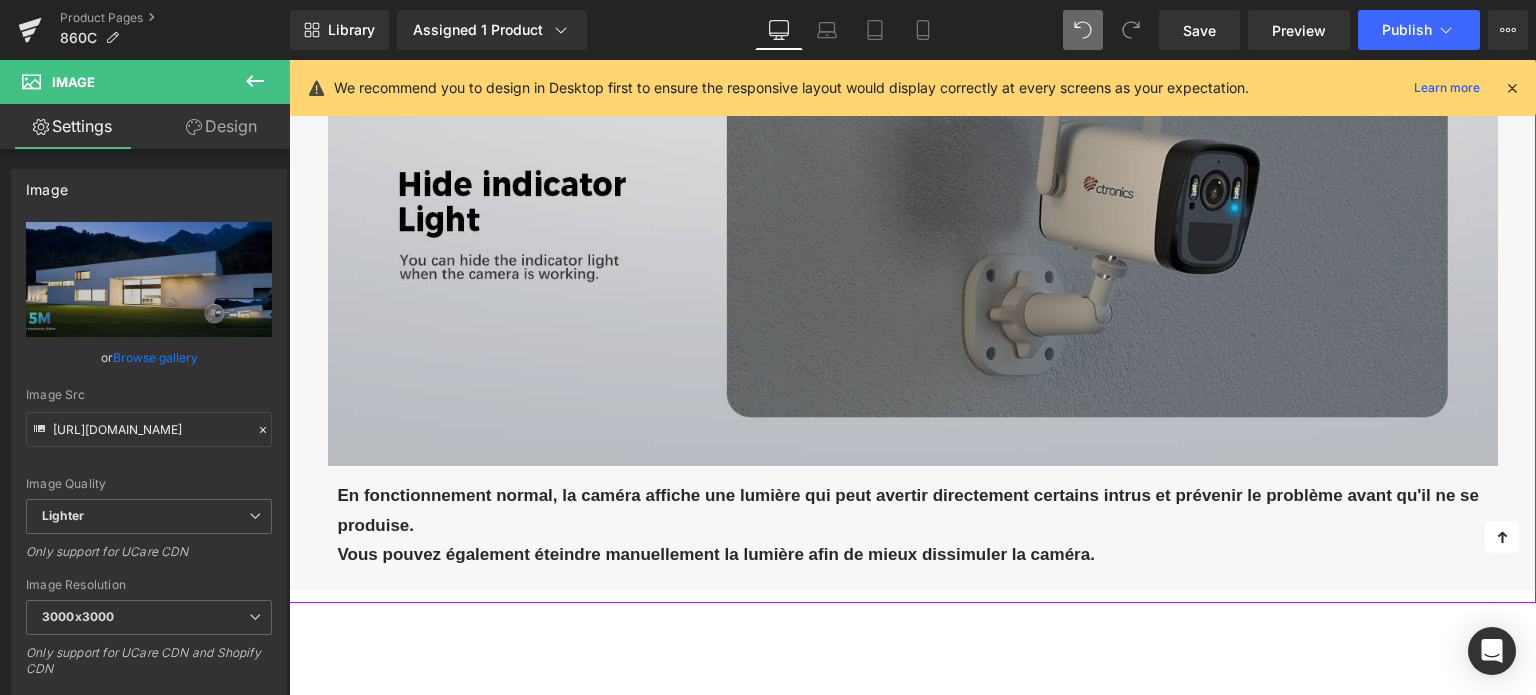 click at bounding box center (913, 227) 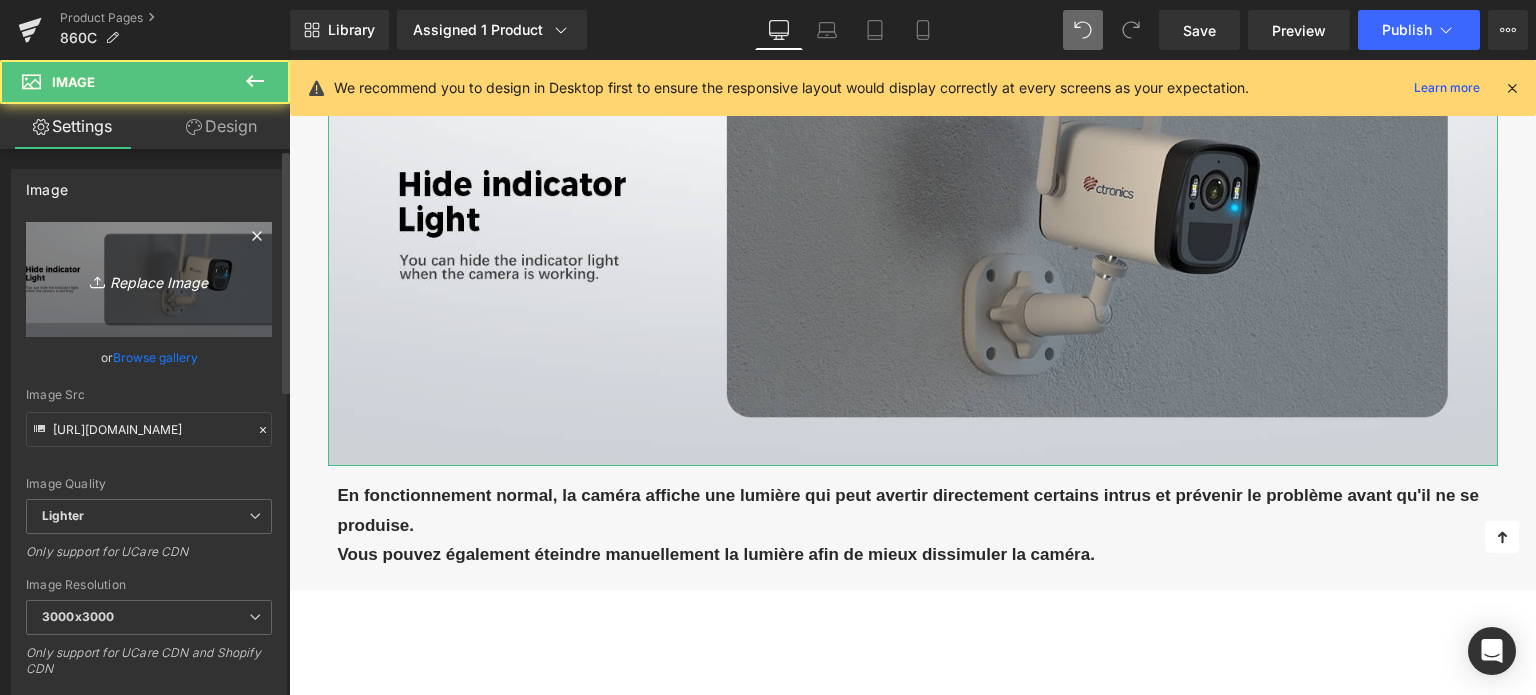 click on "Replace Image" at bounding box center (149, 279) 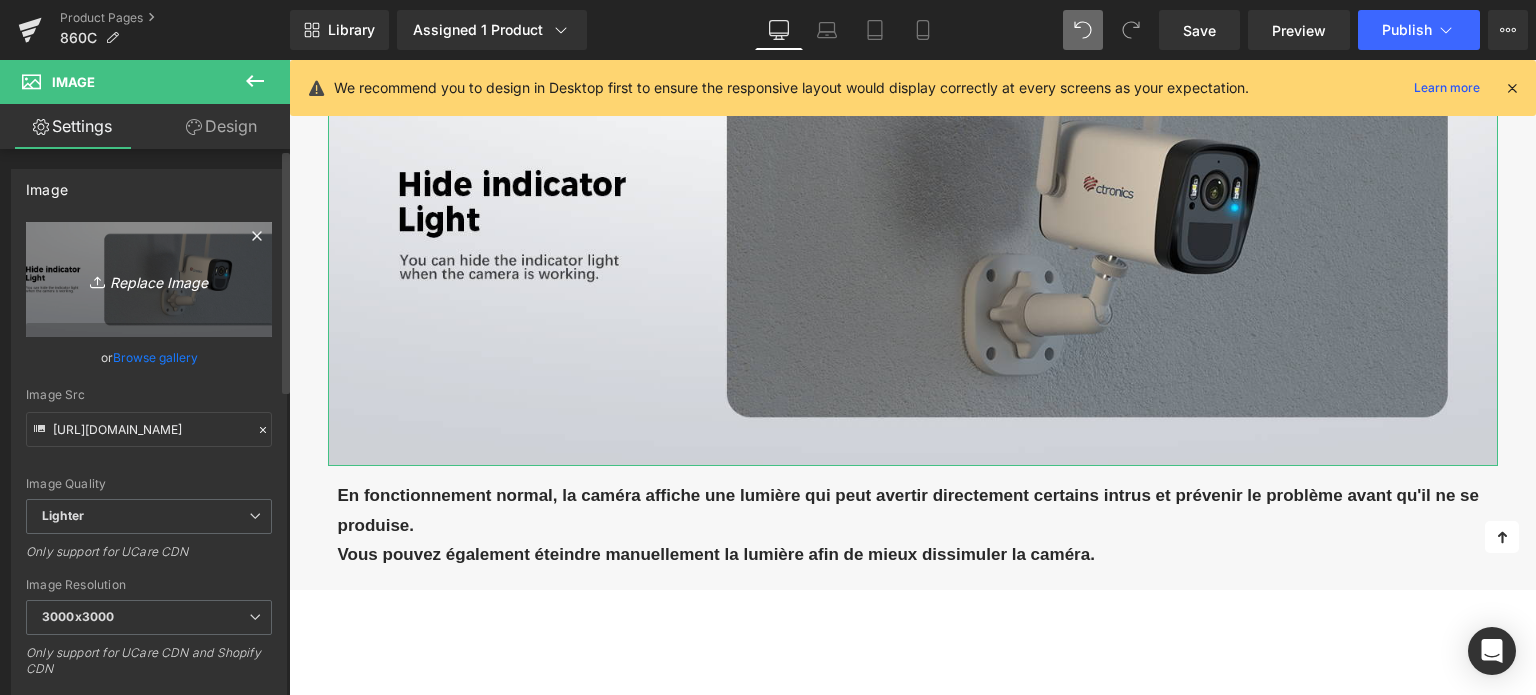 type on "C:\fakepath\画板 9.png" 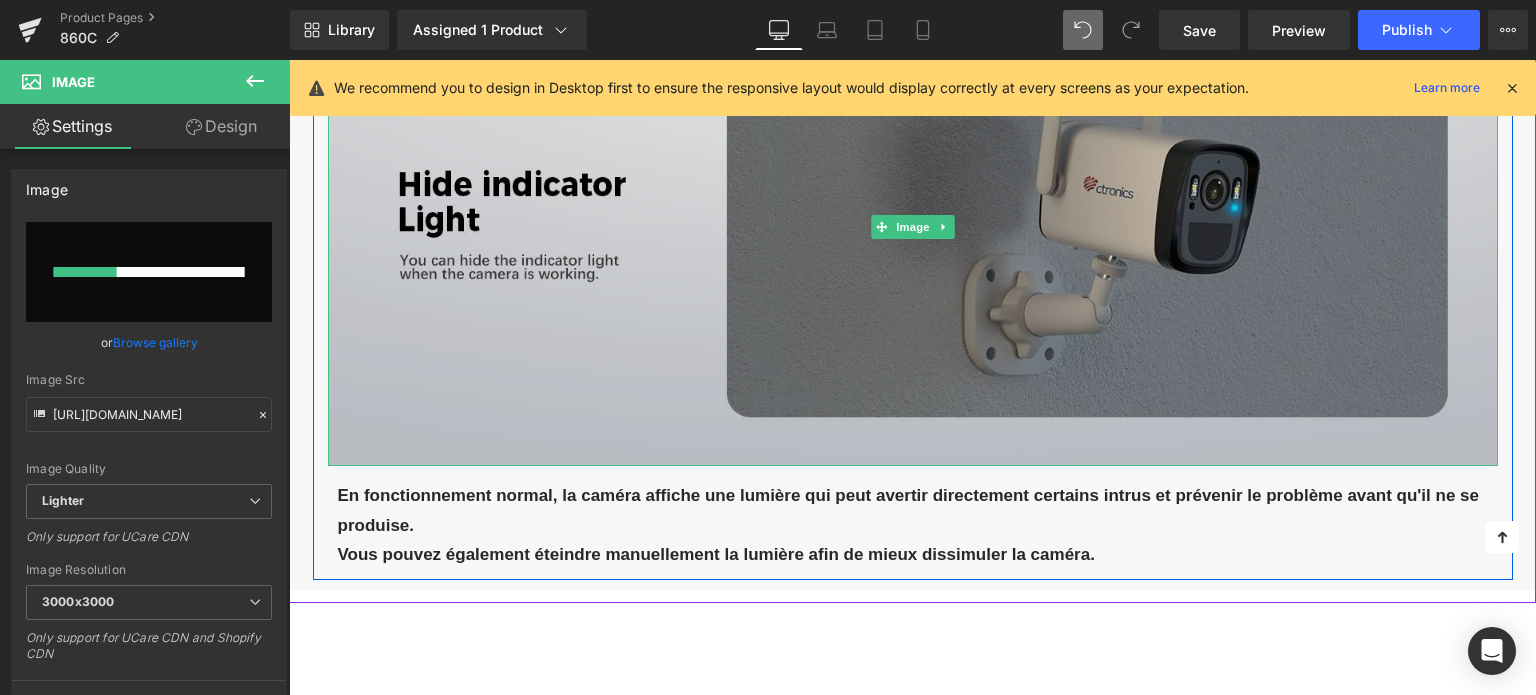 type 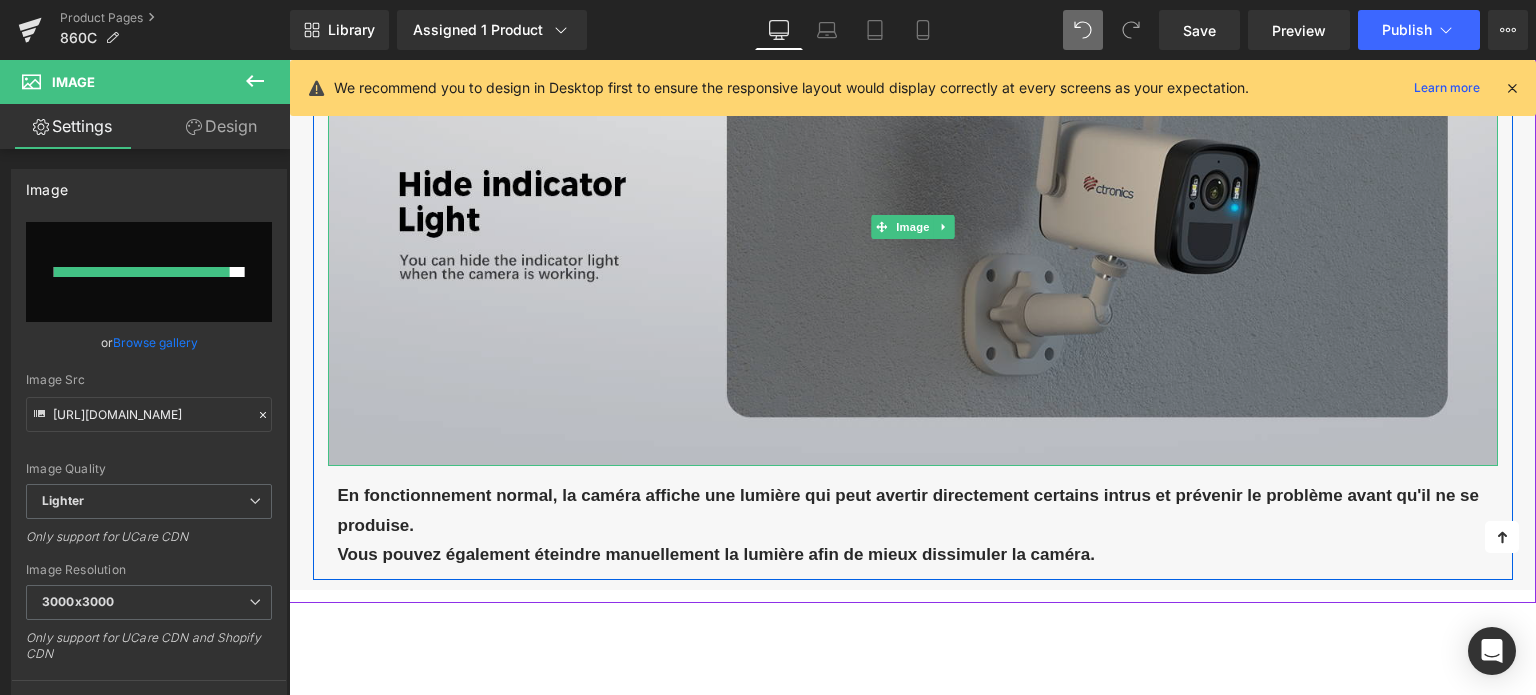 type on "[URL][DOMAIN_NAME]" 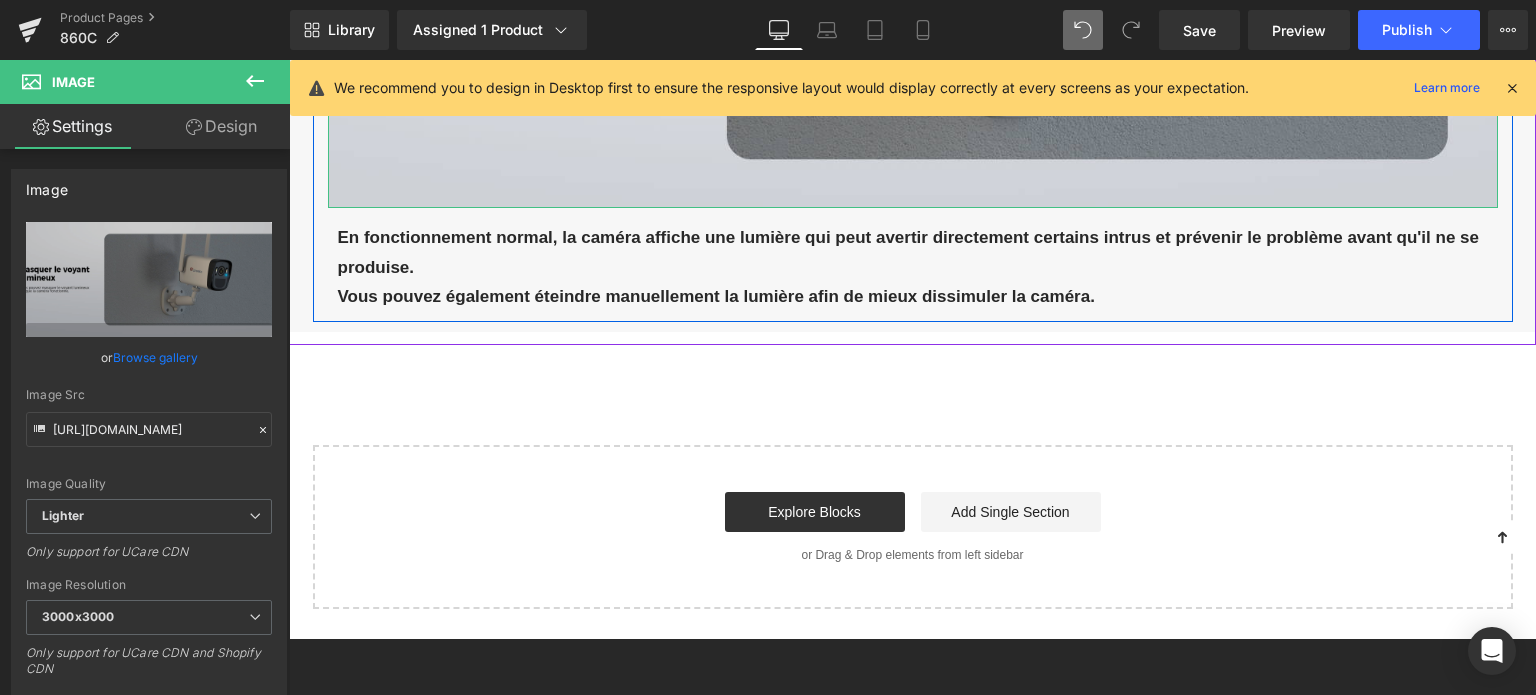 scroll, scrollTop: 3562, scrollLeft: 0, axis: vertical 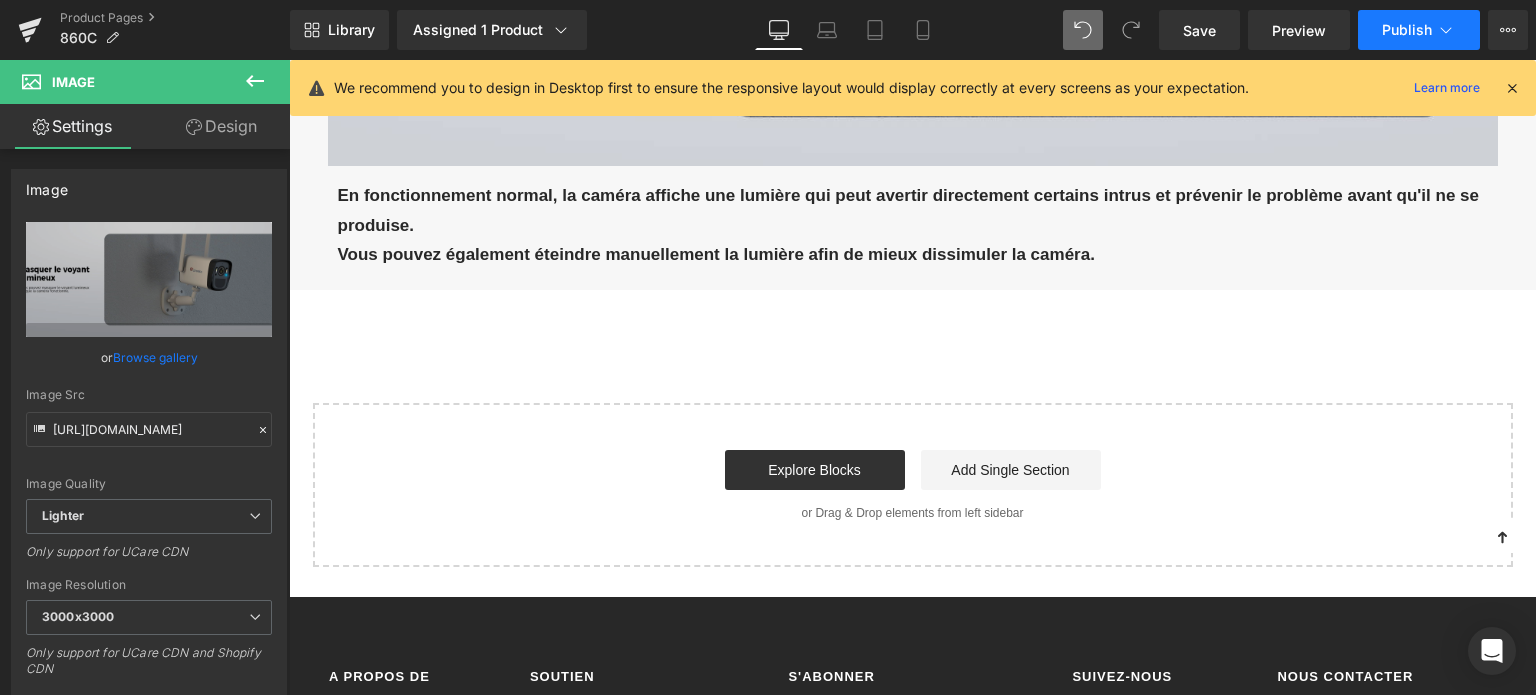 click on "Publish" at bounding box center (1407, 30) 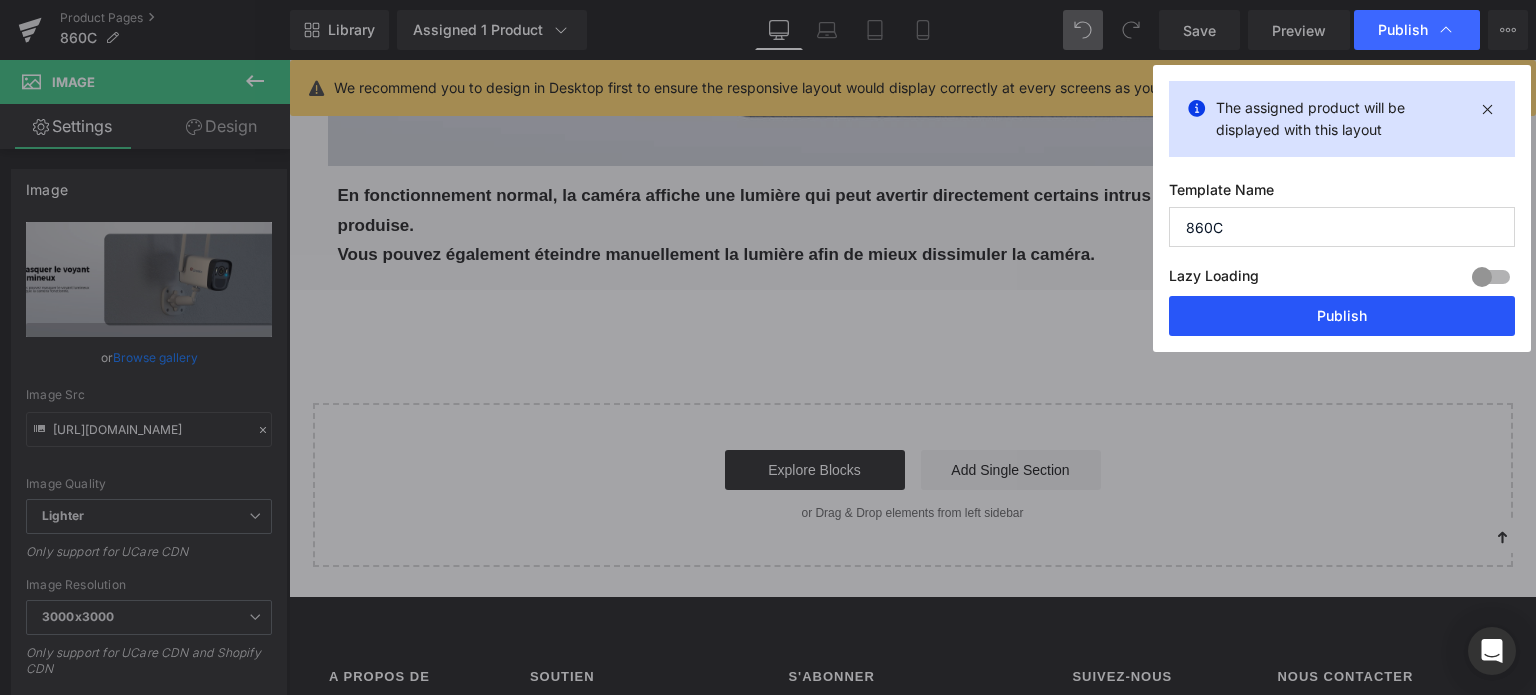 drag, startPoint x: 1312, startPoint y: 302, endPoint x: 1023, endPoint y: 243, distance: 294.96103 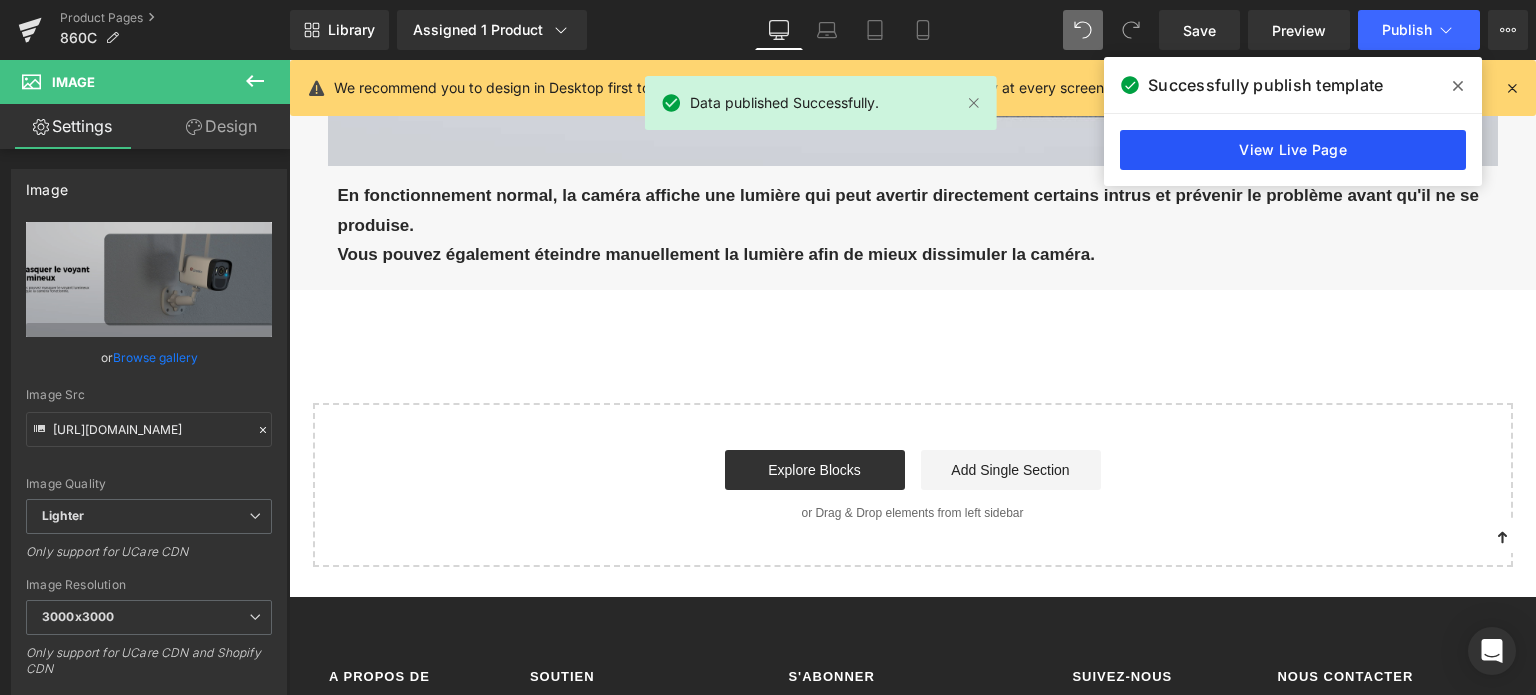 click on "View Live Page" at bounding box center (1293, 150) 